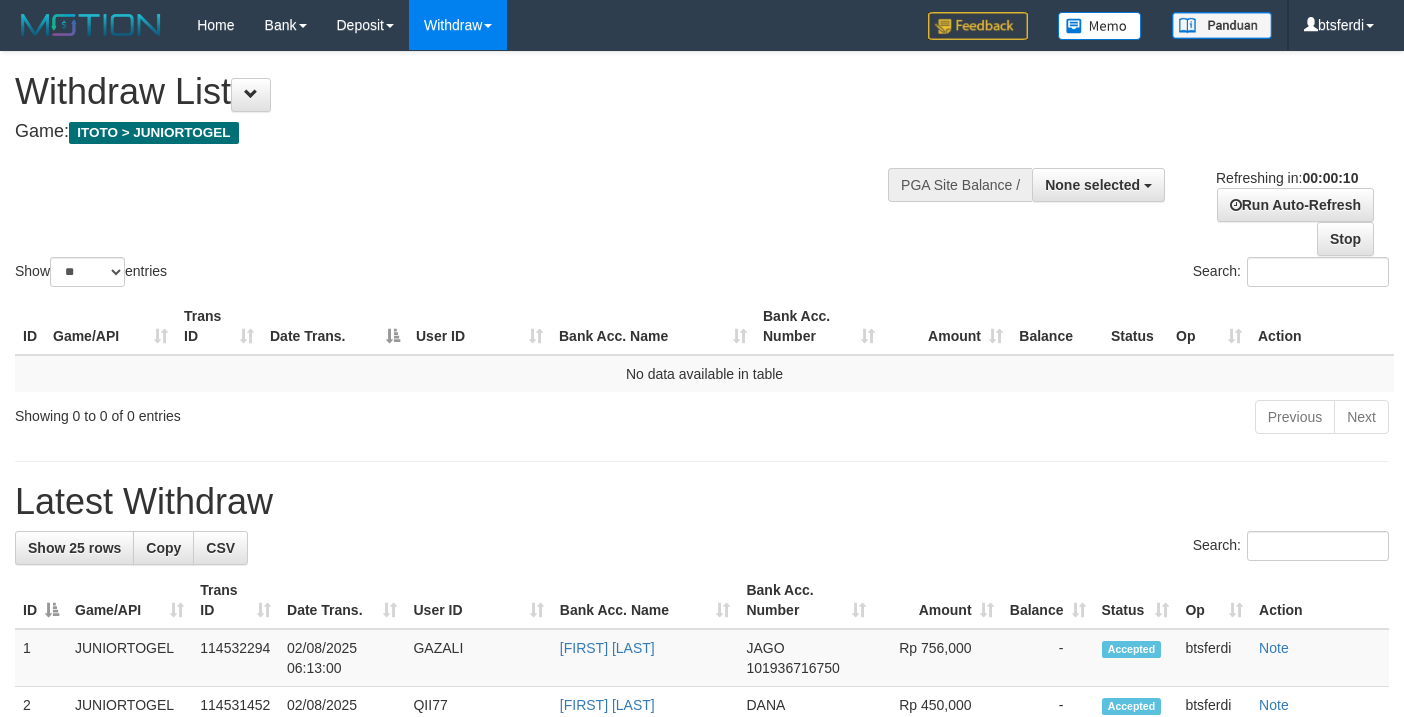 select 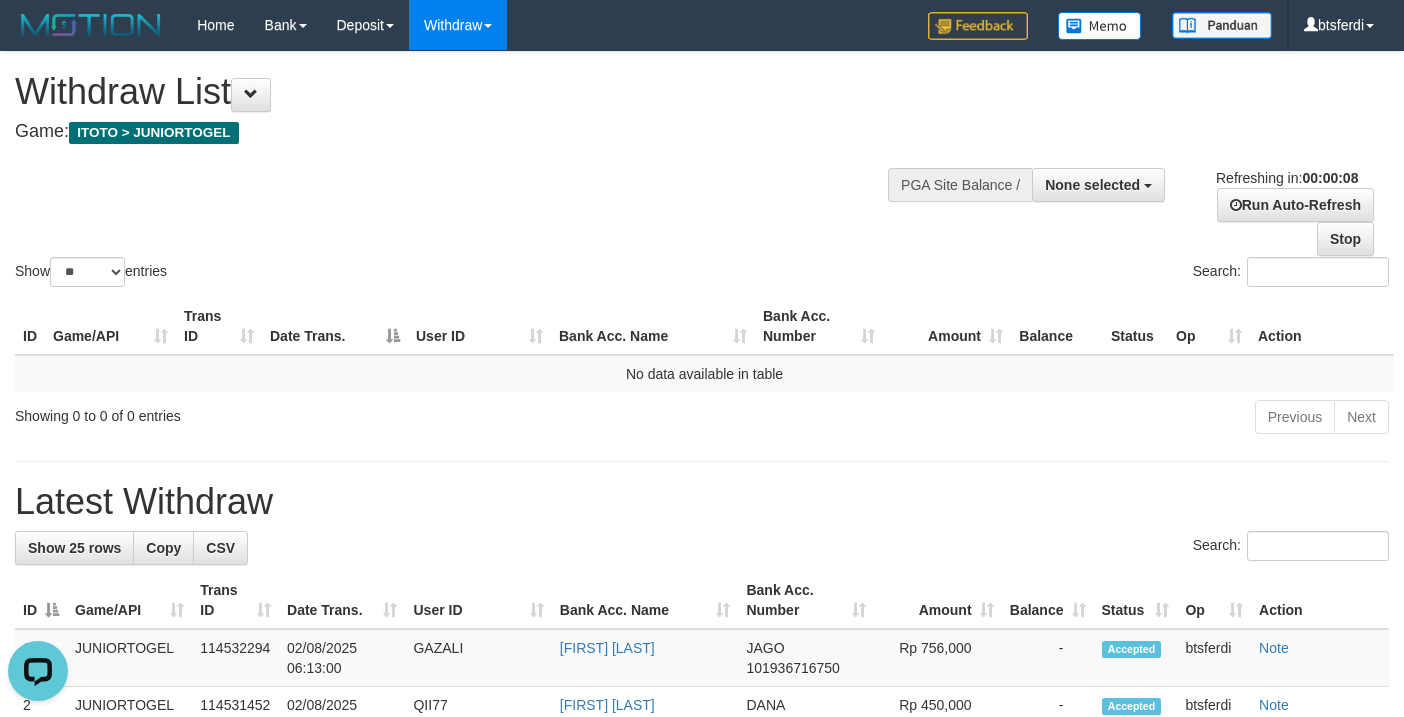 scroll, scrollTop: 0, scrollLeft: 0, axis: both 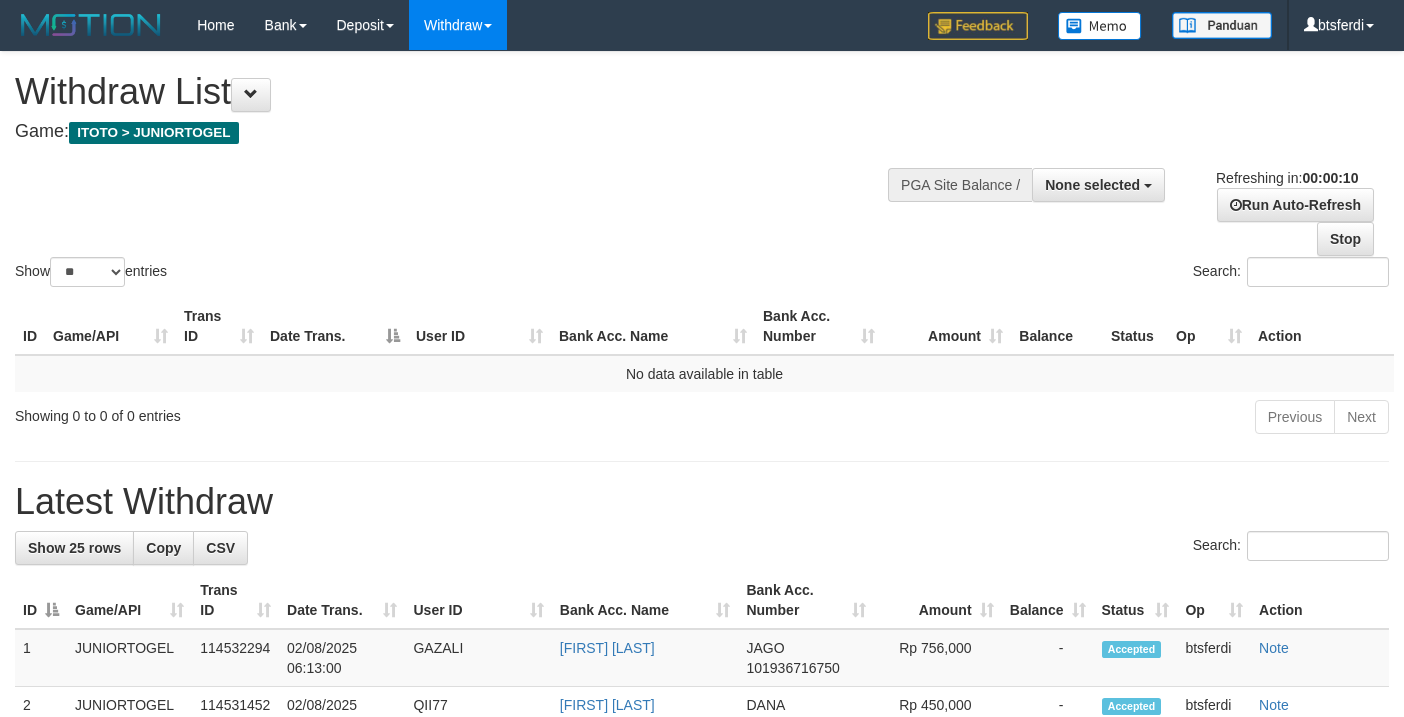 select 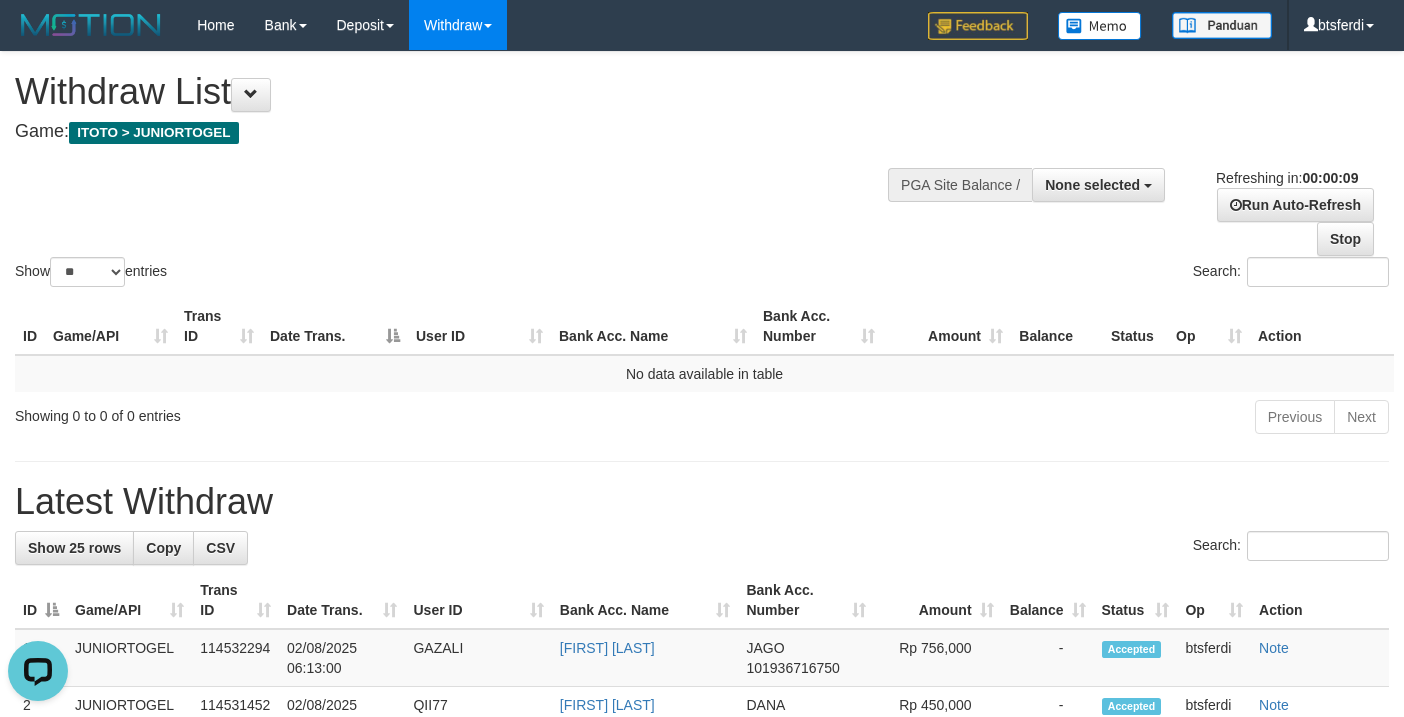 scroll, scrollTop: 0, scrollLeft: 0, axis: both 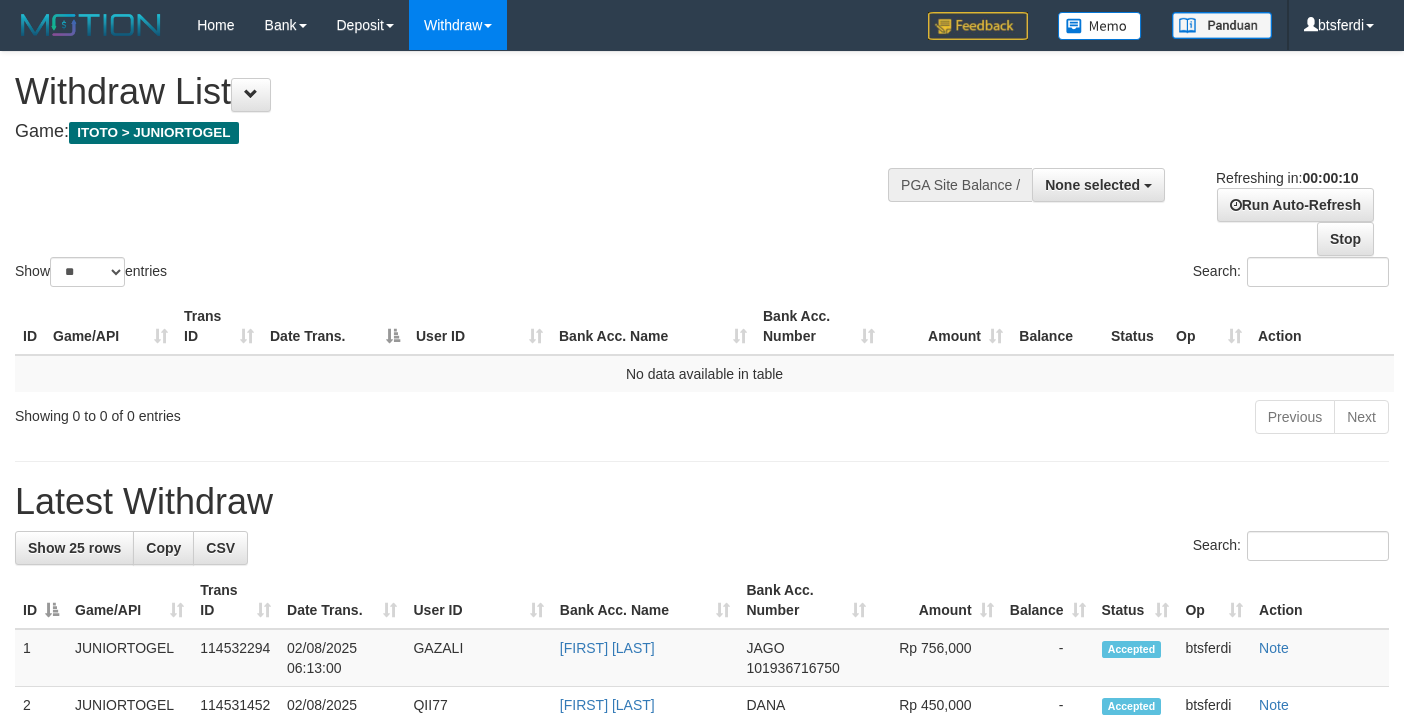select 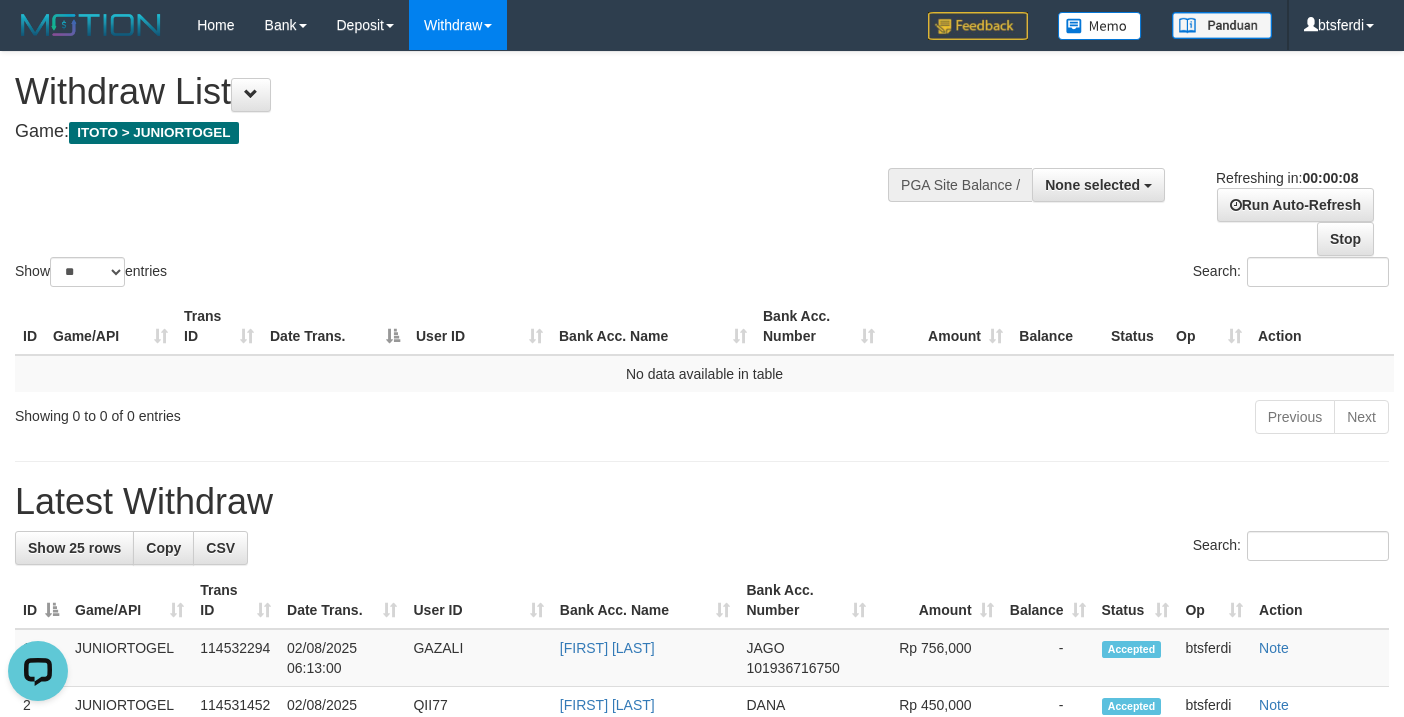 scroll, scrollTop: 0, scrollLeft: 0, axis: both 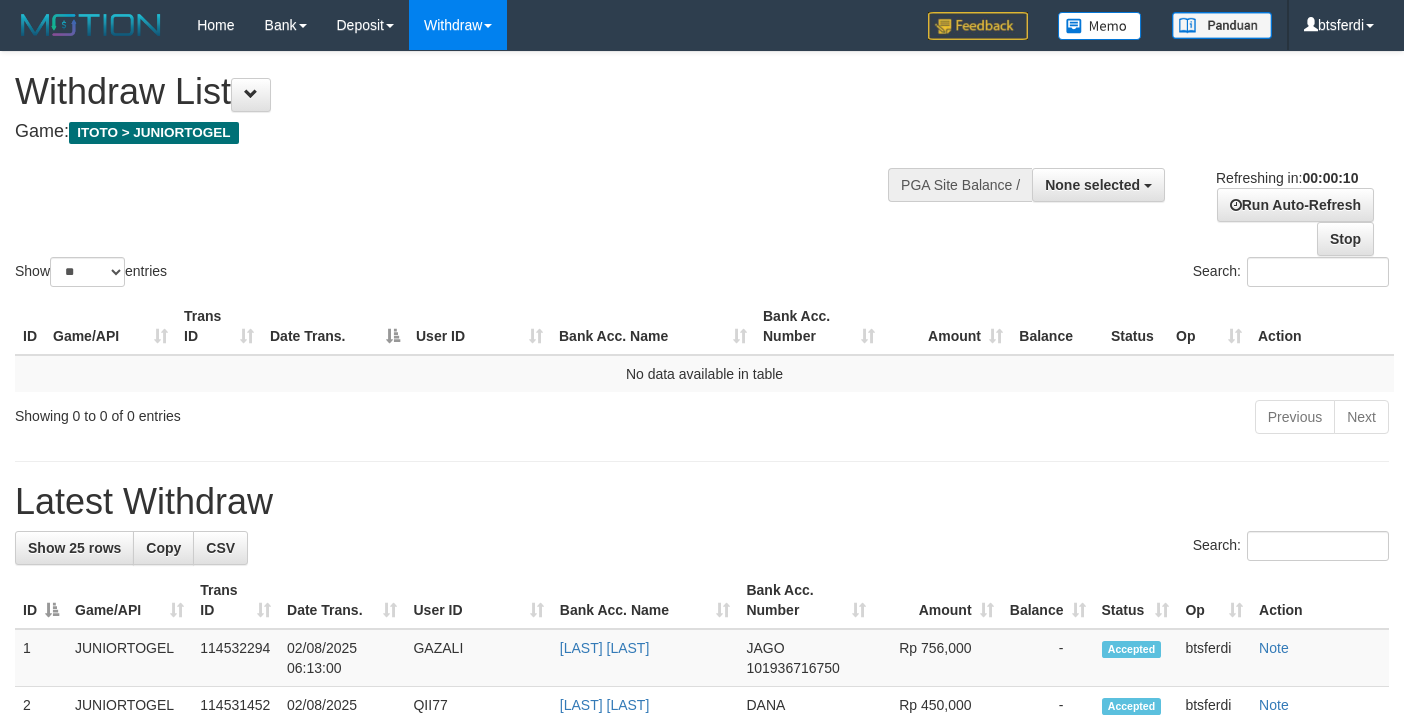 select 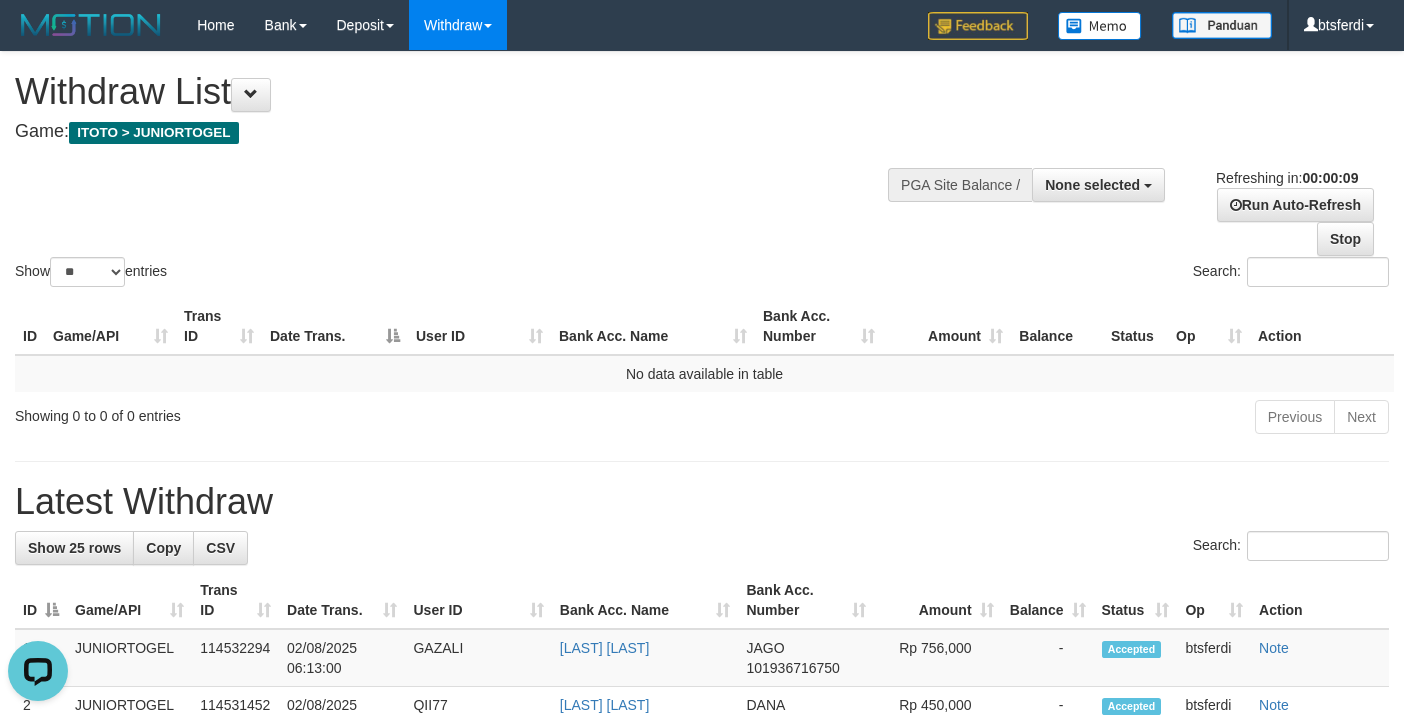 scroll, scrollTop: 0, scrollLeft: 0, axis: both 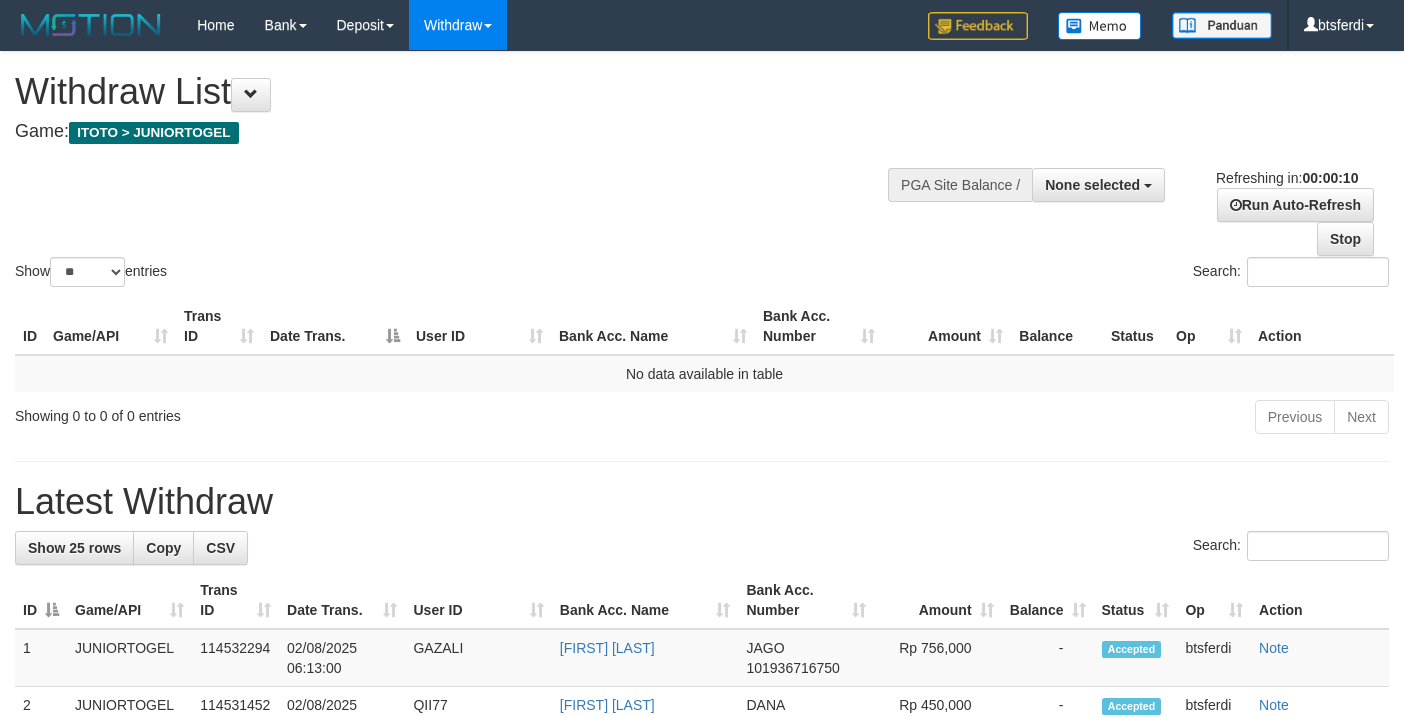 select 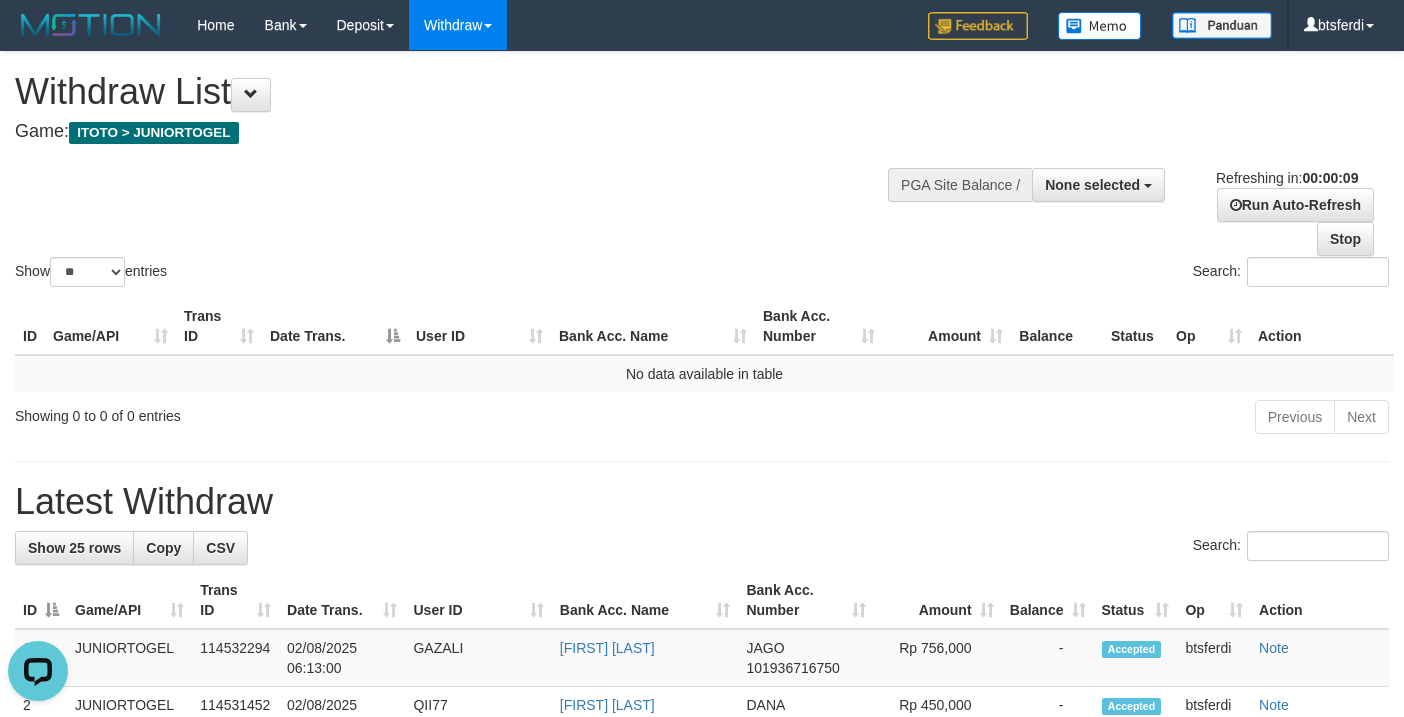 scroll, scrollTop: 0, scrollLeft: 0, axis: both 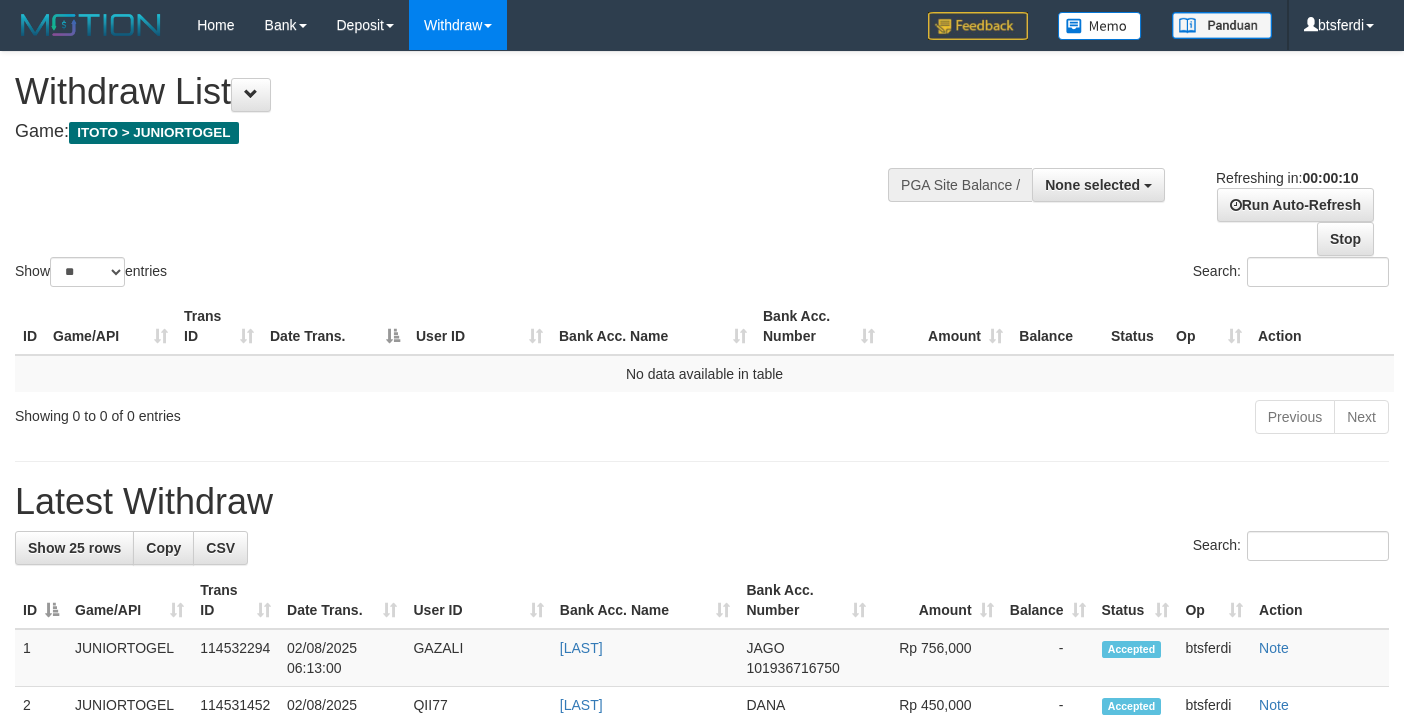 select 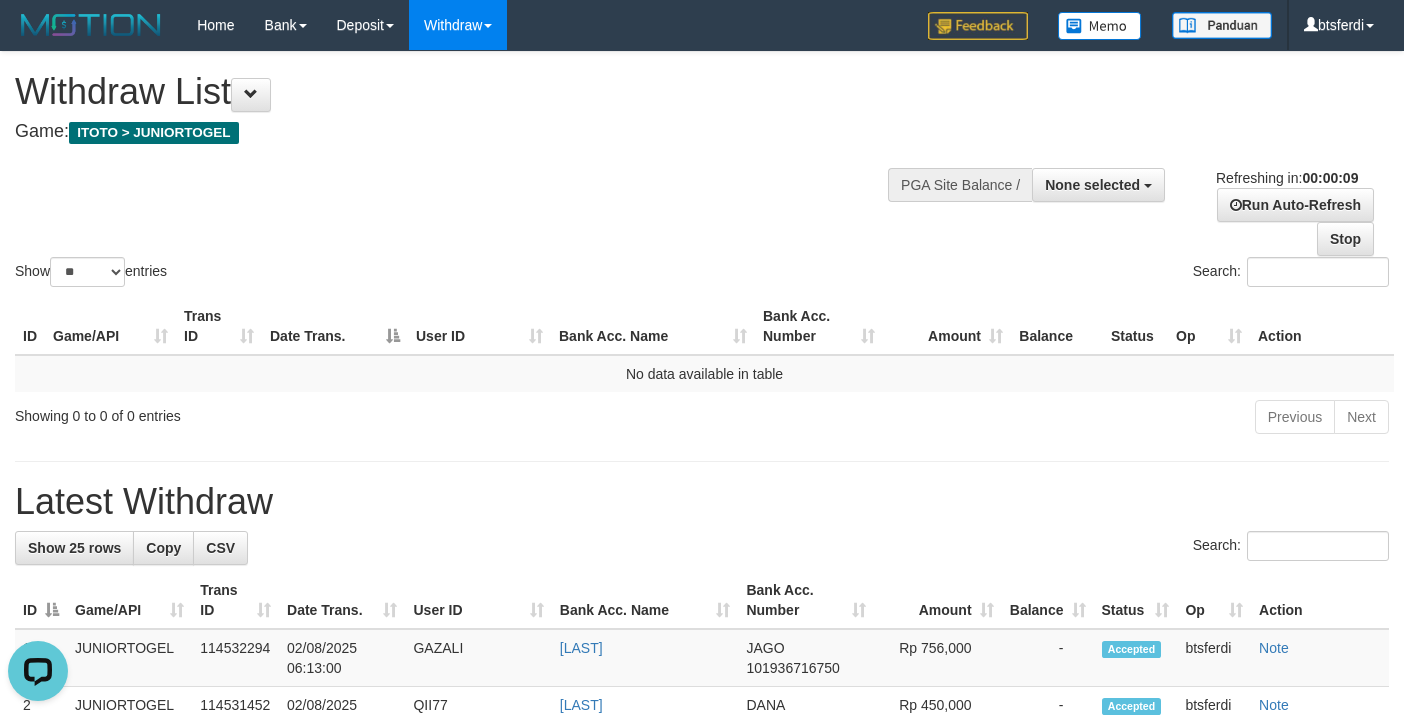 scroll, scrollTop: 0, scrollLeft: 0, axis: both 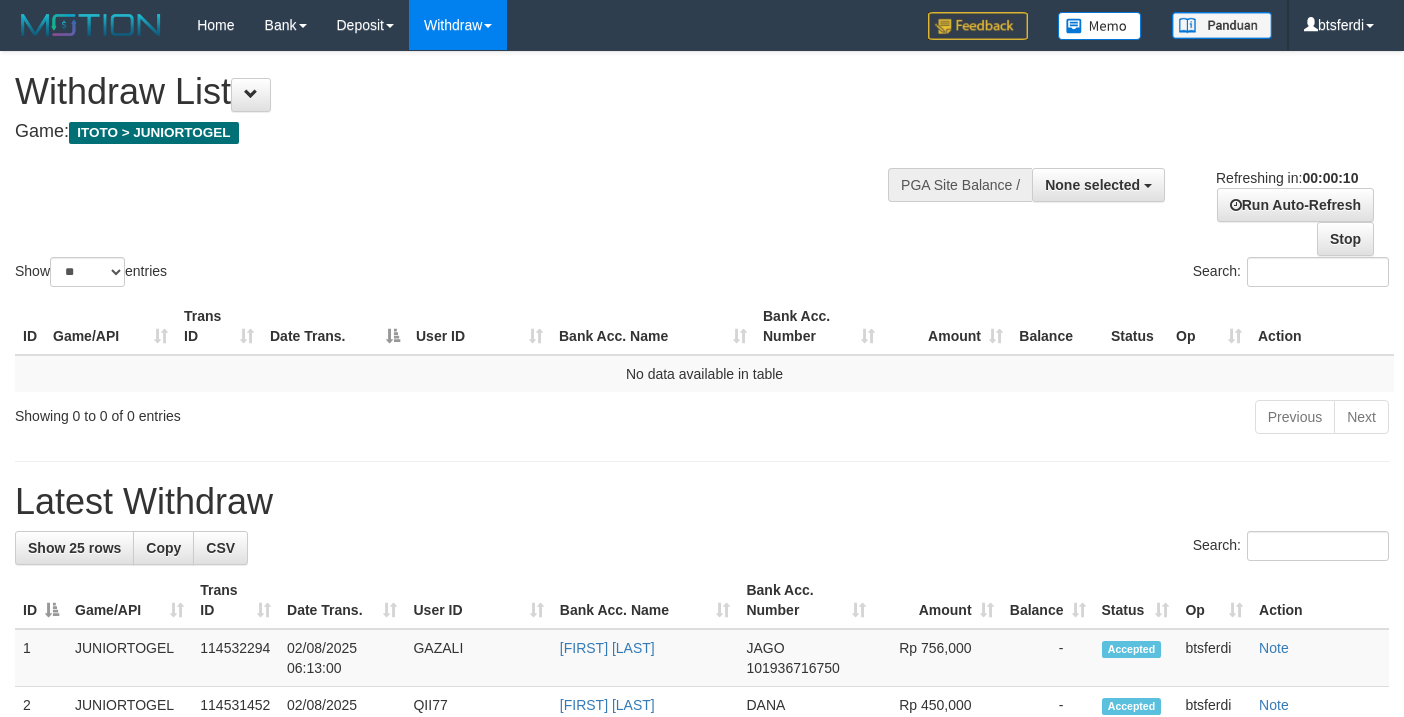 select 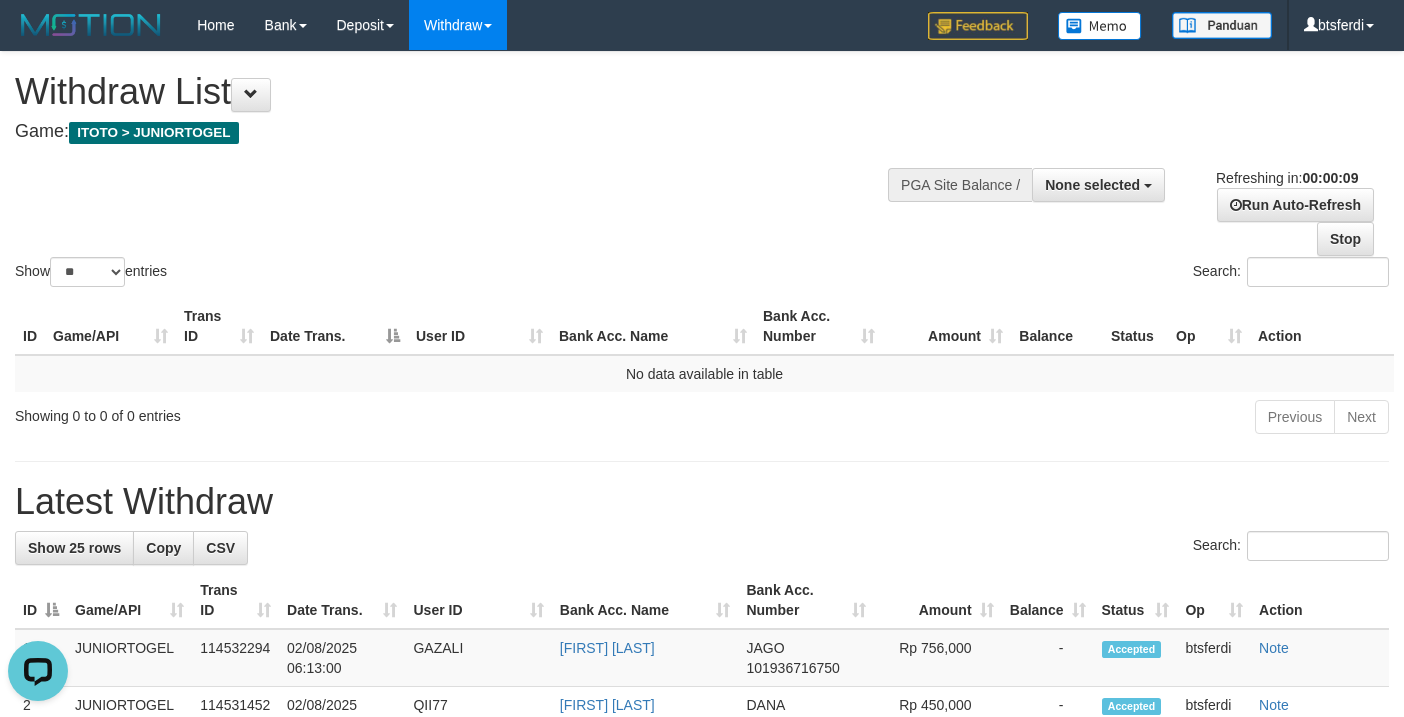 scroll, scrollTop: 0, scrollLeft: 0, axis: both 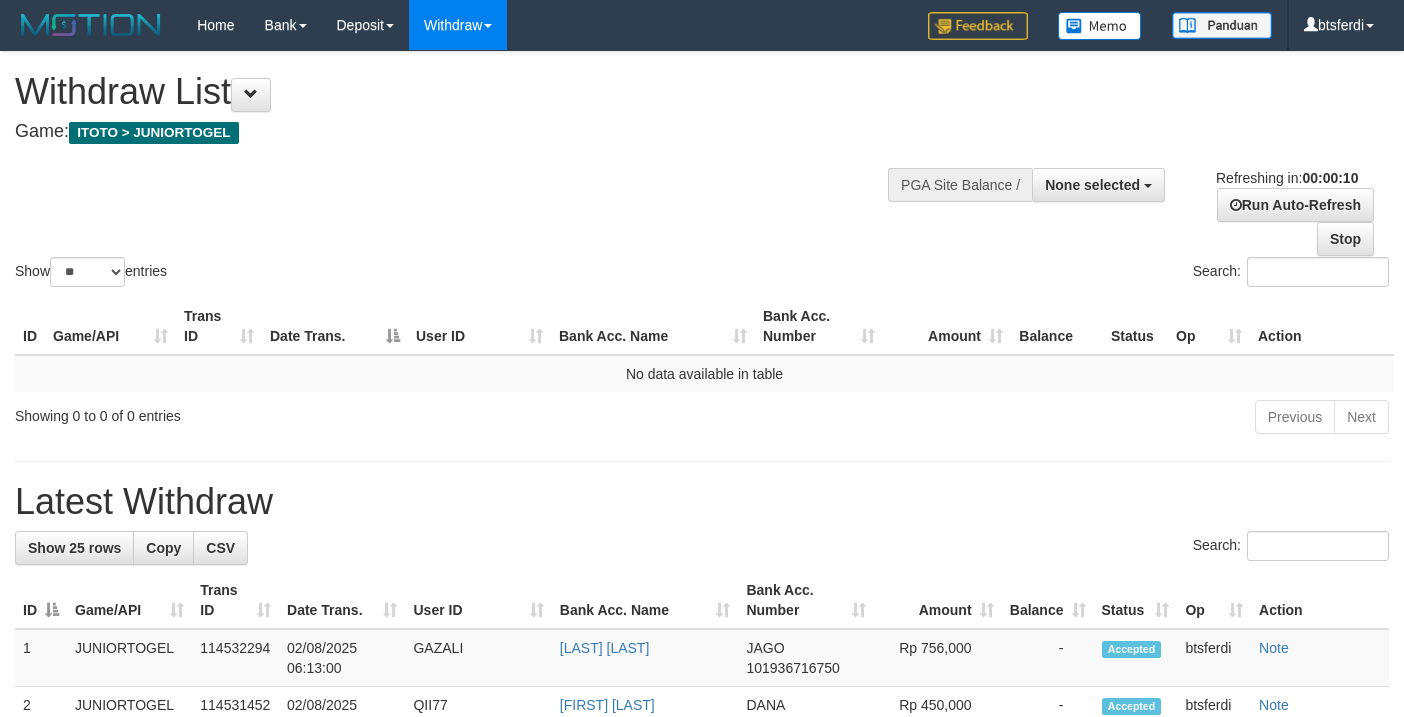 select 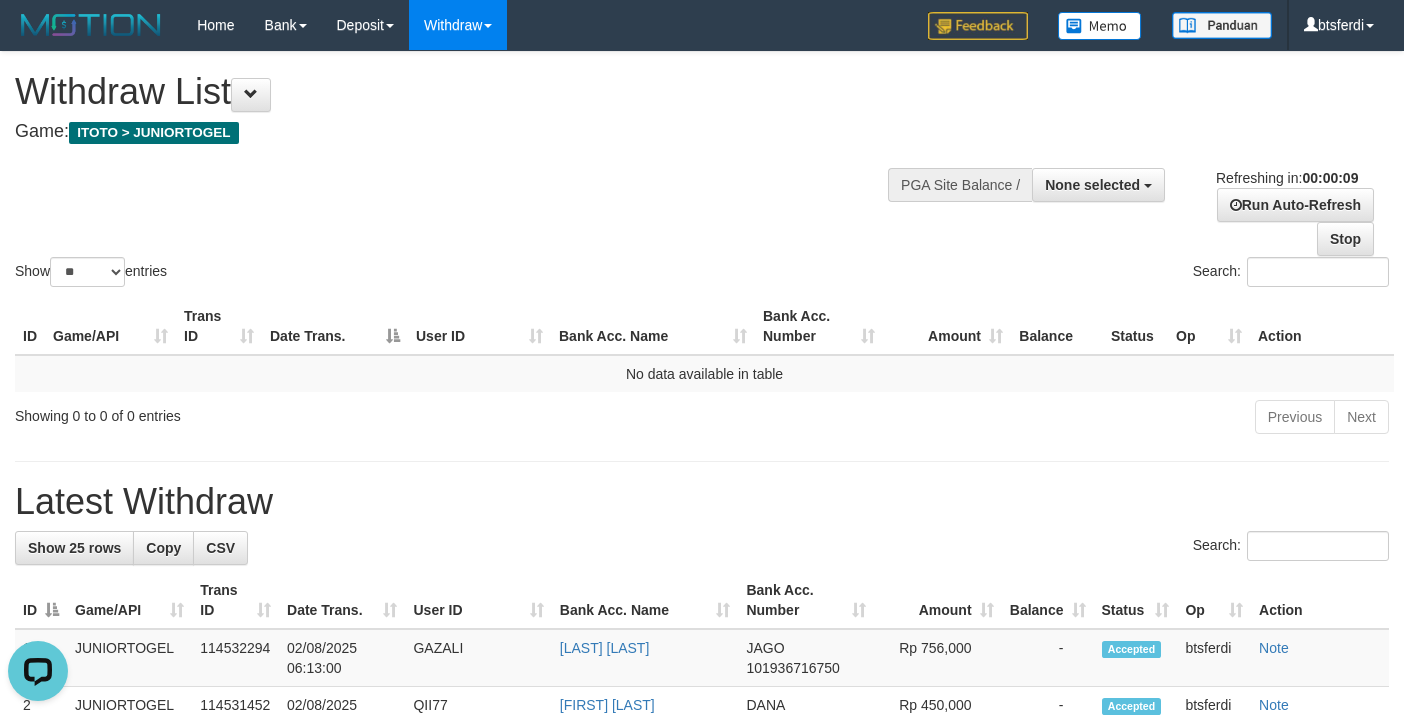 scroll, scrollTop: 0, scrollLeft: 0, axis: both 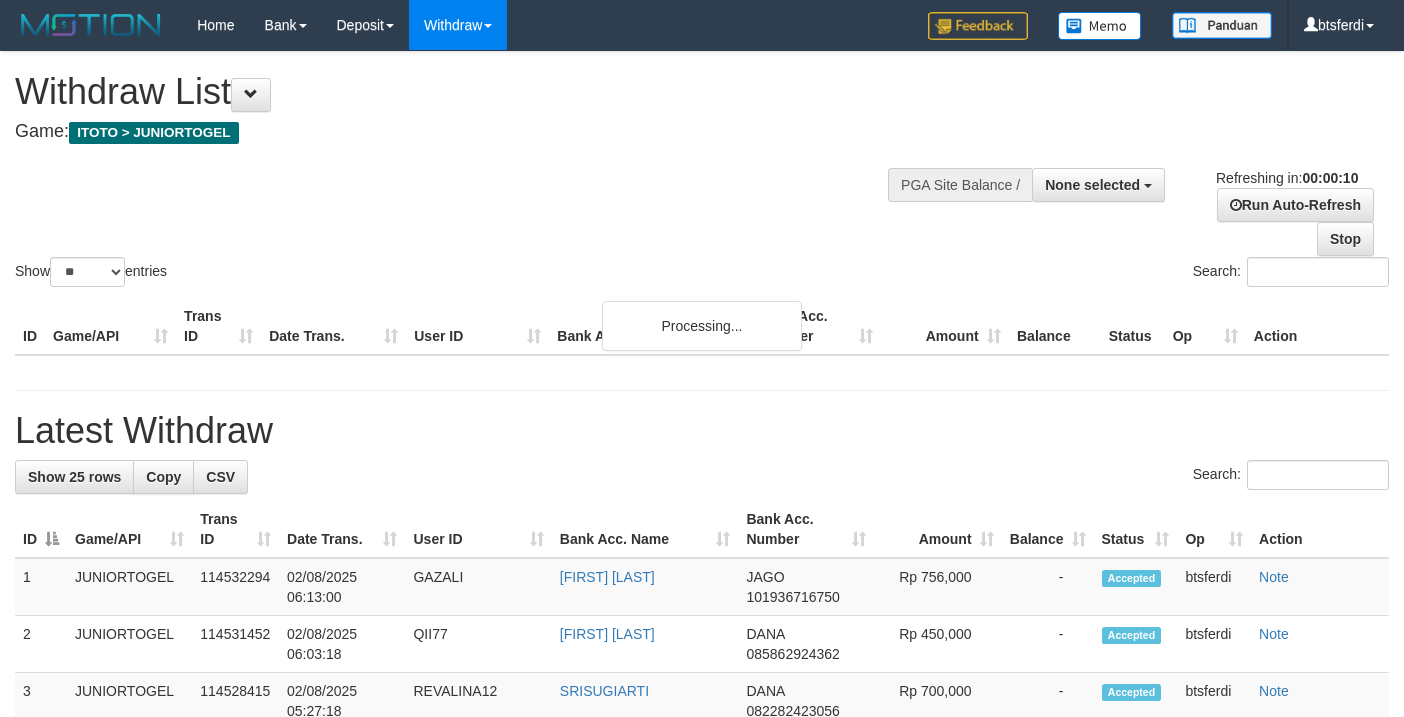 select 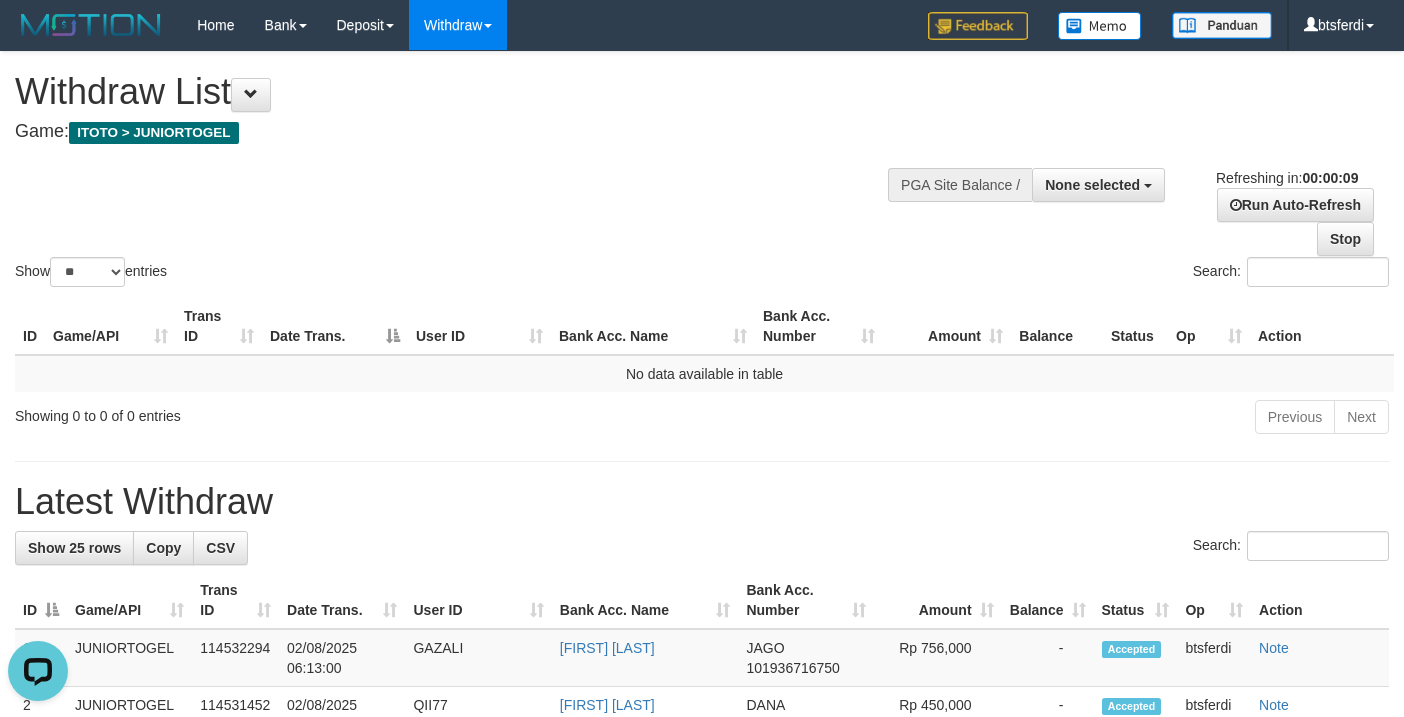scroll, scrollTop: 0, scrollLeft: 0, axis: both 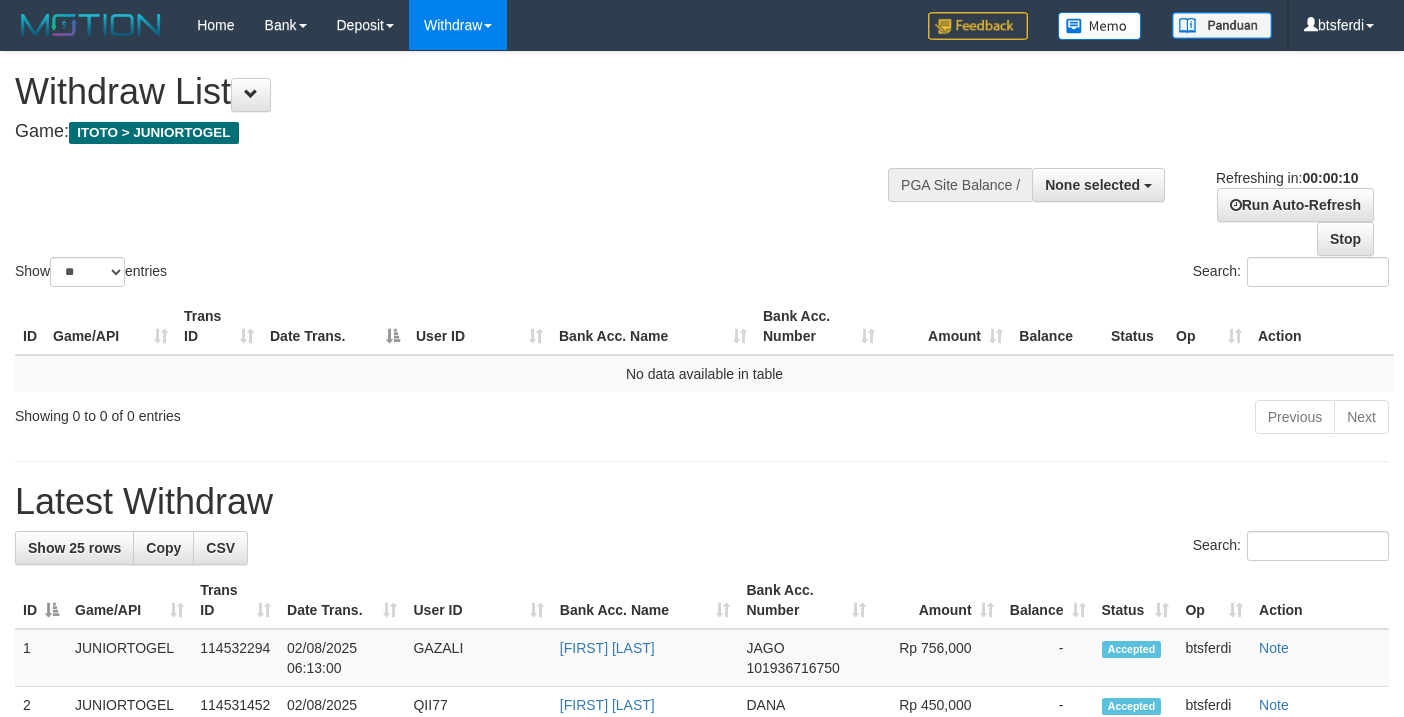 select 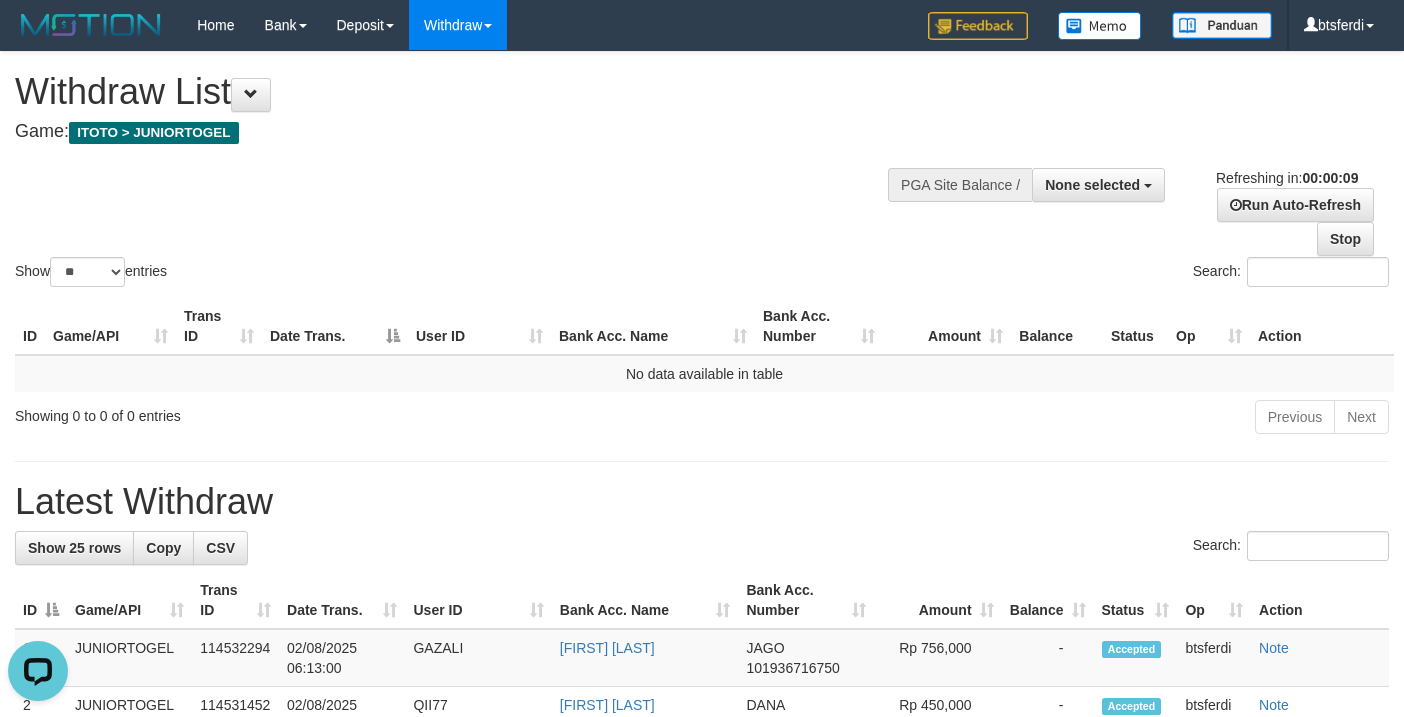 scroll, scrollTop: 0, scrollLeft: 0, axis: both 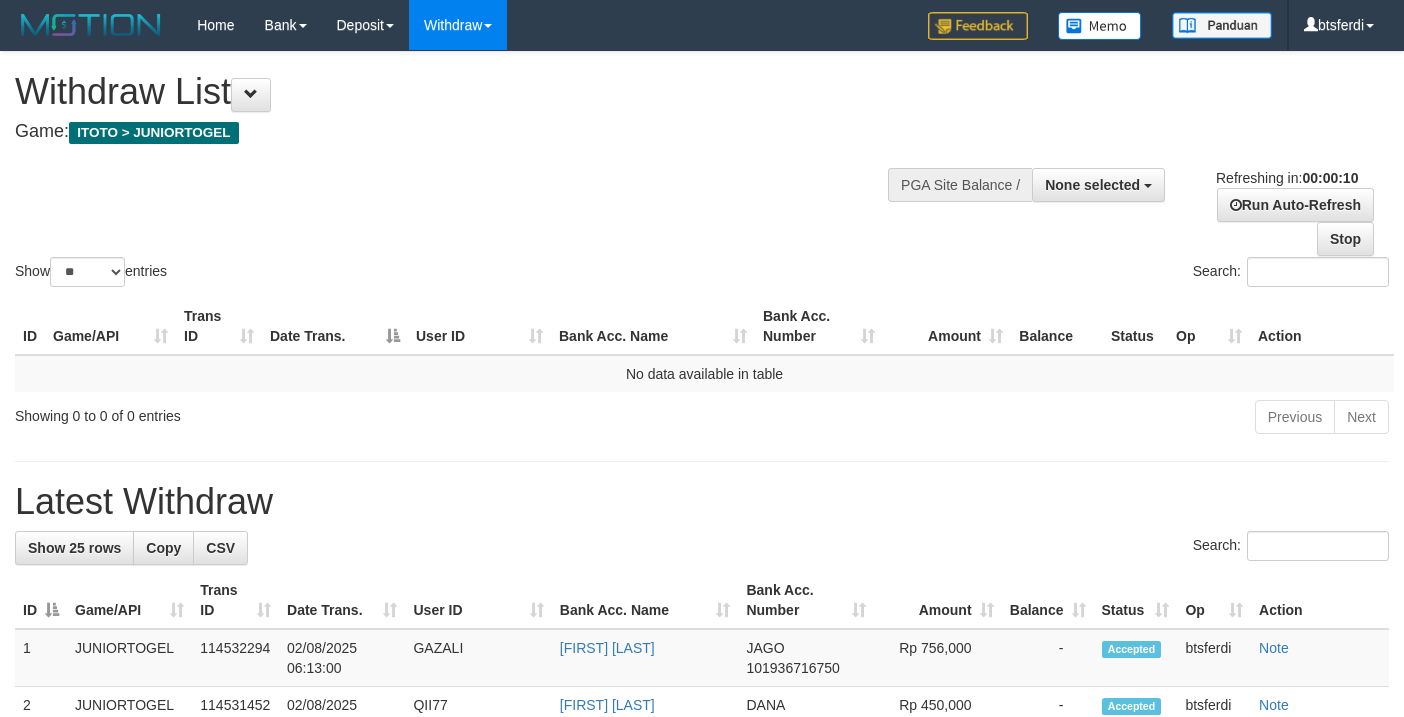 select 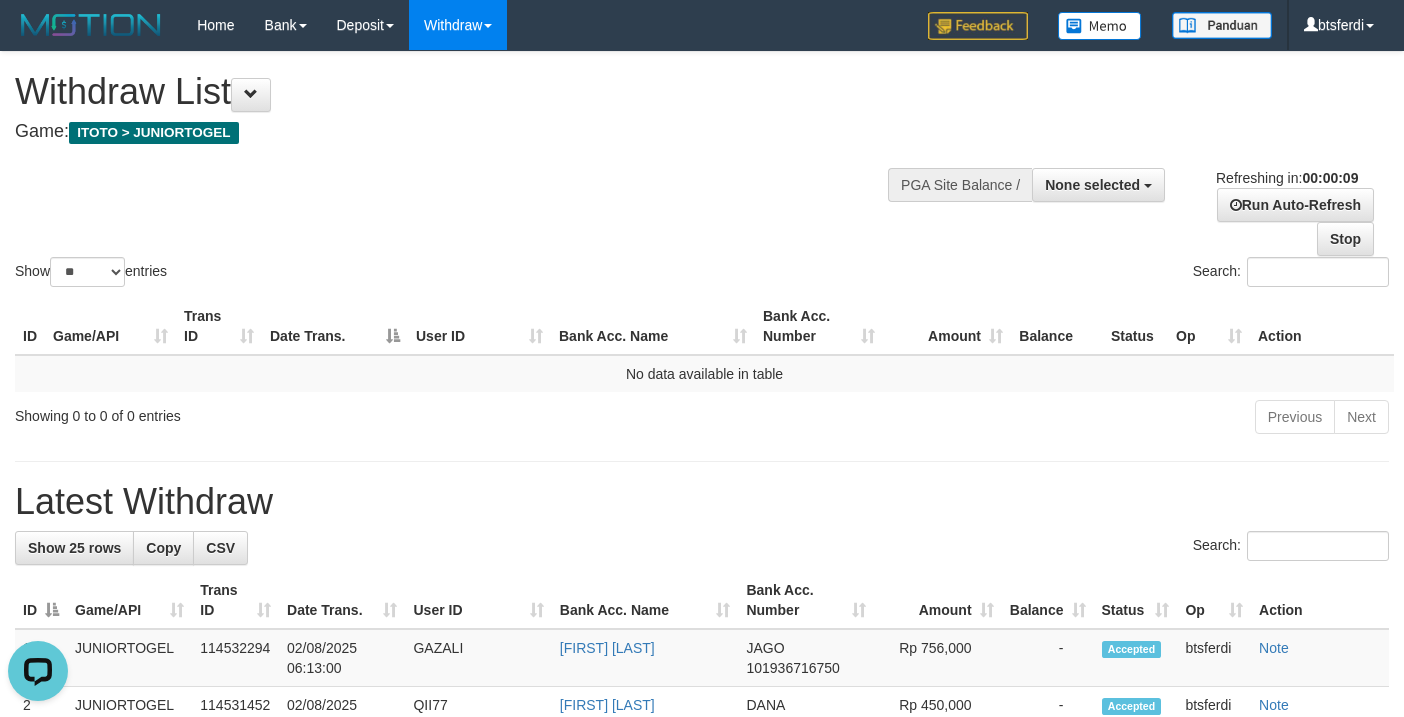 scroll, scrollTop: 0, scrollLeft: 0, axis: both 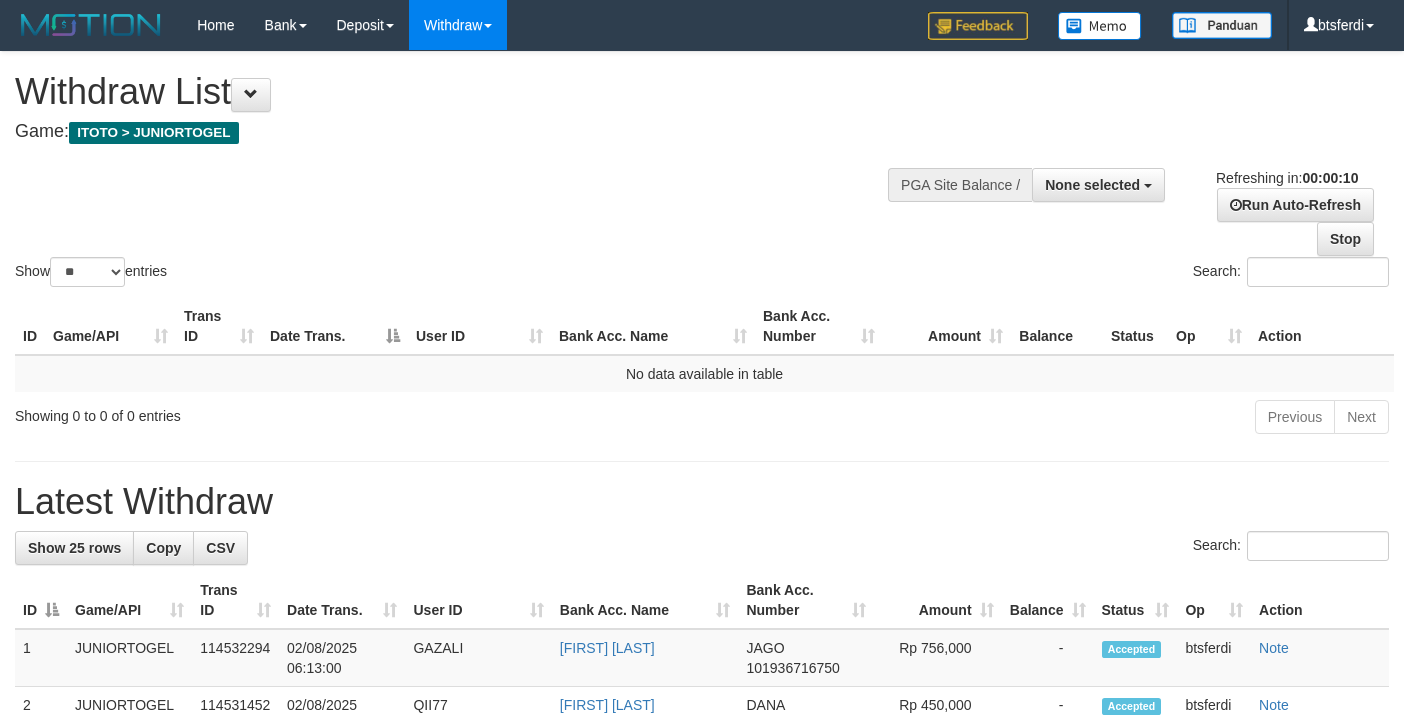 select 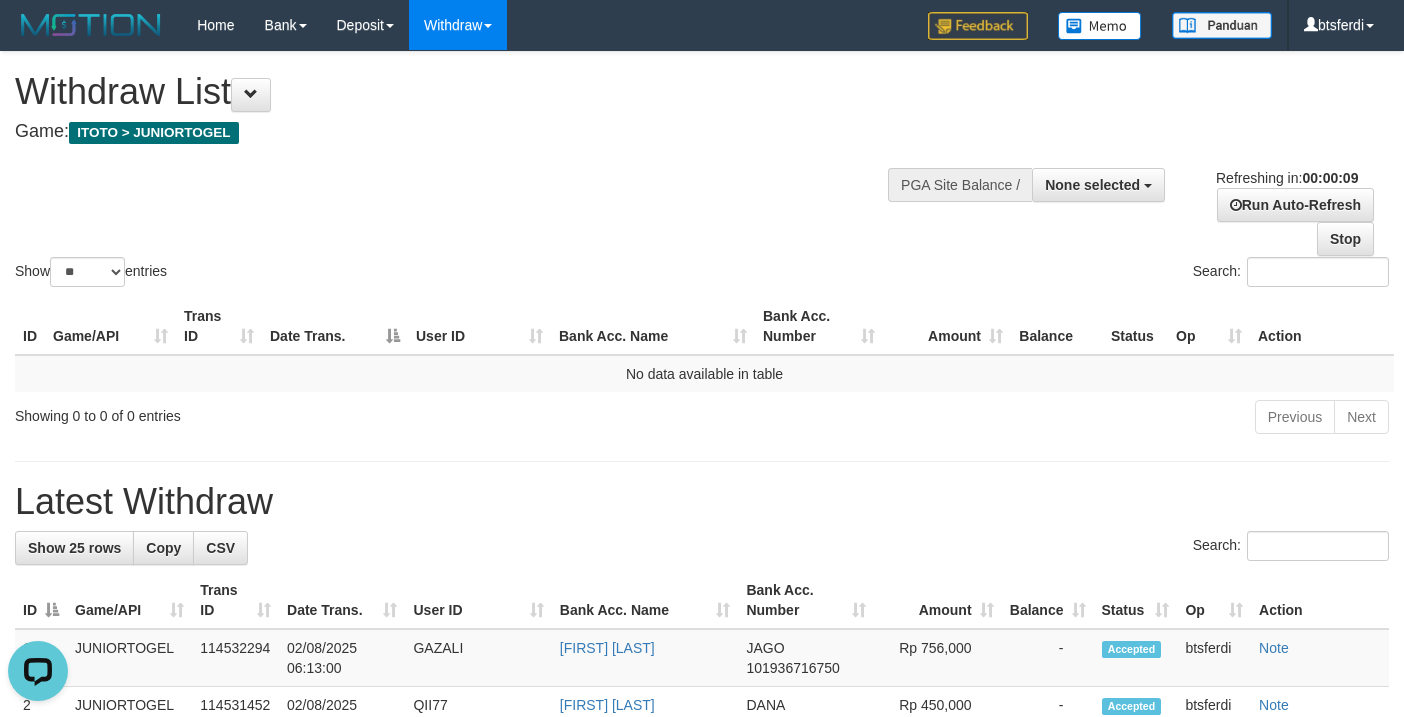 scroll, scrollTop: 0, scrollLeft: 0, axis: both 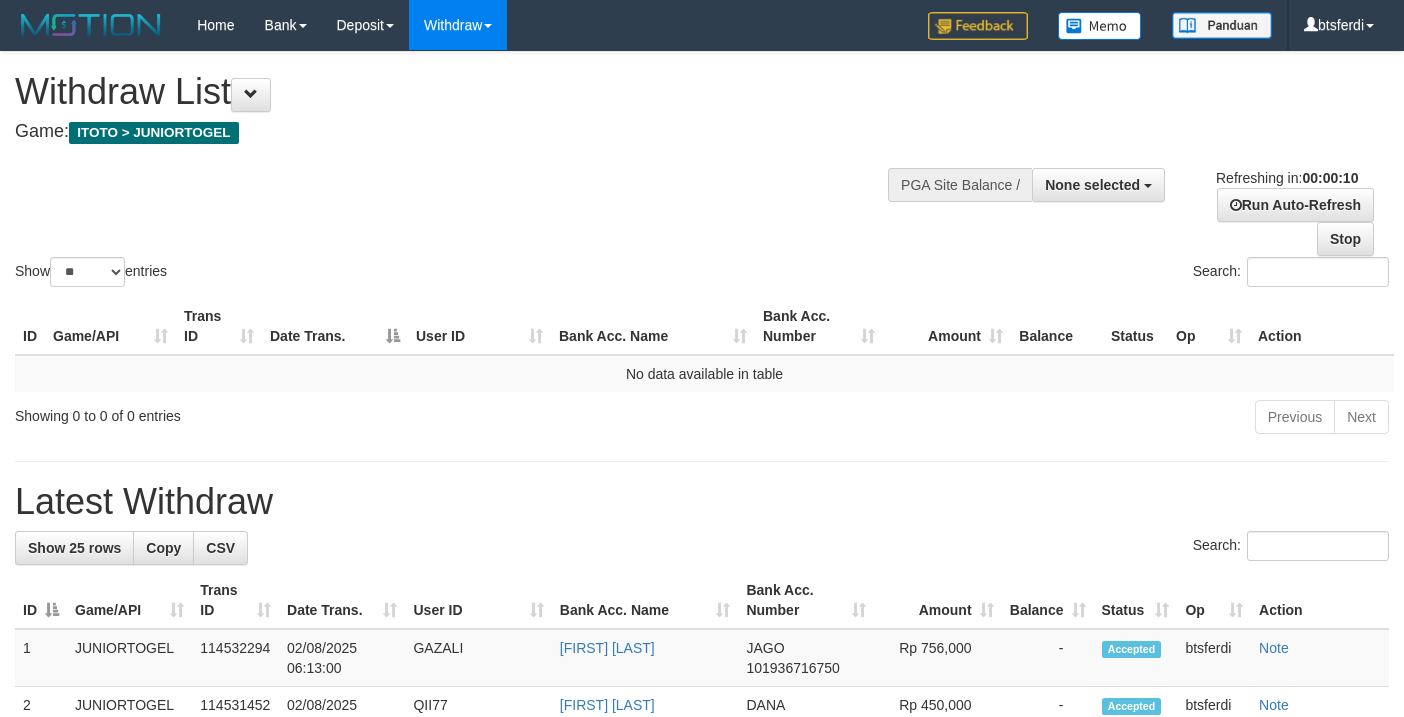 select 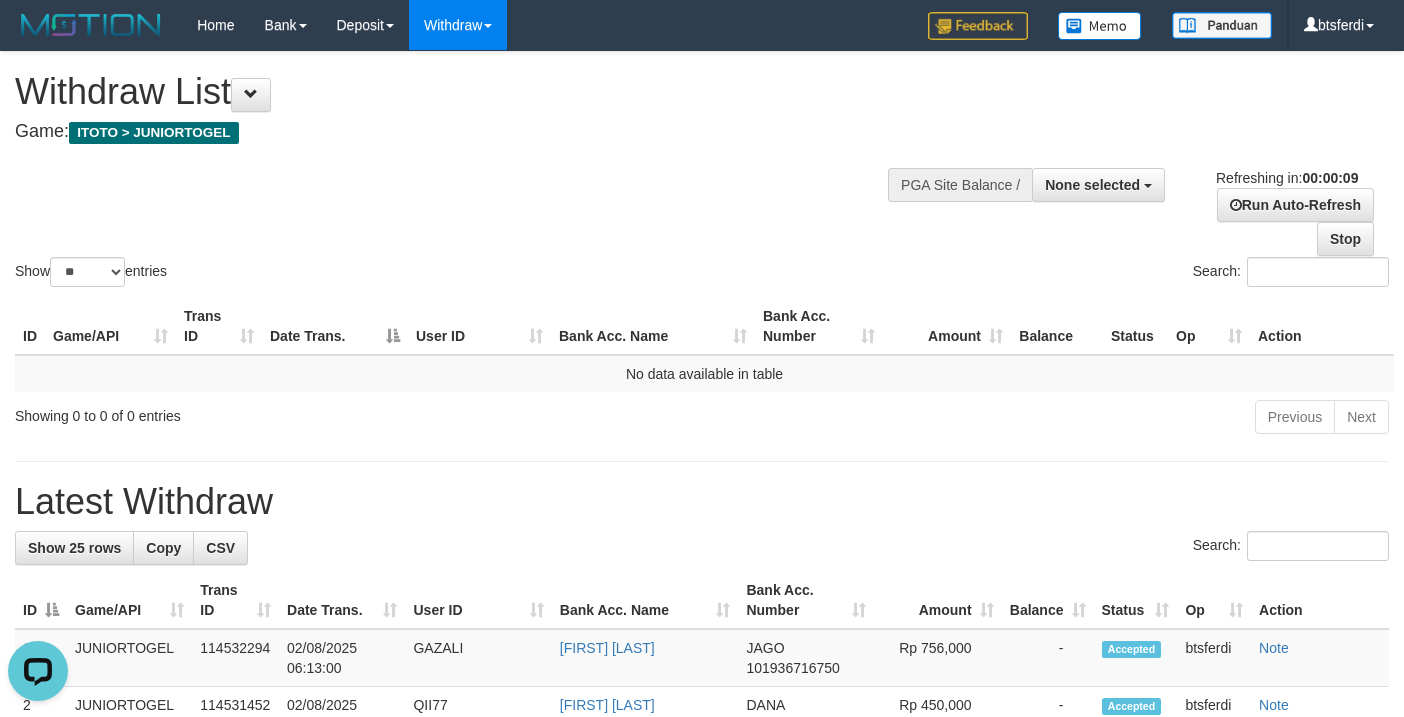 scroll, scrollTop: 0, scrollLeft: 0, axis: both 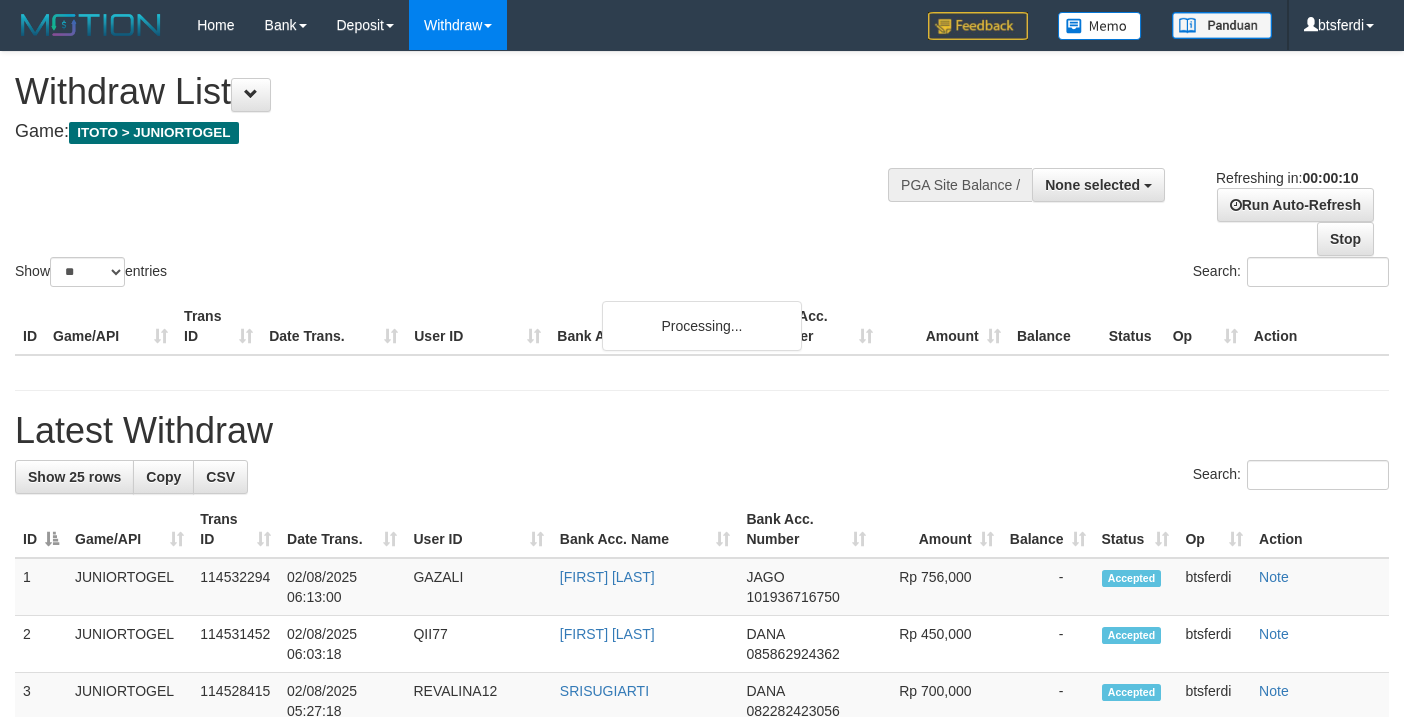 select 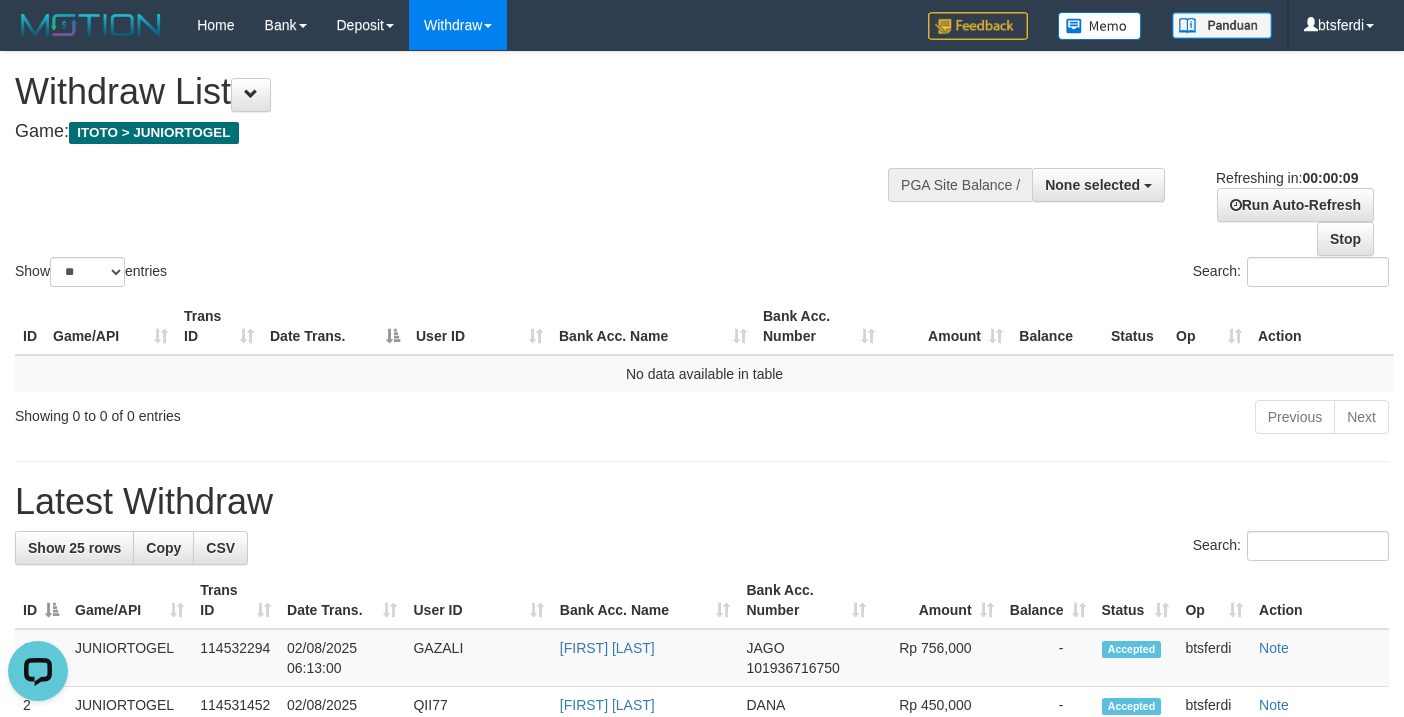 scroll, scrollTop: 0, scrollLeft: 0, axis: both 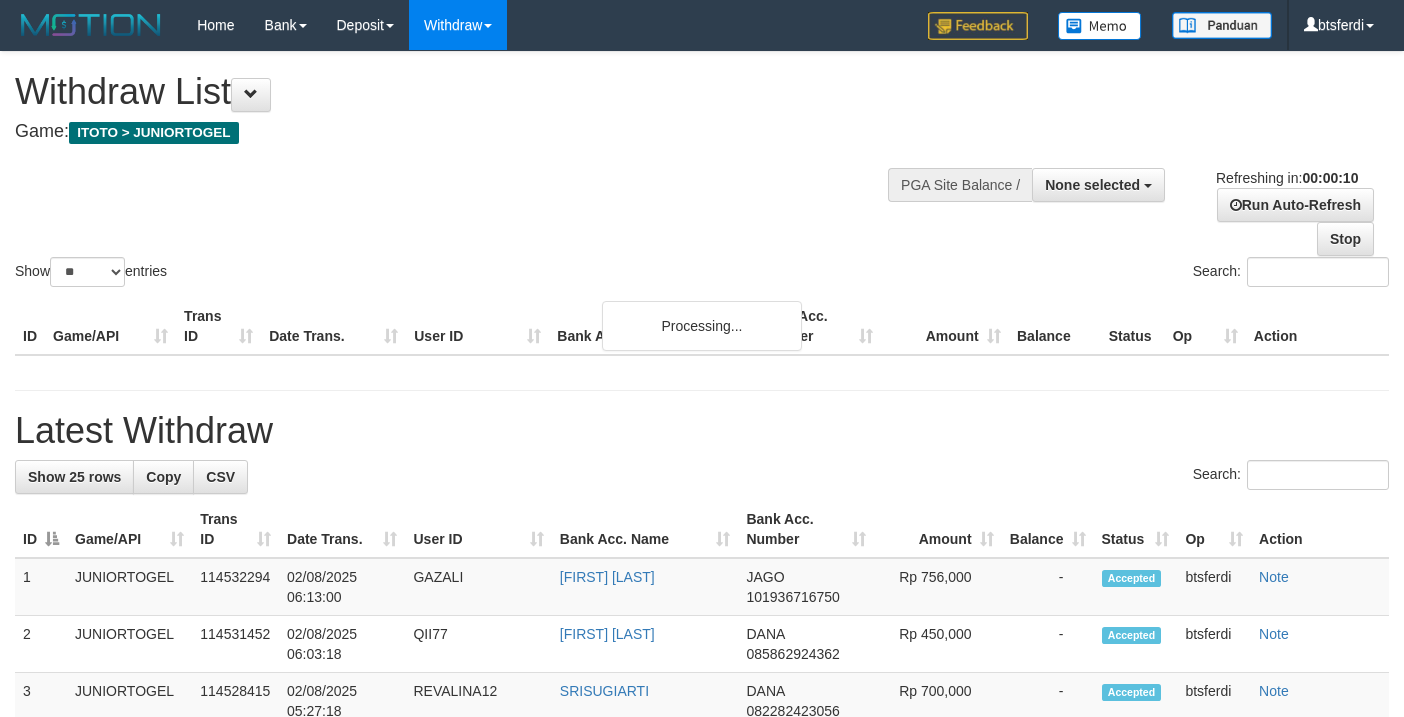 select 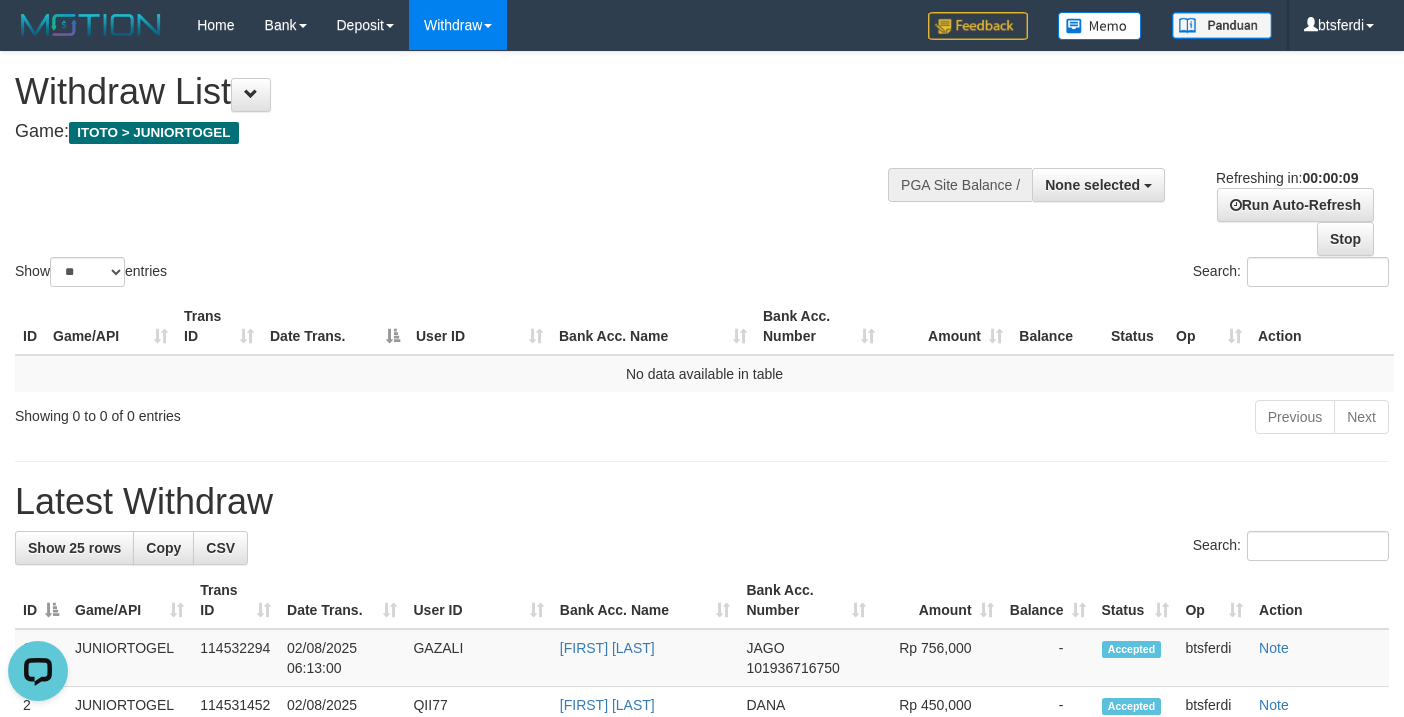 scroll, scrollTop: 0, scrollLeft: 0, axis: both 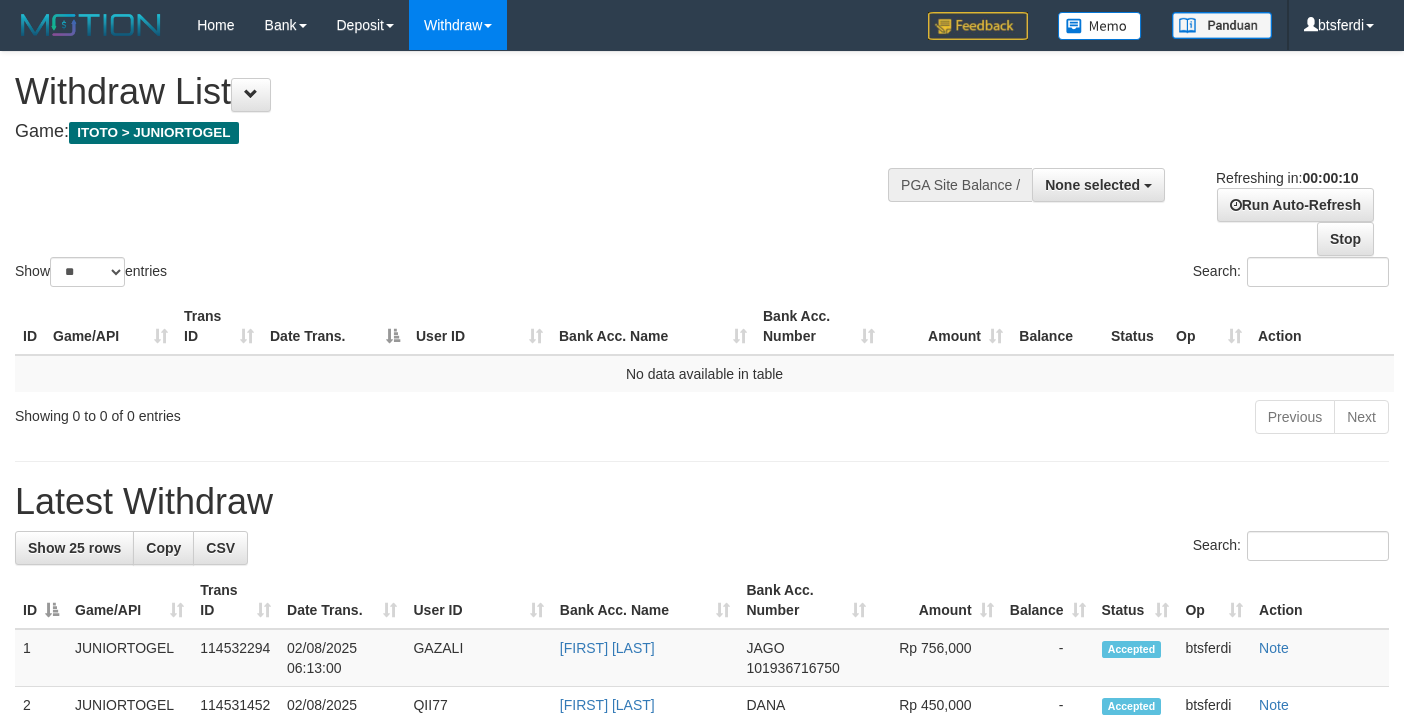 select 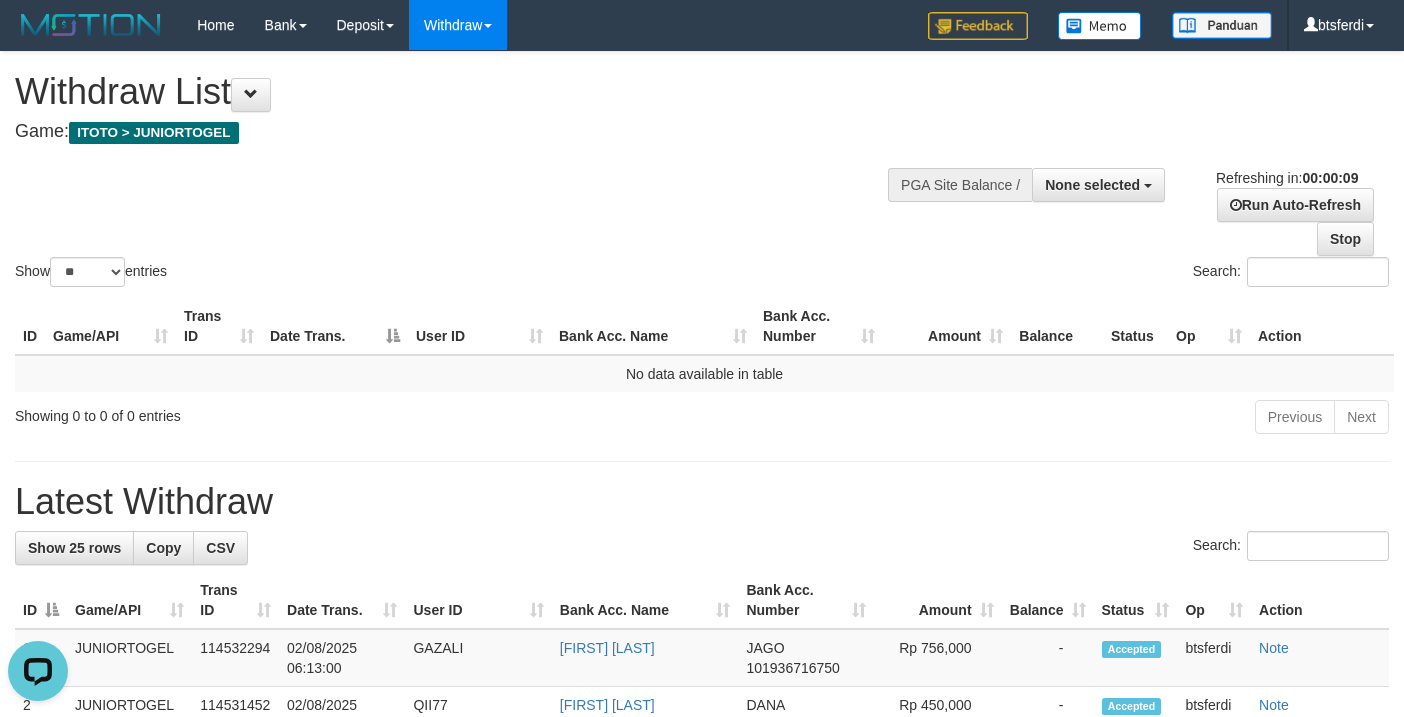 scroll, scrollTop: 0, scrollLeft: 0, axis: both 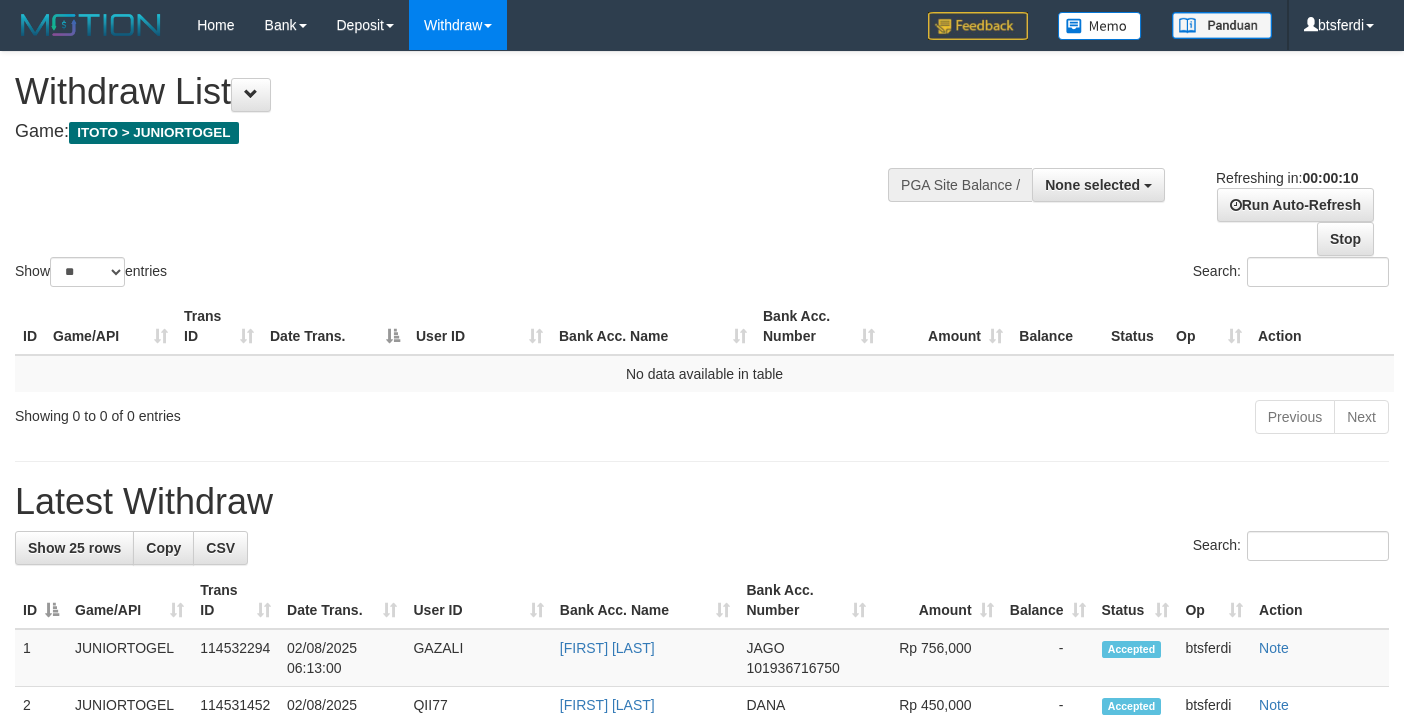 select 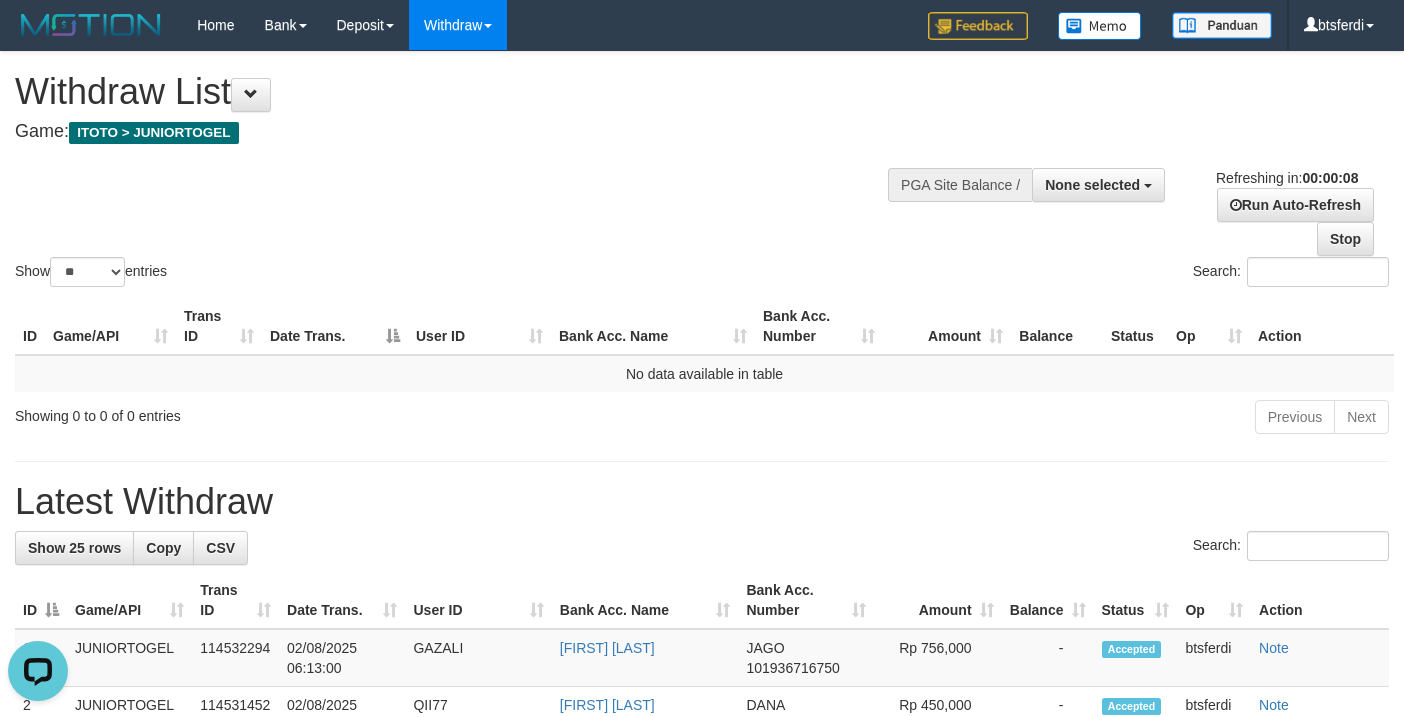 scroll, scrollTop: 0, scrollLeft: 0, axis: both 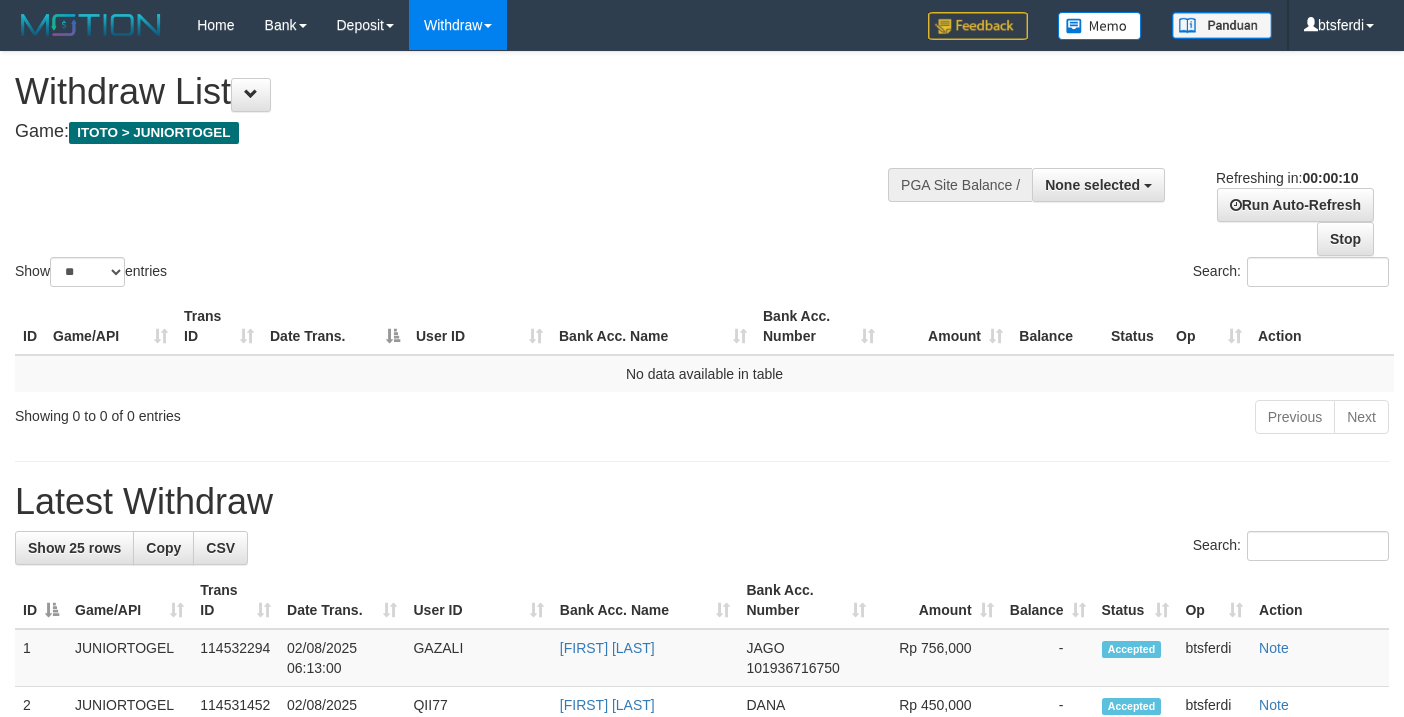 select 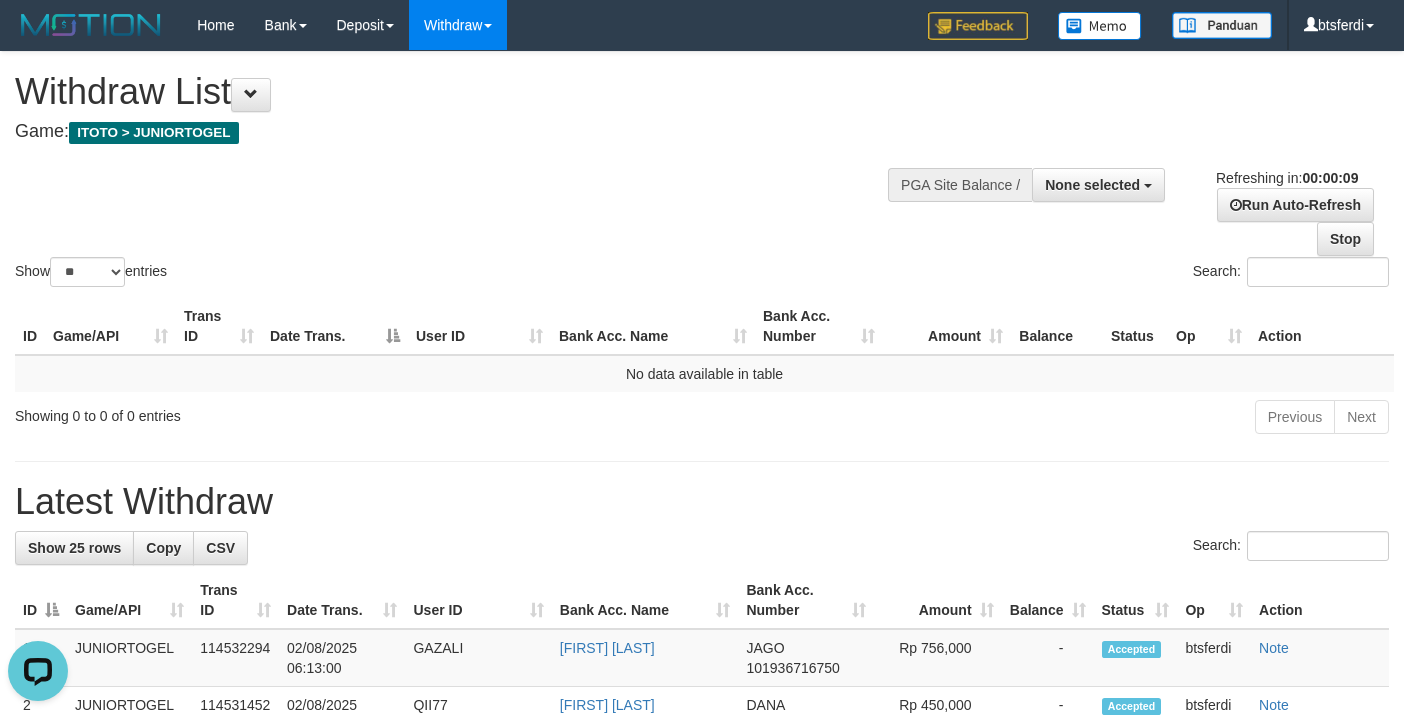scroll, scrollTop: 0, scrollLeft: 0, axis: both 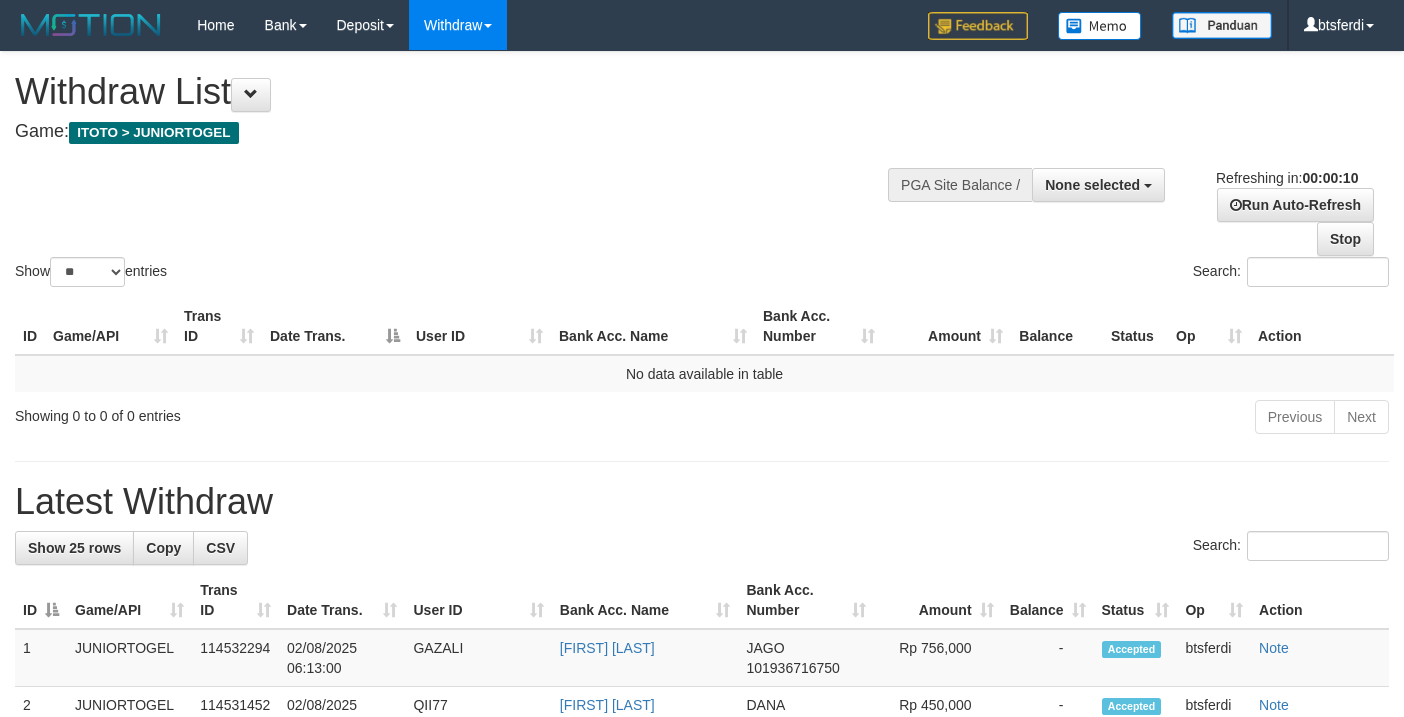 select 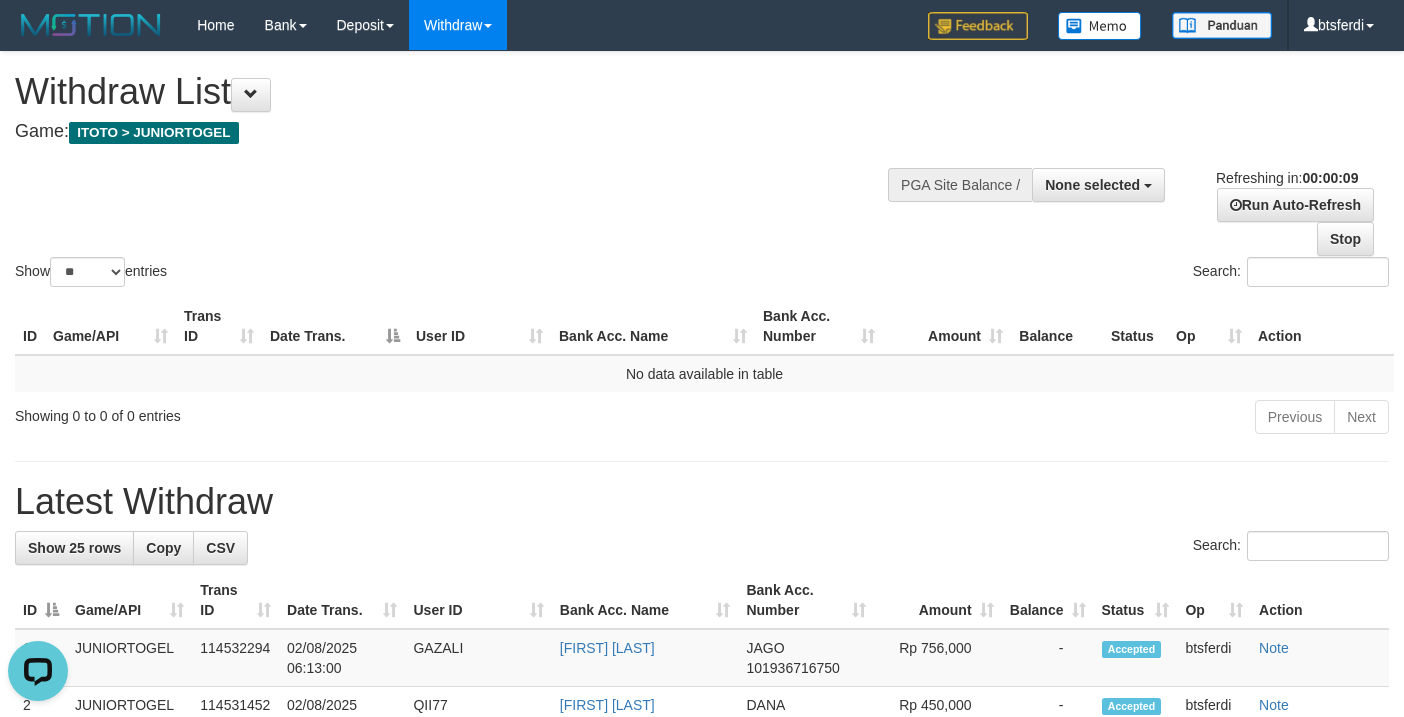 scroll, scrollTop: 0, scrollLeft: 0, axis: both 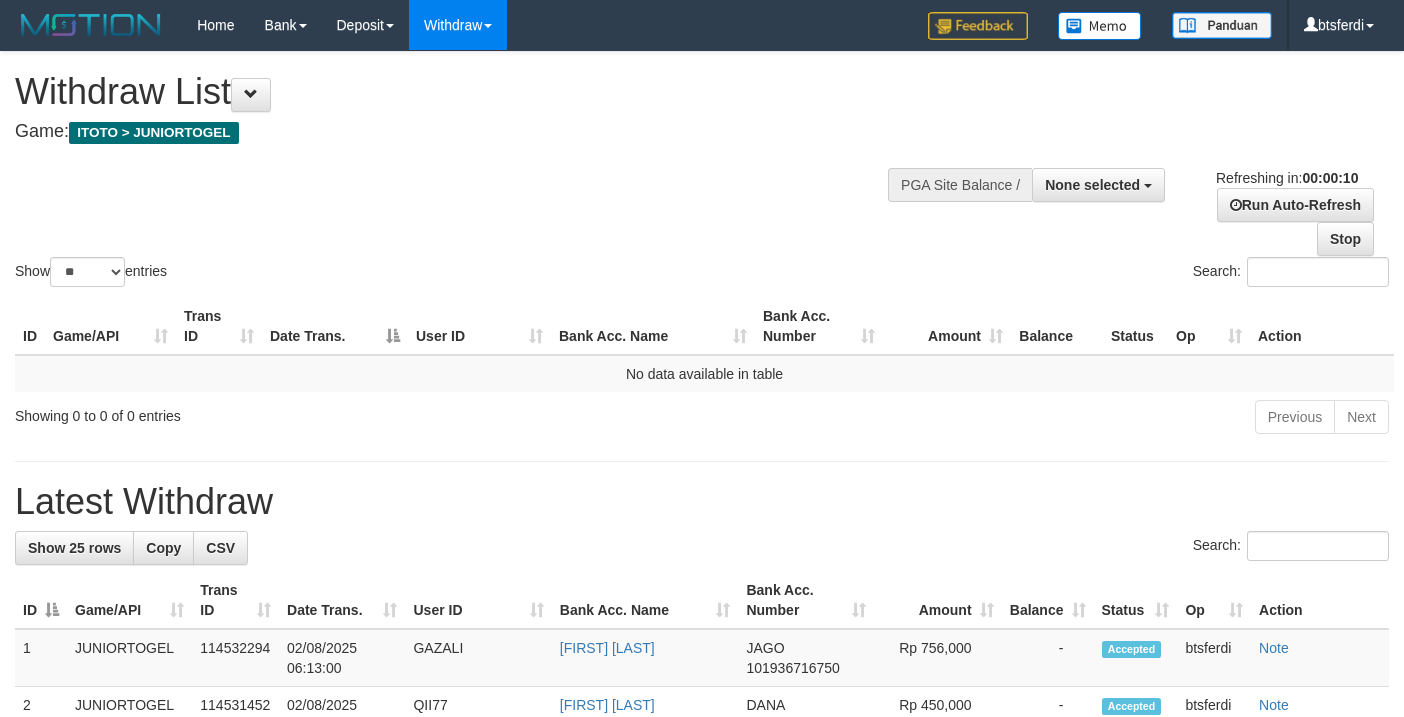 select 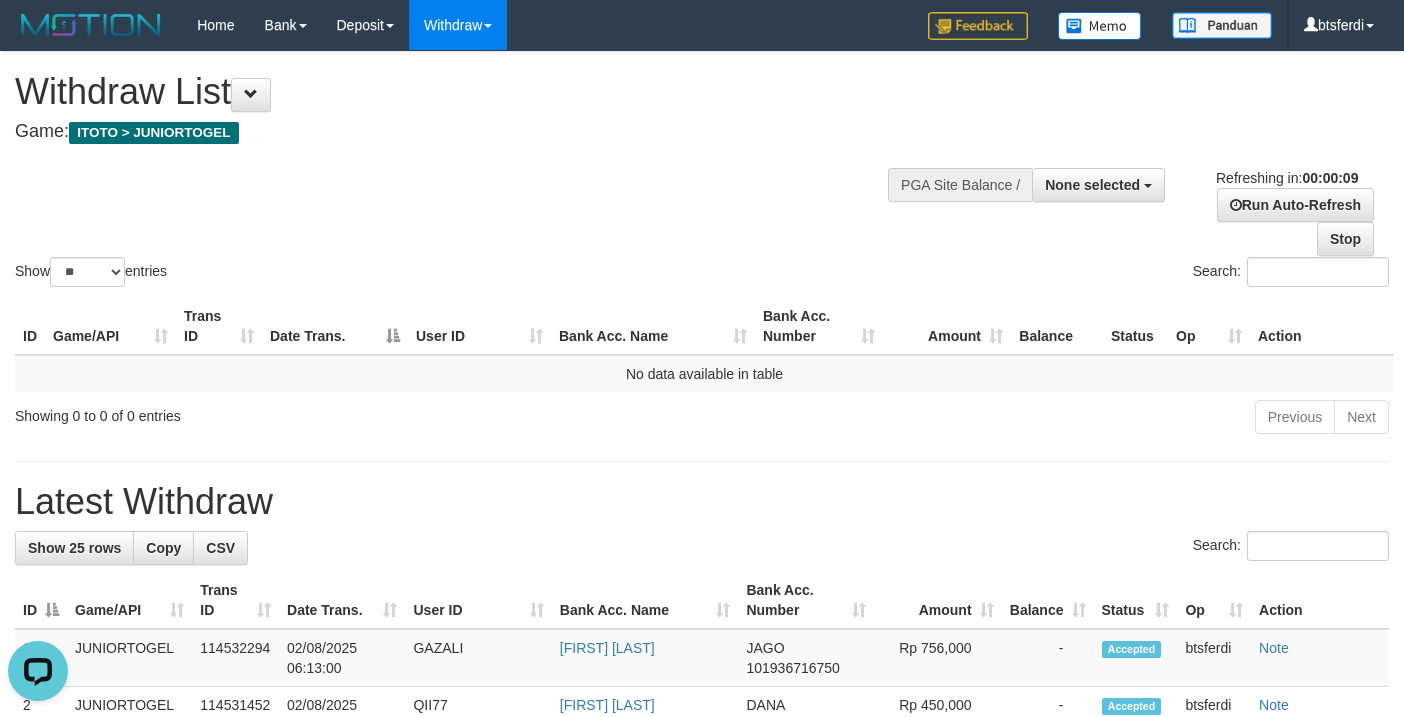 scroll, scrollTop: 0, scrollLeft: 0, axis: both 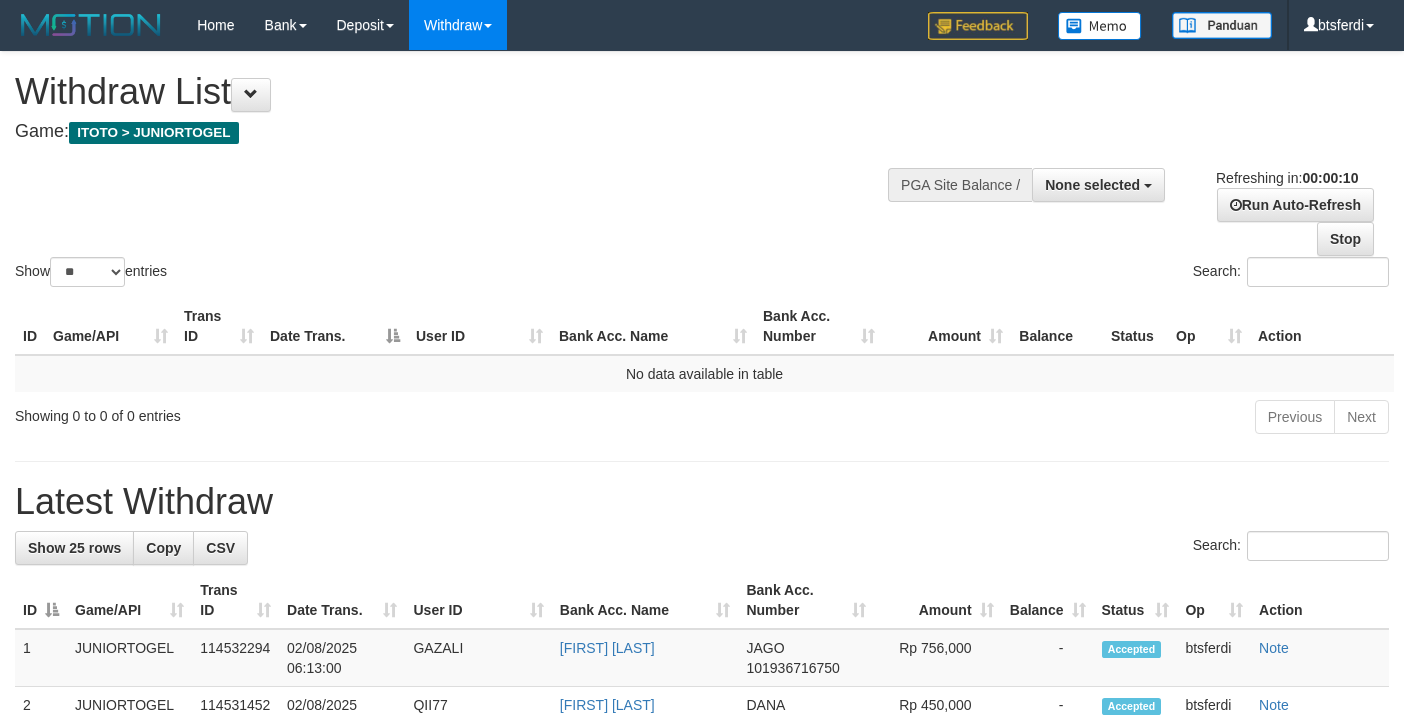 select 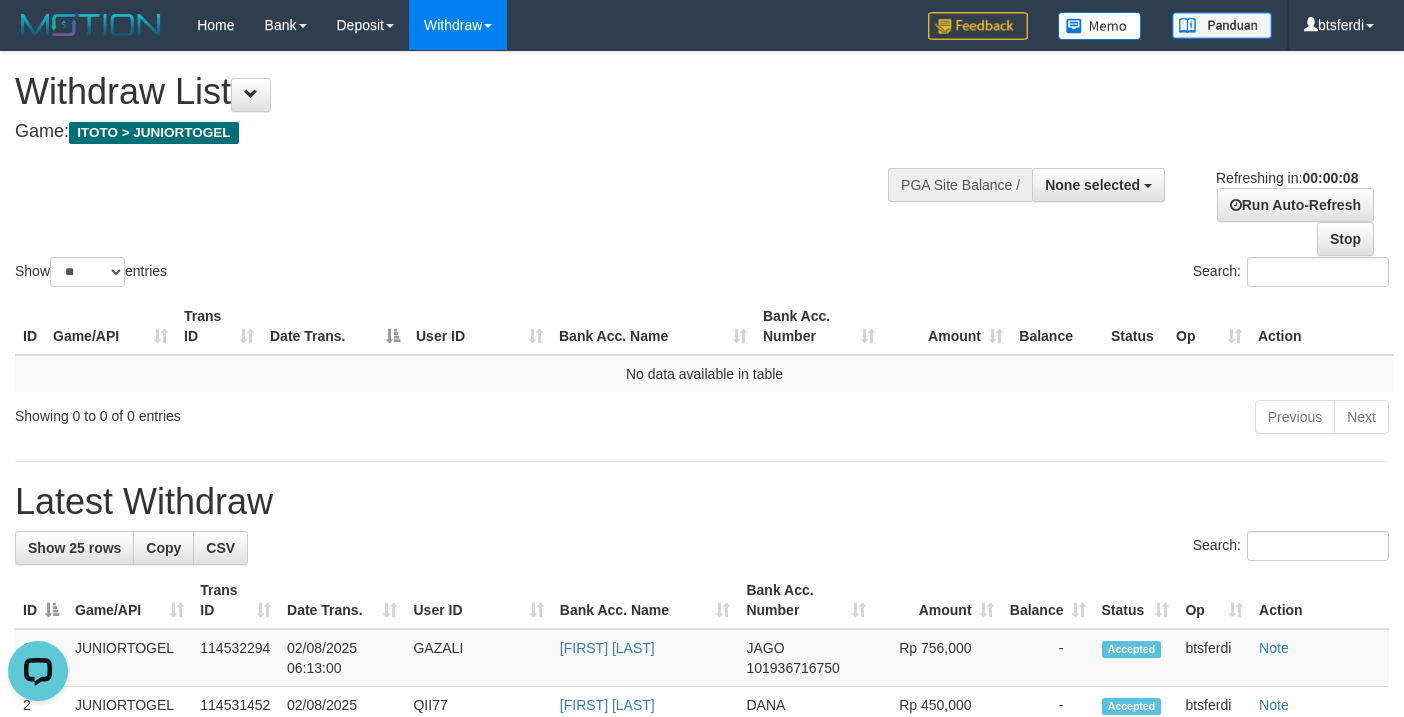 scroll, scrollTop: 0, scrollLeft: 0, axis: both 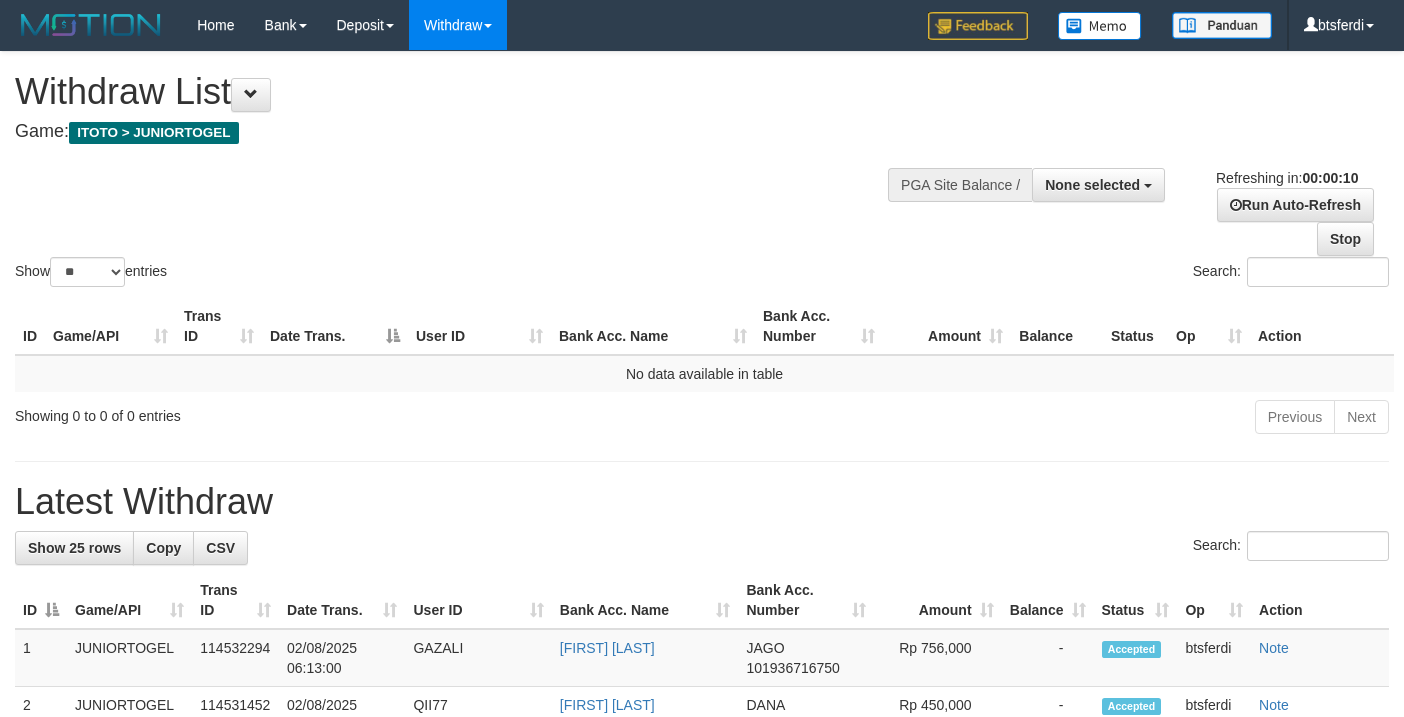select 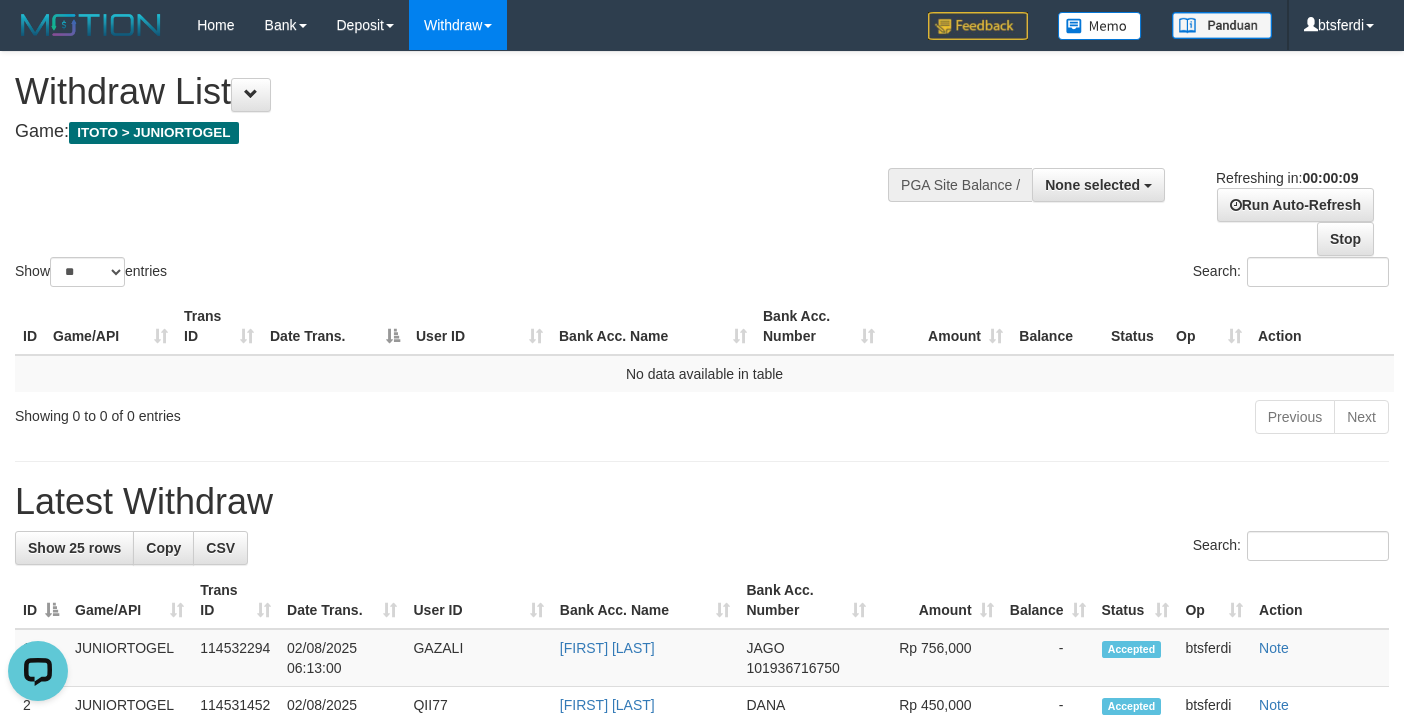 scroll, scrollTop: 0, scrollLeft: 0, axis: both 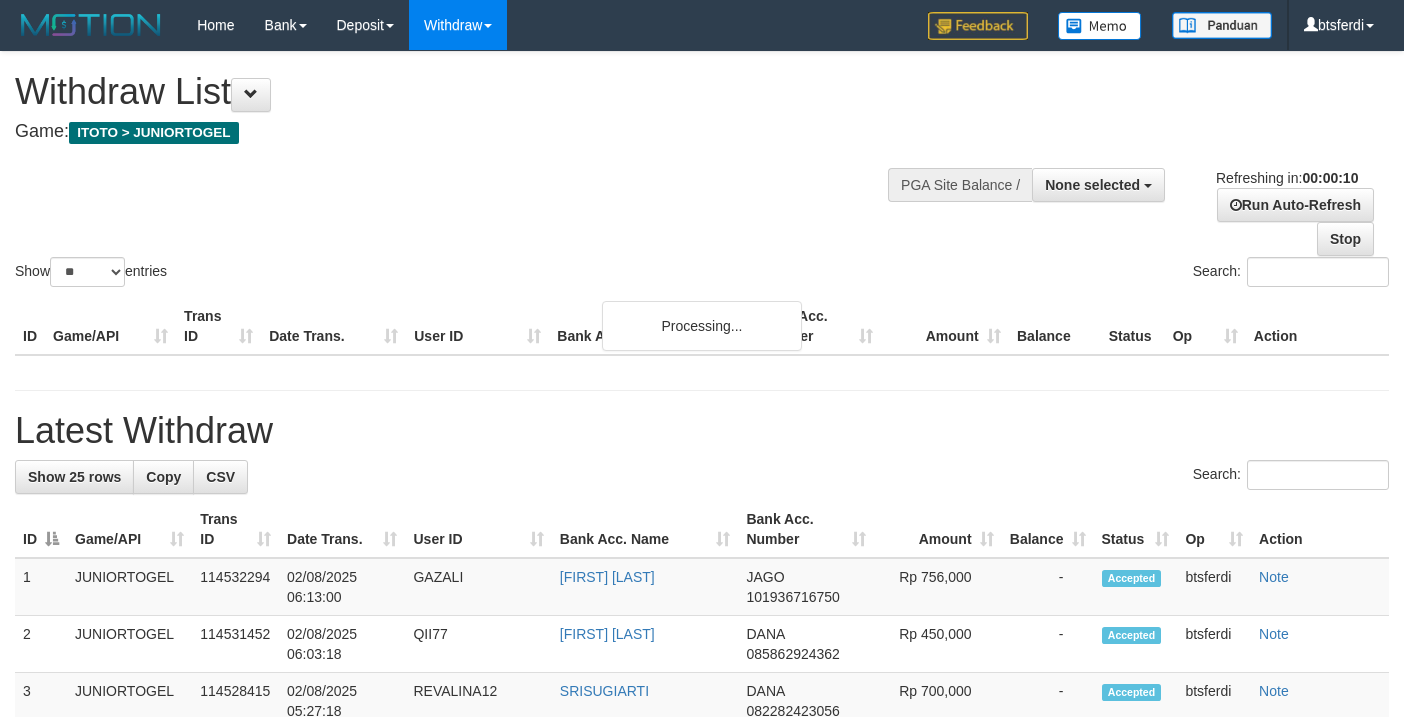 select 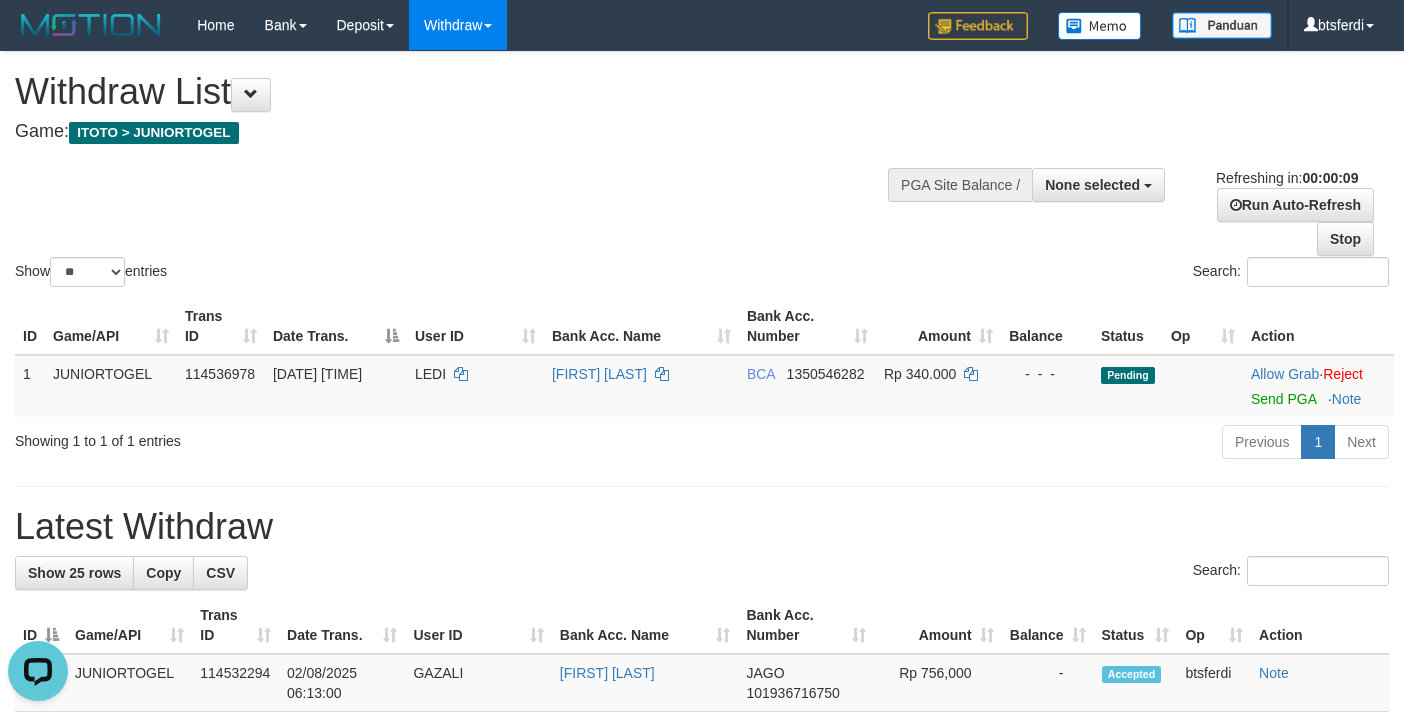 scroll, scrollTop: 0, scrollLeft: 0, axis: both 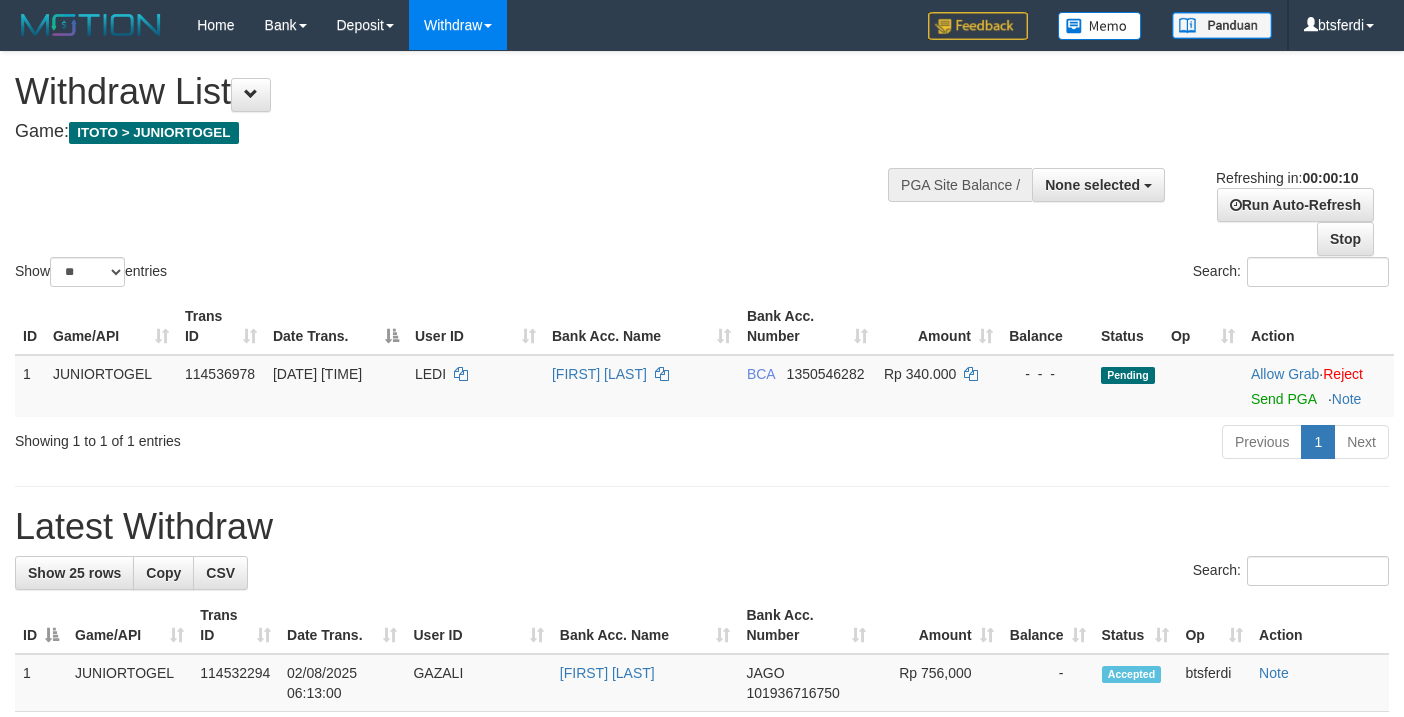 select 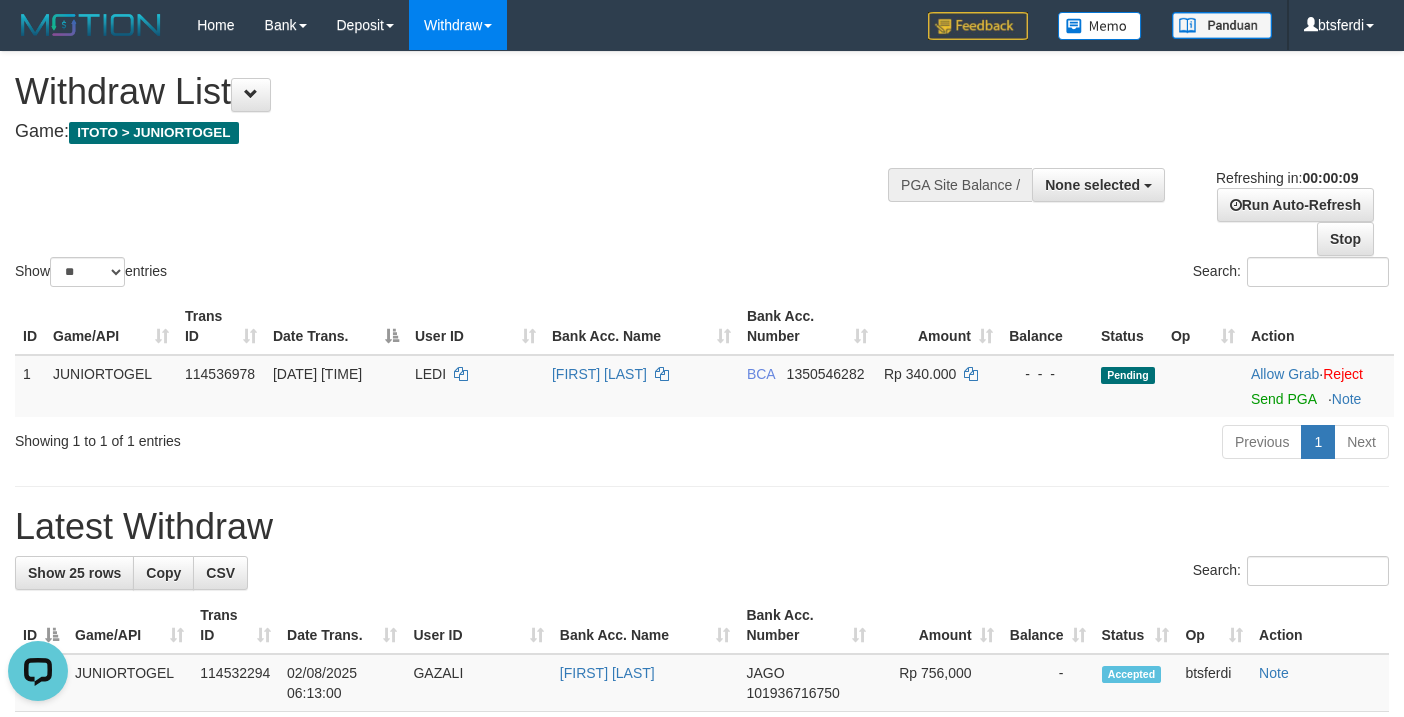 scroll, scrollTop: 0, scrollLeft: 0, axis: both 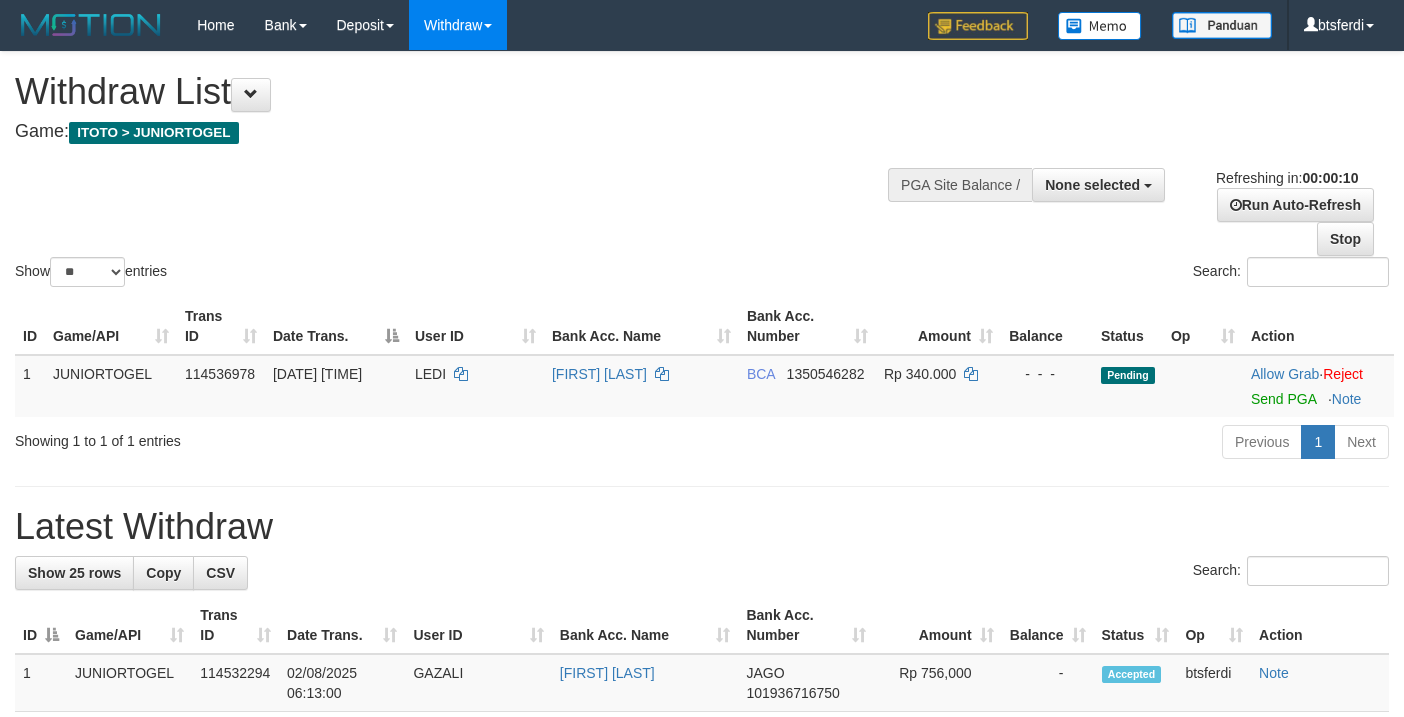 select 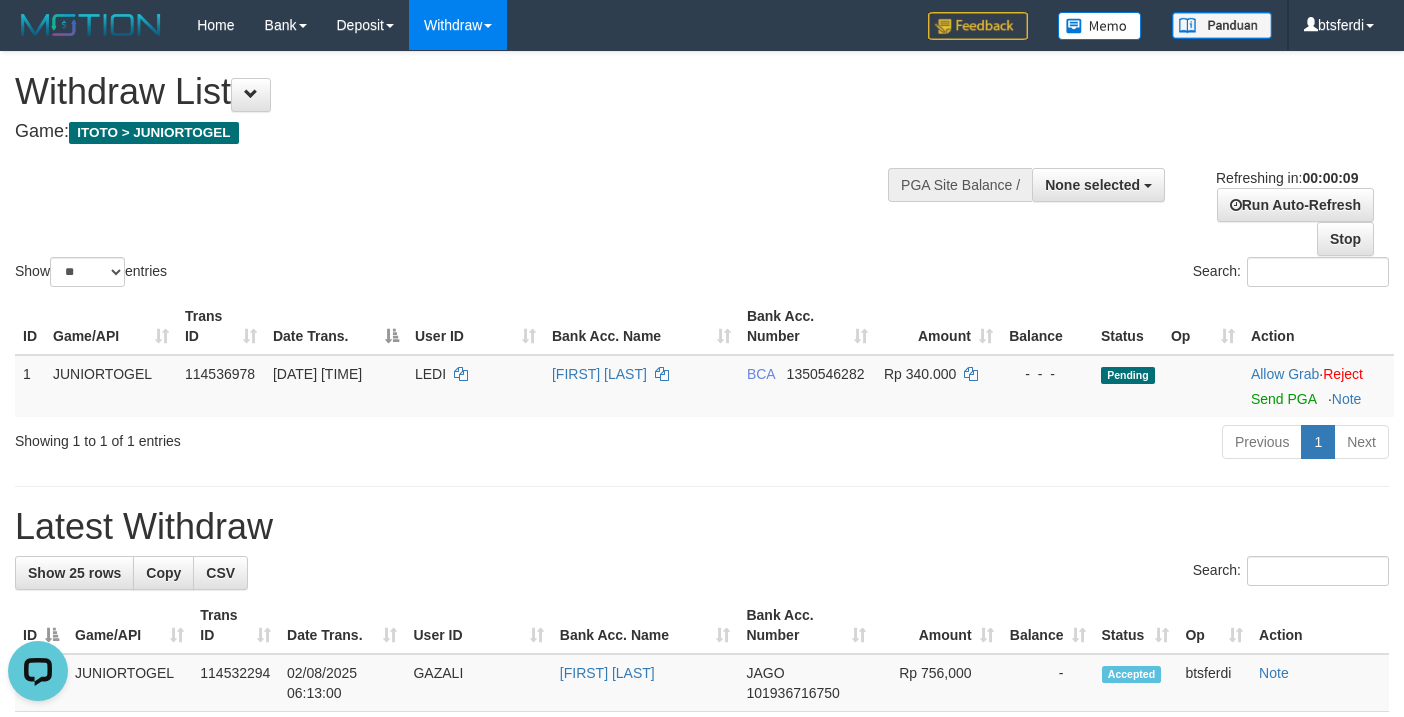 scroll, scrollTop: 0, scrollLeft: 0, axis: both 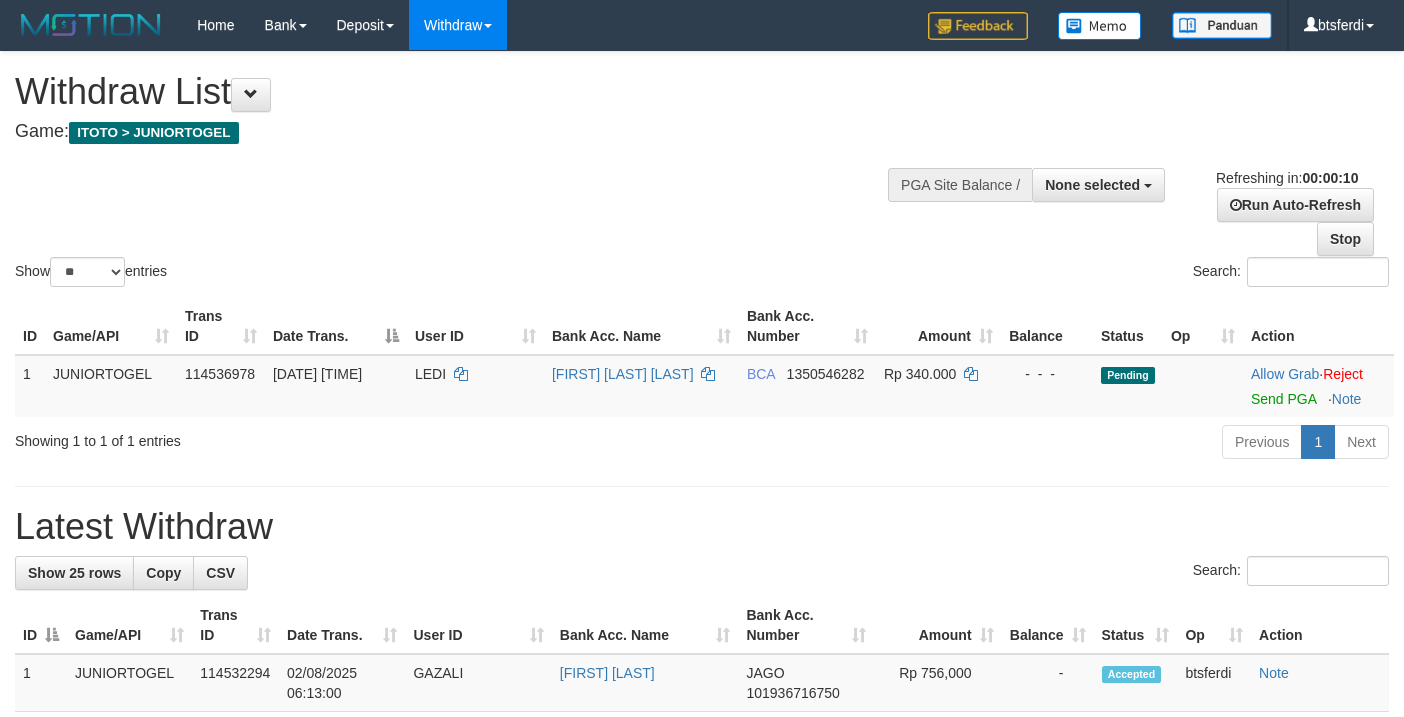 select 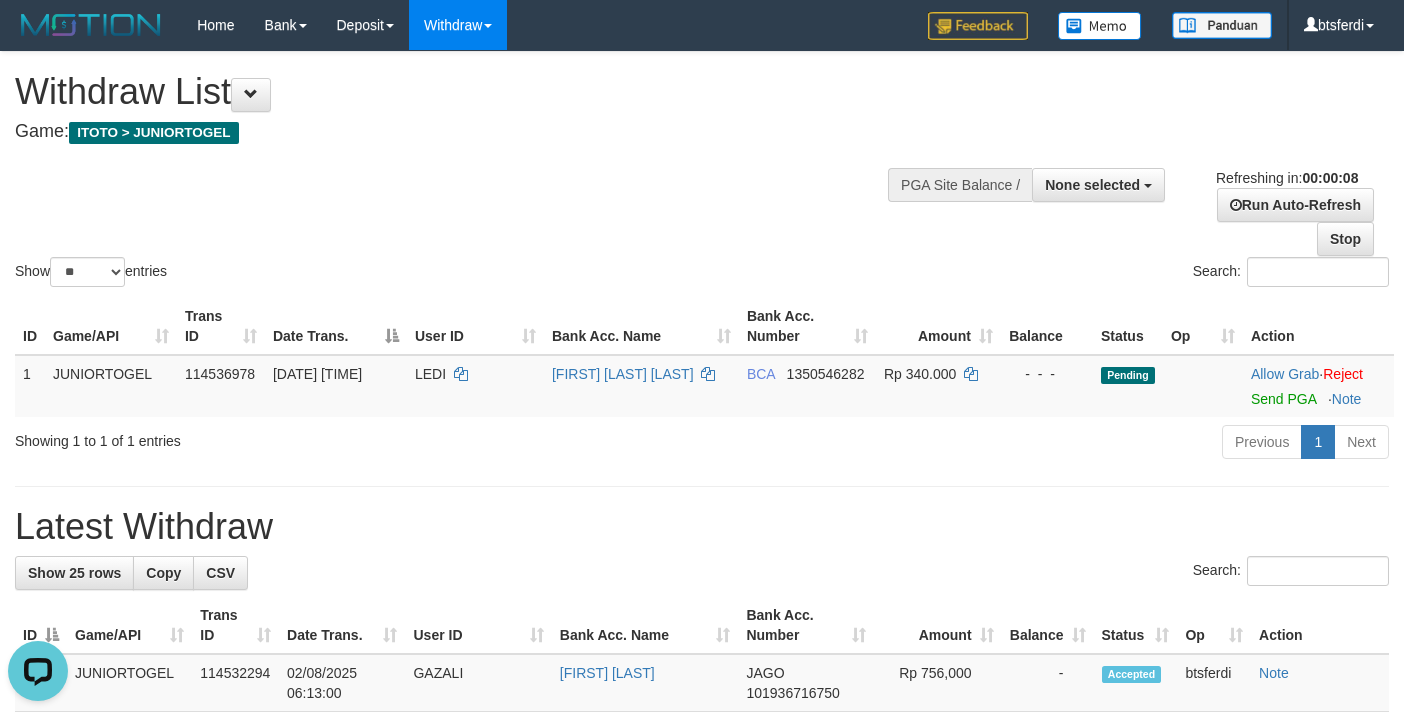 scroll, scrollTop: 0, scrollLeft: 0, axis: both 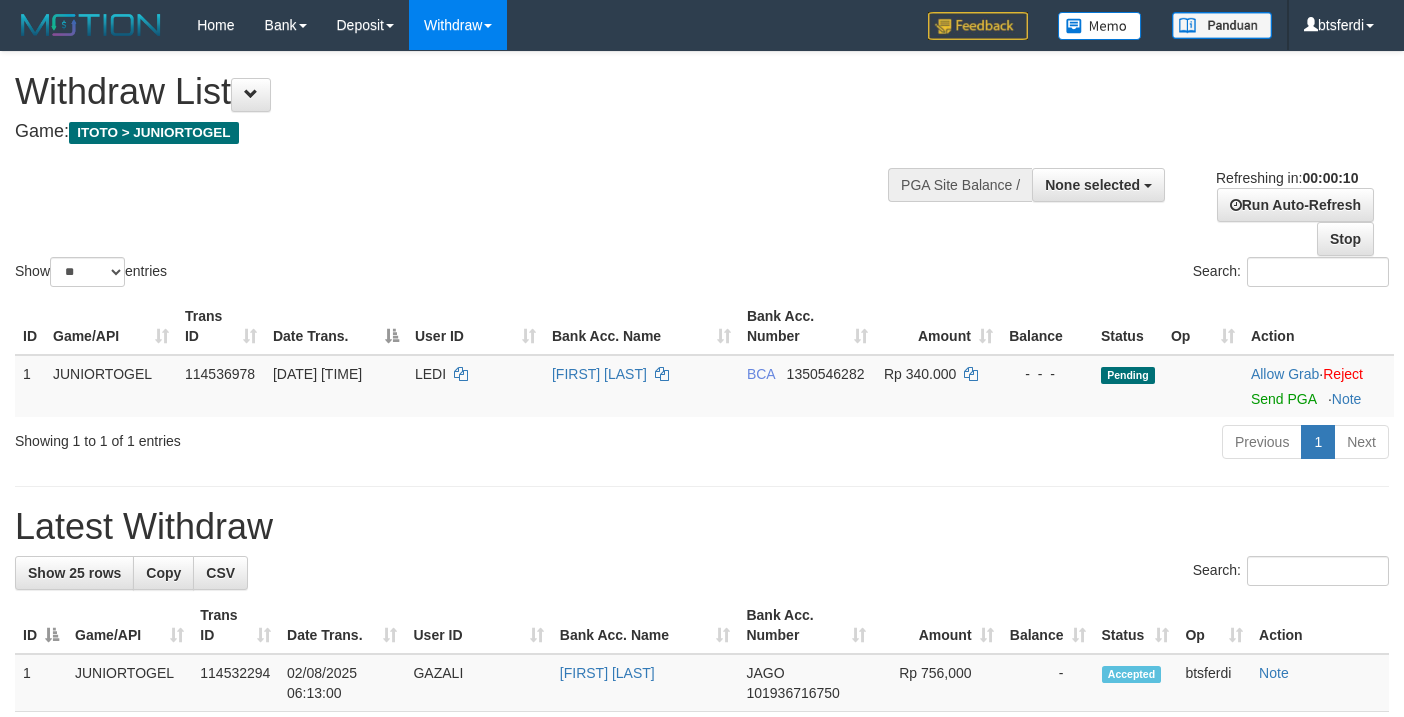 select 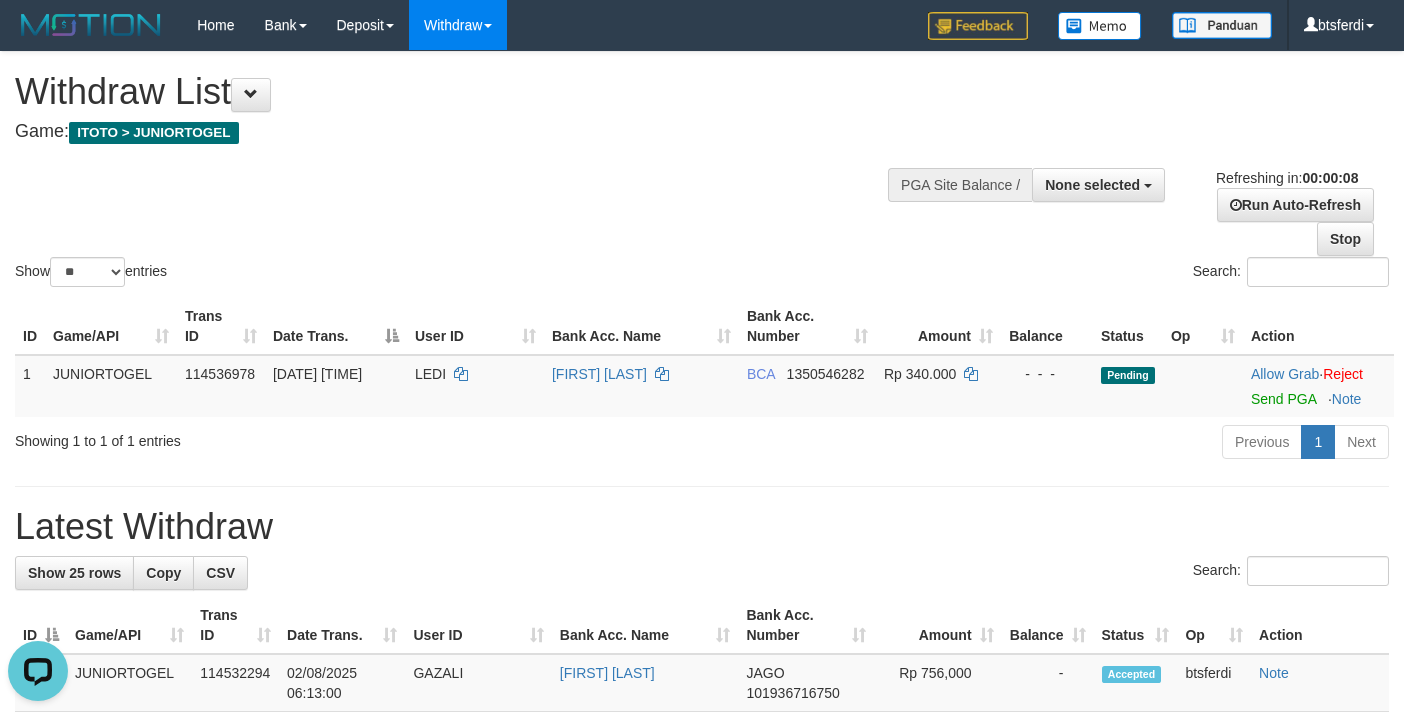 scroll, scrollTop: 0, scrollLeft: 0, axis: both 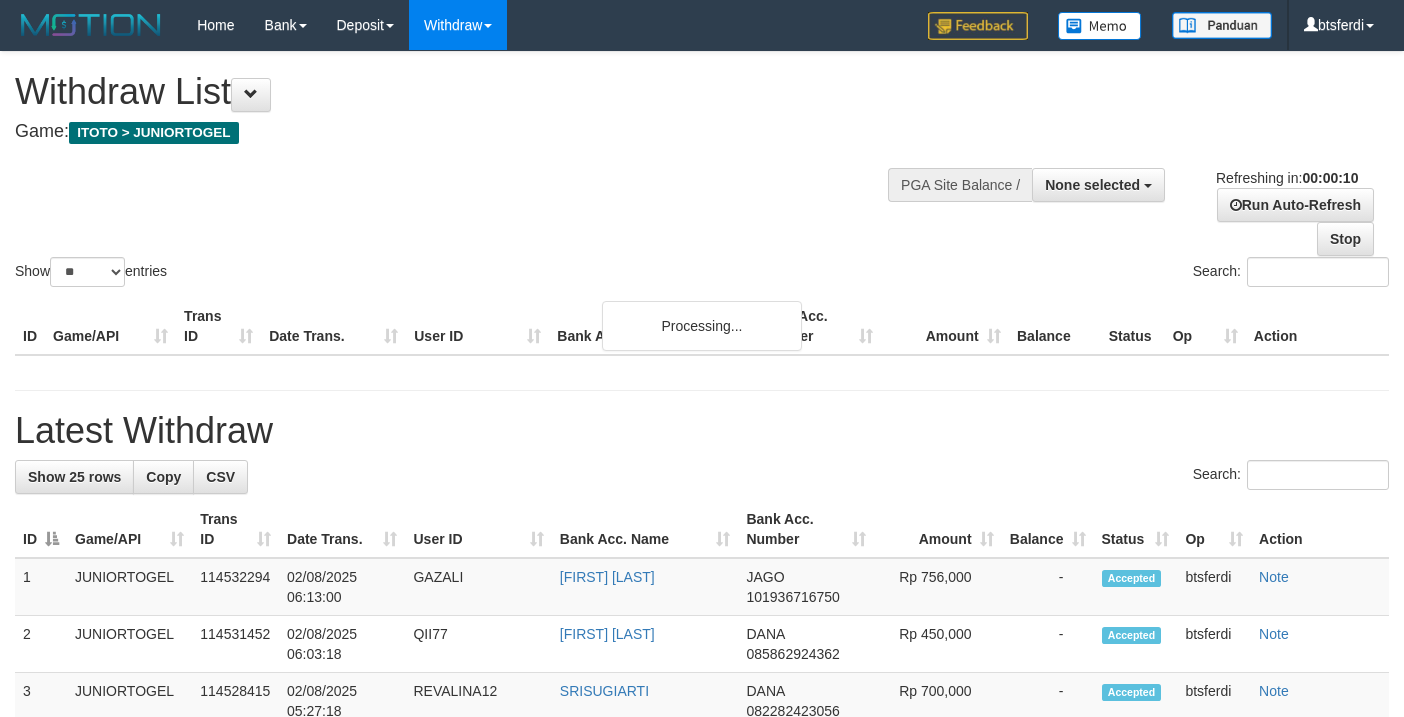 select 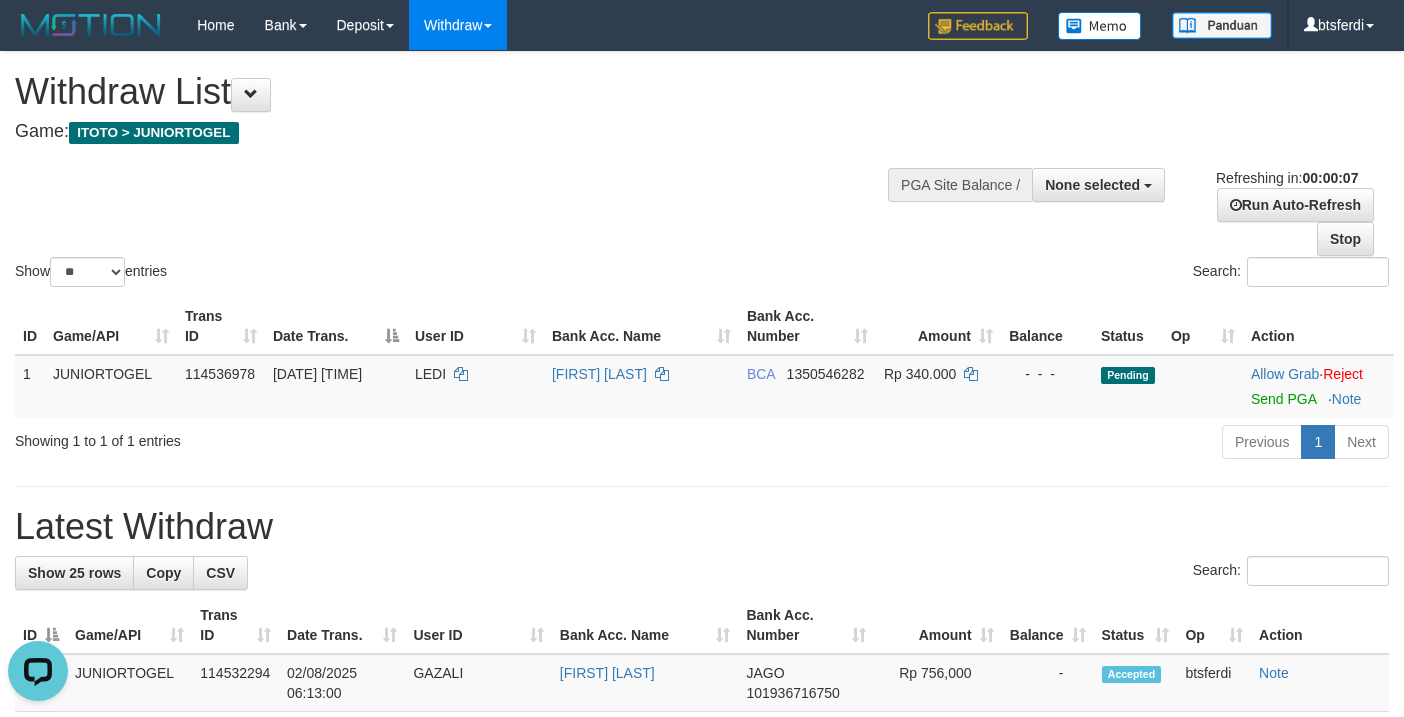 scroll, scrollTop: 0, scrollLeft: 0, axis: both 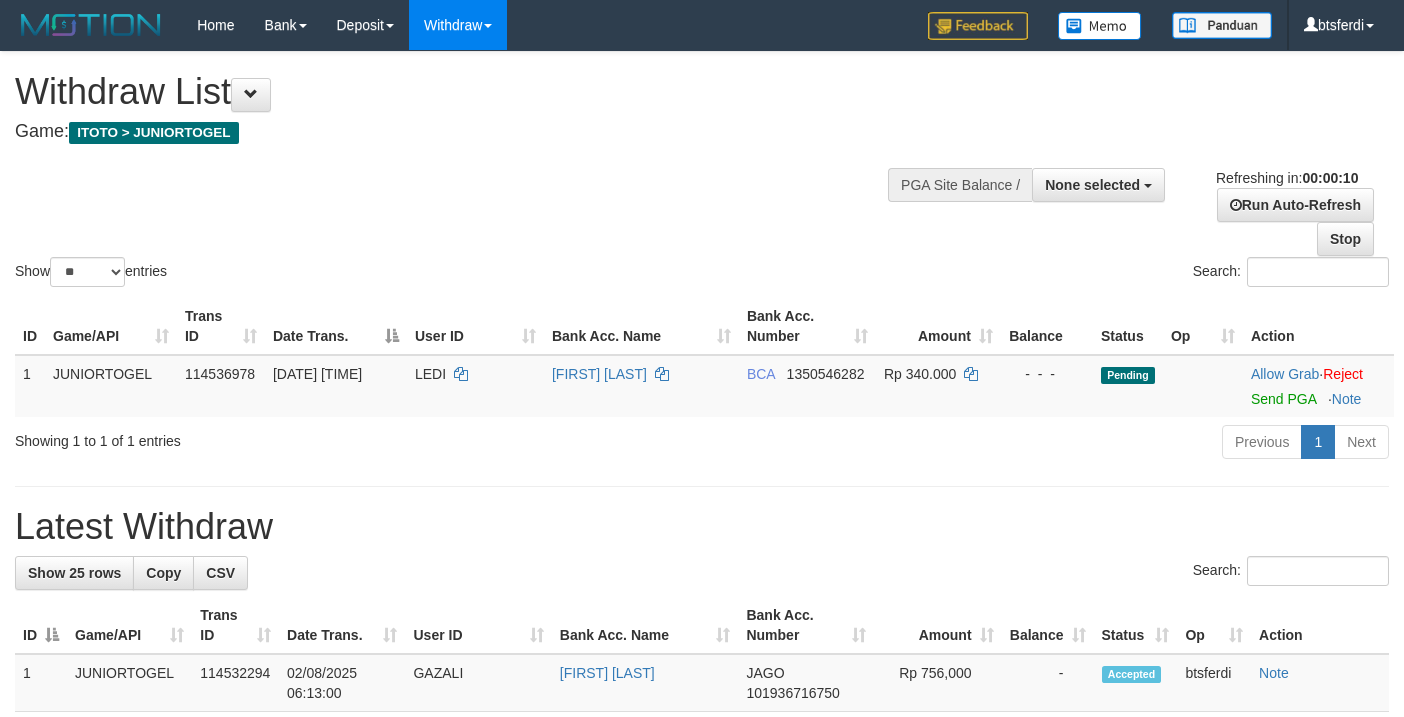 select 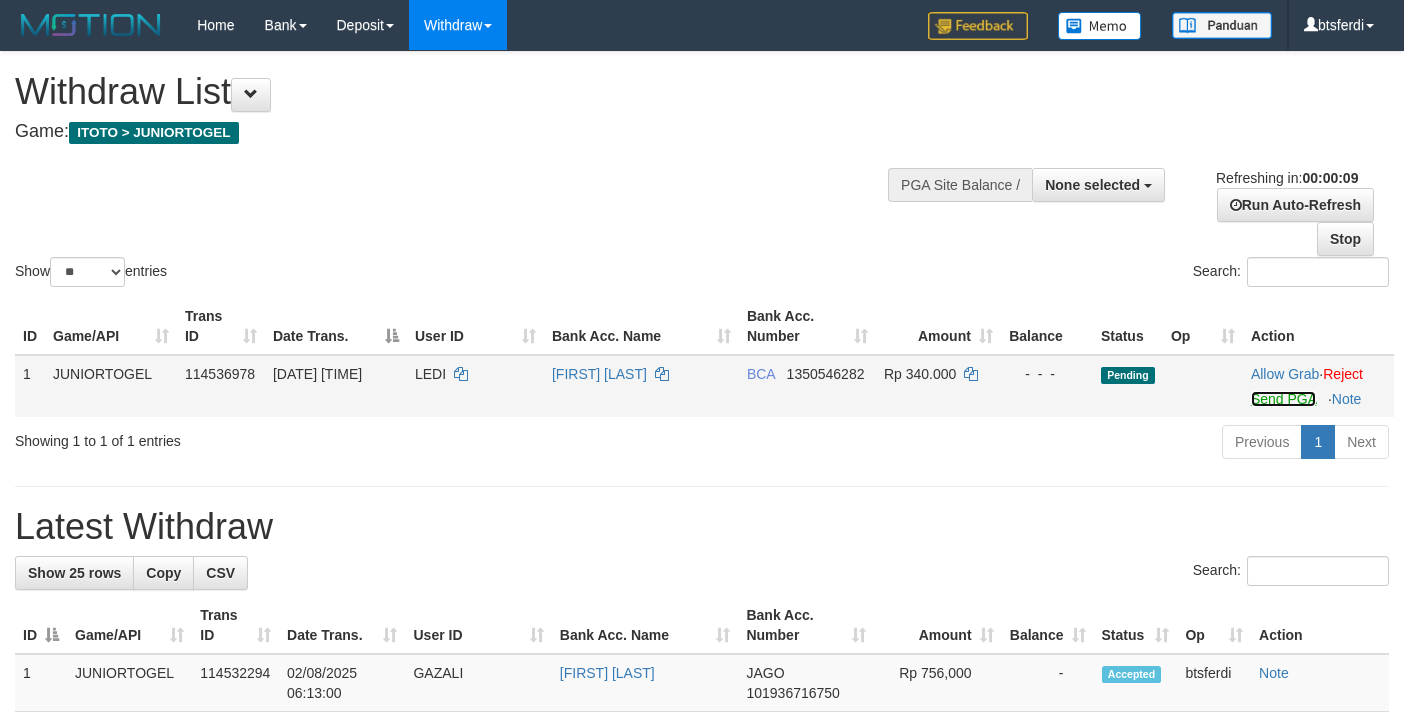 click on "Send PGA" at bounding box center [1283, 399] 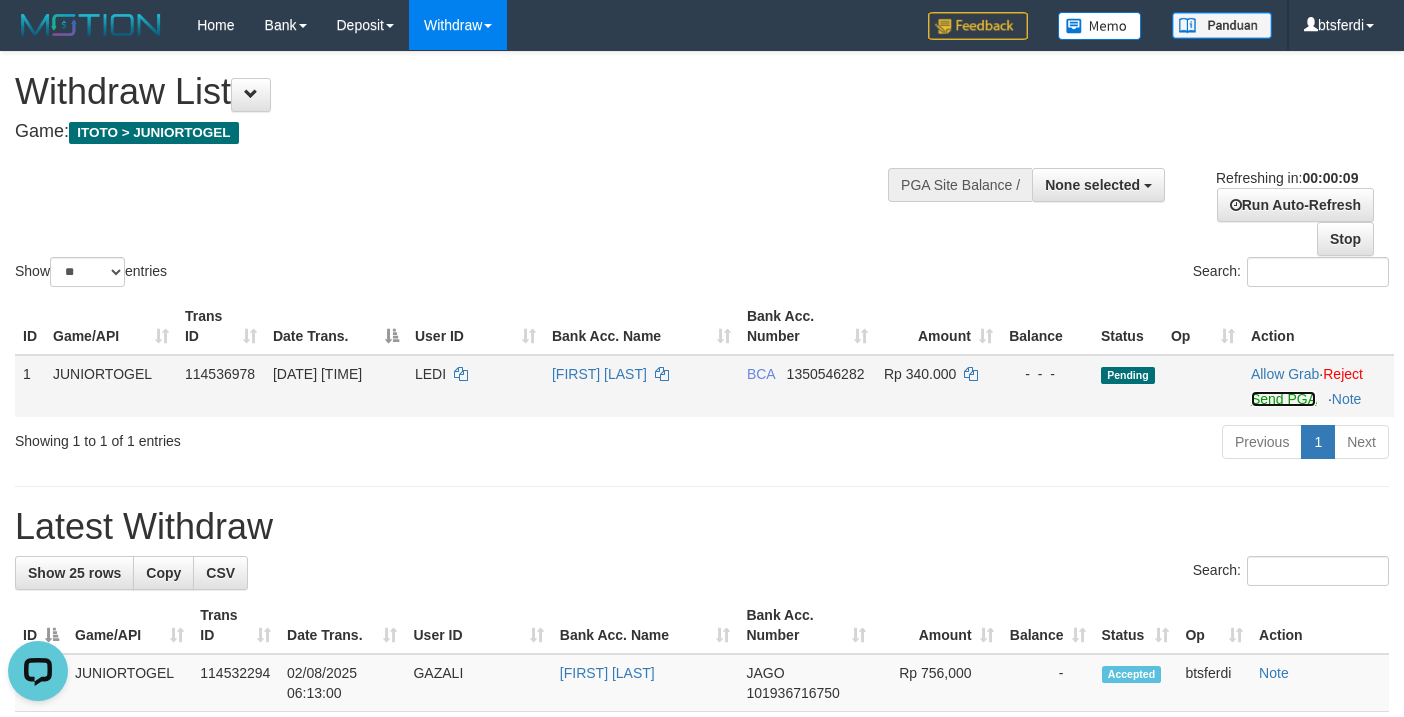 scroll, scrollTop: 0, scrollLeft: 0, axis: both 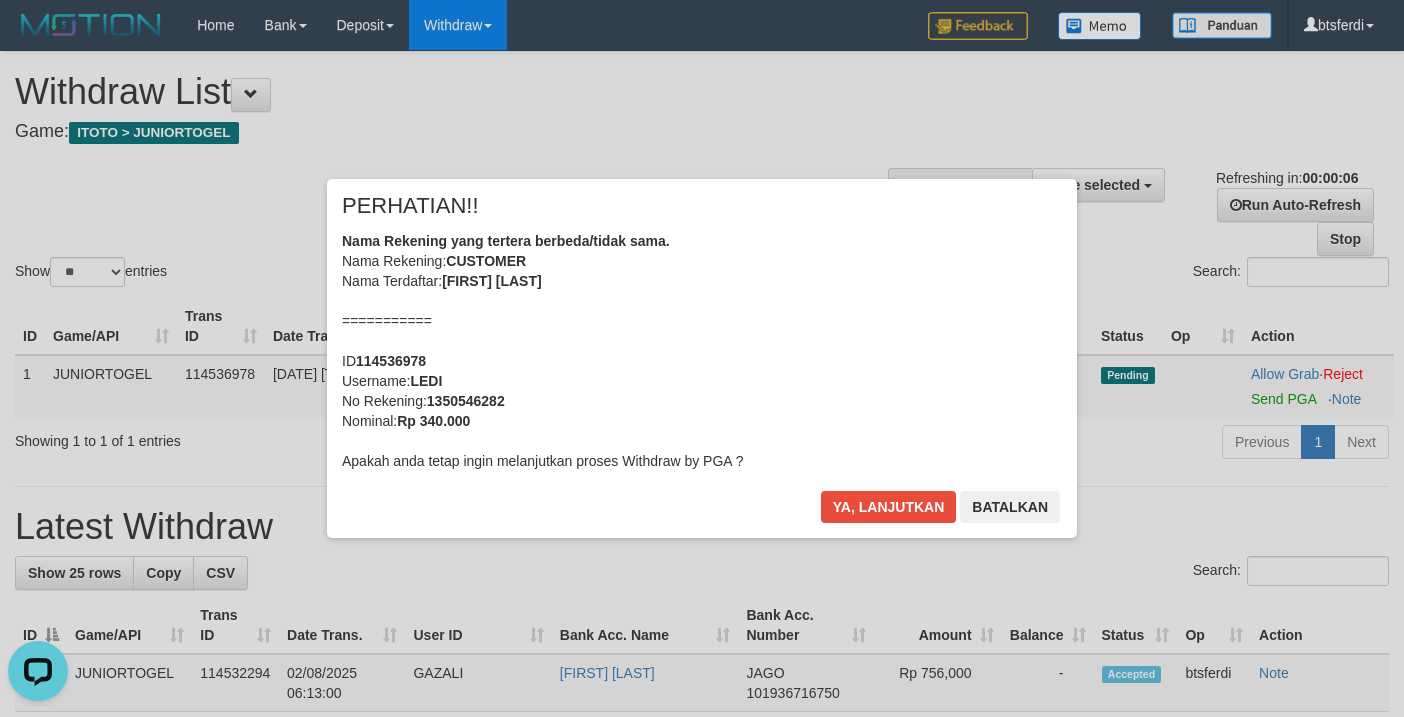 click on "× PERHATIAN!! Nama Rekening yang tertera berbeda/tidak sama. Nama Rekening:  CUSTOMER Nama Terdaftar:  KADEK RESTU PANDE =========== ID  114536978 Username:  LEDI No Rekening:  1350546282 Nominal:  Rp 340.000 Apakah anda tetap ingin melanjutkan proses Withdraw by PGA ? Ya, lanjutkan Batalkan" at bounding box center (702, 358) 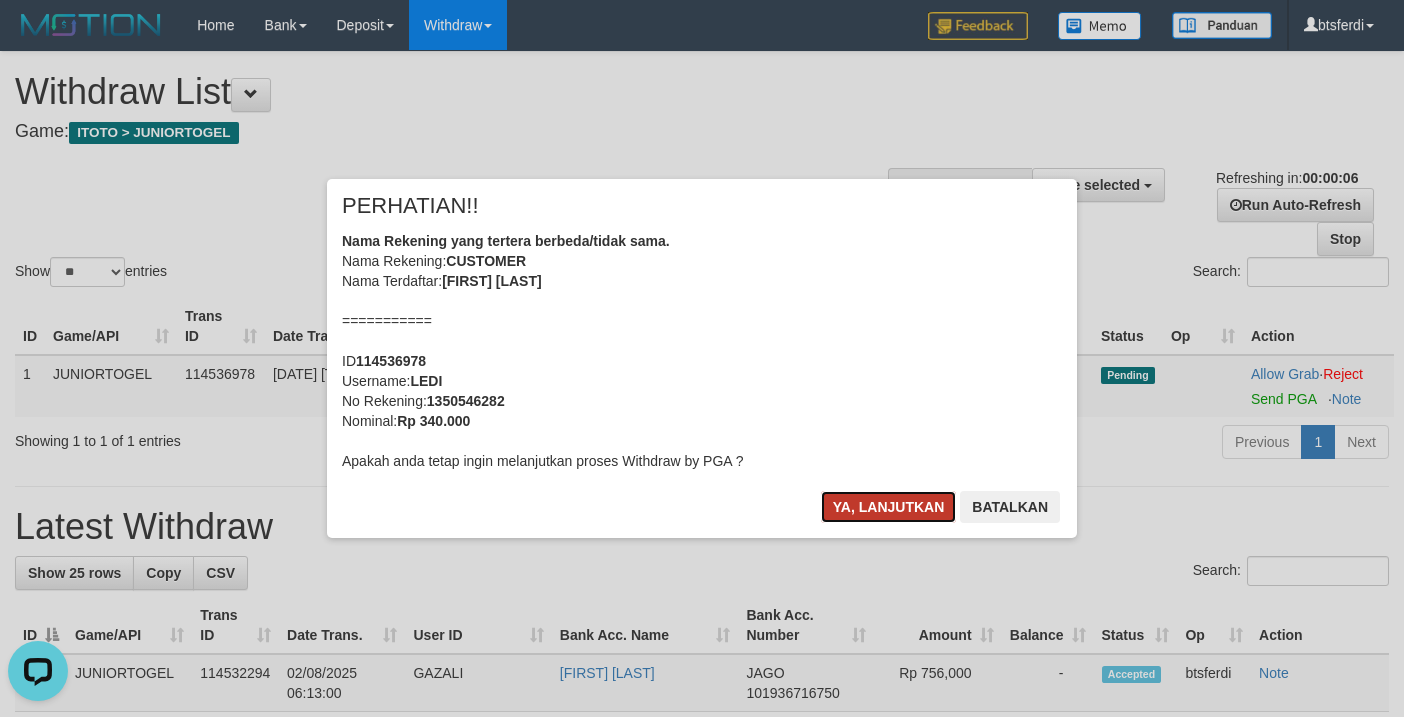 click on "Ya, lanjutkan" at bounding box center (889, 507) 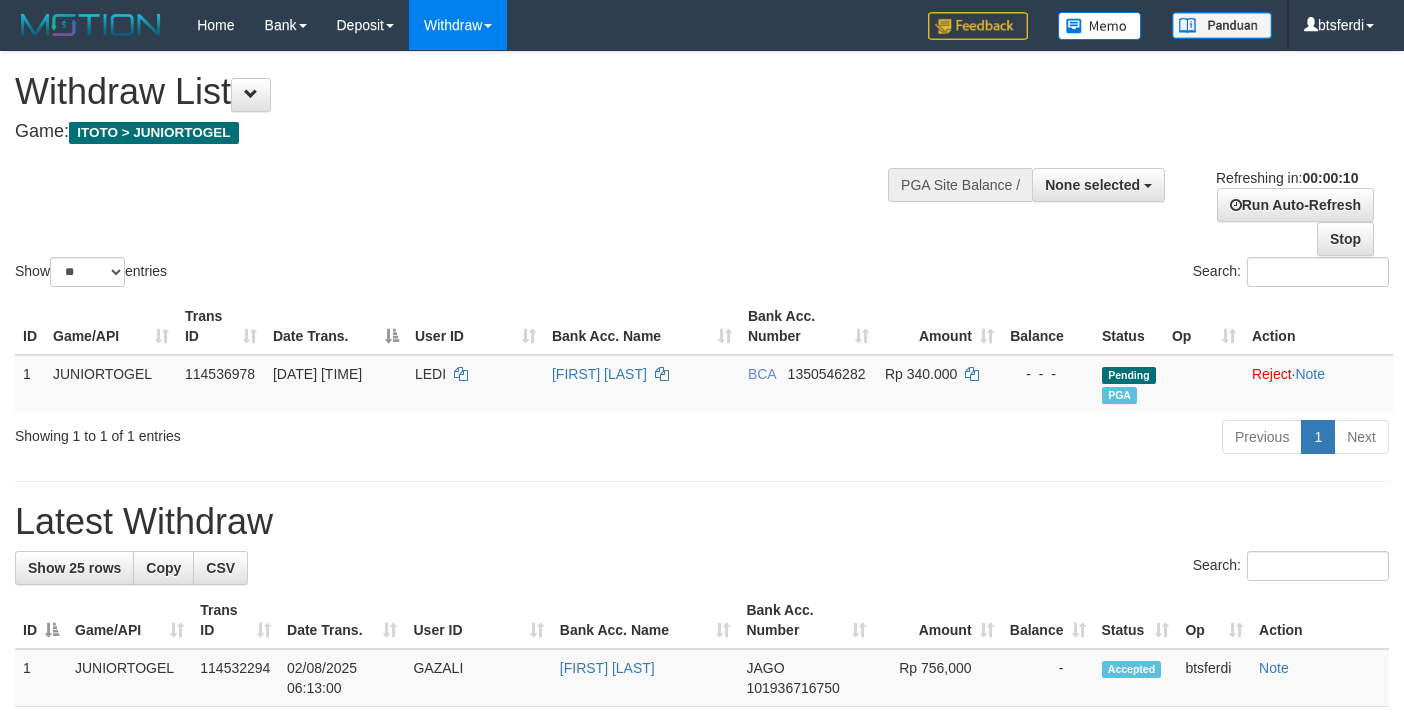 select 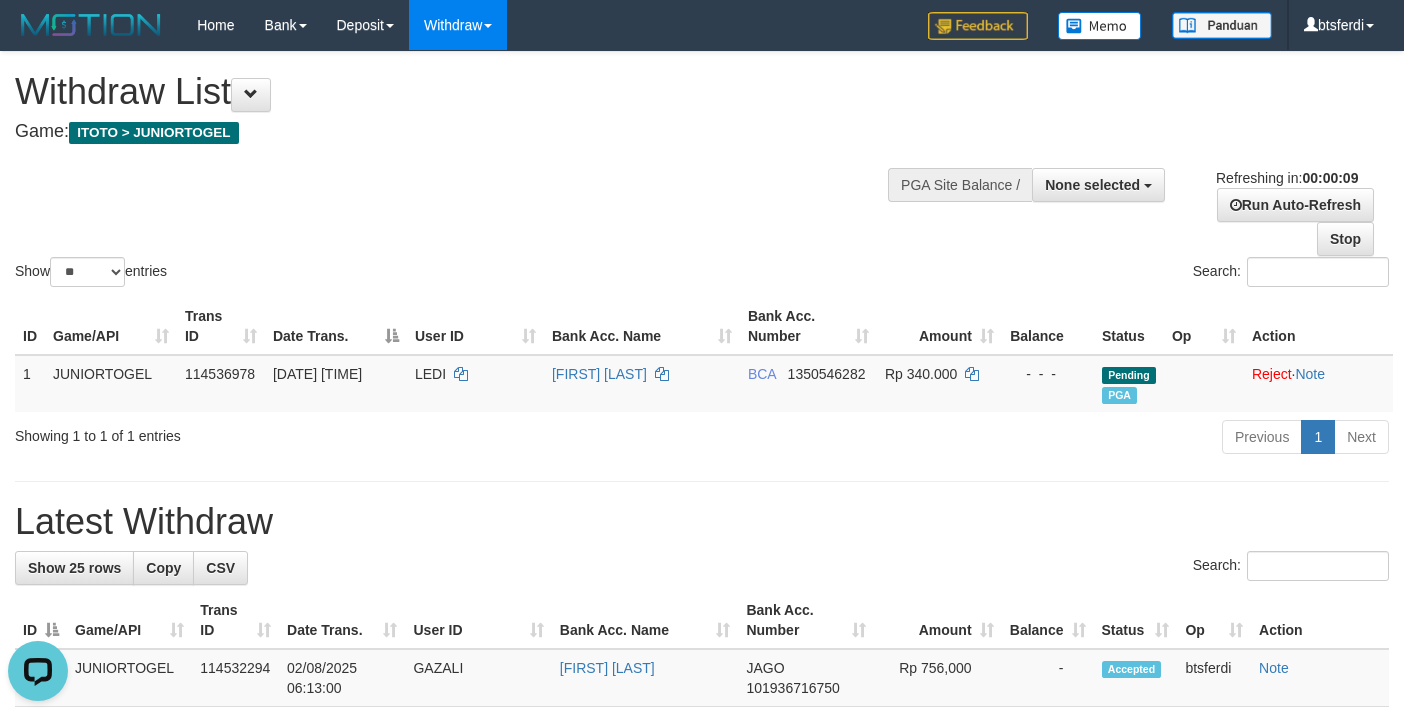 scroll, scrollTop: 0, scrollLeft: 0, axis: both 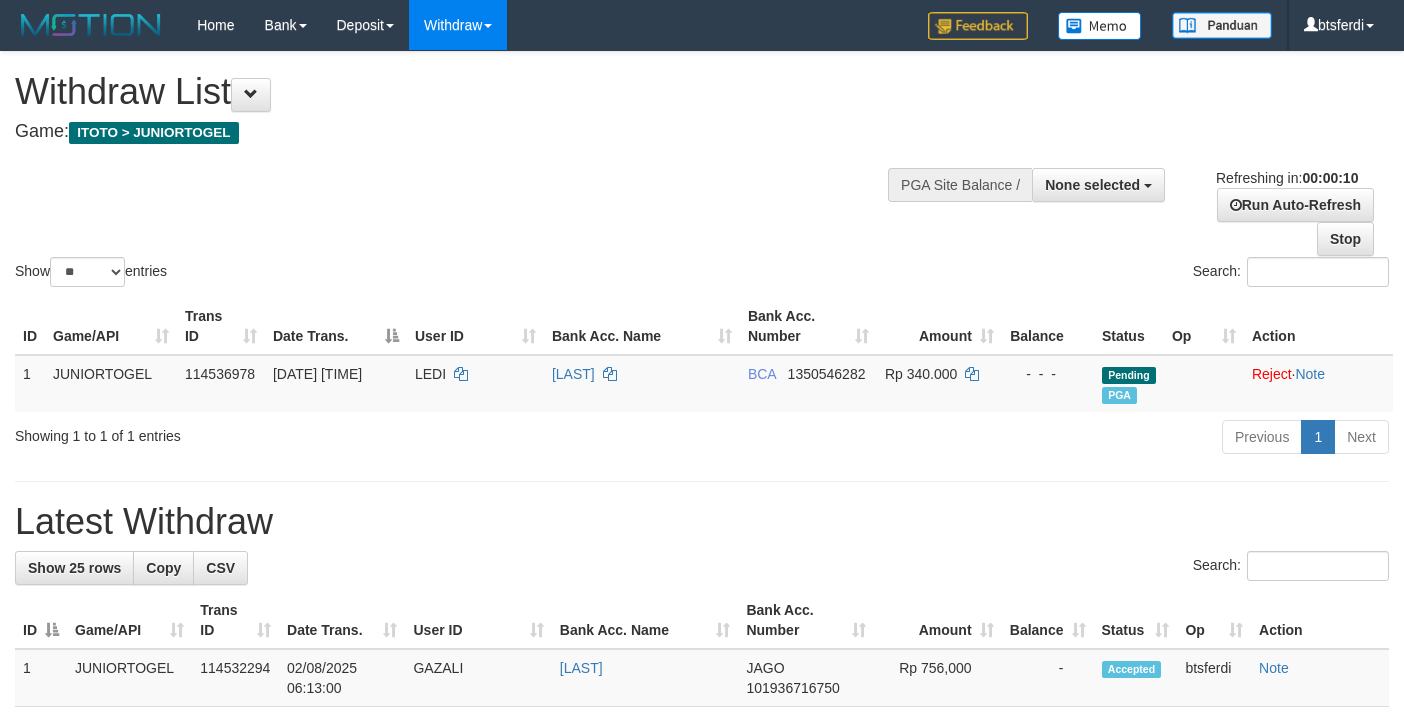 select 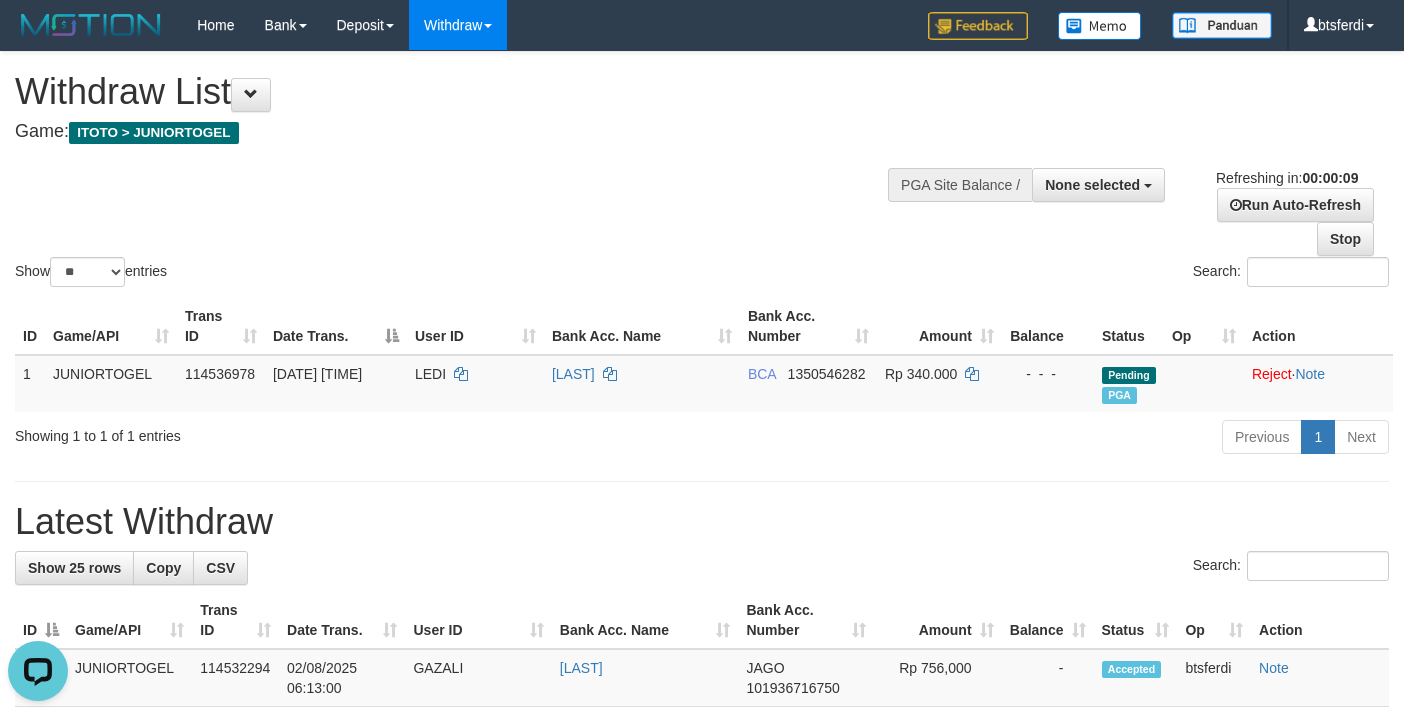 scroll, scrollTop: 0, scrollLeft: 0, axis: both 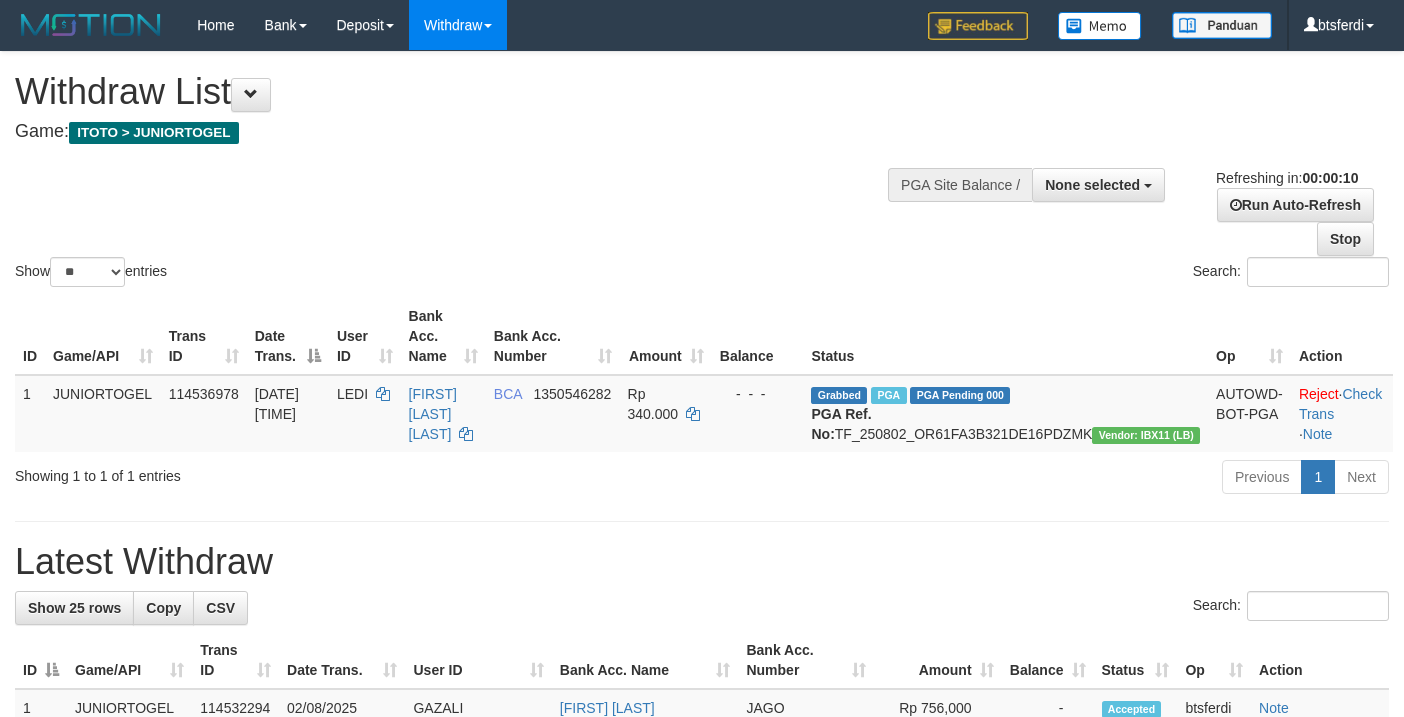 select 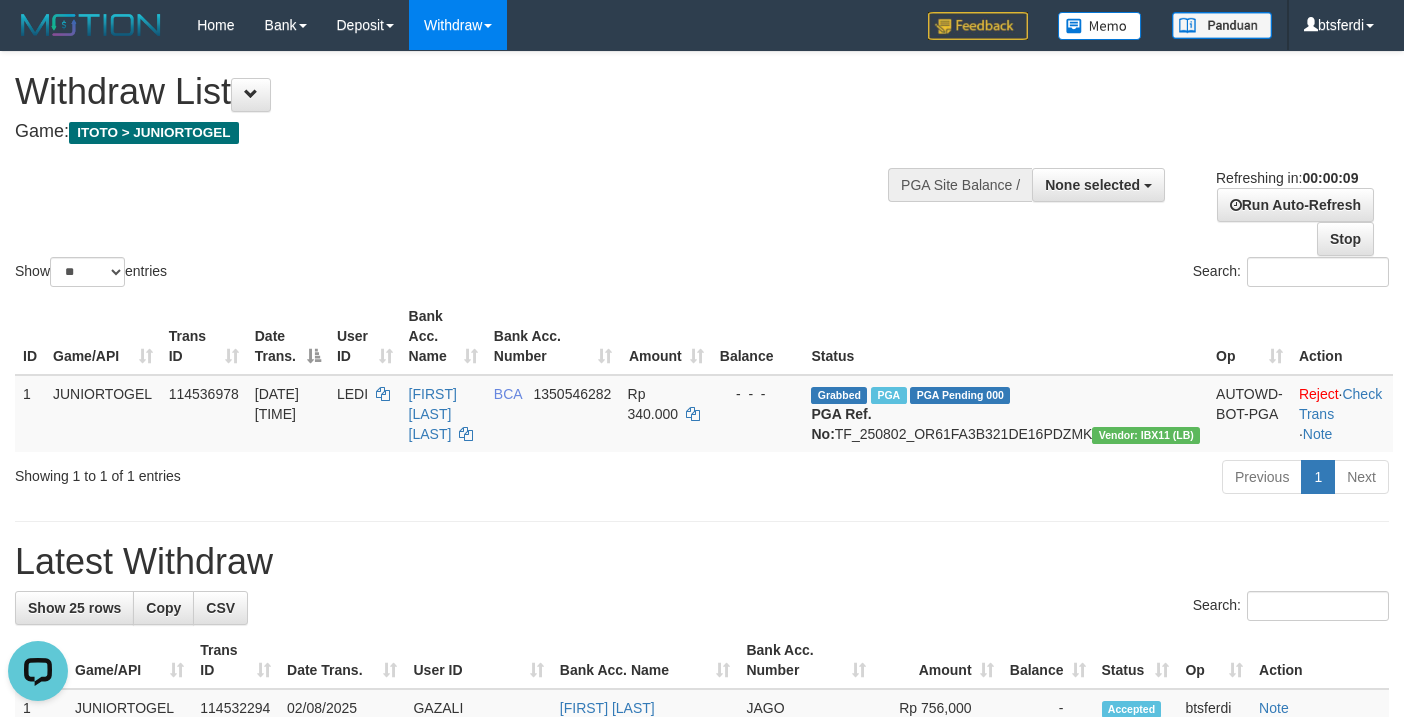 scroll, scrollTop: 0, scrollLeft: 0, axis: both 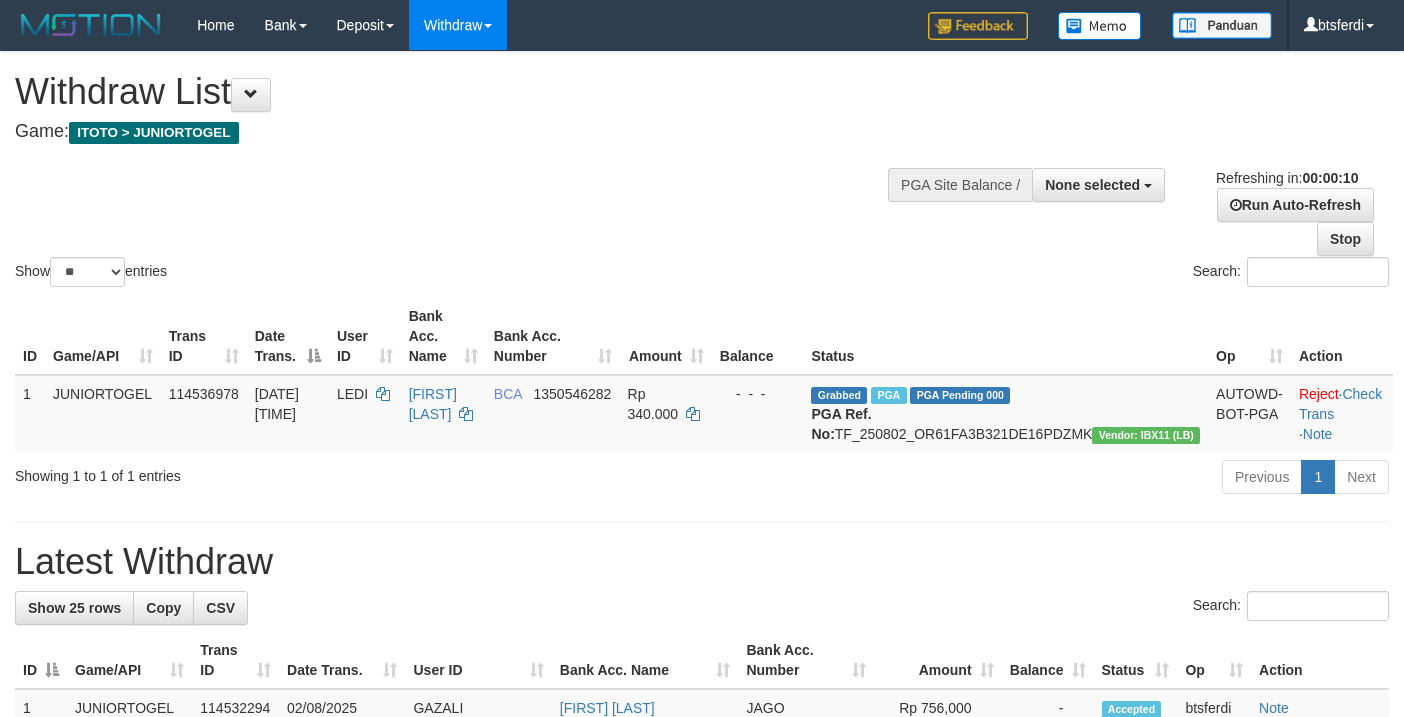 select 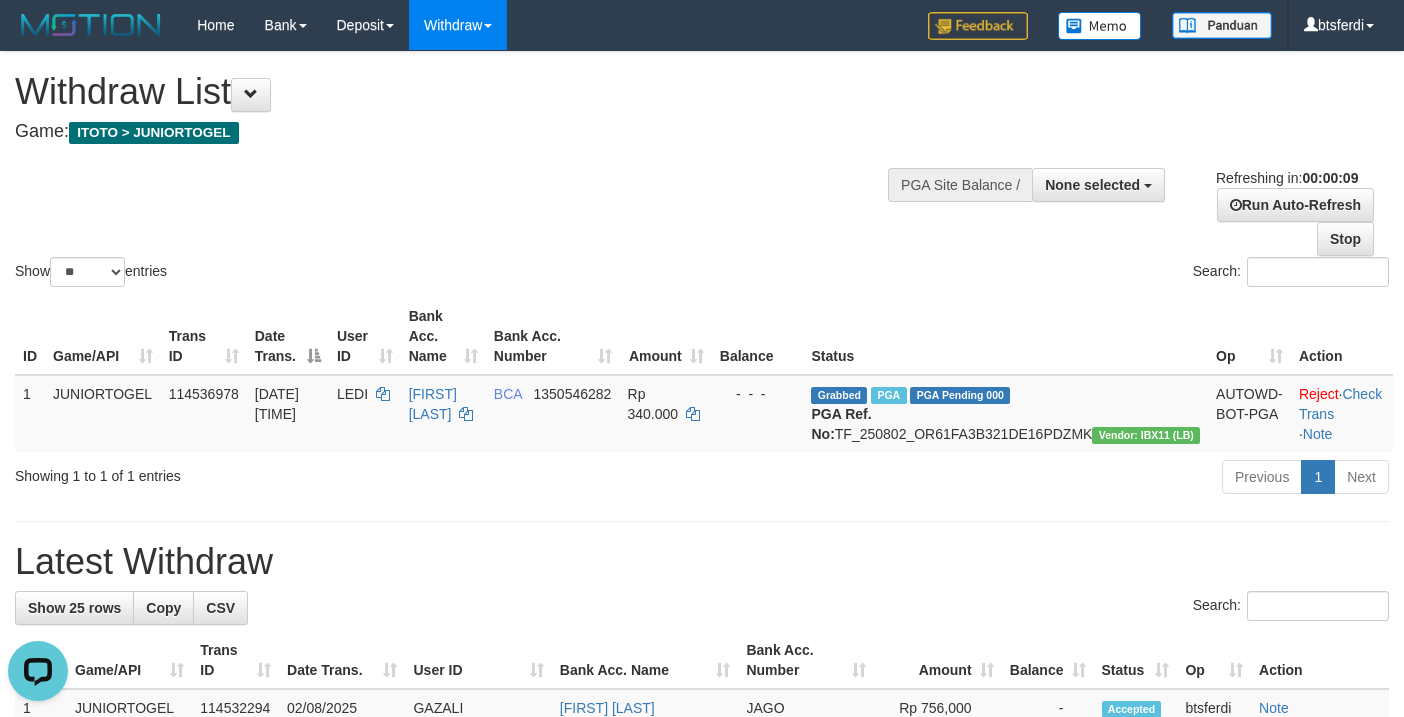 scroll, scrollTop: 0, scrollLeft: 0, axis: both 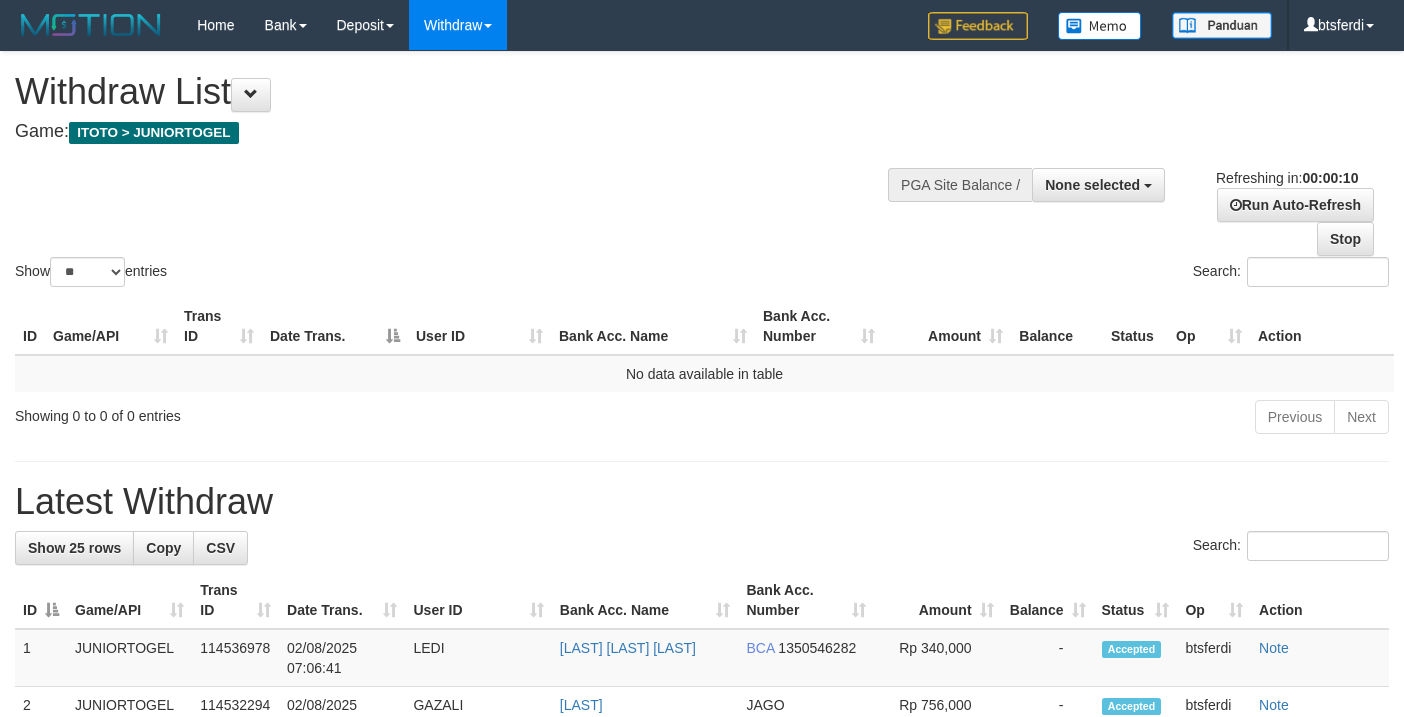 select 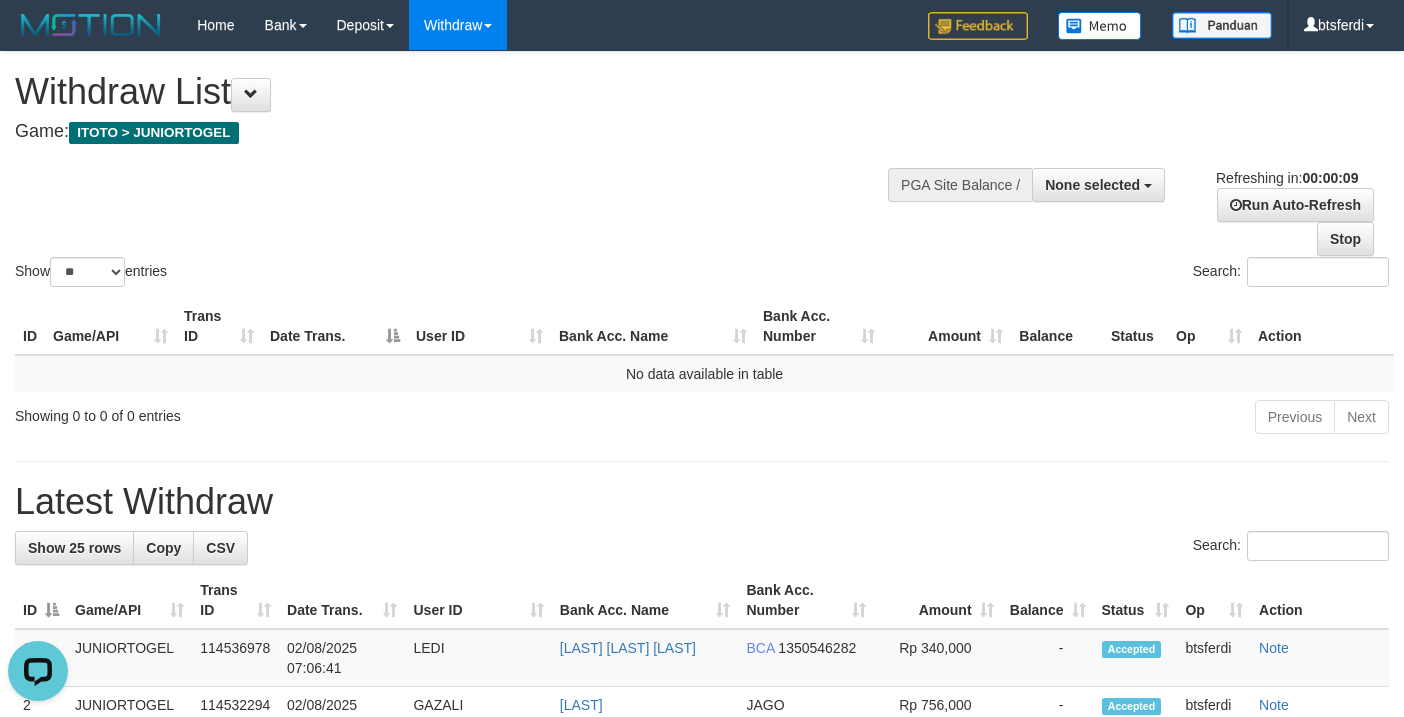 scroll, scrollTop: 0, scrollLeft: 0, axis: both 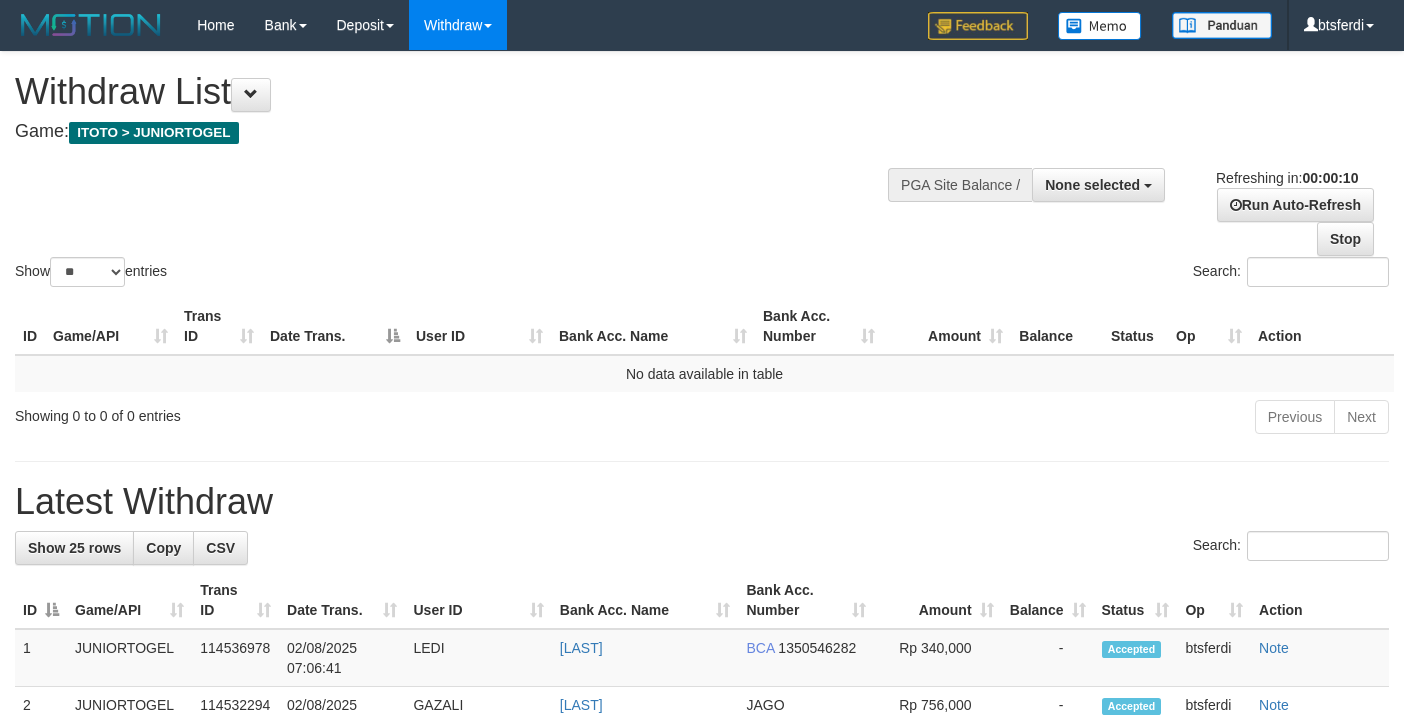 select 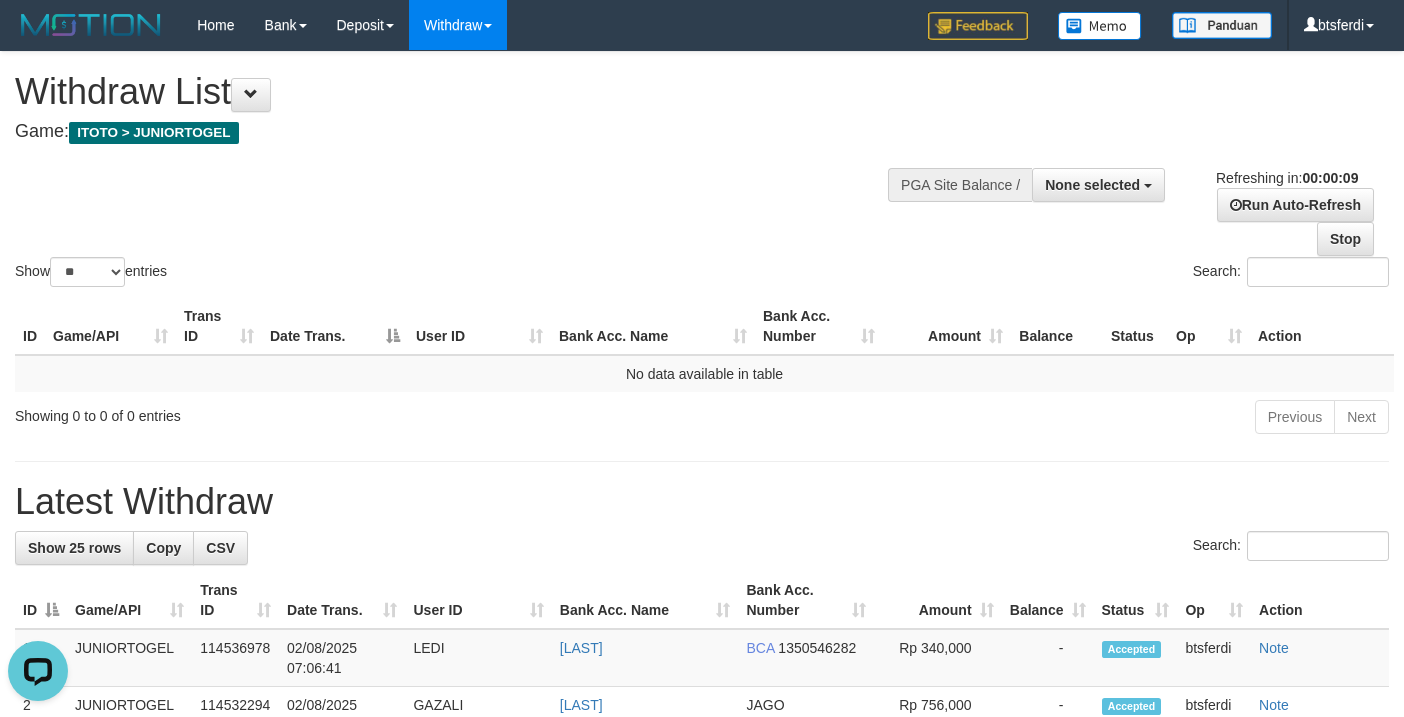 scroll, scrollTop: 0, scrollLeft: 0, axis: both 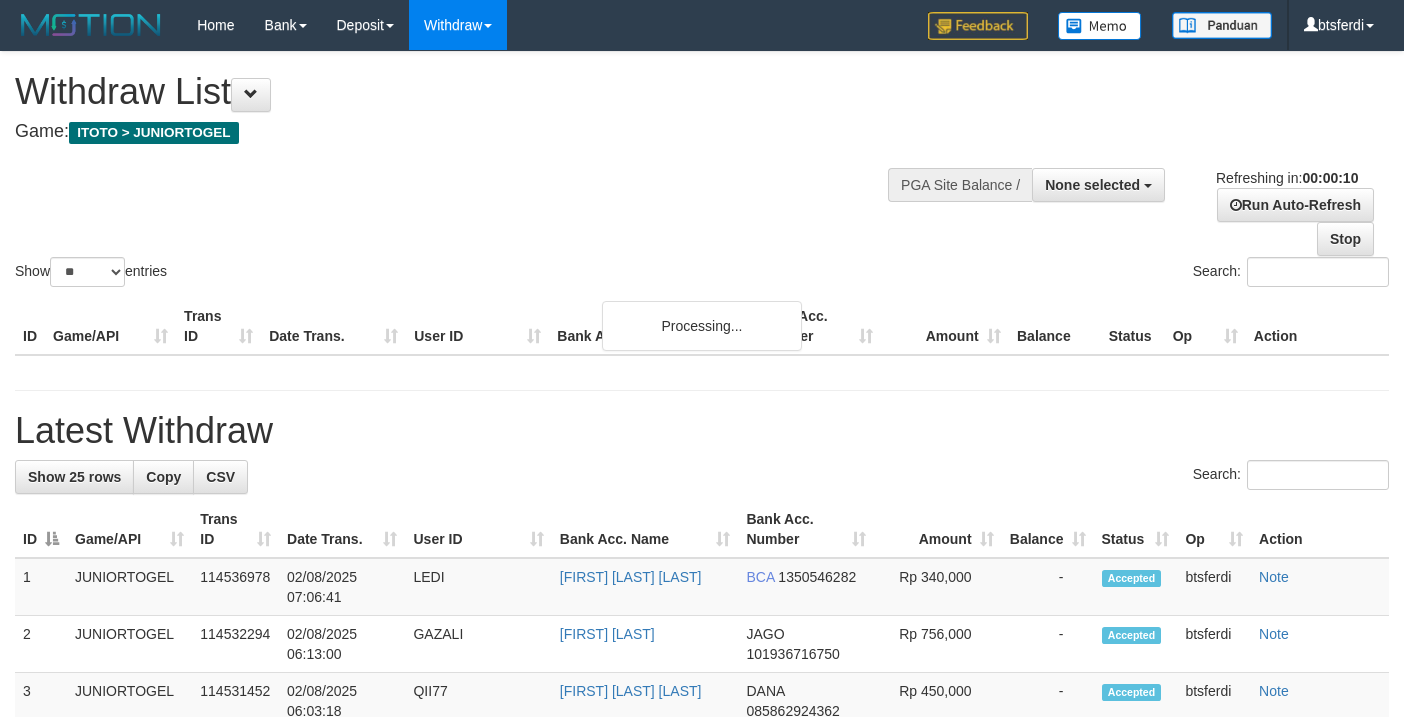 select 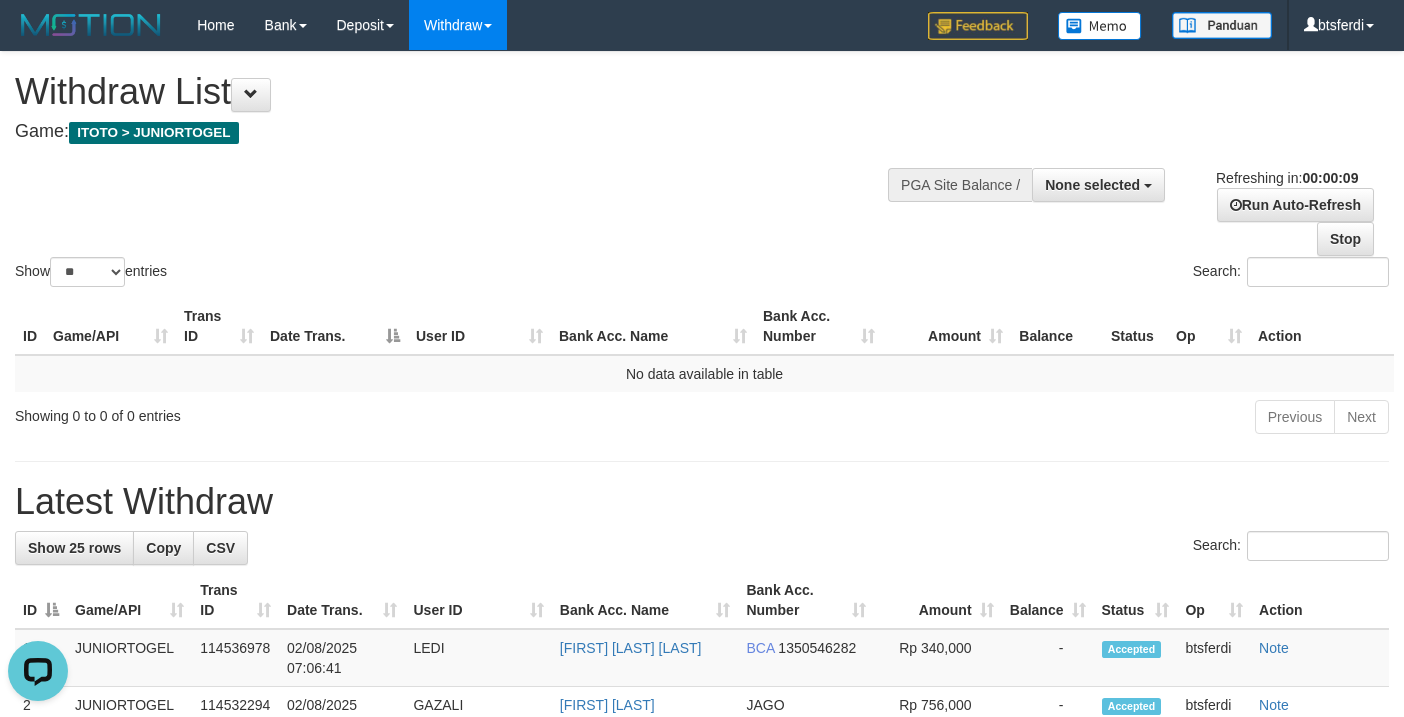 scroll, scrollTop: 0, scrollLeft: 0, axis: both 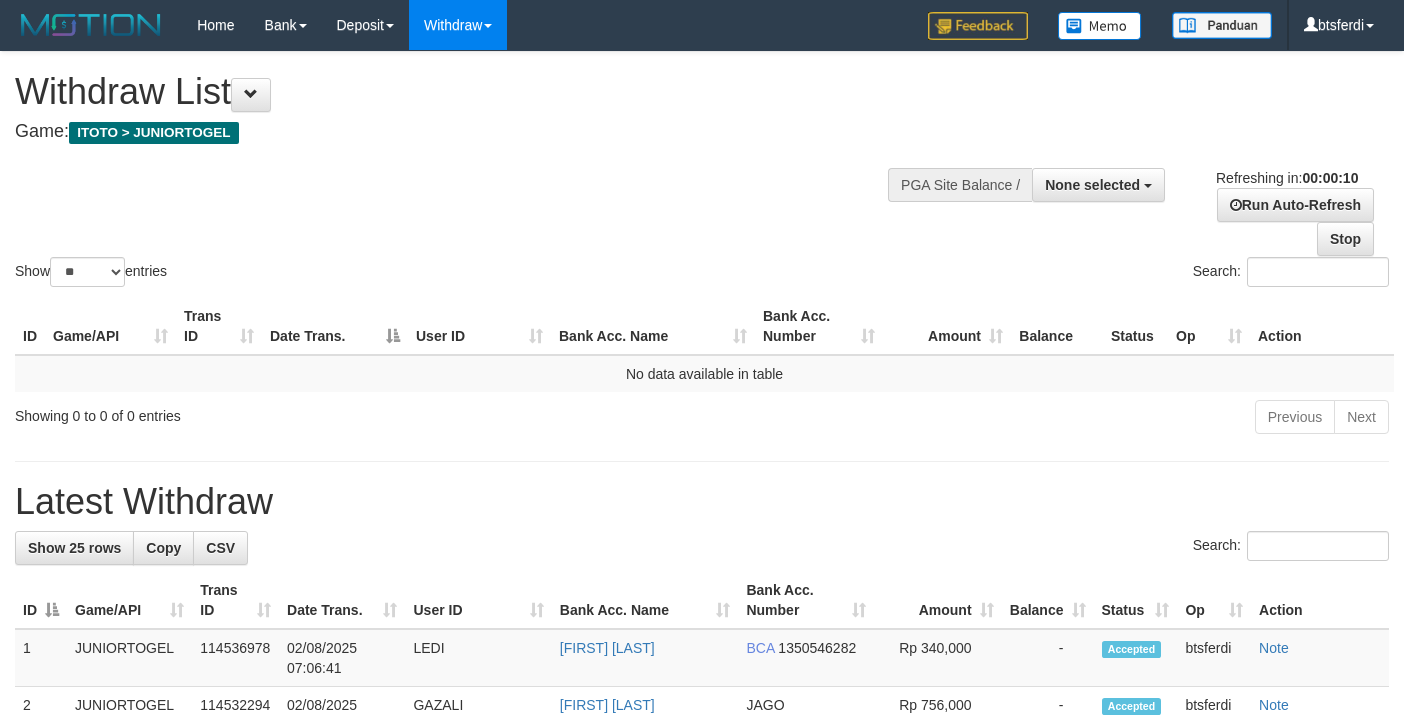 select 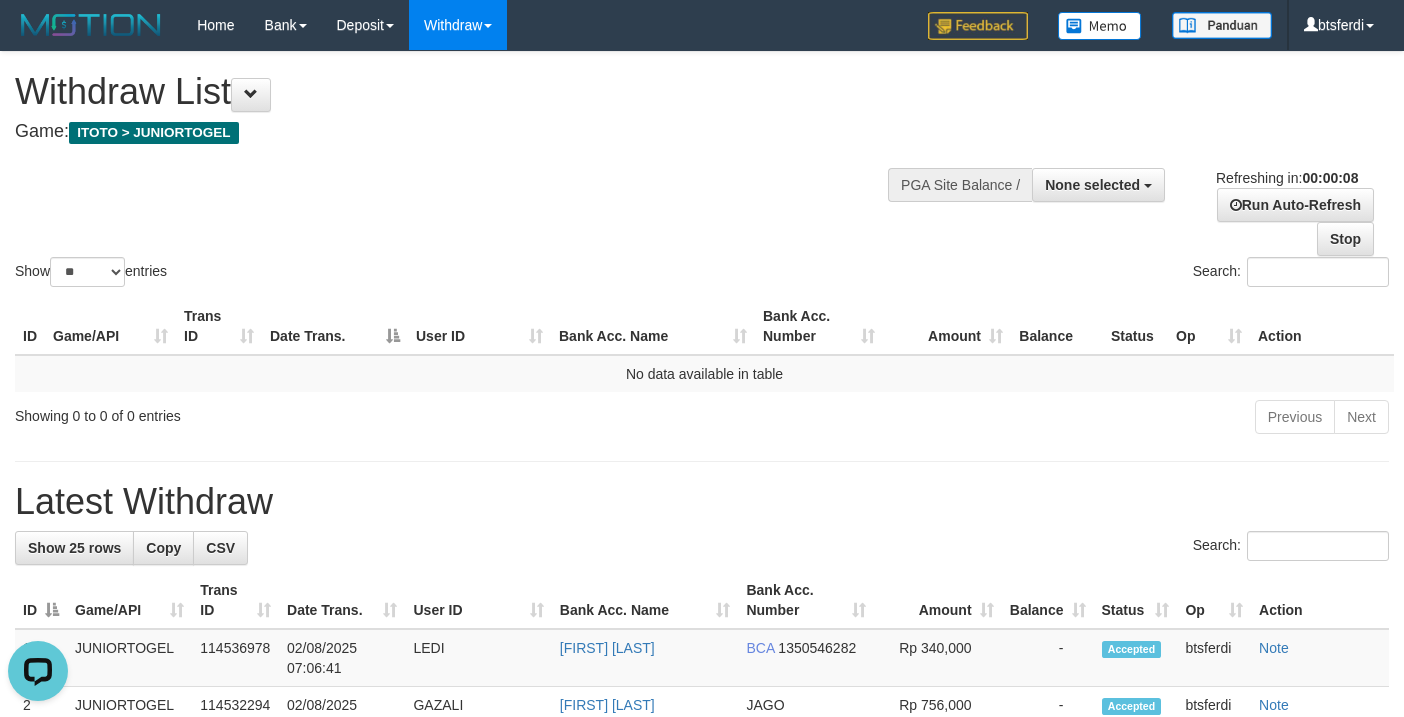 scroll, scrollTop: 0, scrollLeft: 0, axis: both 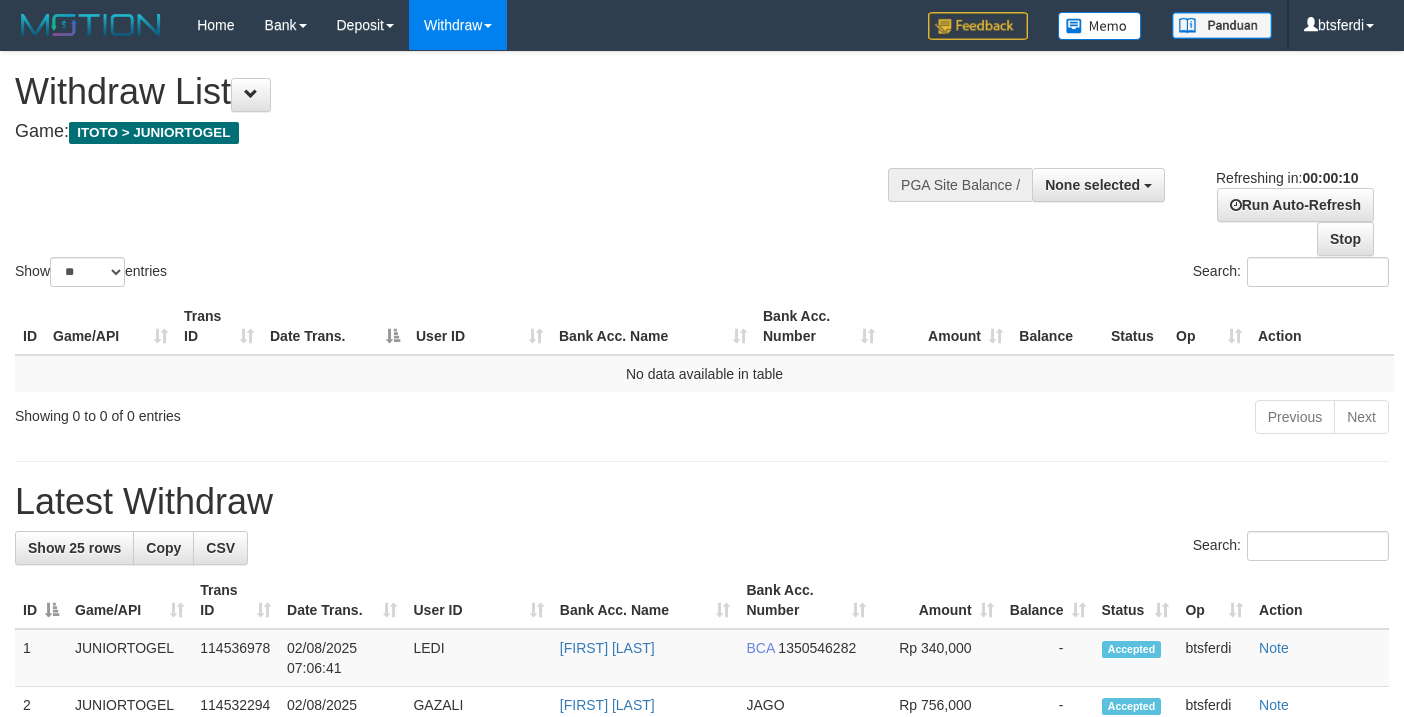 select 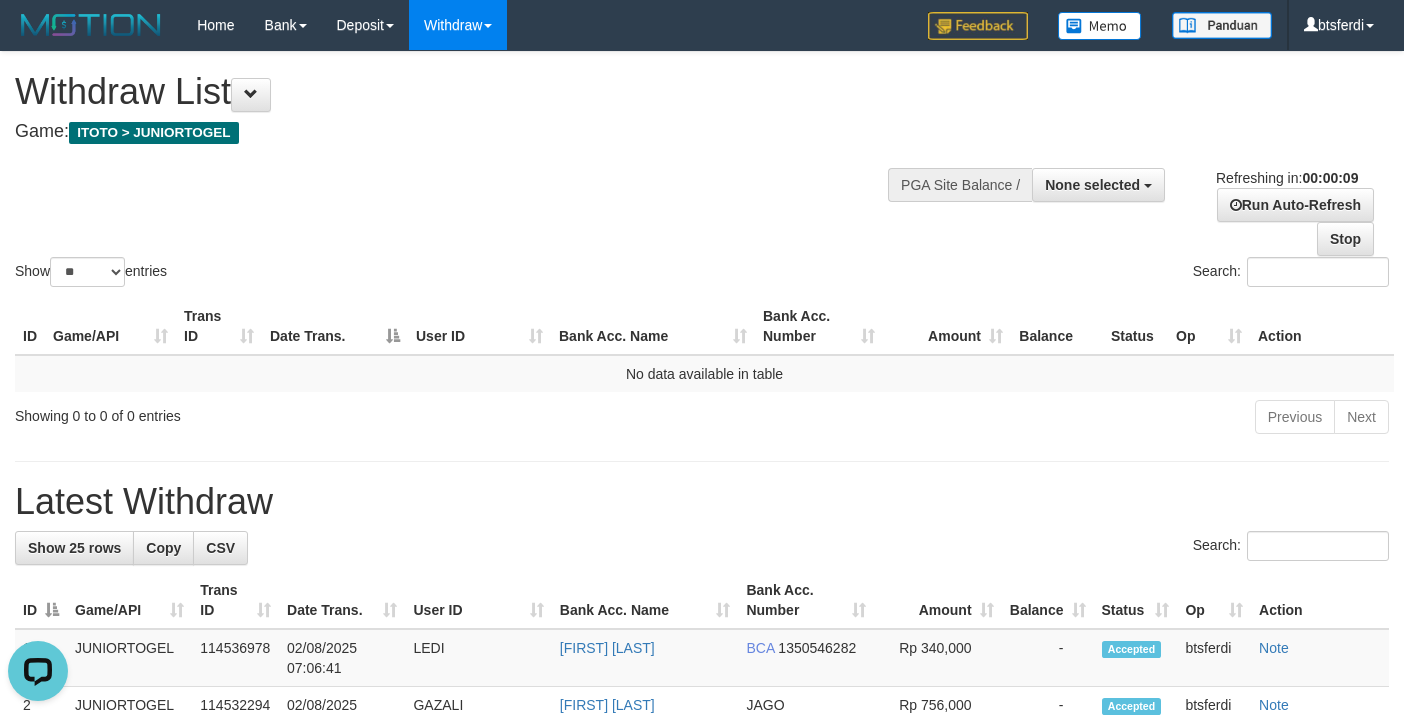 scroll, scrollTop: 0, scrollLeft: 0, axis: both 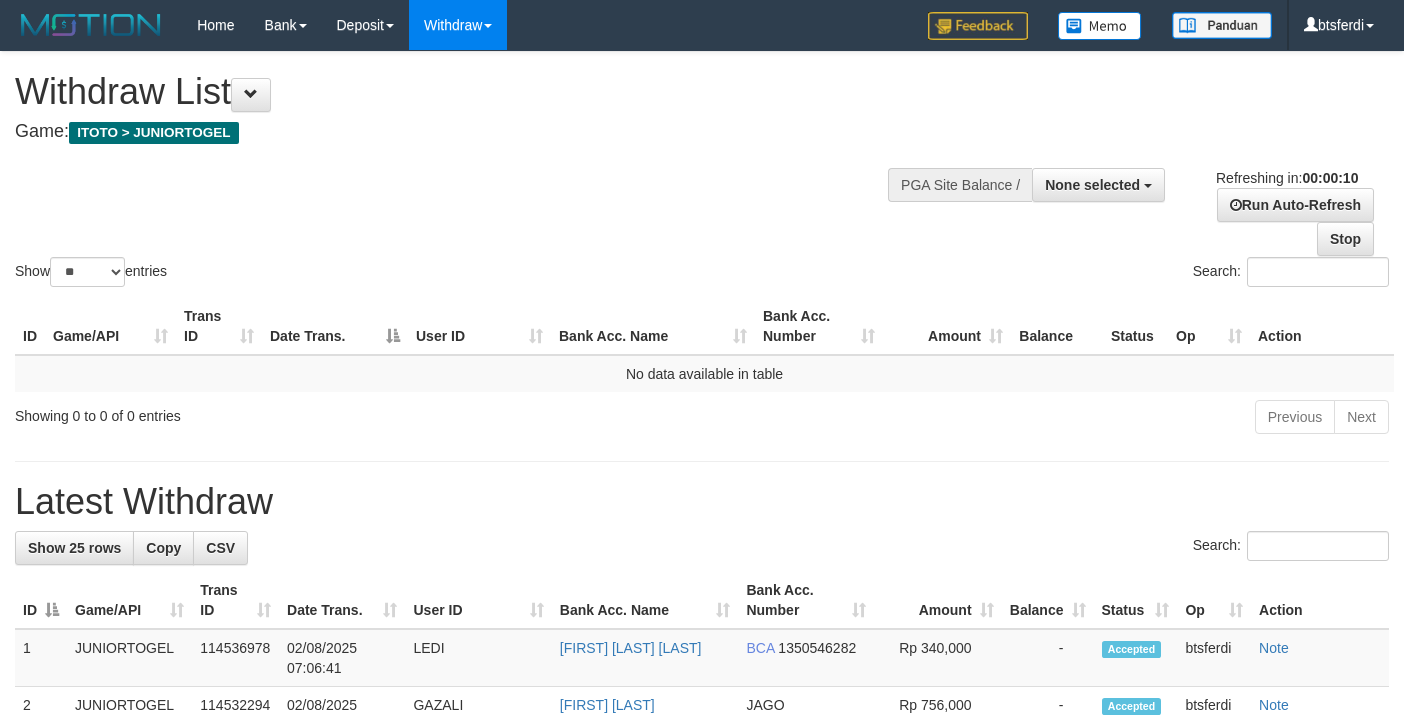 select 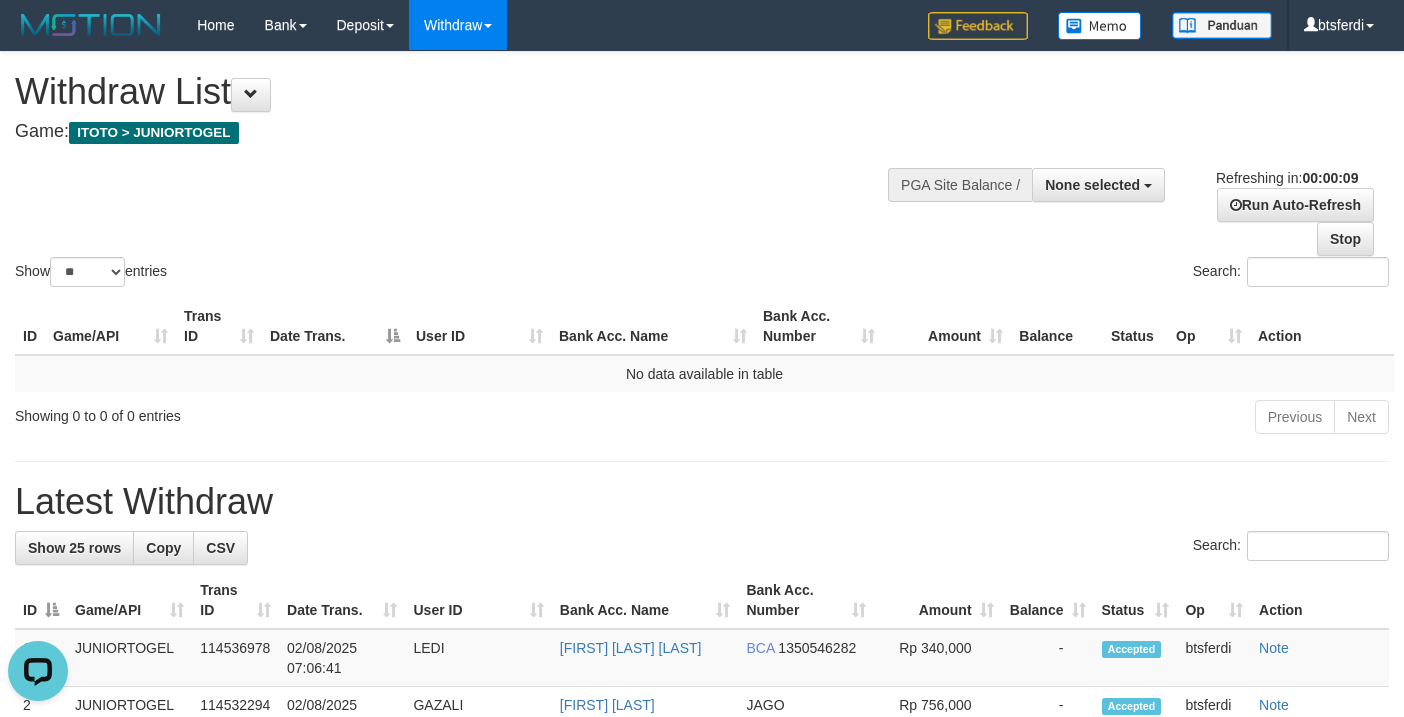 scroll, scrollTop: 0, scrollLeft: 0, axis: both 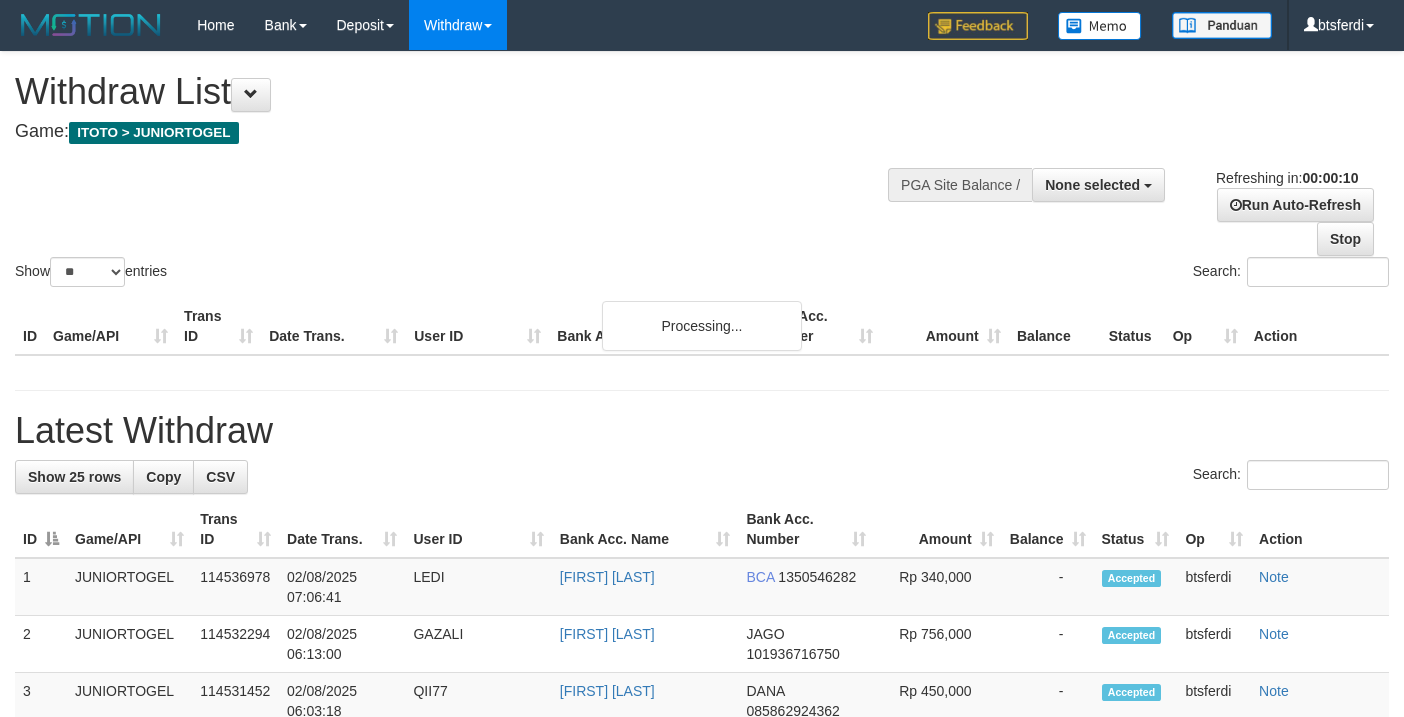 select 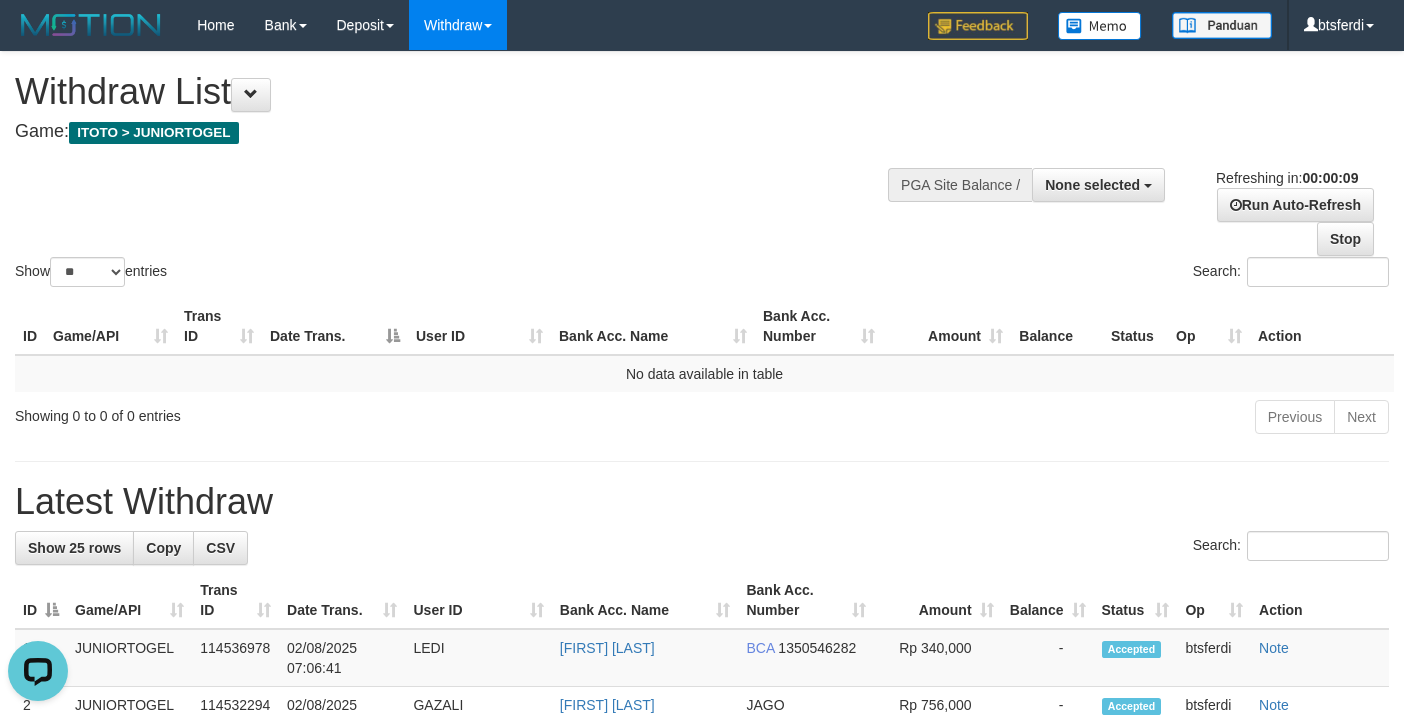 scroll, scrollTop: 0, scrollLeft: 0, axis: both 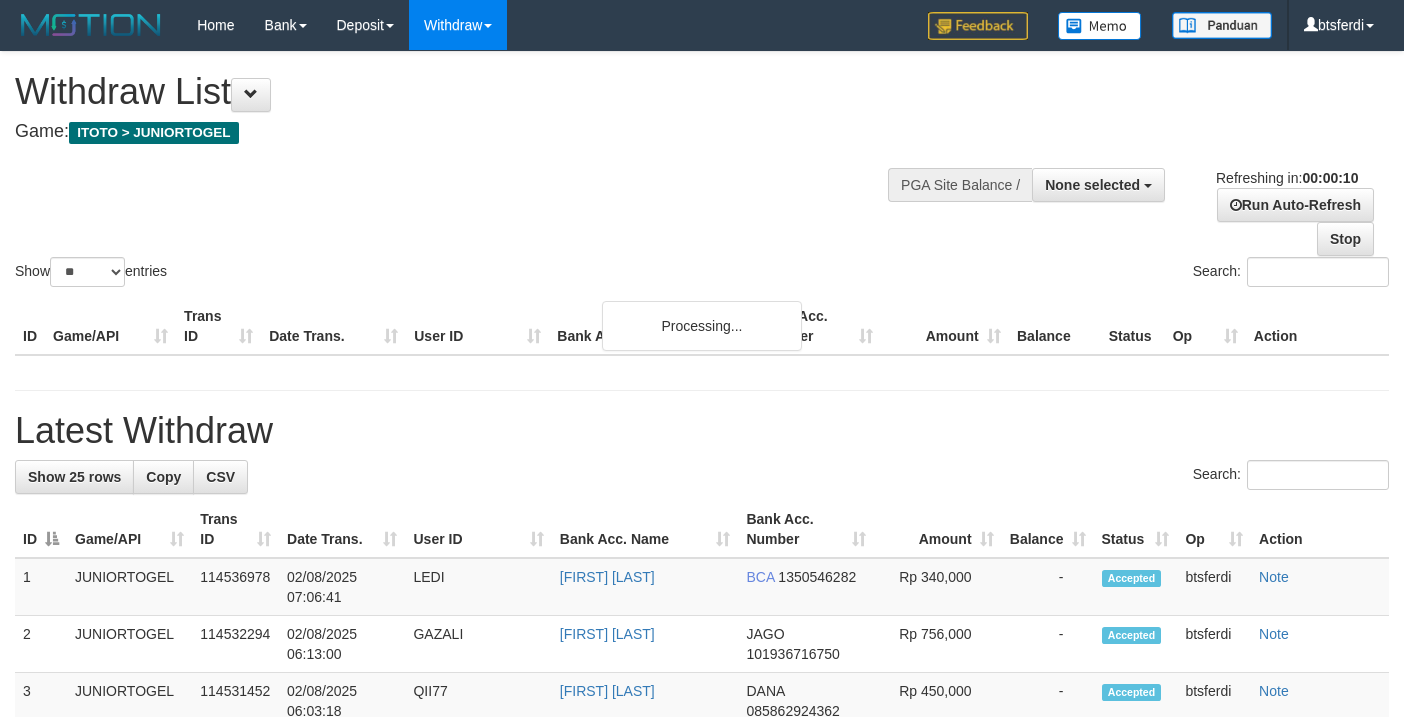 select 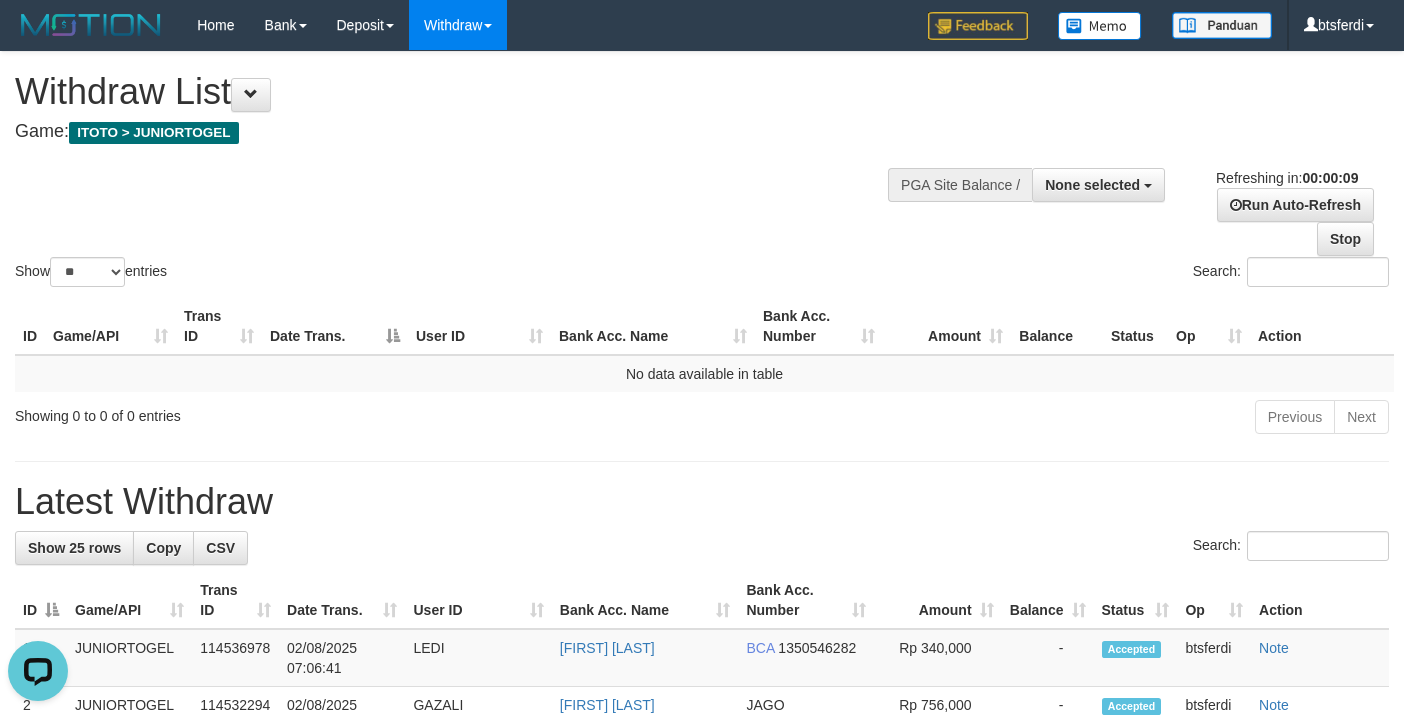 scroll, scrollTop: 0, scrollLeft: 0, axis: both 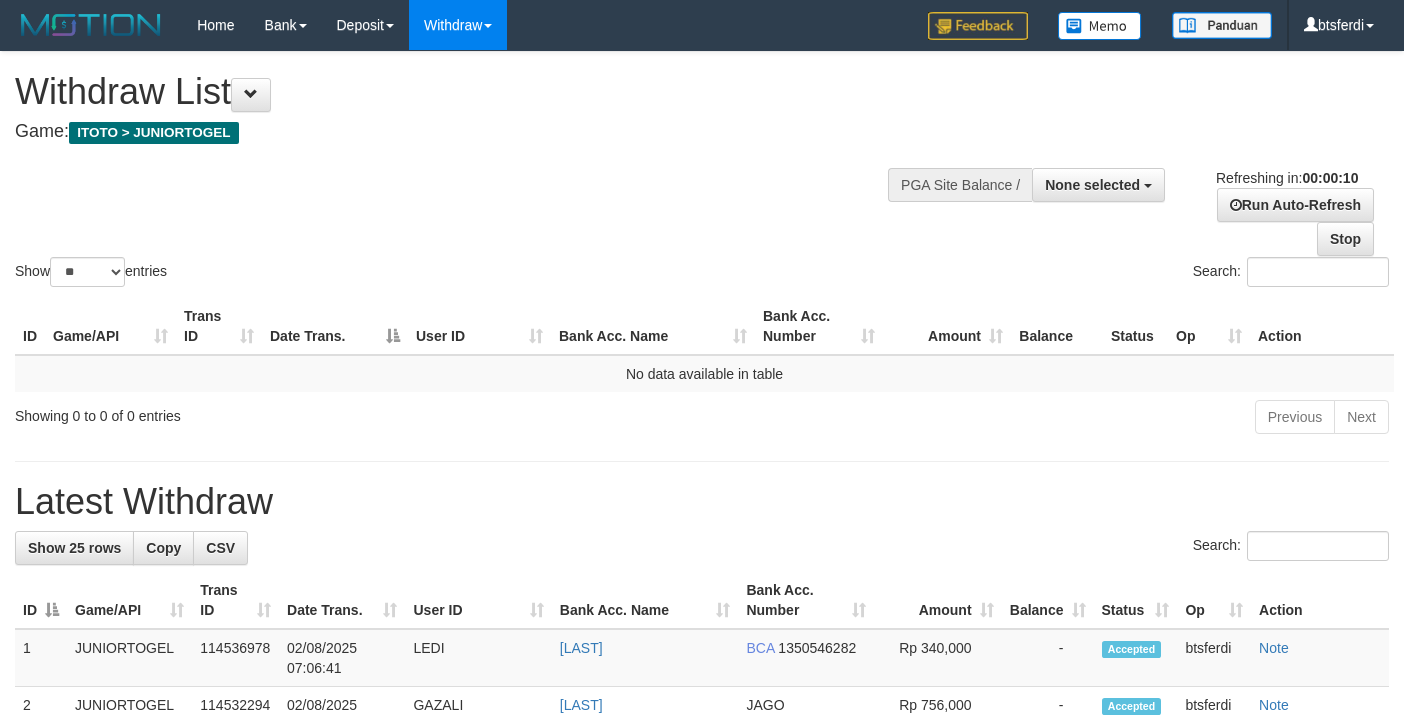 select 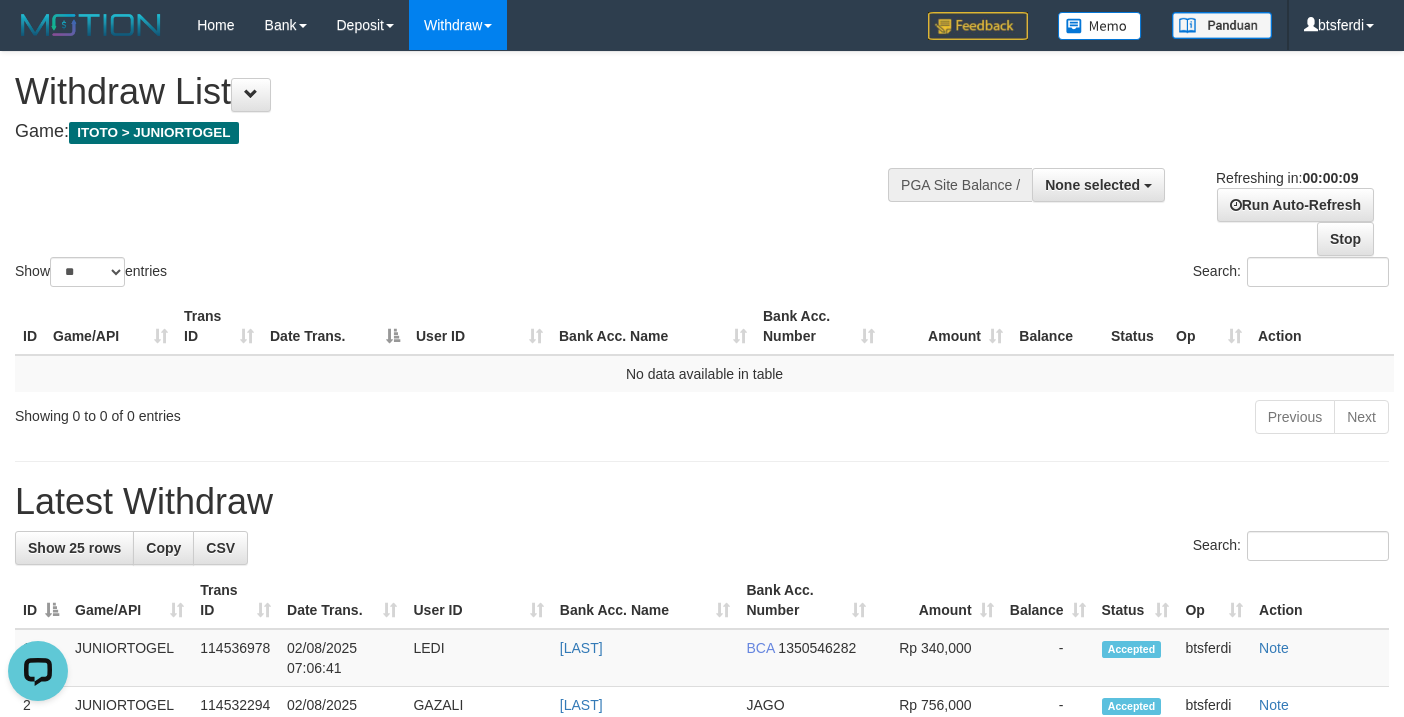 scroll, scrollTop: 0, scrollLeft: 0, axis: both 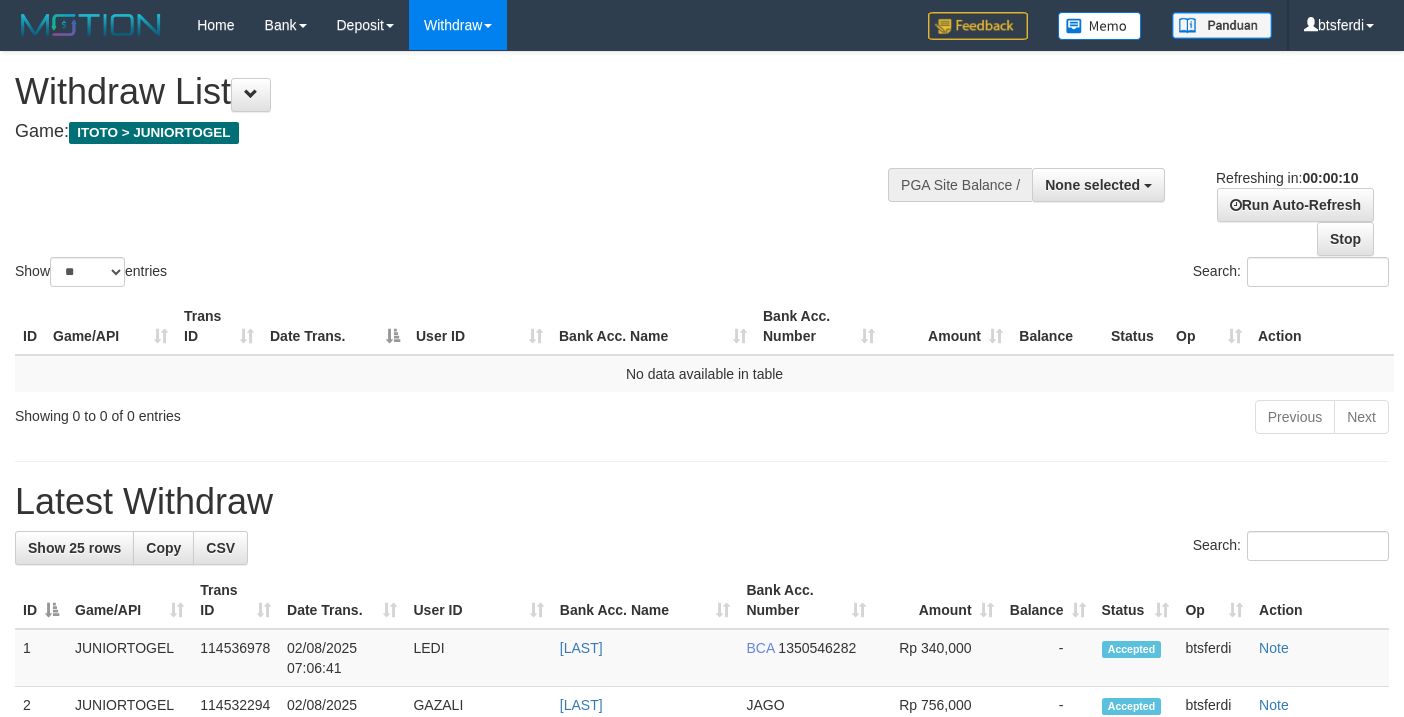 select 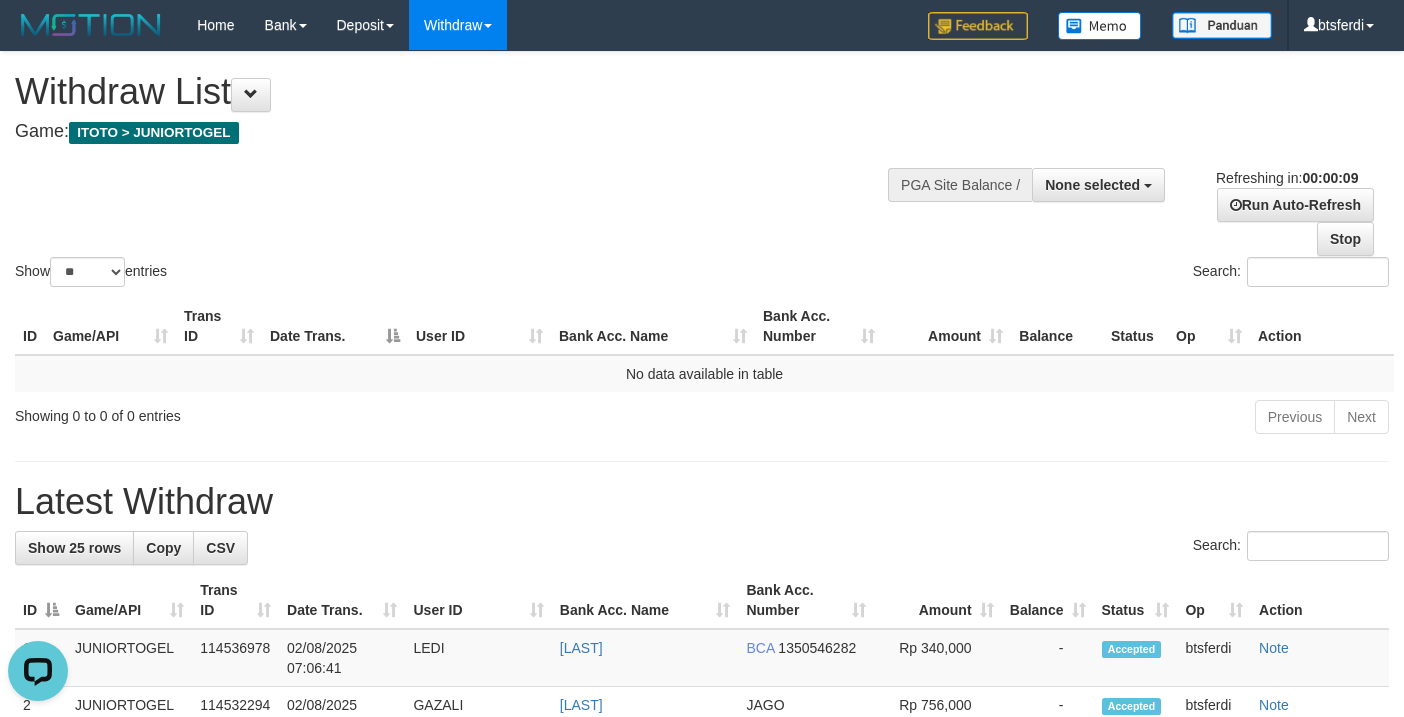 scroll, scrollTop: 0, scrollLeft: 0, axis: both 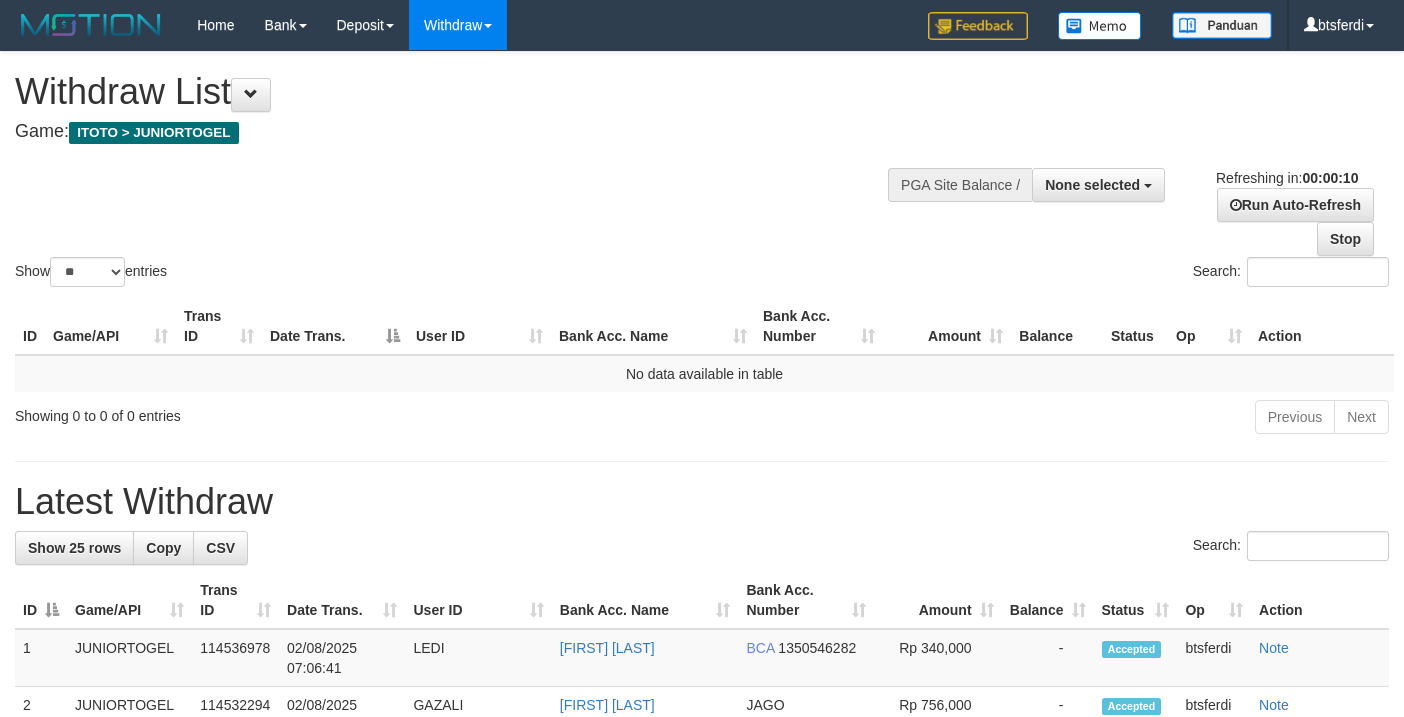 select 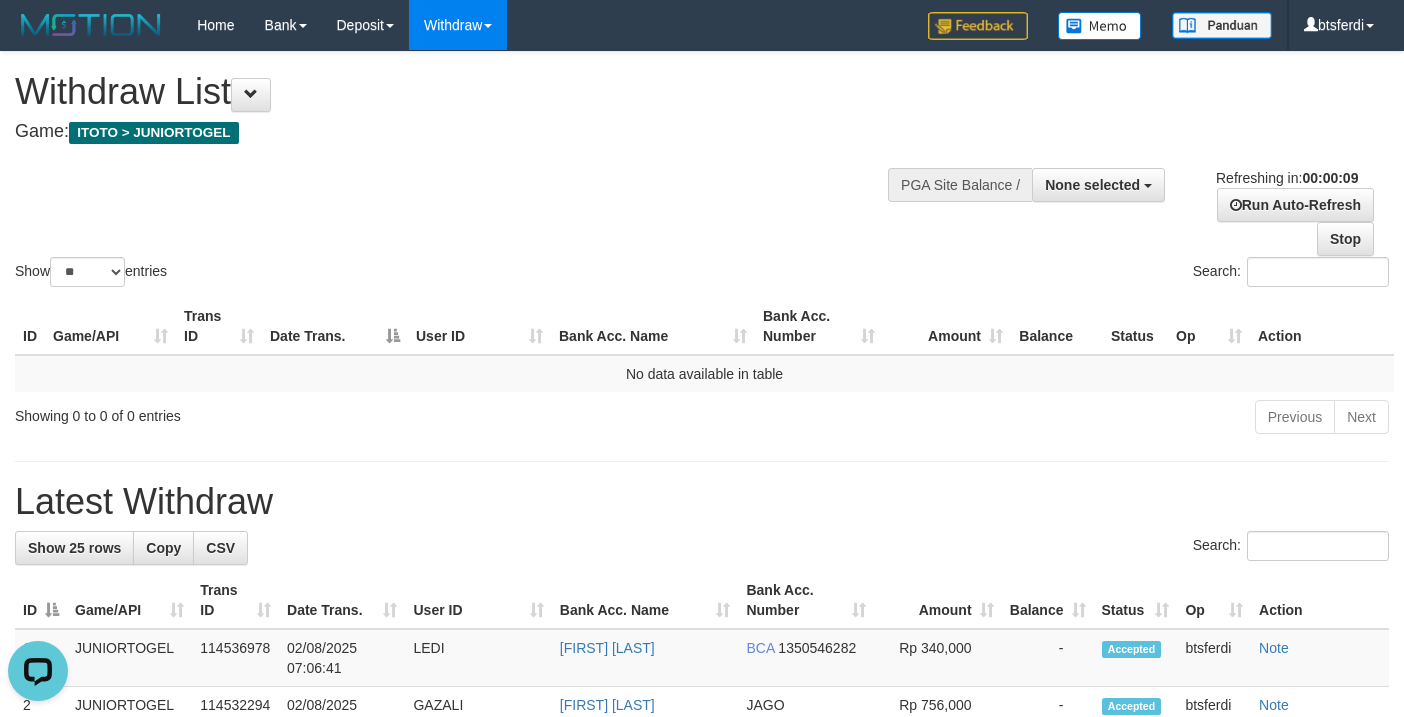 scroll, scrollTop: 0, scrollLeft: 0, axis: both 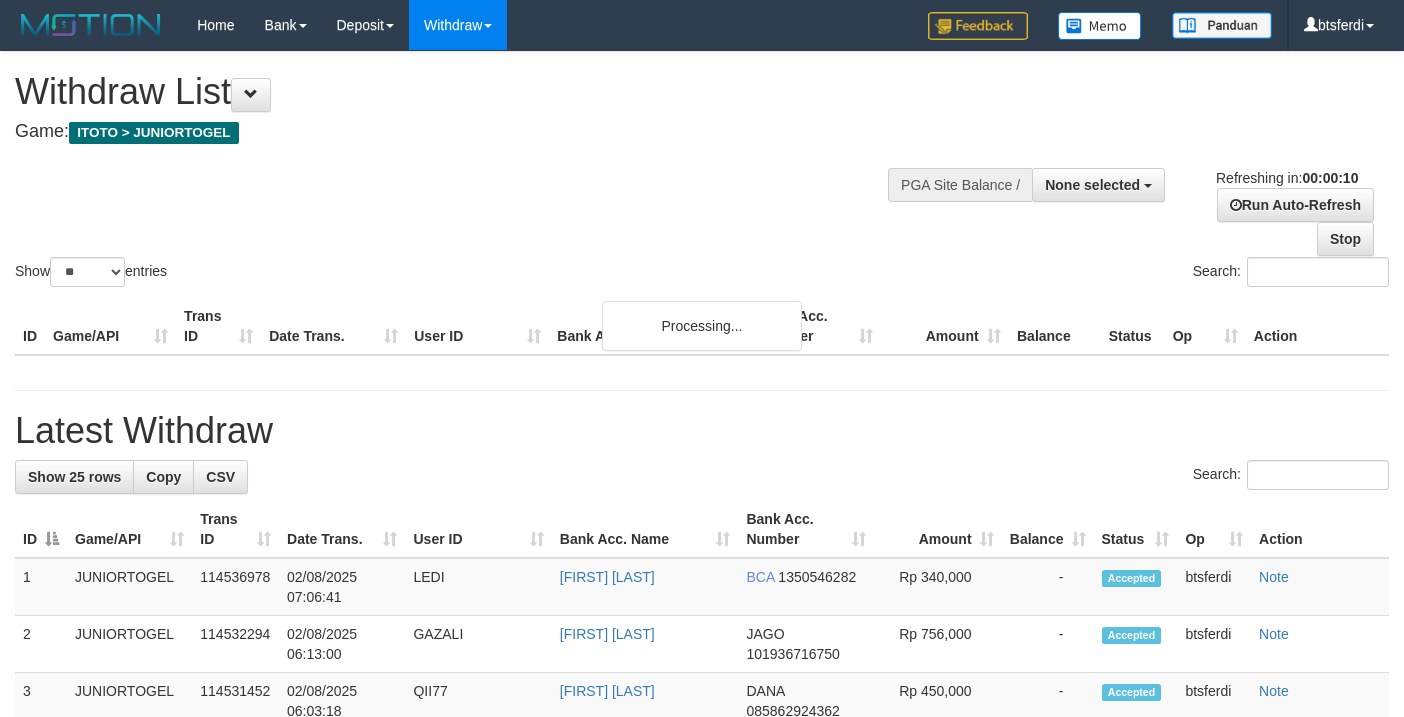 select 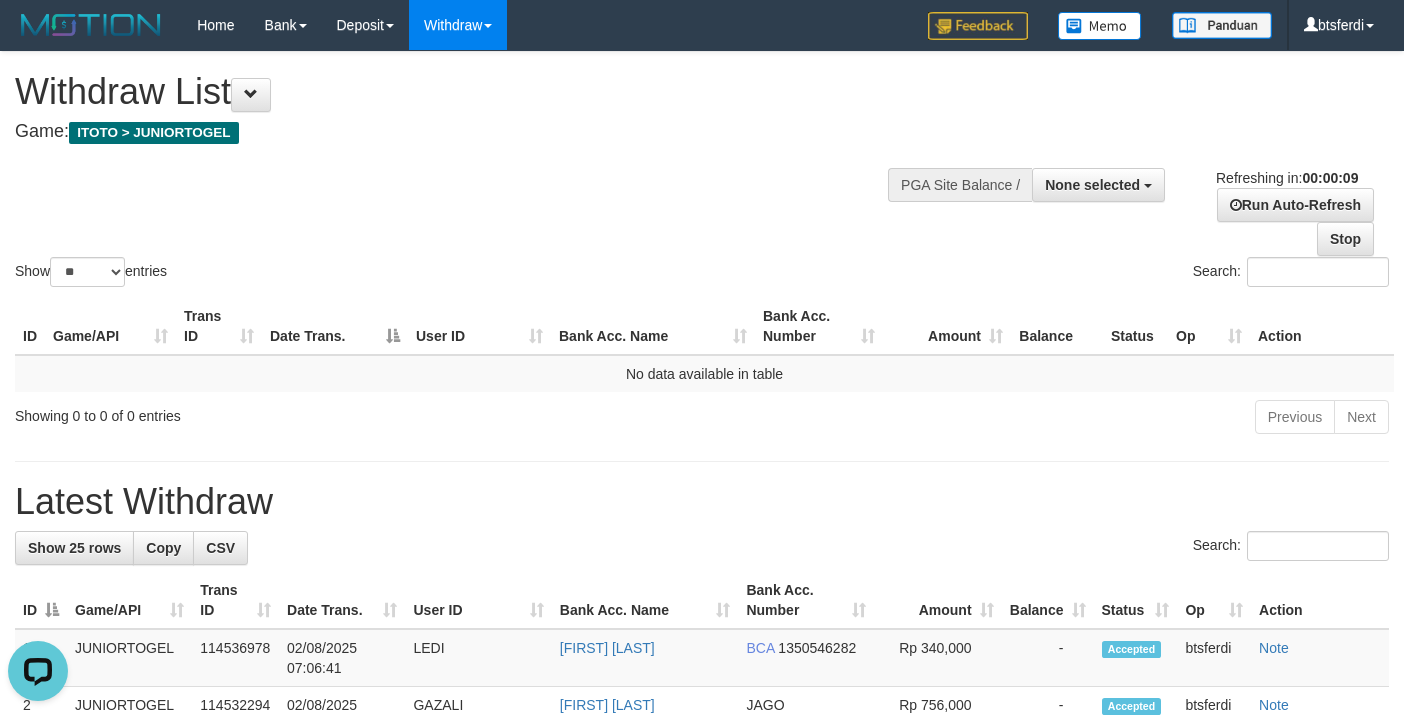 scroll, scrollTop: 0, scrollLeft: 0, axis: both 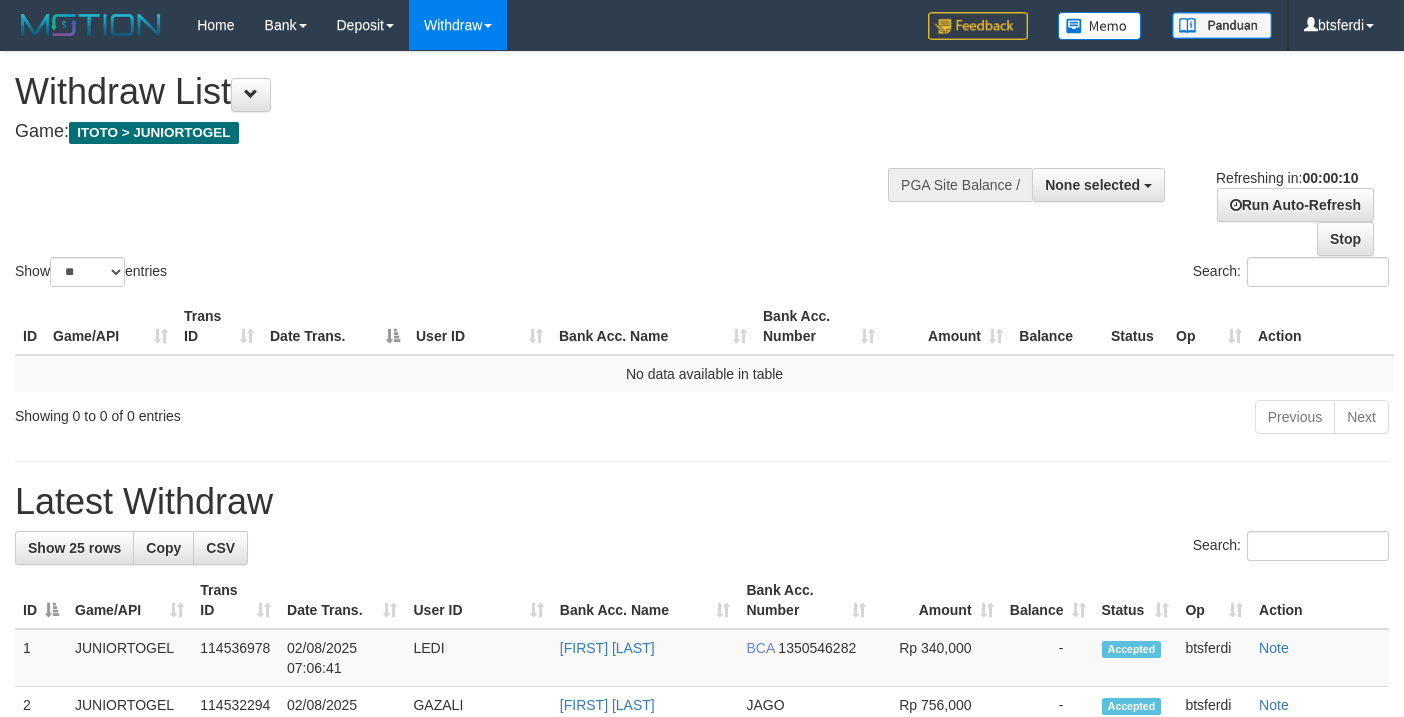 select 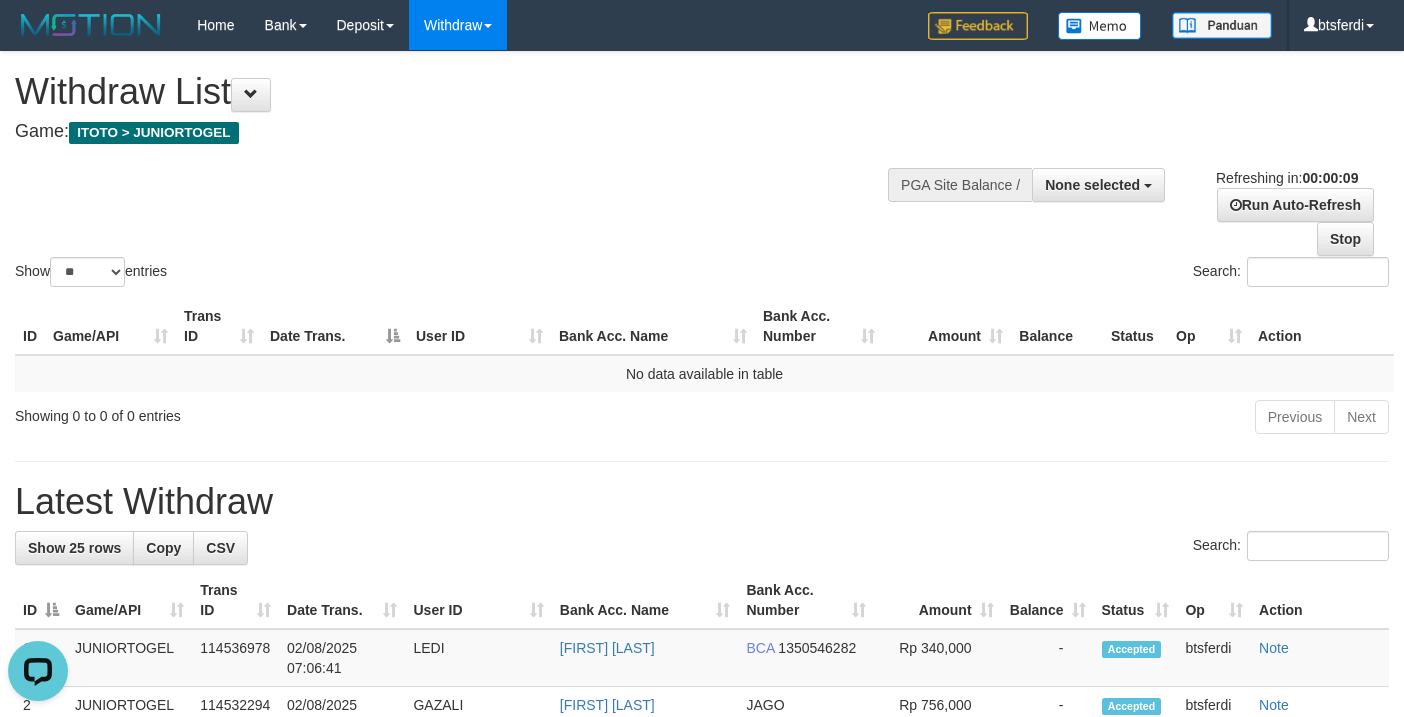 scroll, scrollTop: 0, scrollLeft: 0, axis: both 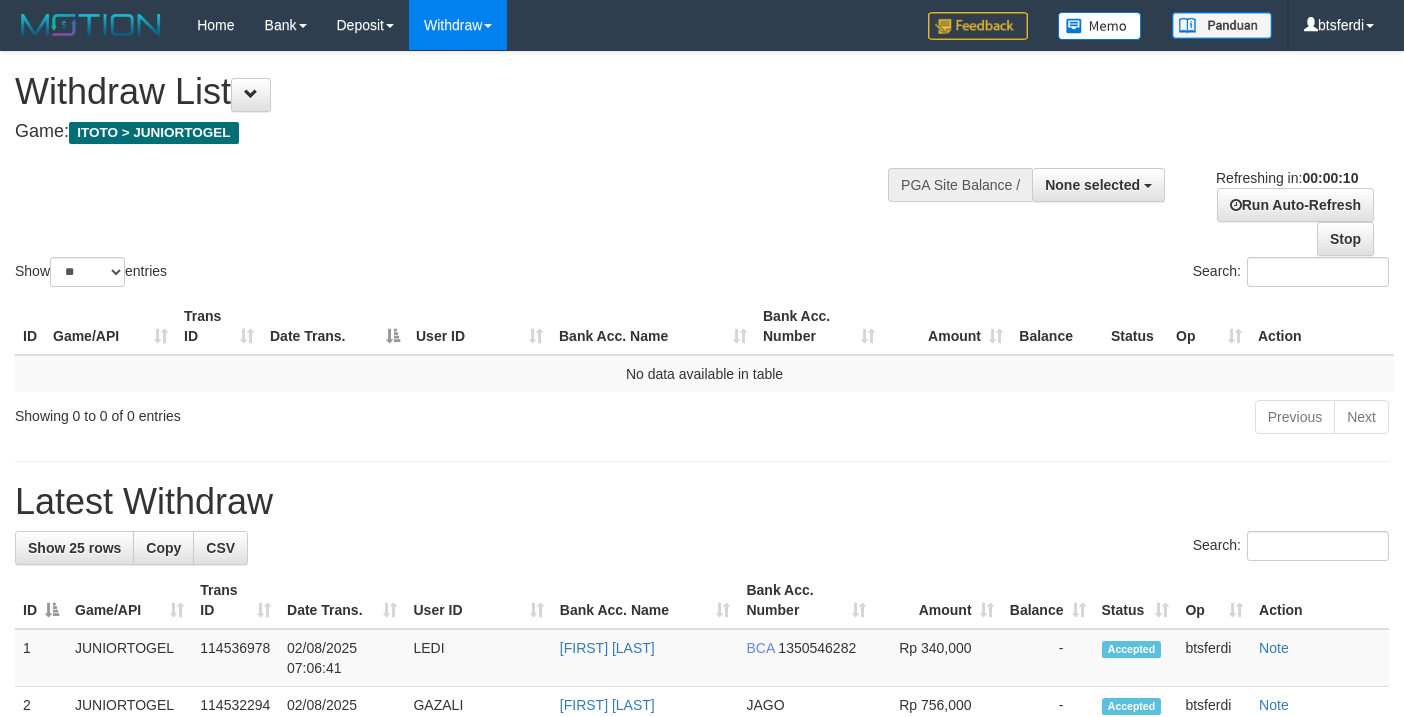 select 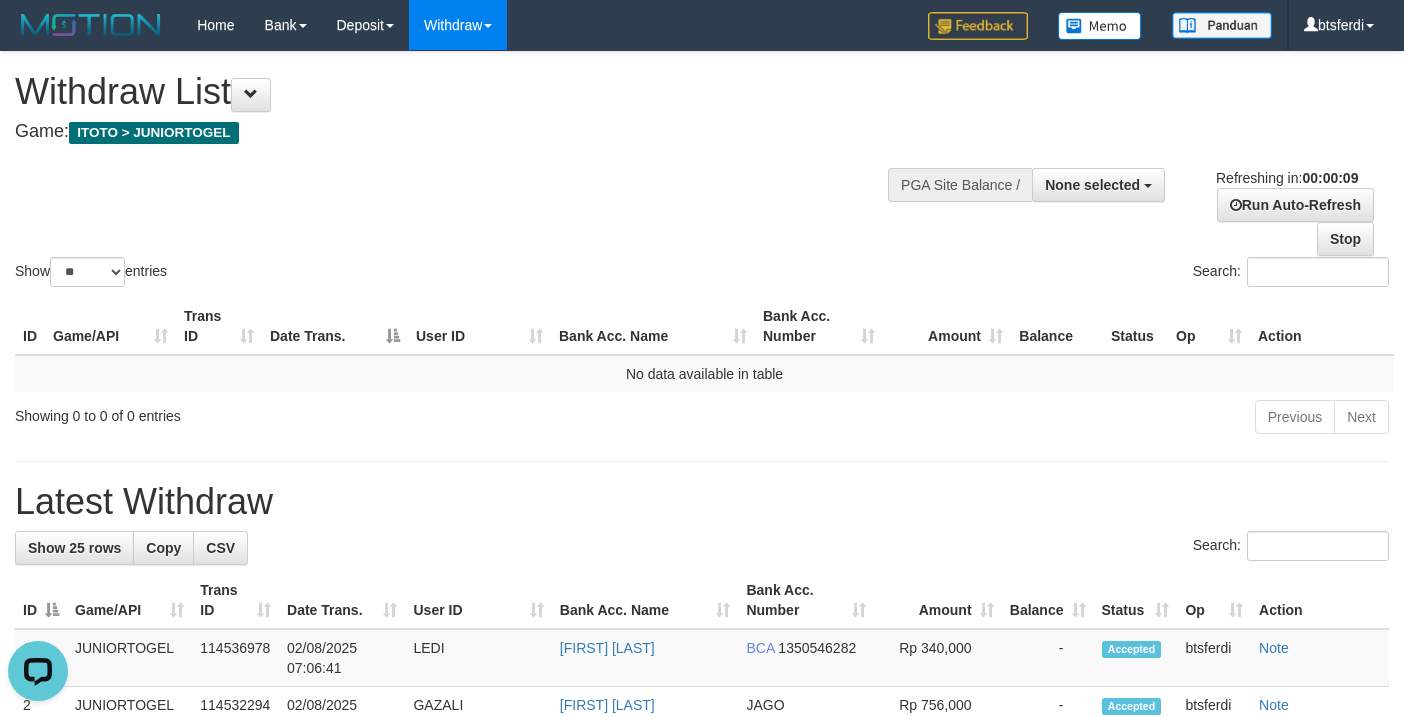 scroll, scrollTop: 0, scrollLeft: 0, axis: both 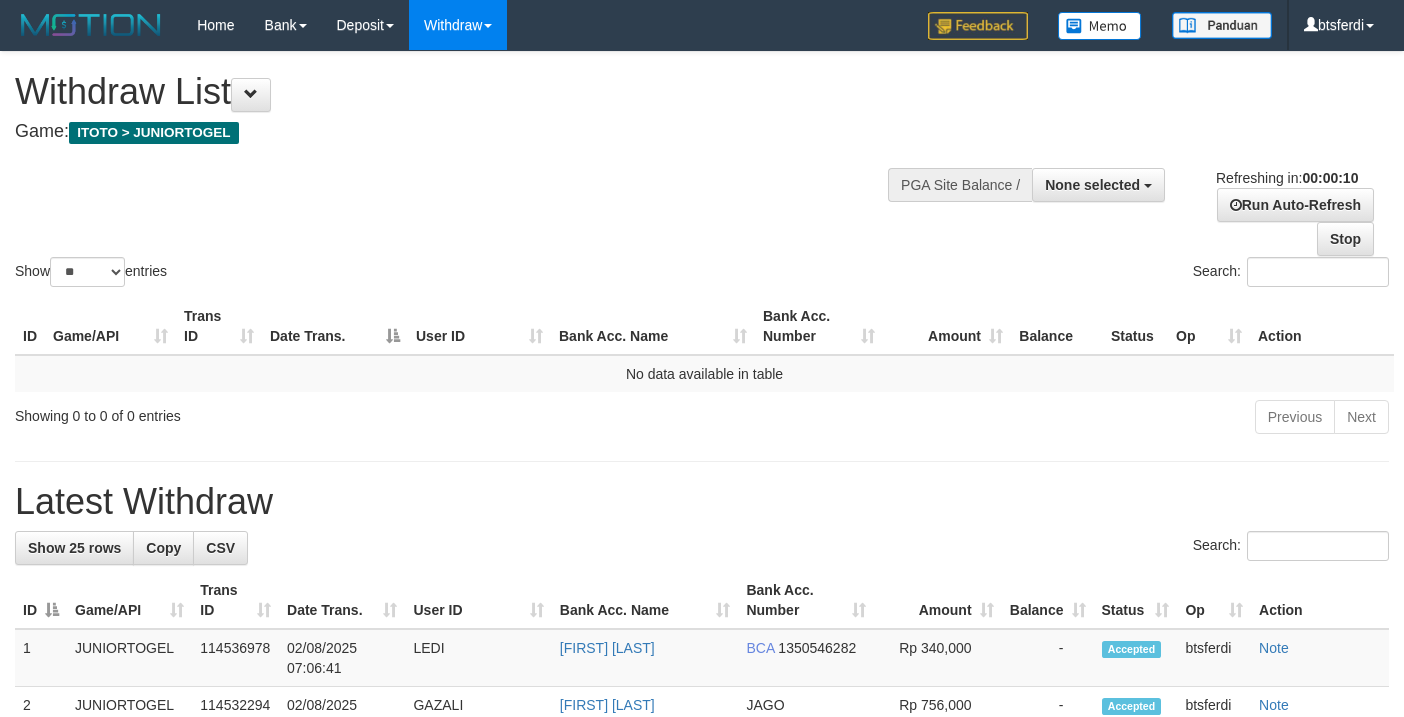 select 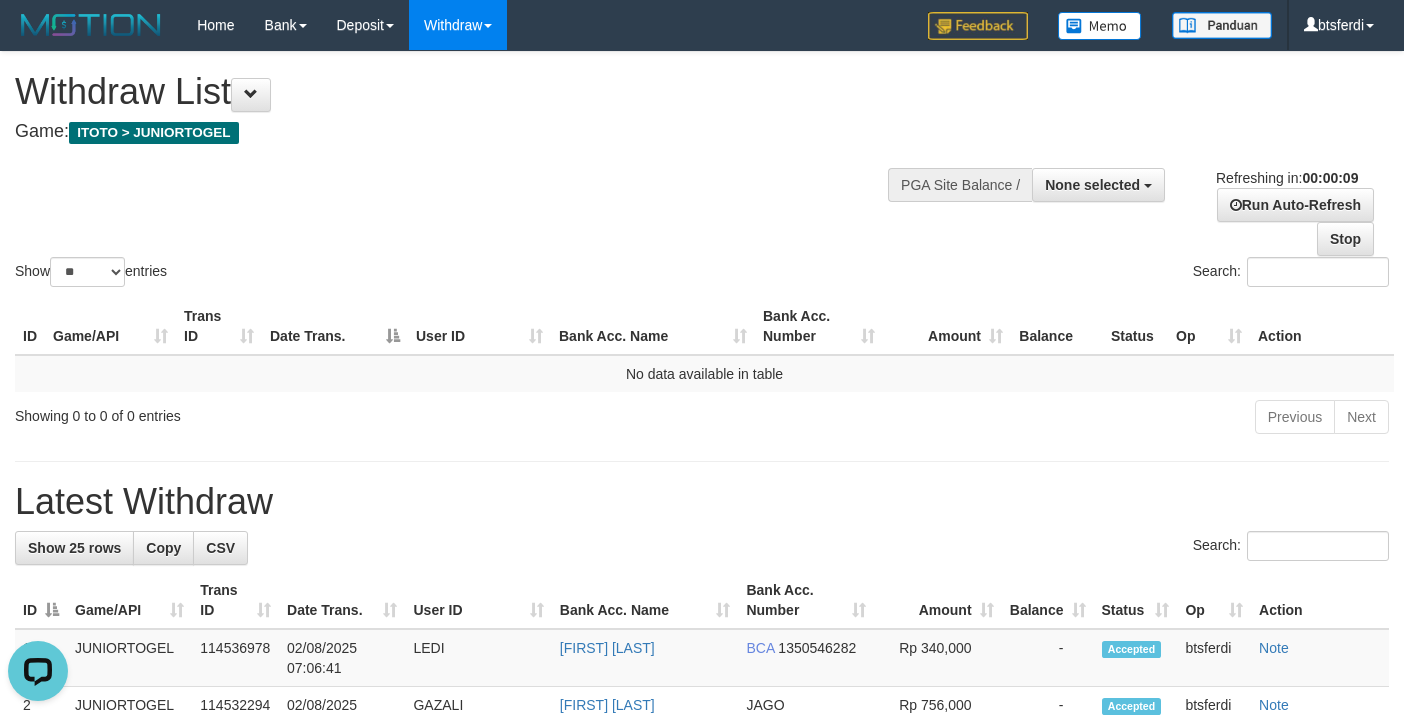 scroll, scrollTop: 0, scrollLeft: 0, axis: both 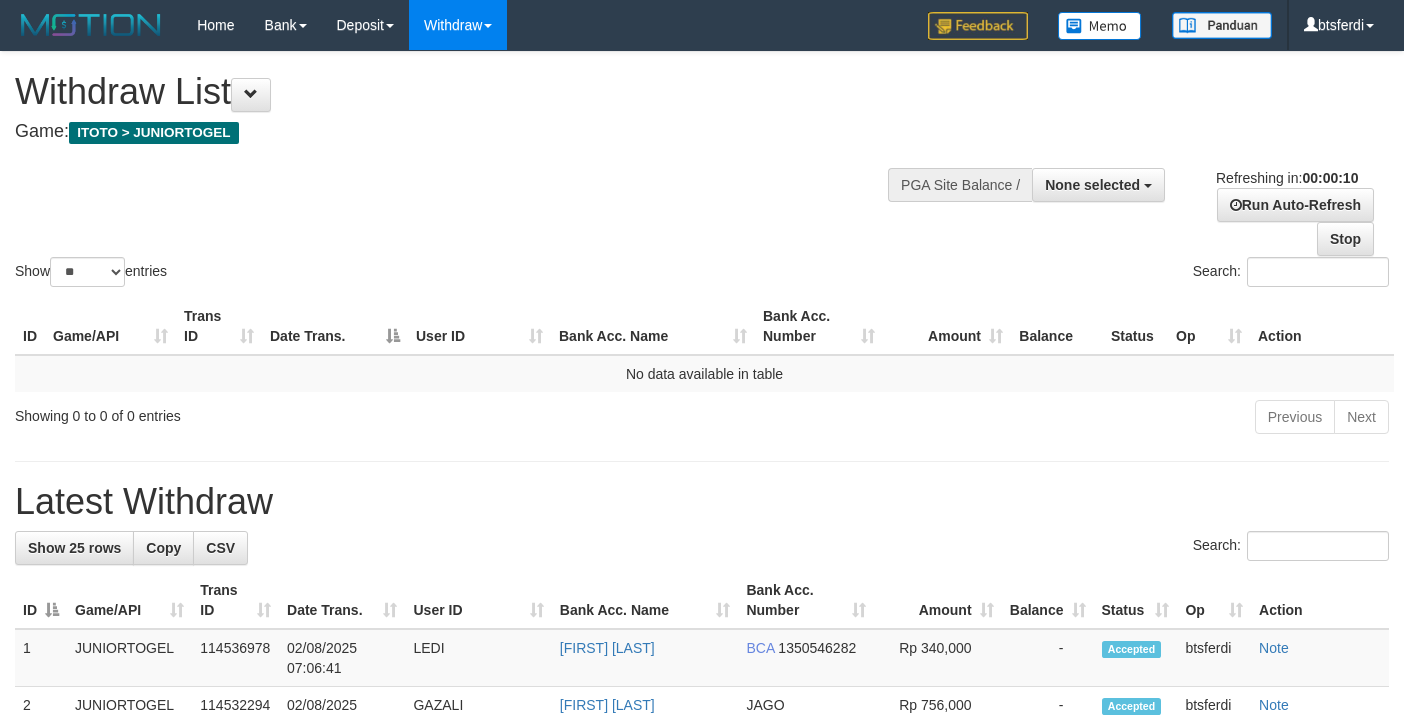 select 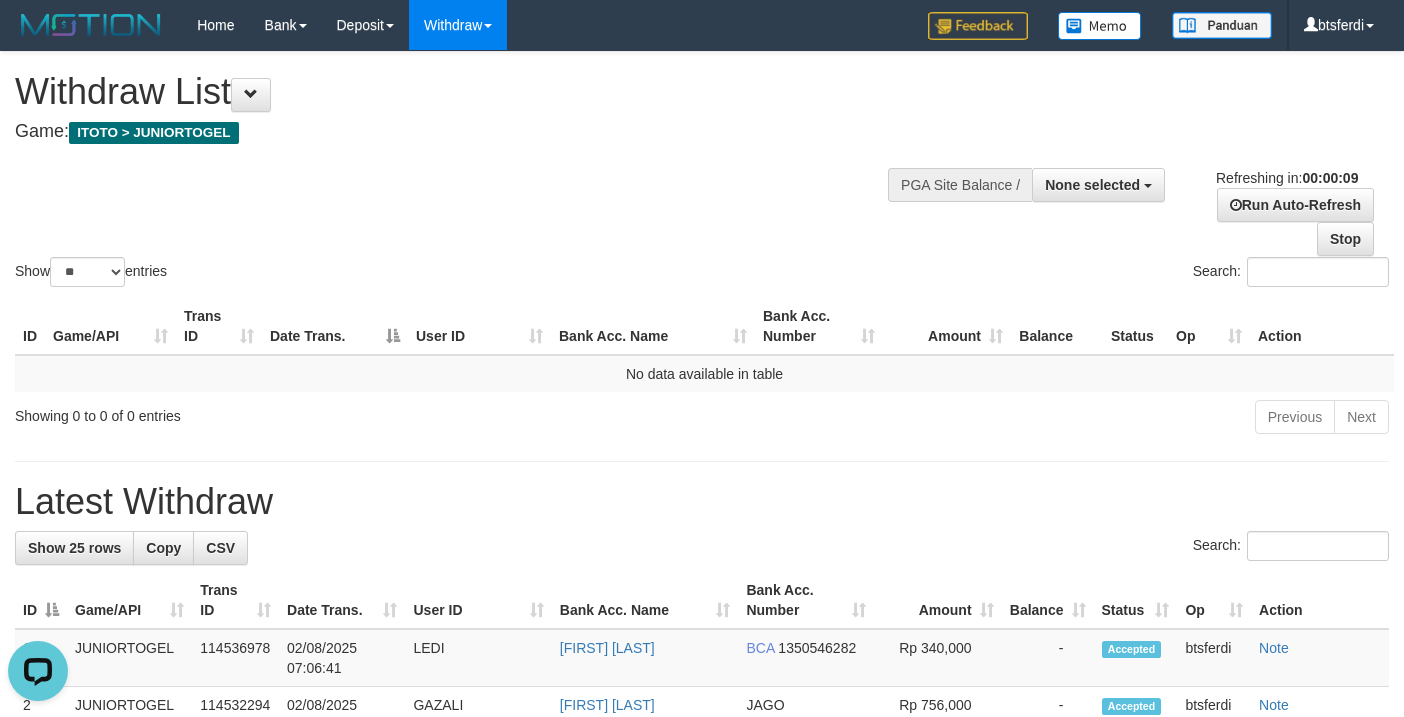scroll, scrollTop: 0, scrollLeft: 0, axis: both 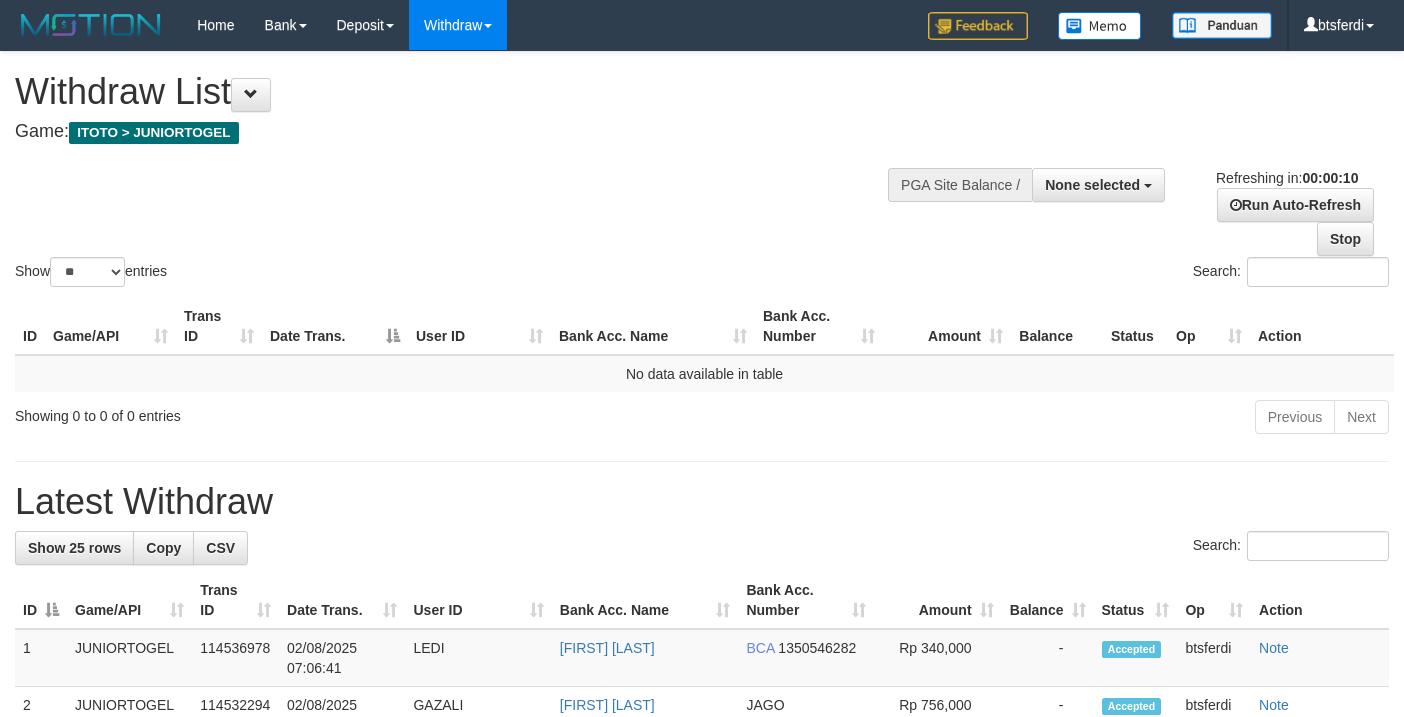 select 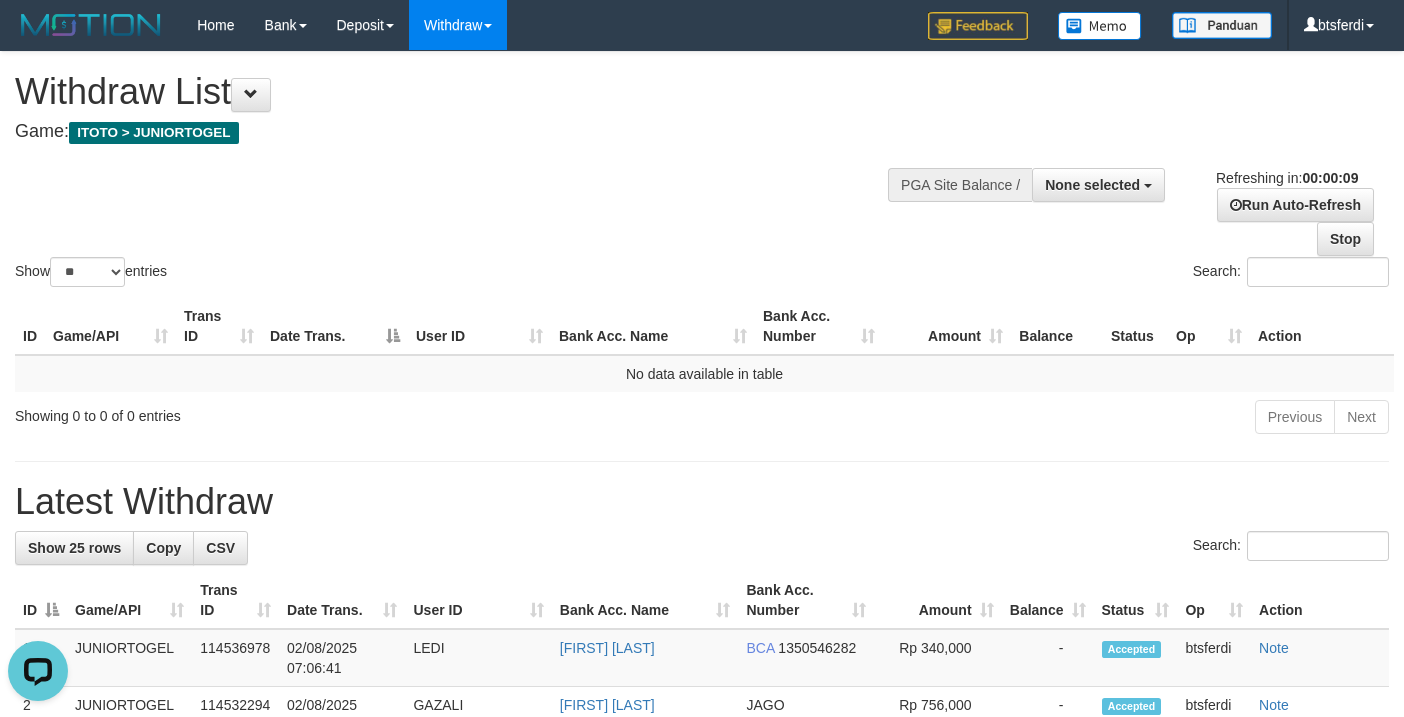 scroll, scrollTop: 0, scrollLeft: 0, axis: both 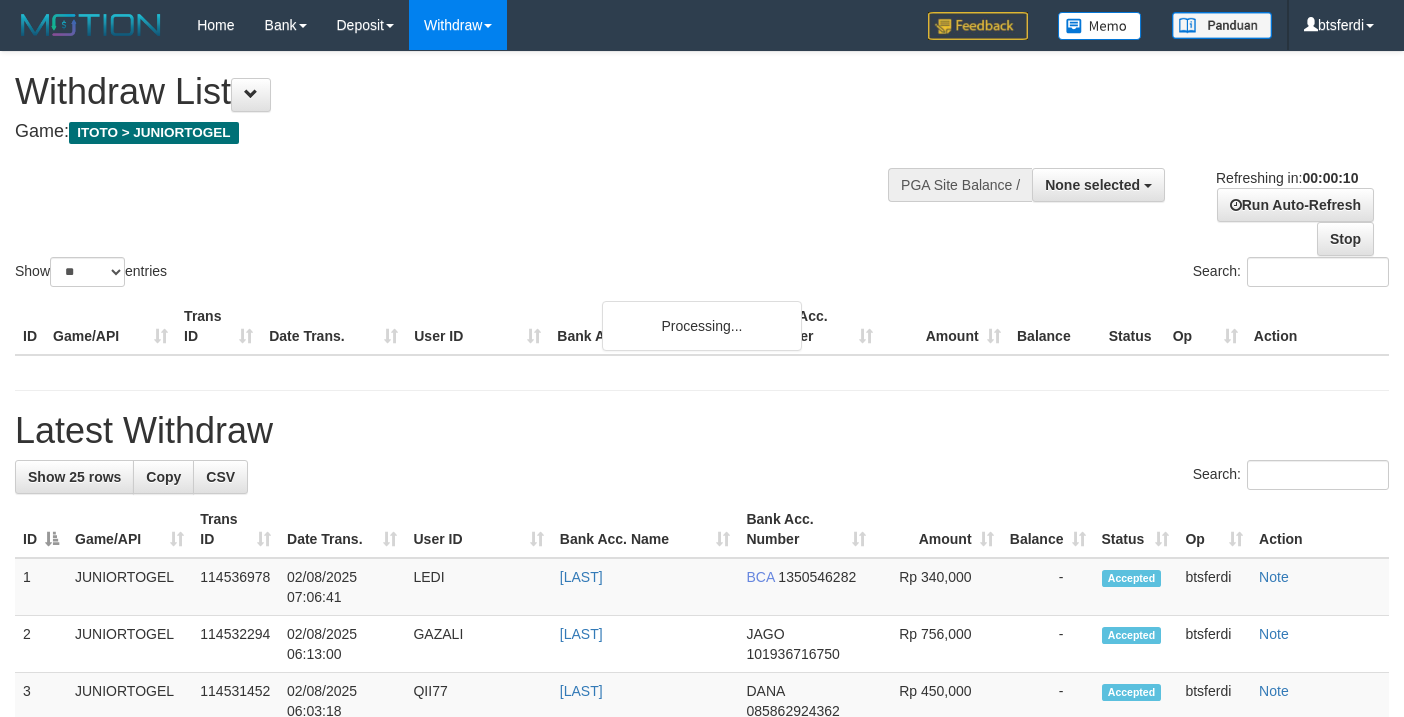 select 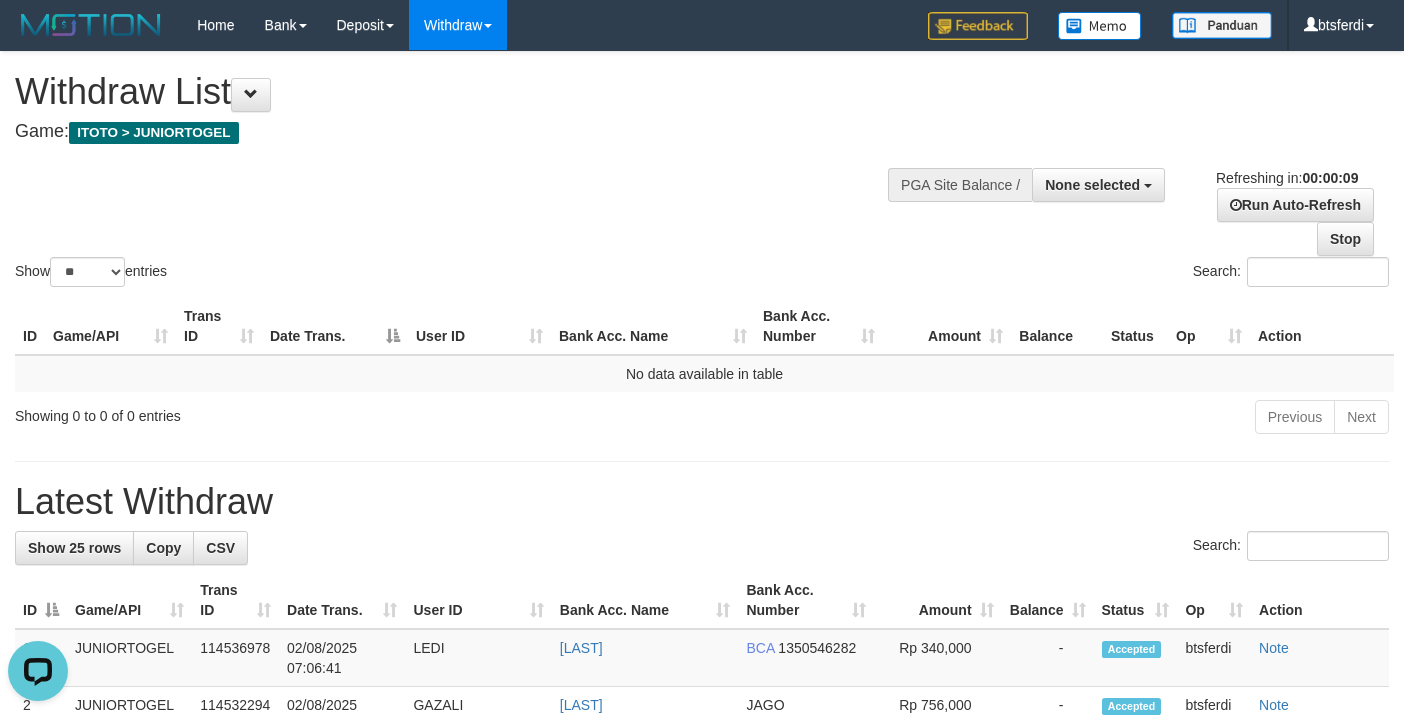 scroll, scrollTop: 0, scrollLeft: 0, axis: both 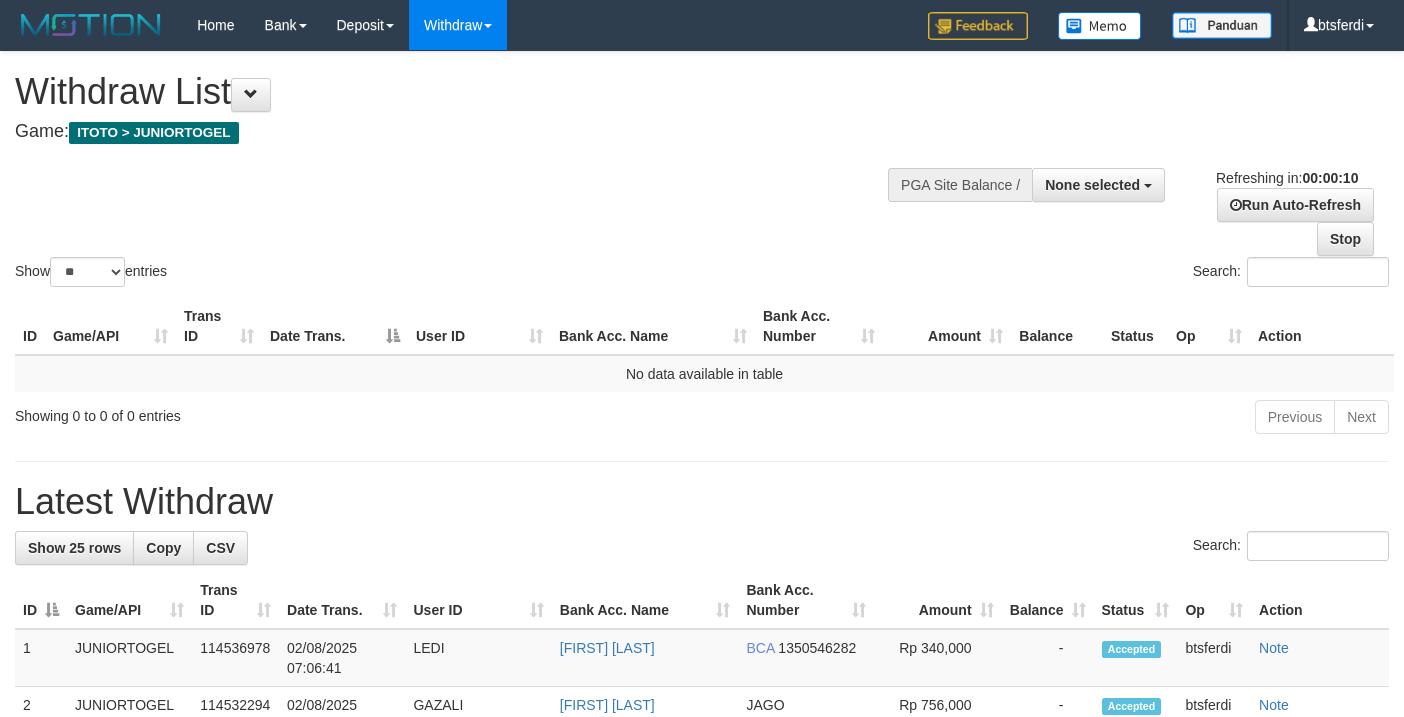 select 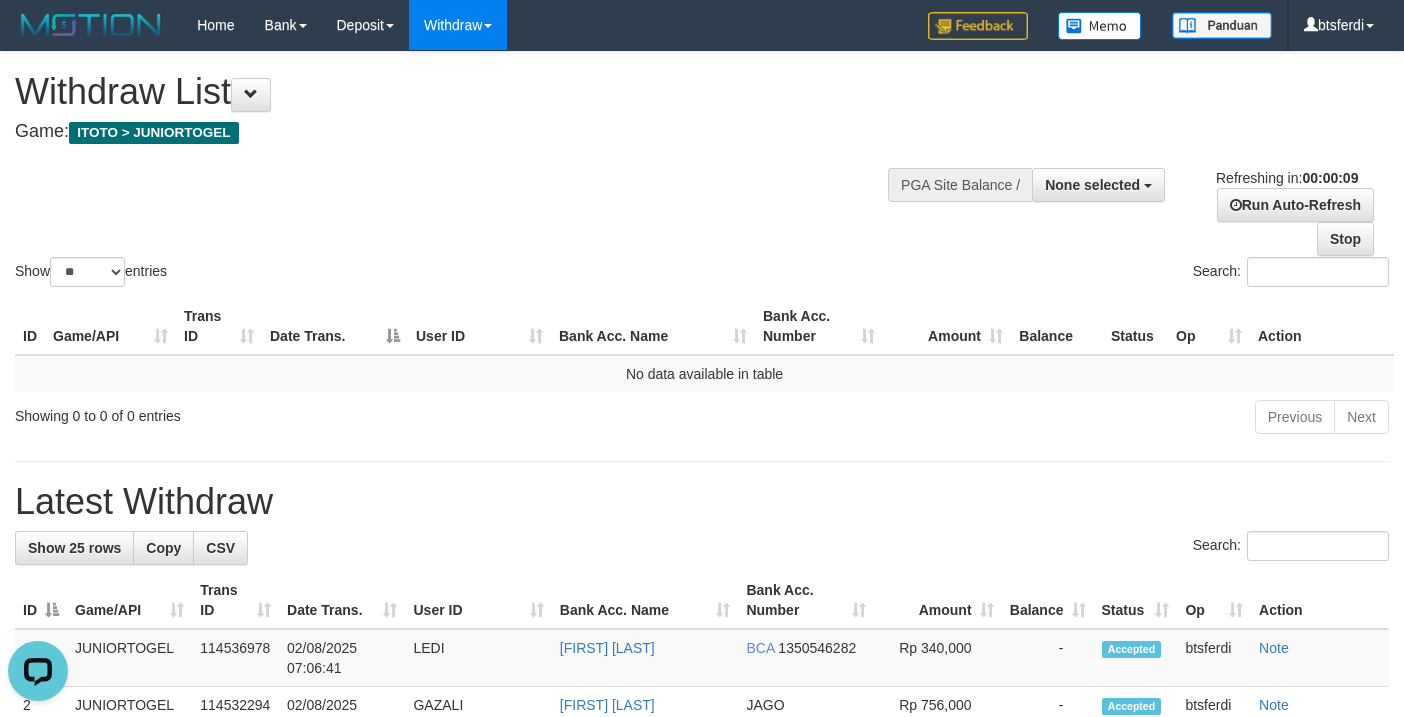 scroll, scrollTop: 0, scrollLeft: 0, axis: both 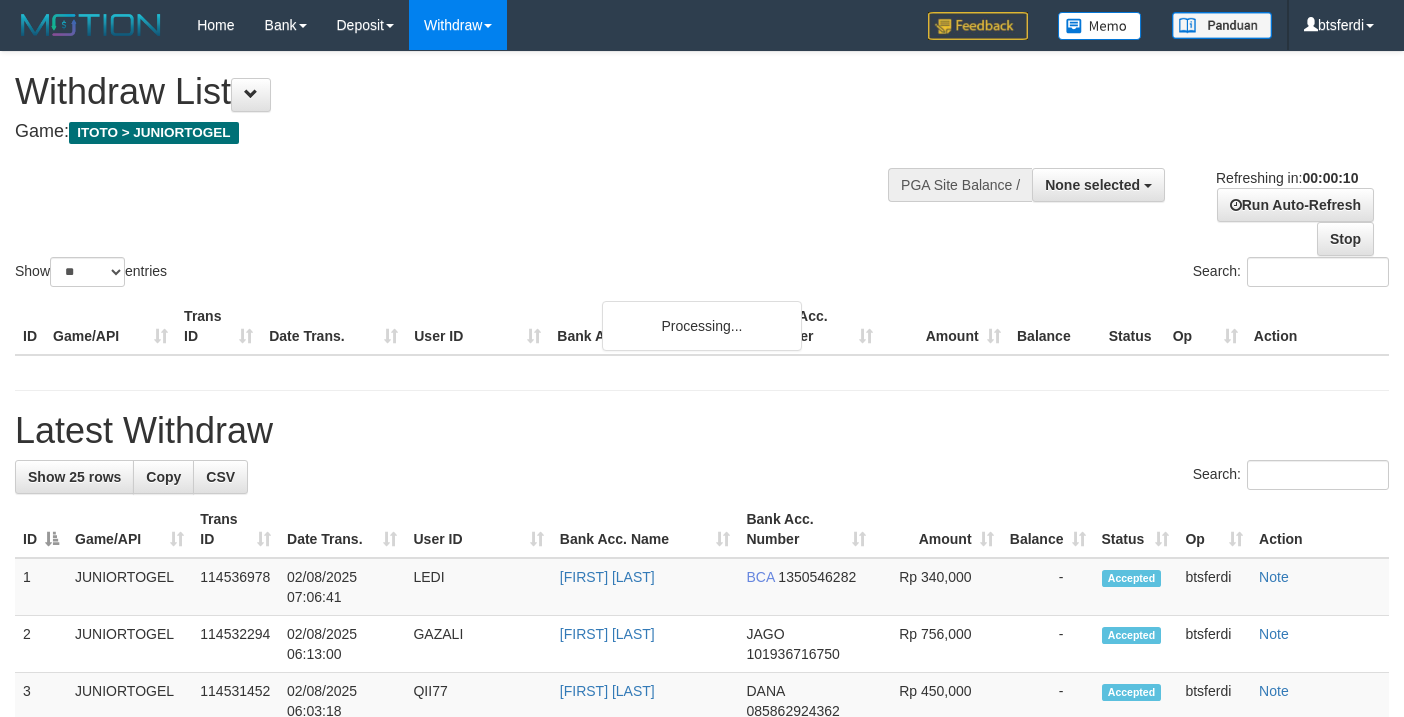 select 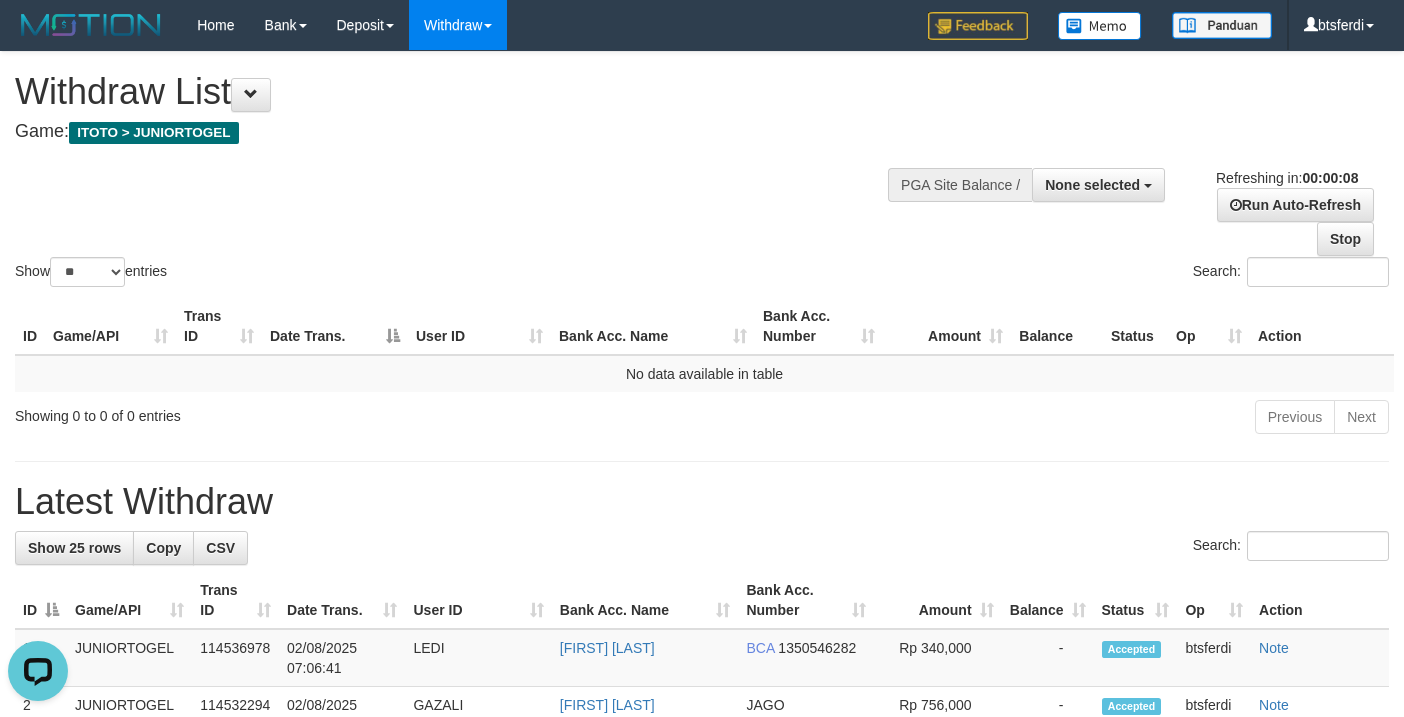 scroll, scrollTop: 0, scrollLeft: 0, axis: both 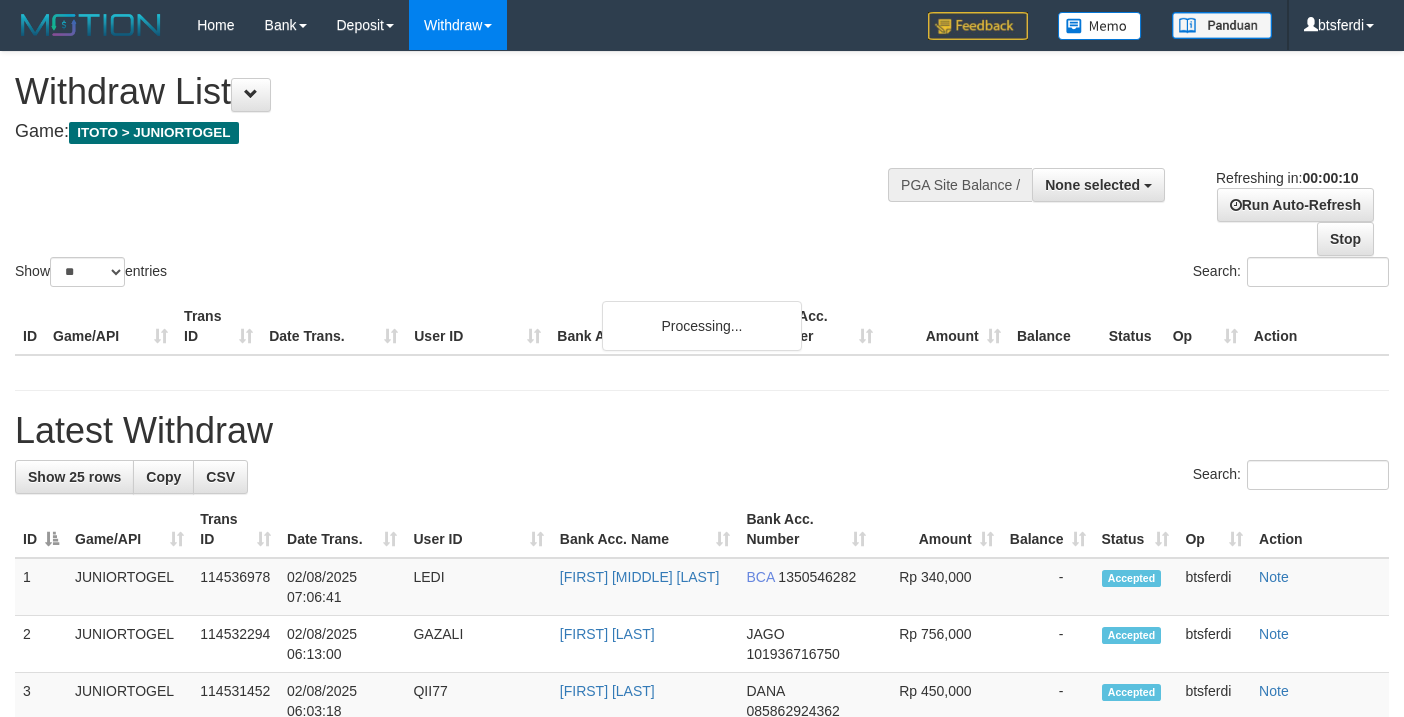 select 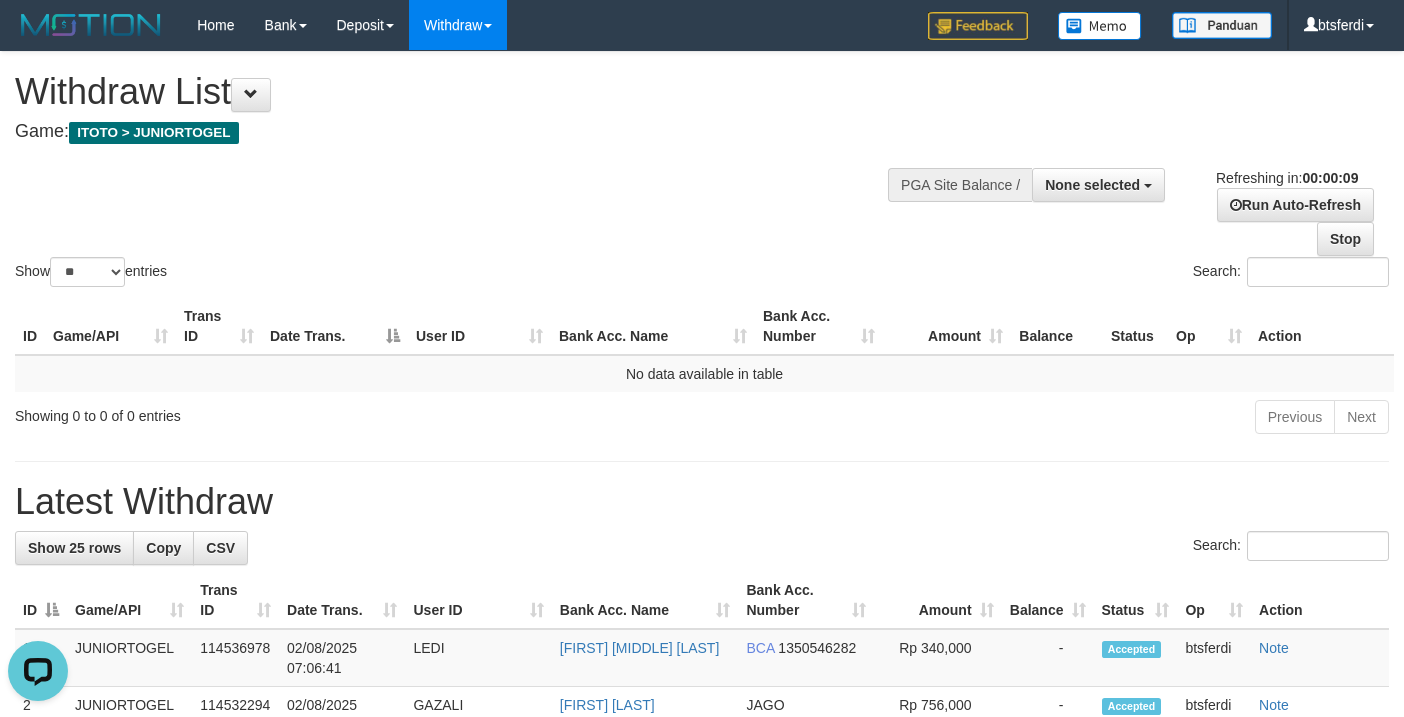 scroll, scrollTop: 0, scrollLeft: 0, axis: both 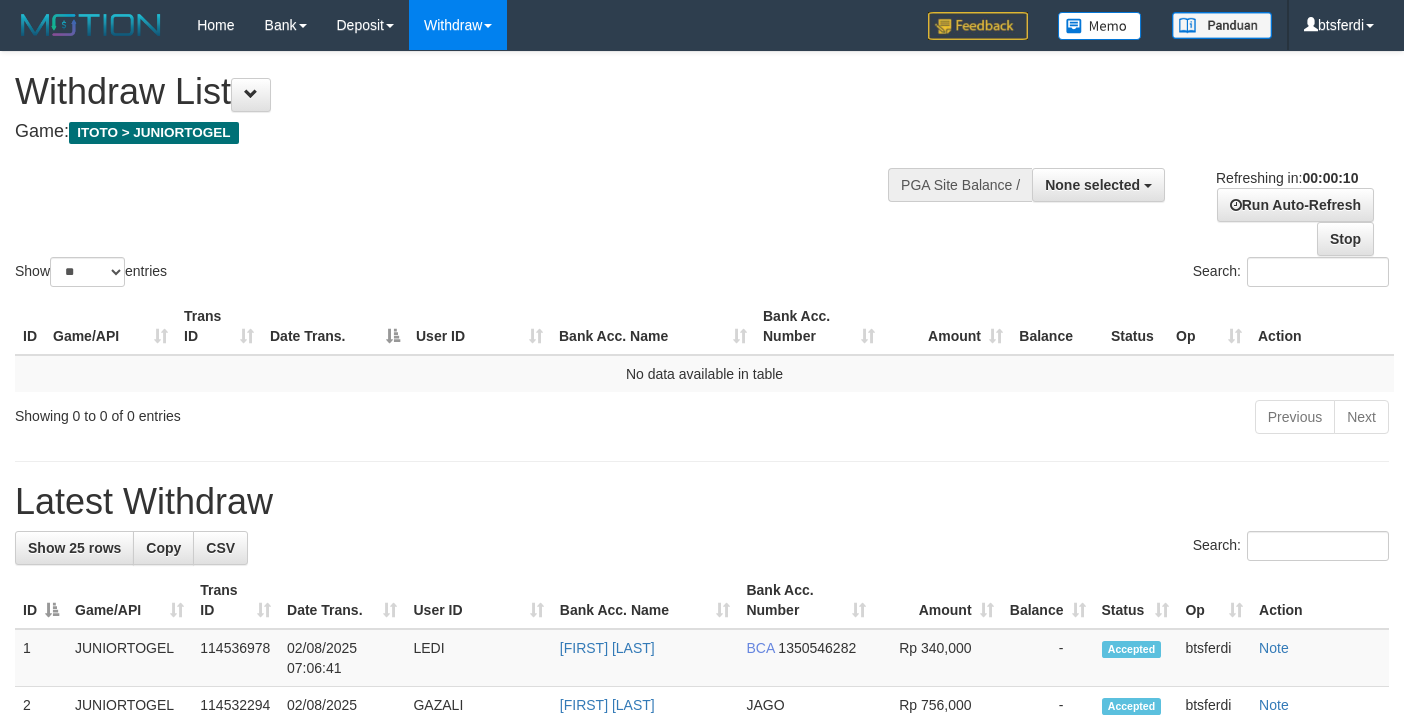 select 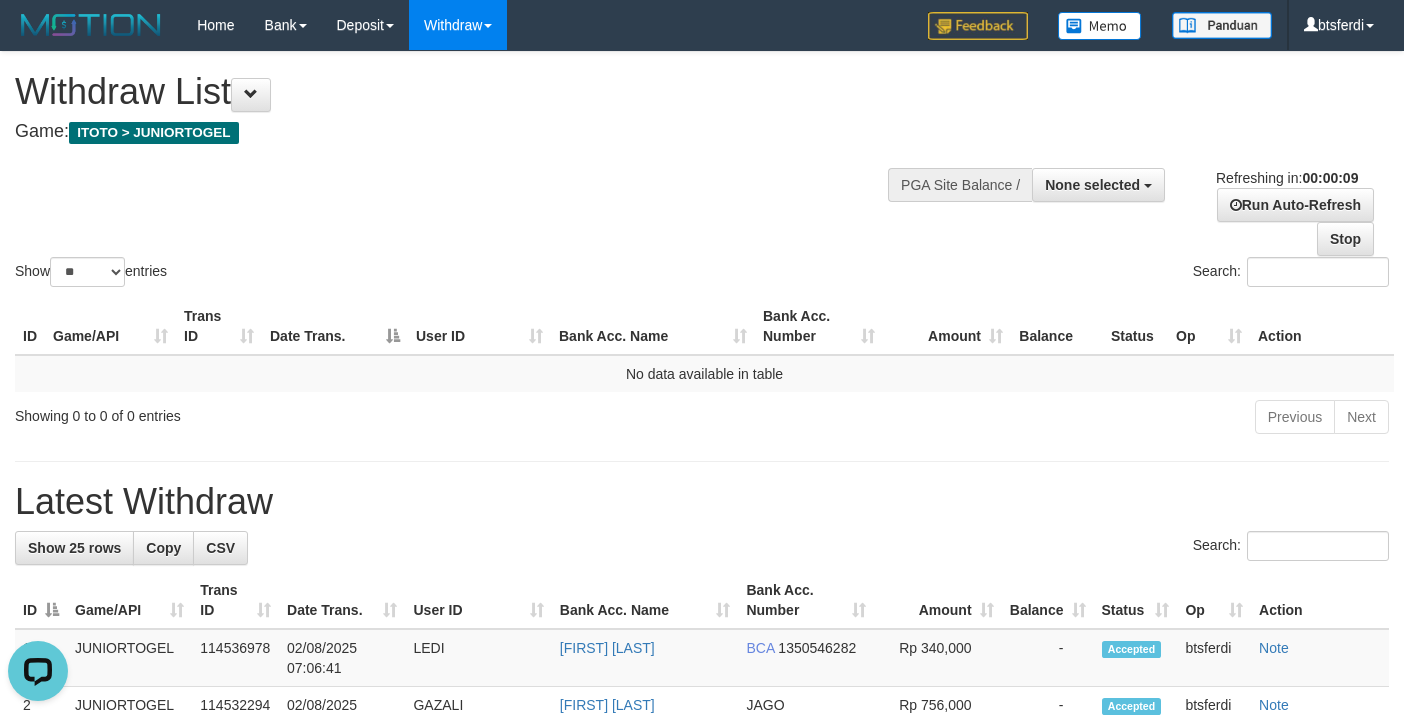 scroll, scrollTop: 0, scrollLeft: 0, axis: both 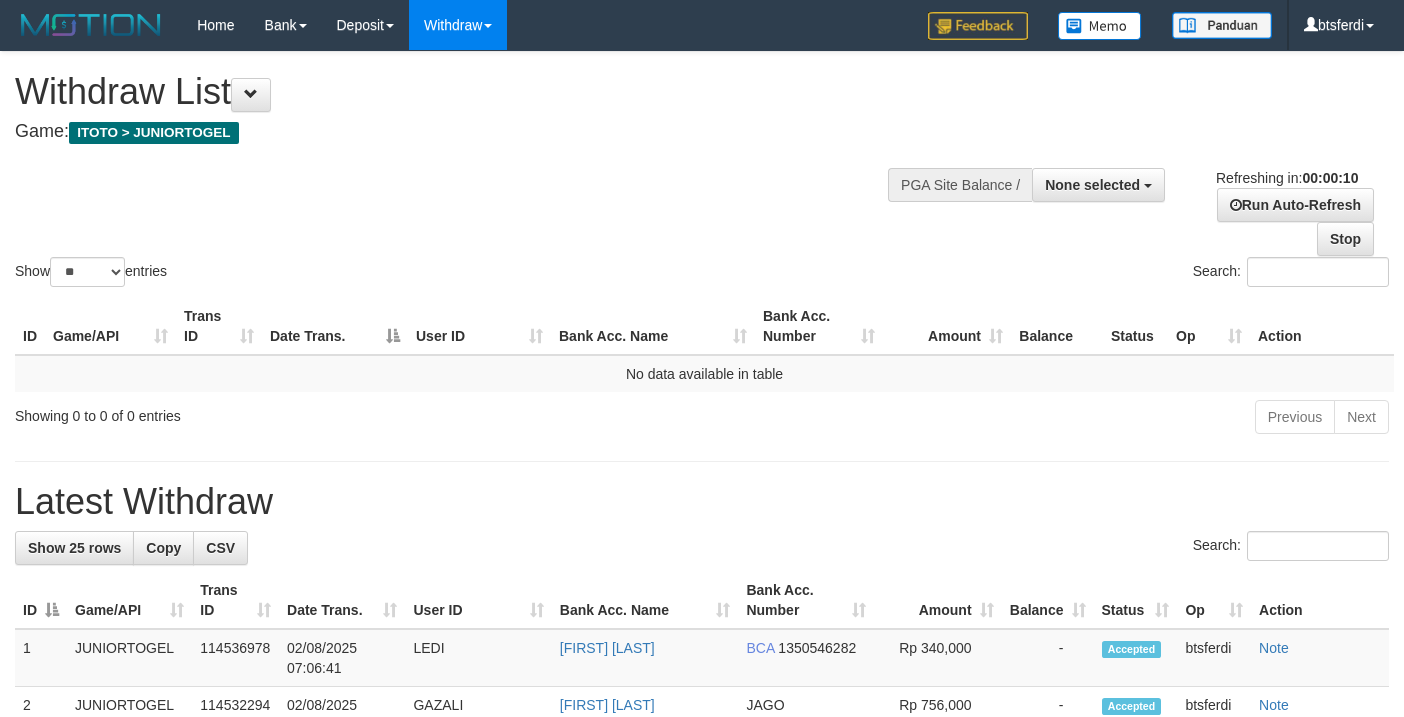 select 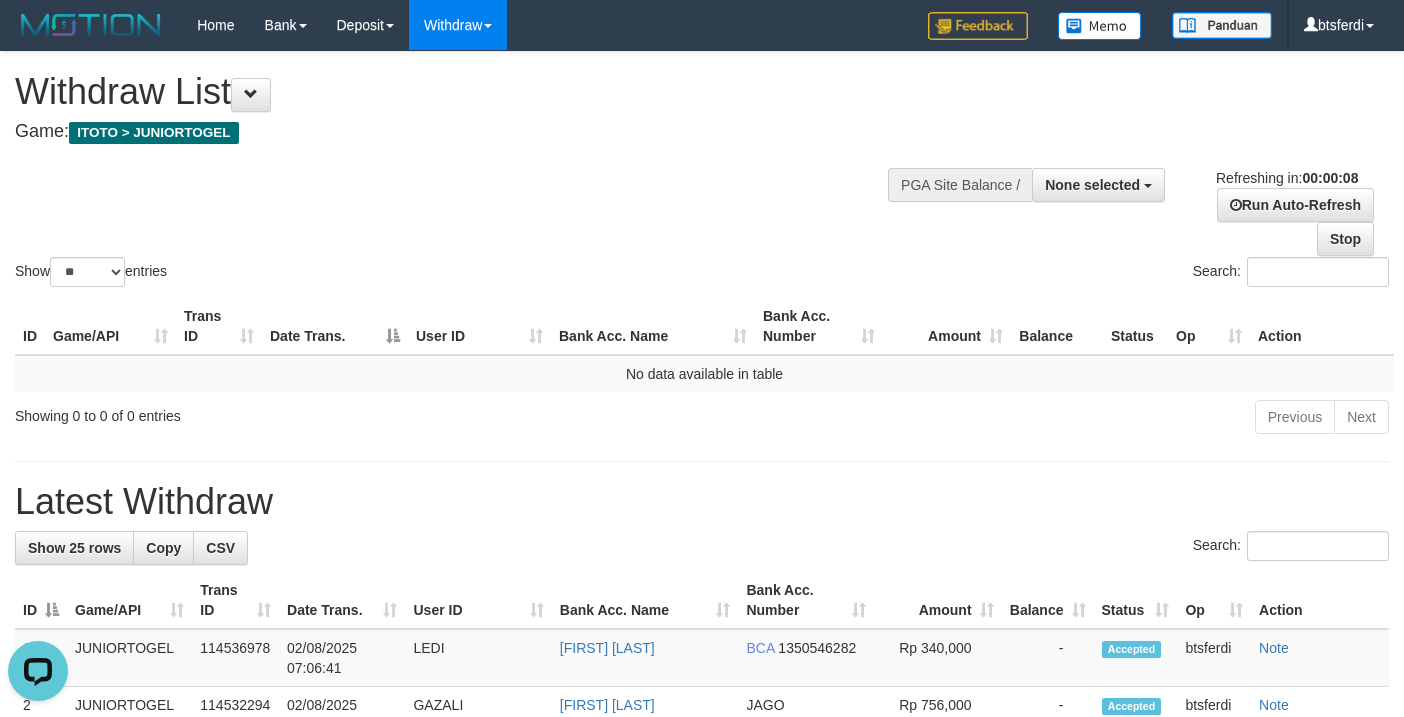 scroll, scrollTop: 0, scrollLeft: 0, axis: both 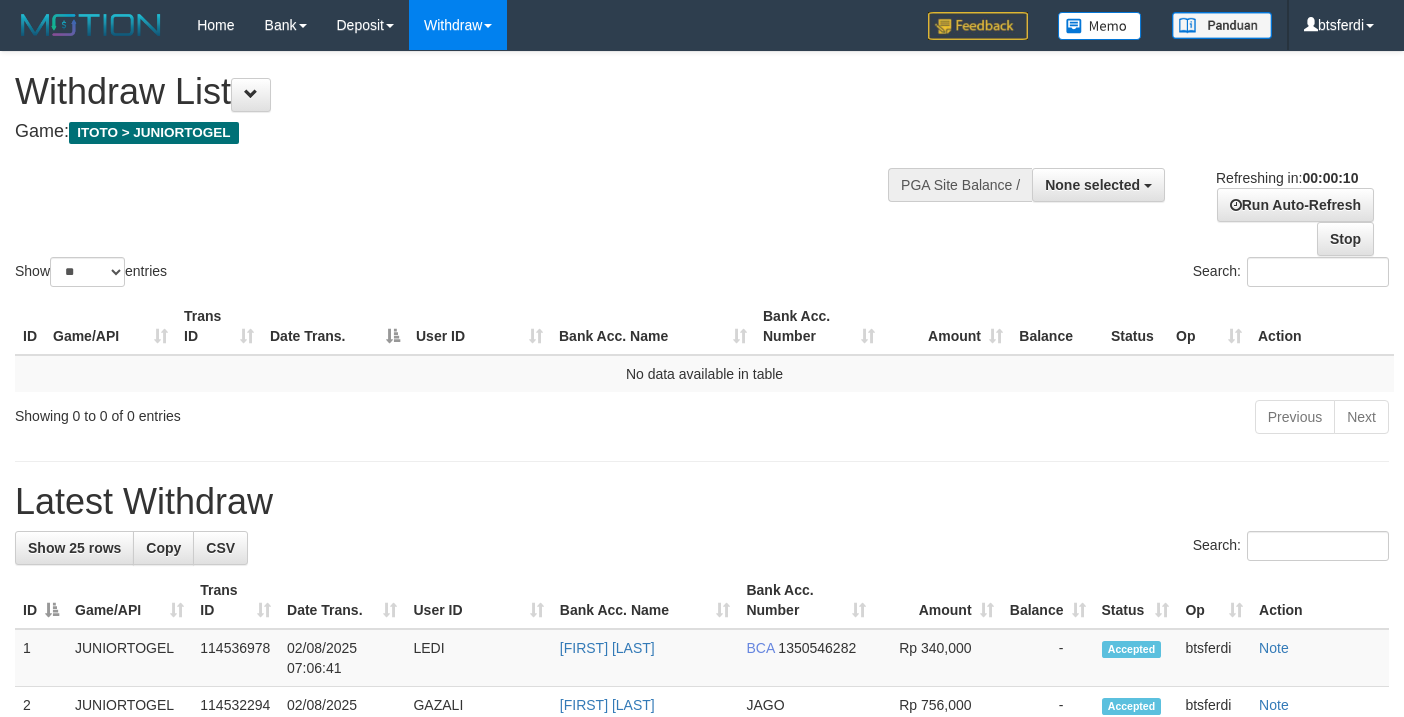 select 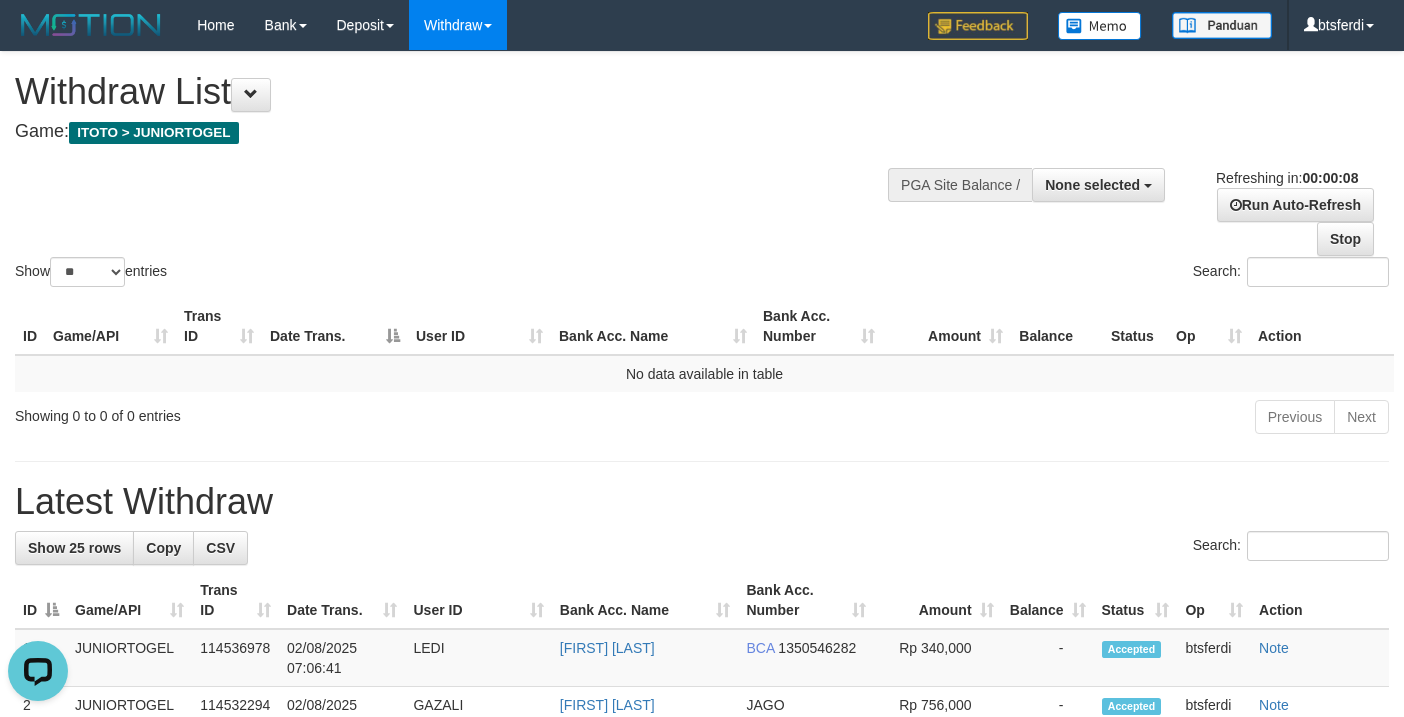 scroll, scrollTop: 0, scrollLeft: 0, axis: both 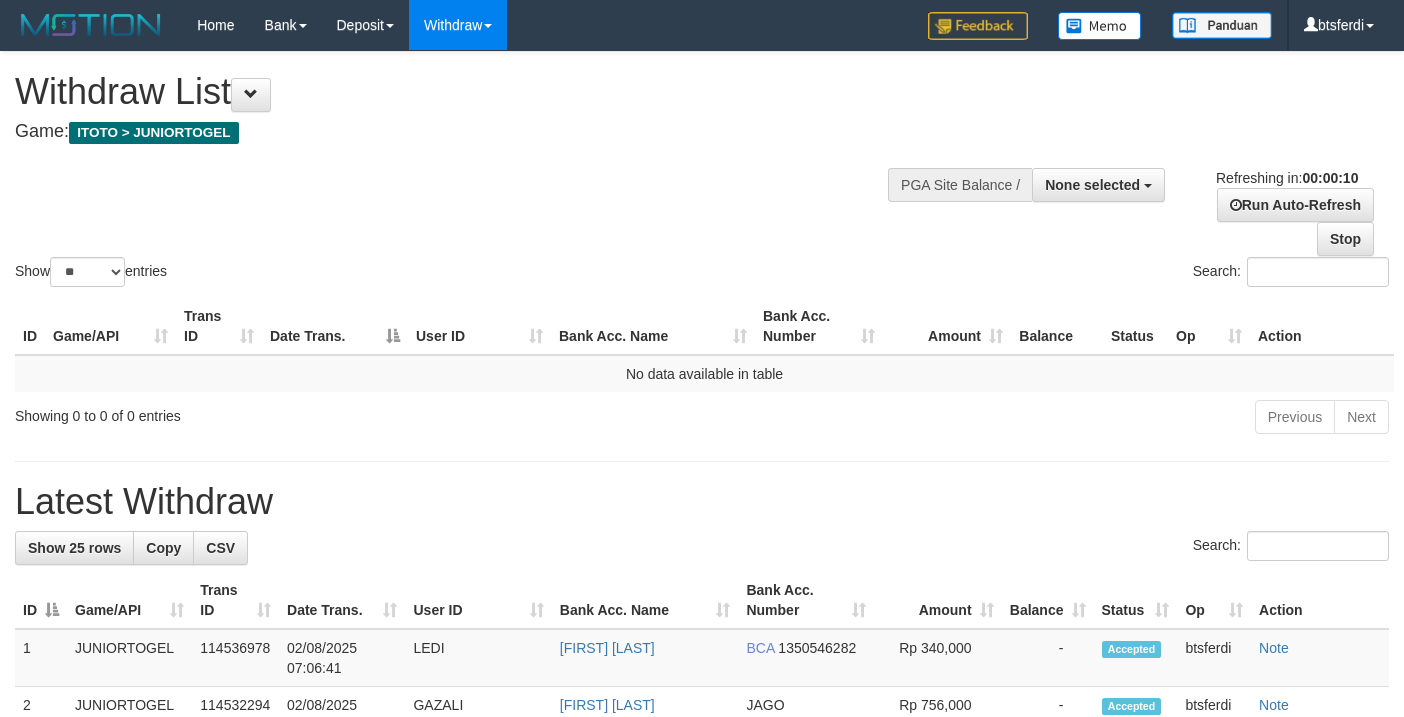 select 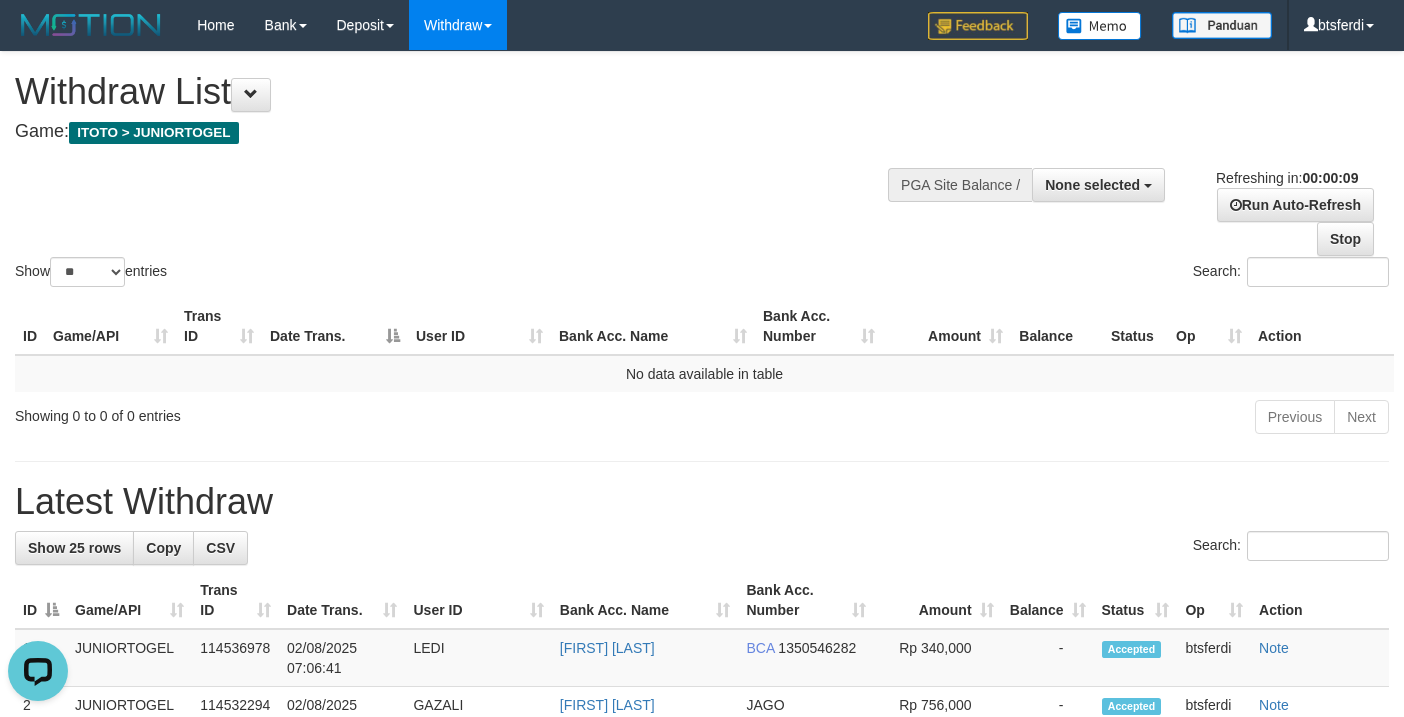 scroll, scrollTop: 0, scrollLeft: 0, axis: both 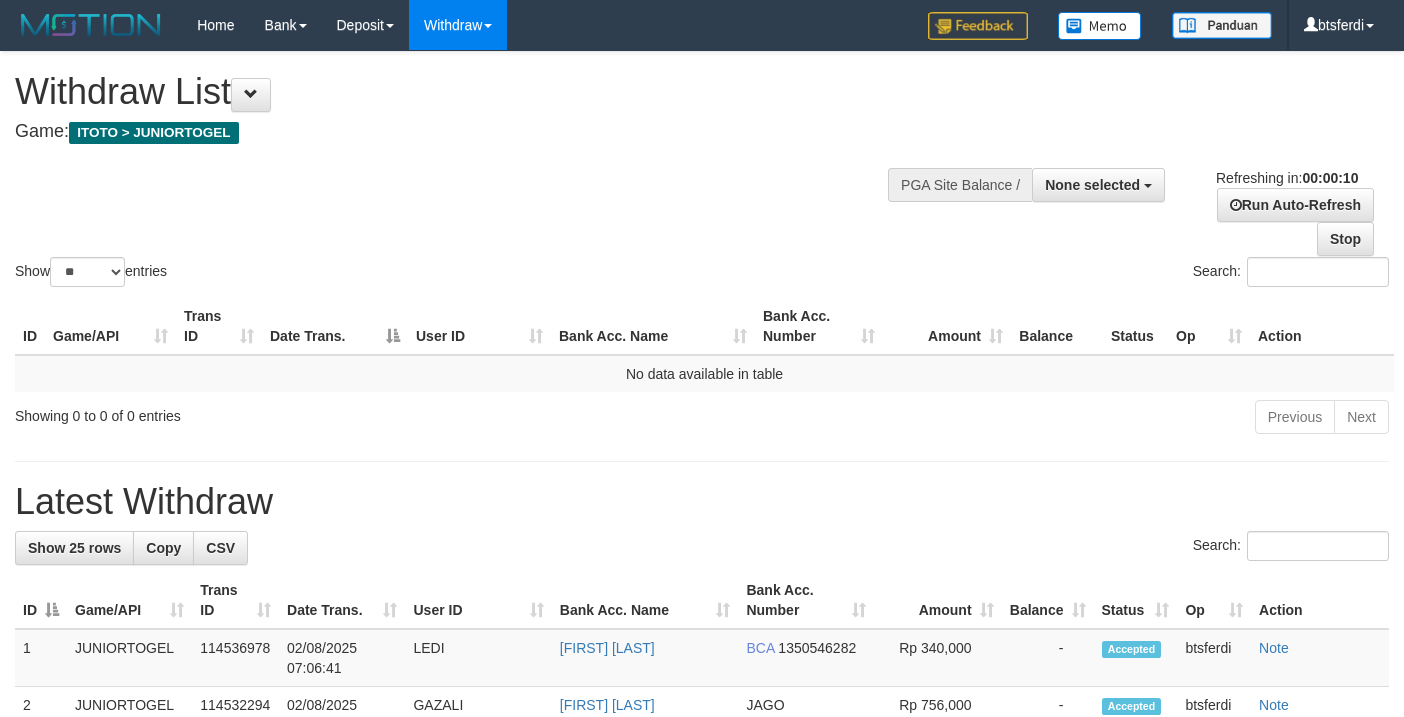 select 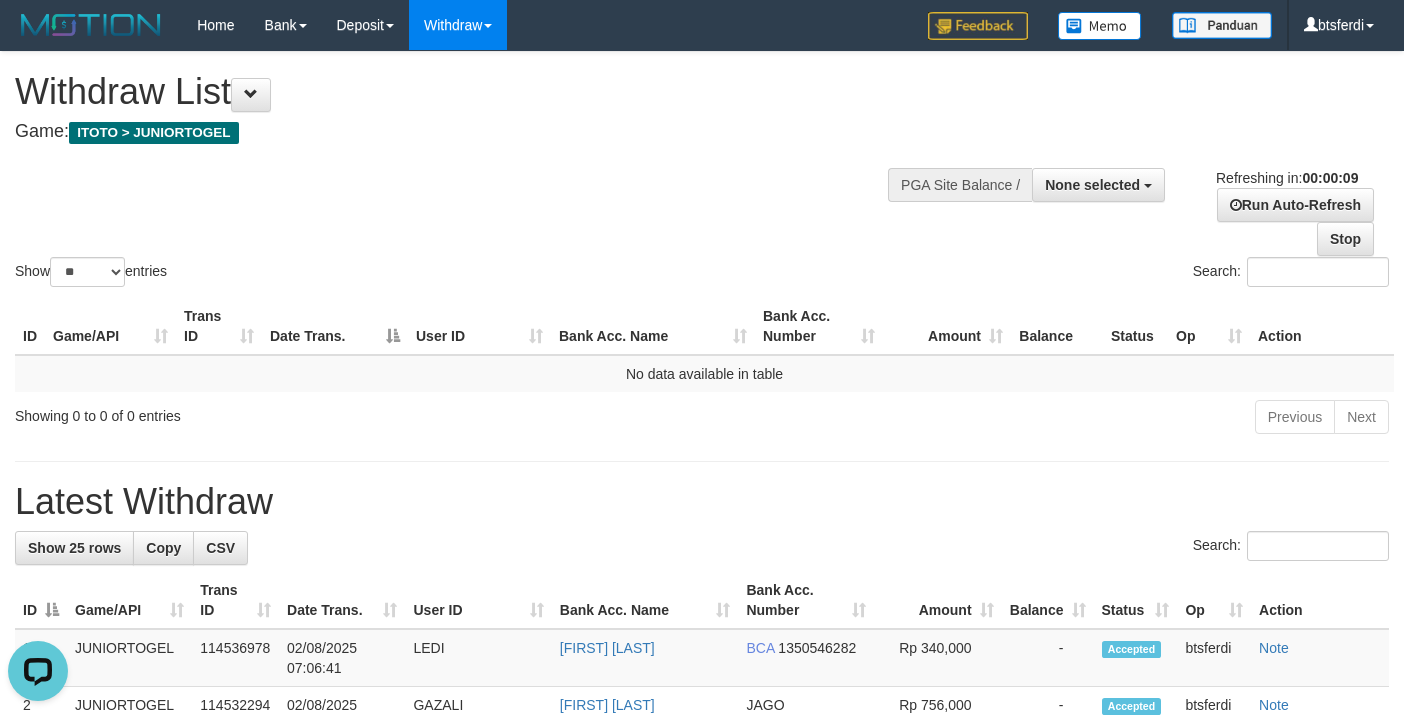 scroll, scrollTop: 0, scrollLeft: 0, axis: both 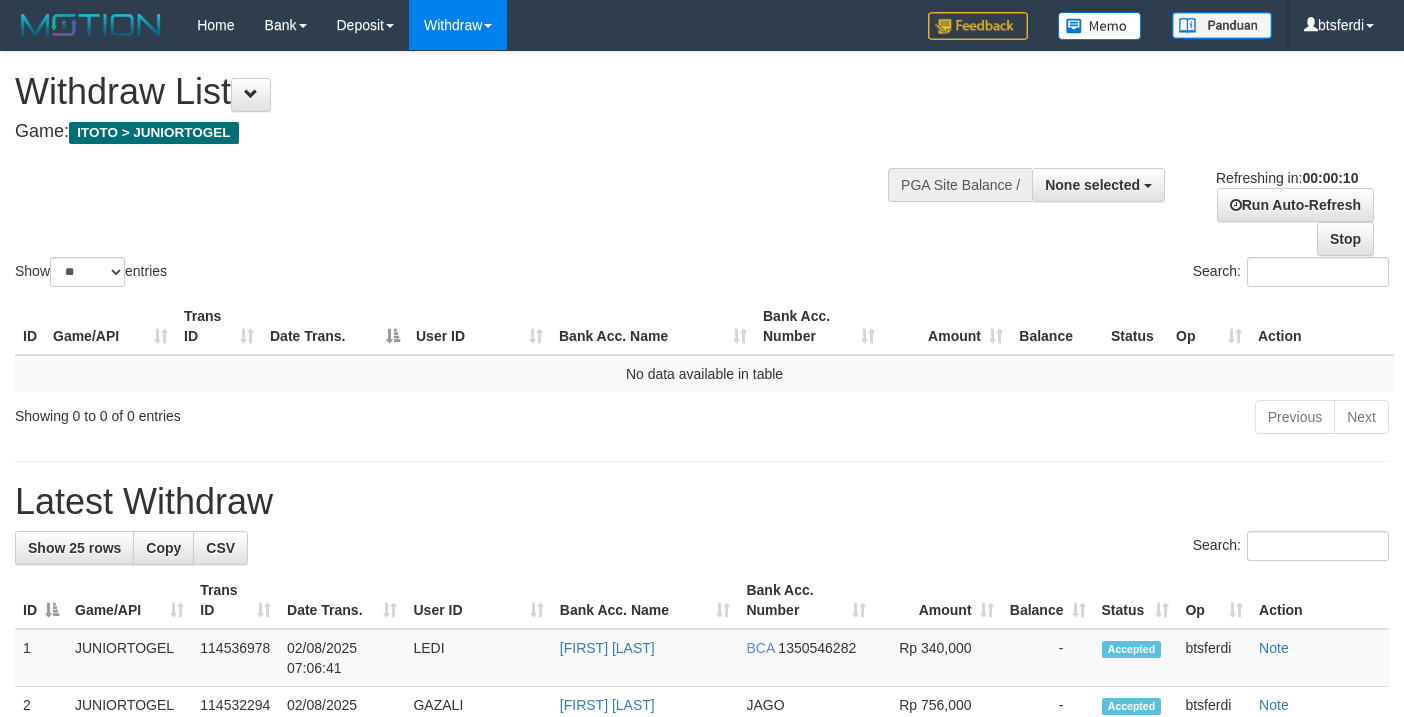 select 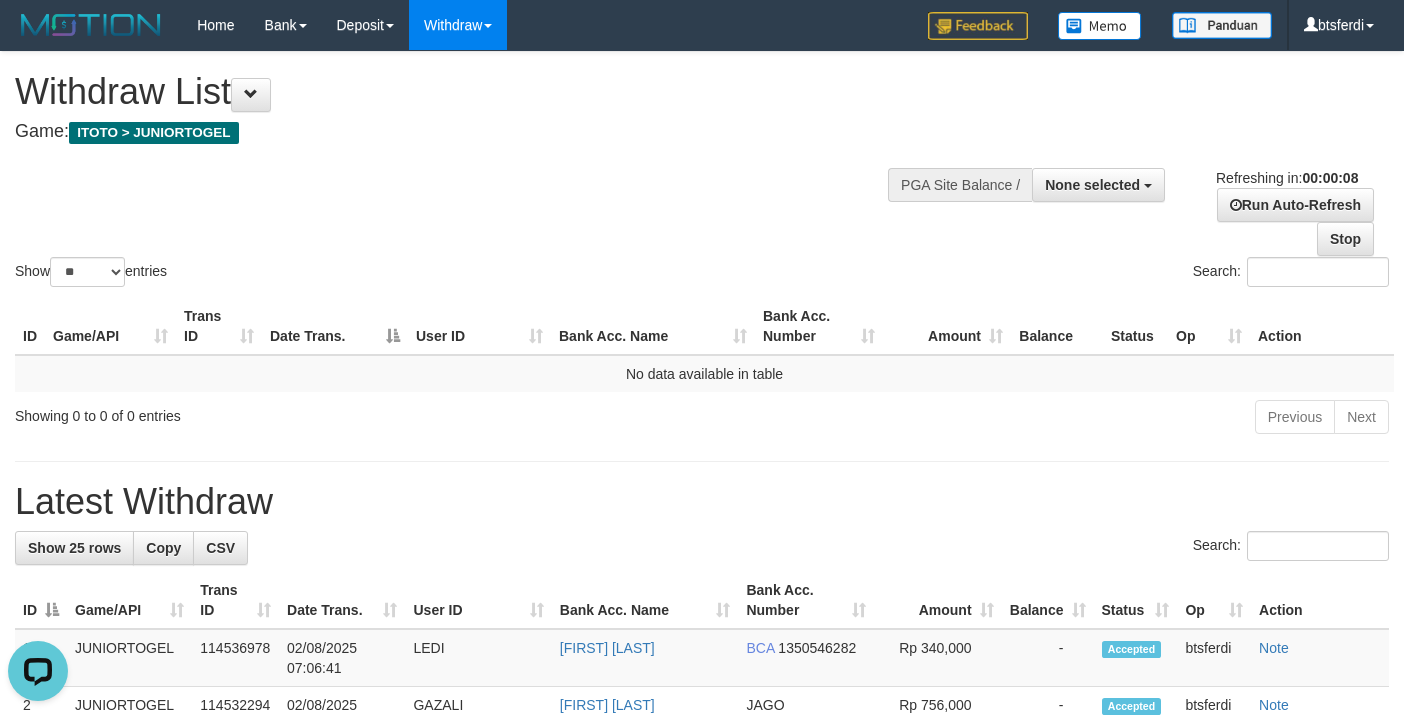 scroll, scrollTop: 0, scrollLeft: 0, axis: both 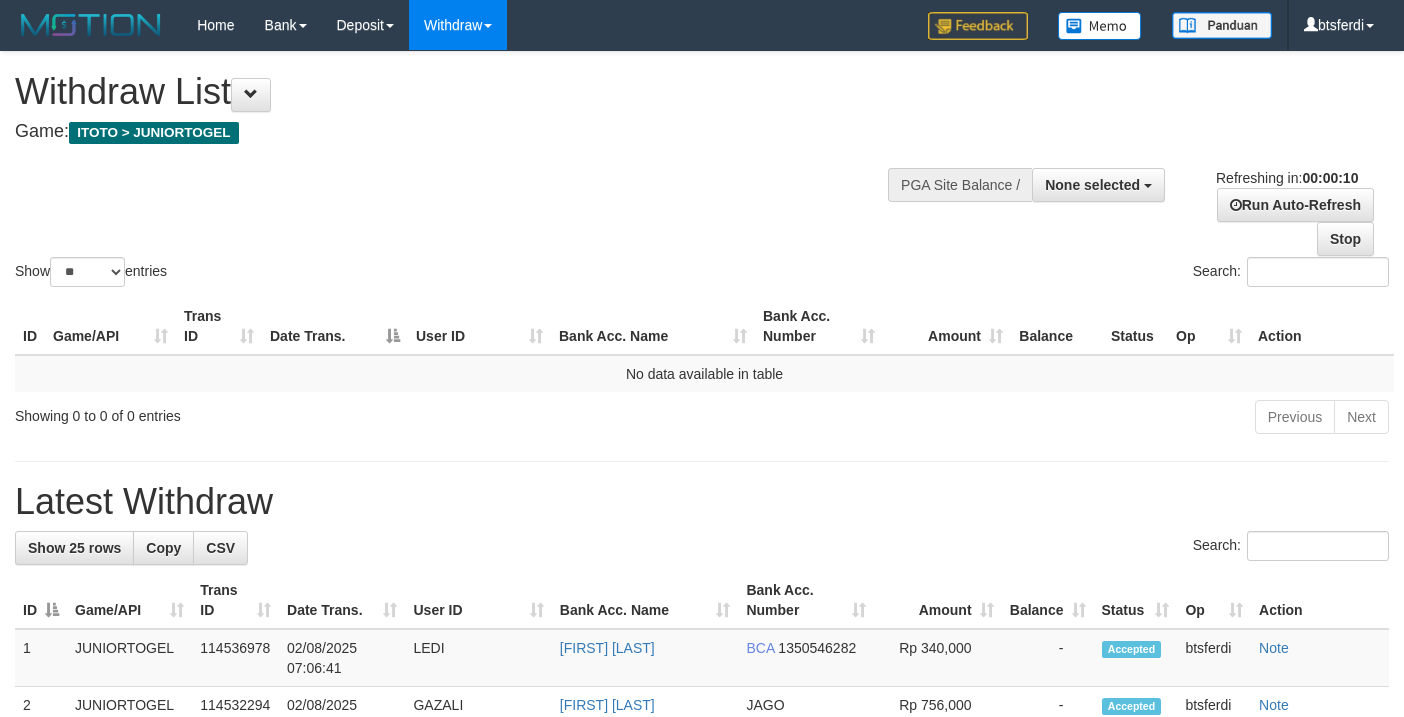 select 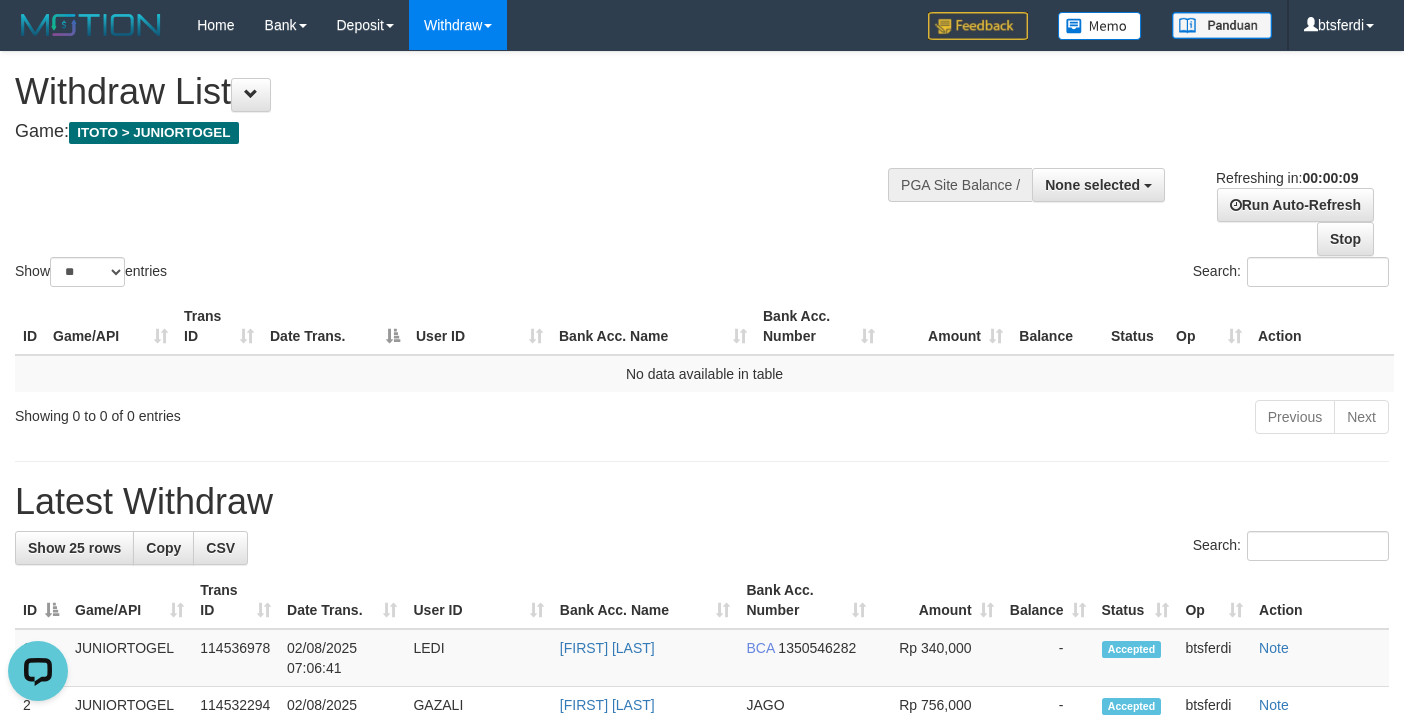 scroll, scrollTop: 0, scrollLeft: 0, axis: both 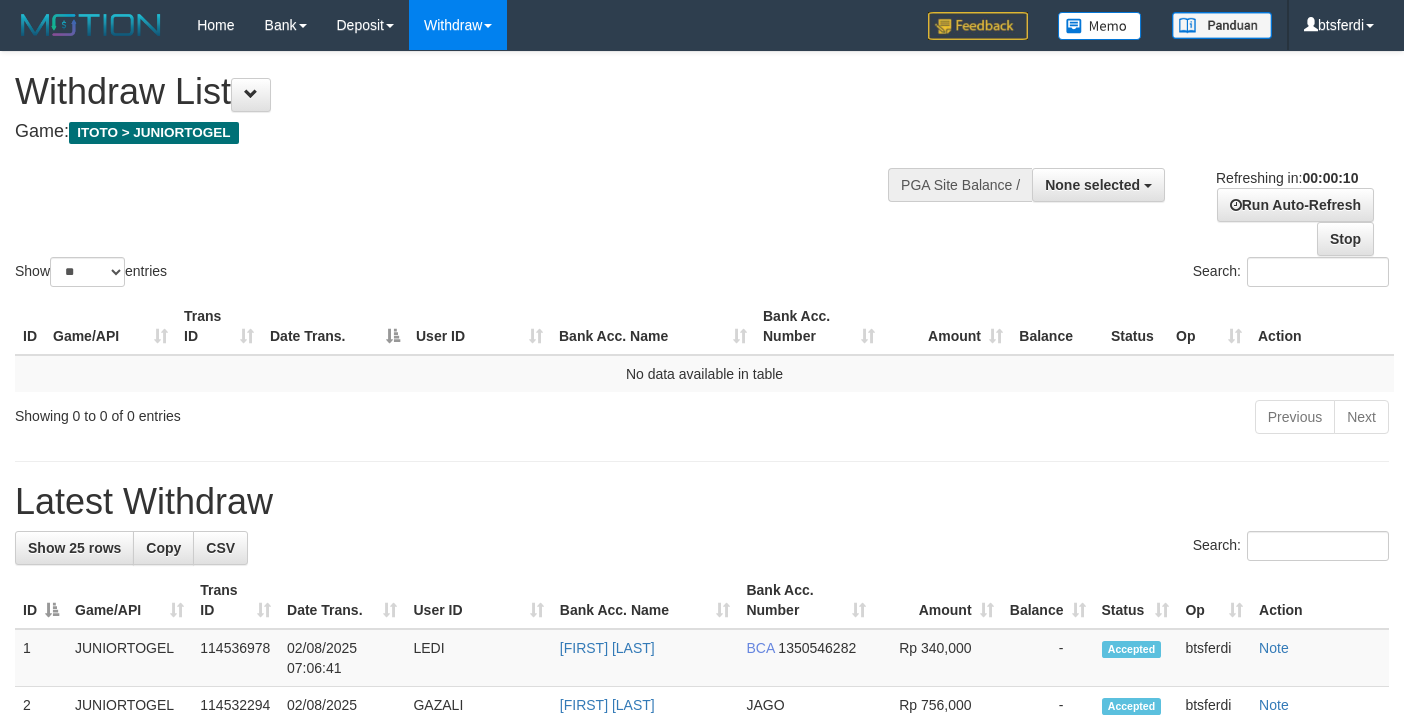 select 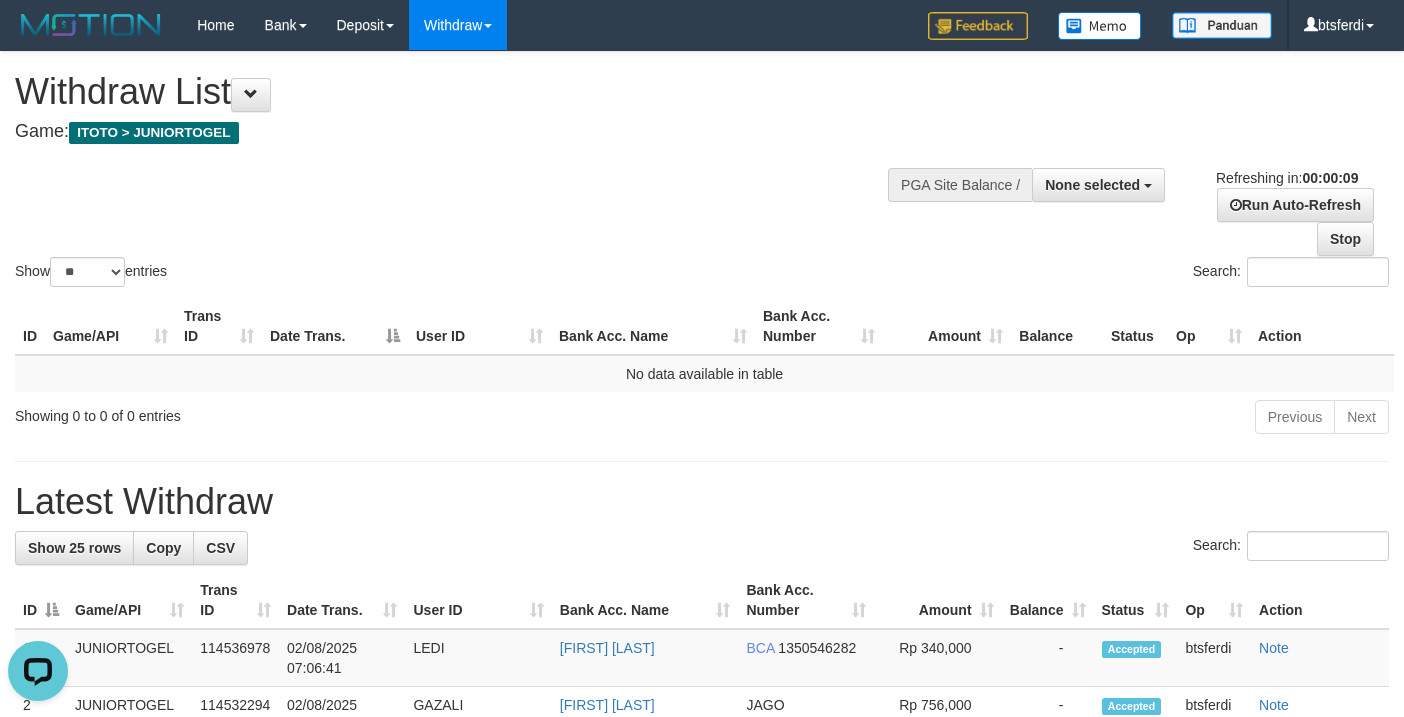 scroll, scrollTop: 0, scrollLeft: 0, axis: both 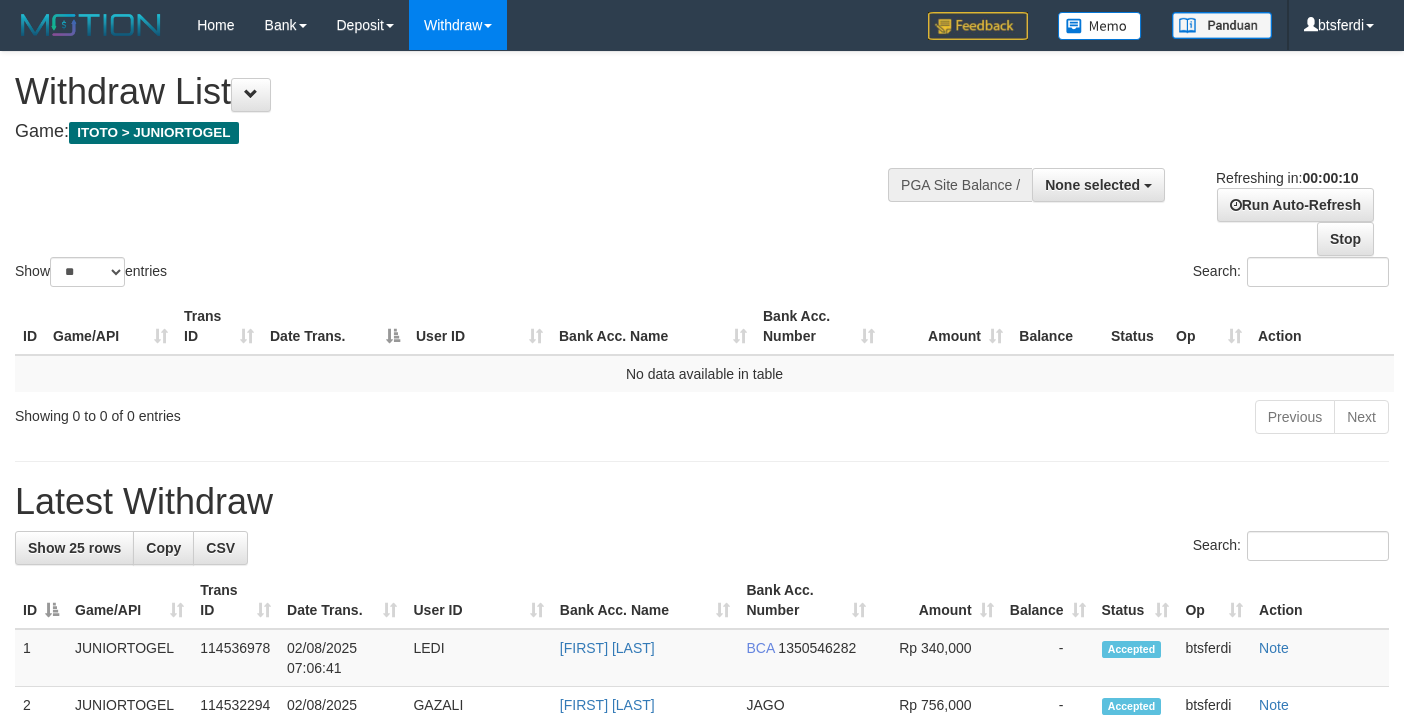 select 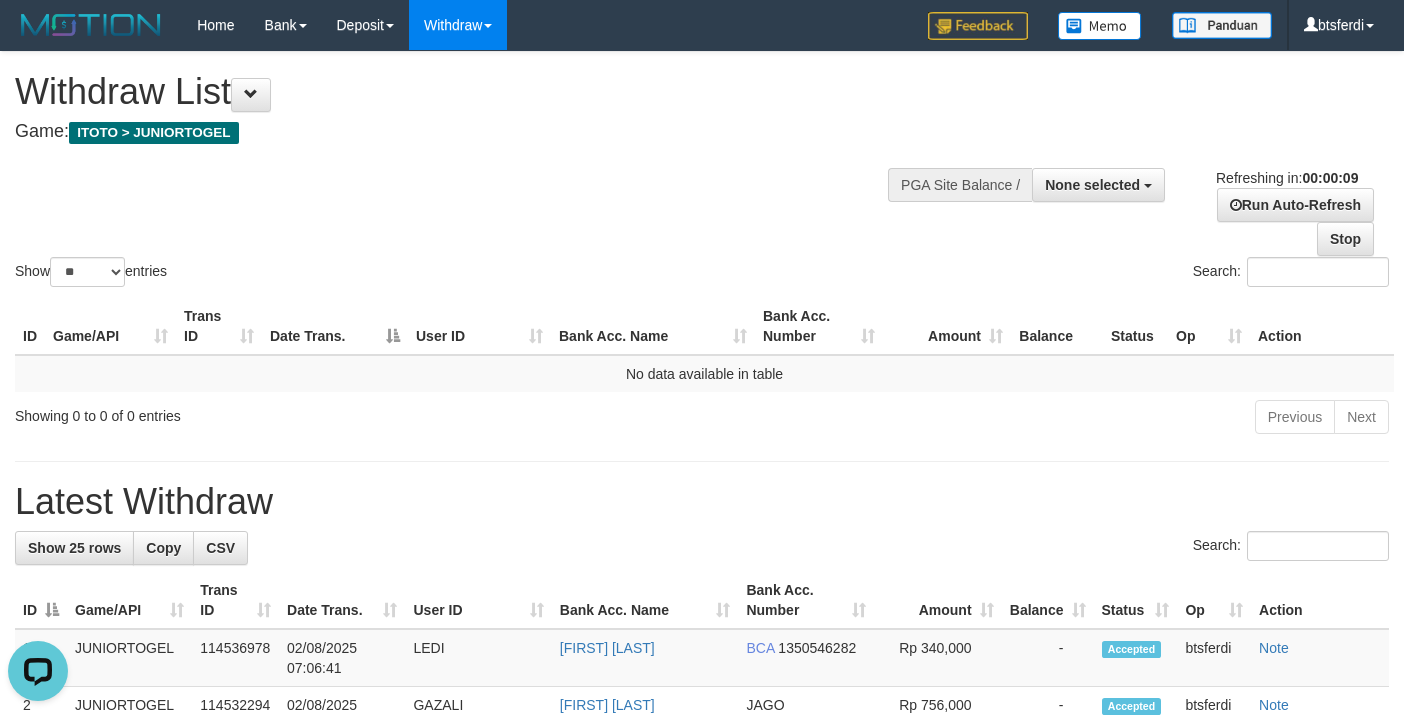 scroll, scrollTop: 0, scrollLeft: 0, axis: both 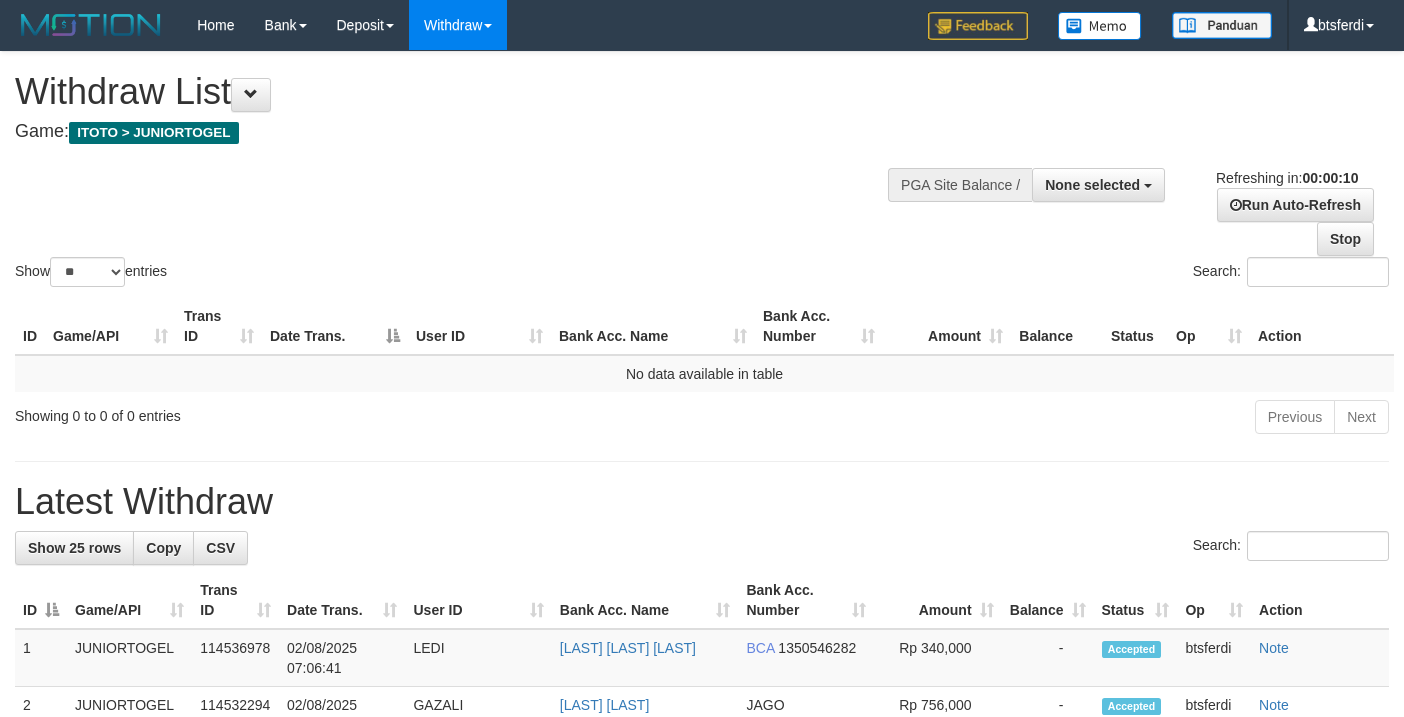 select 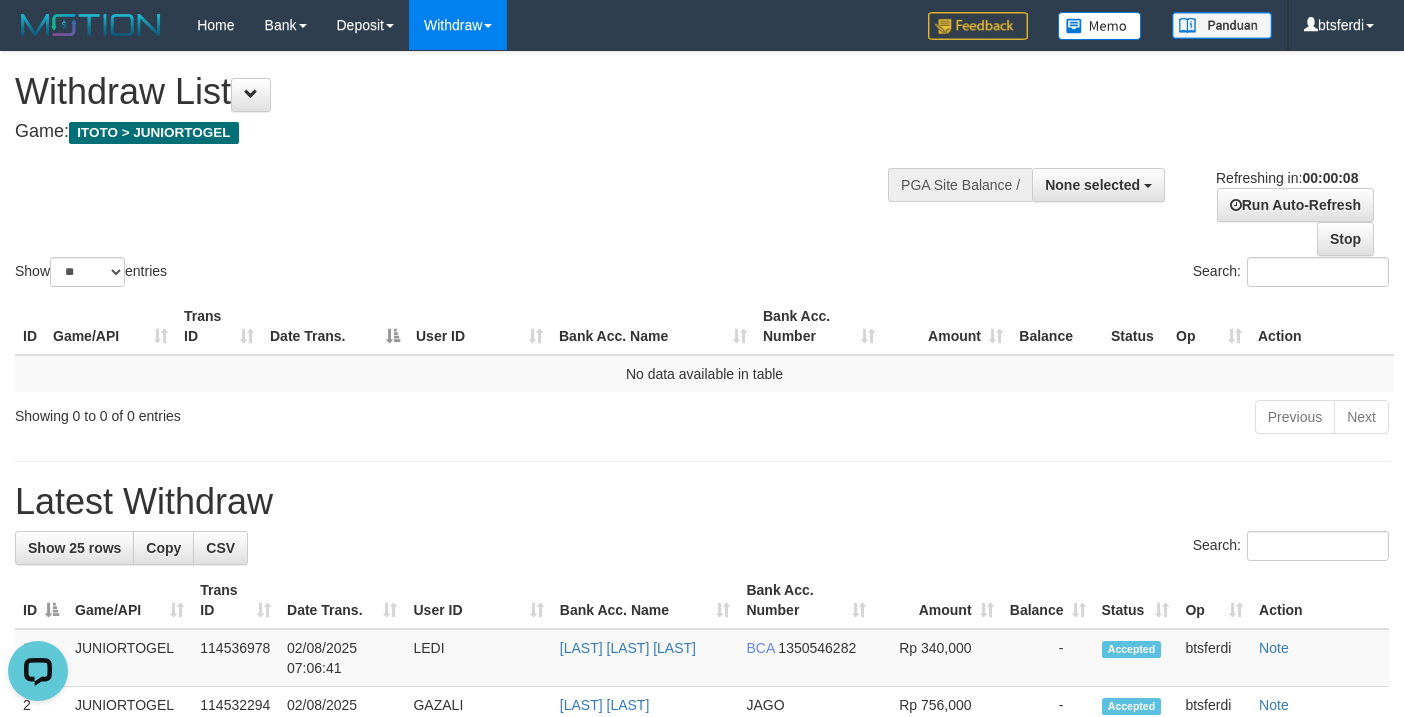 scroll, scrollTop: 0, scrollLeft: 0, axis: both 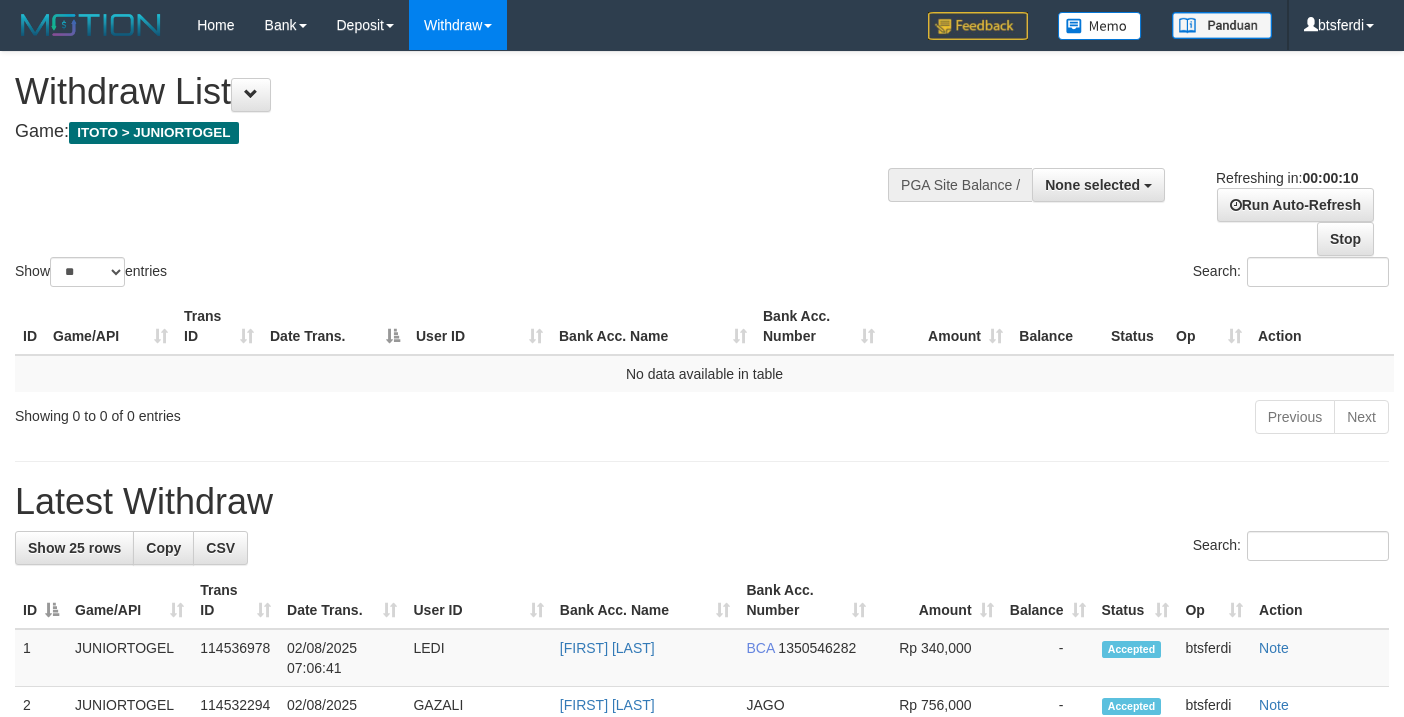 select 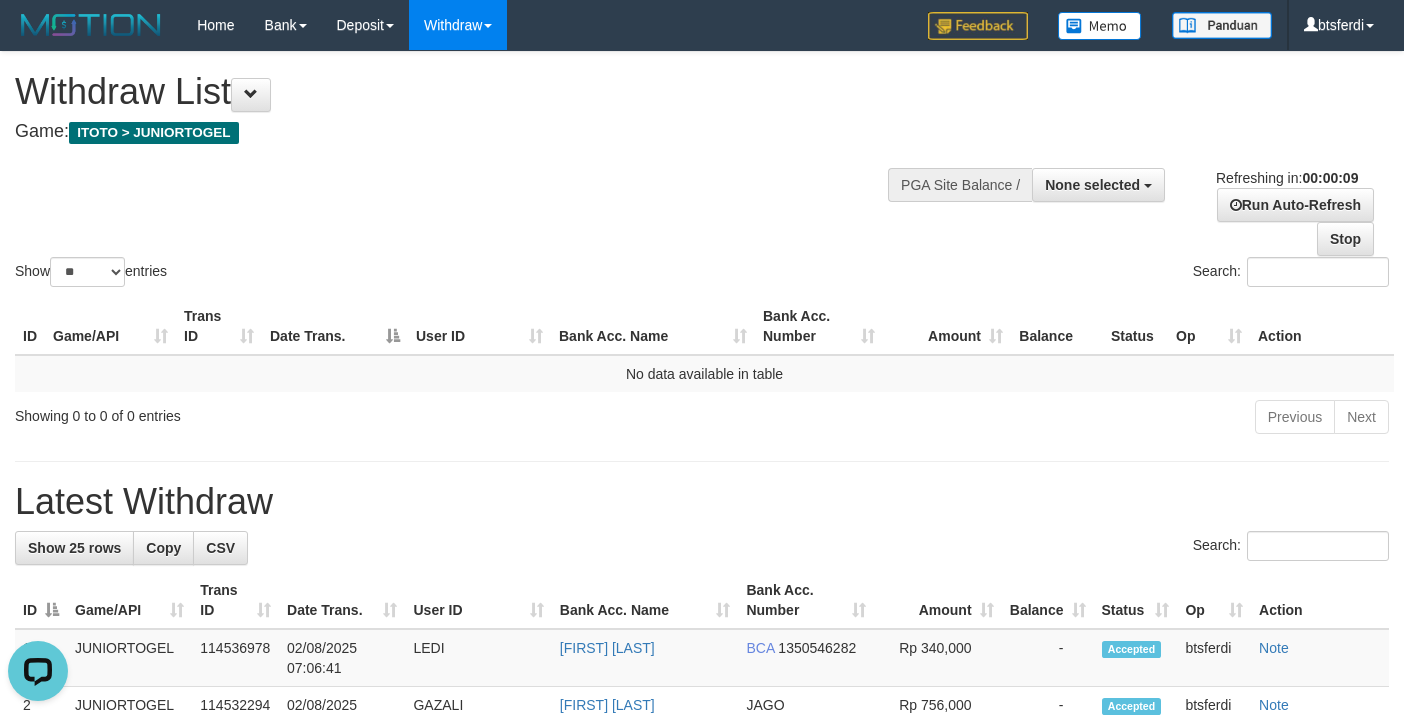 scroll, scrollTop: 0, scrollLeft: 0, axis: both 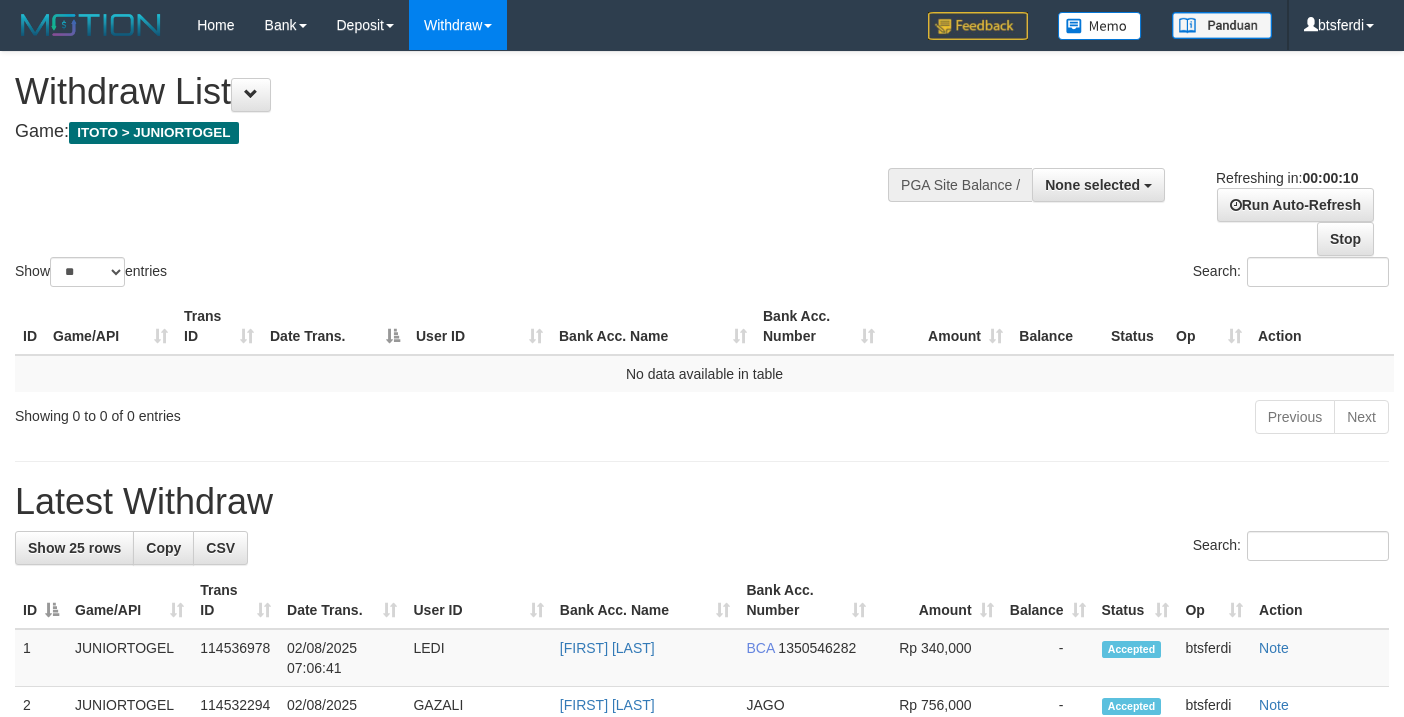 select 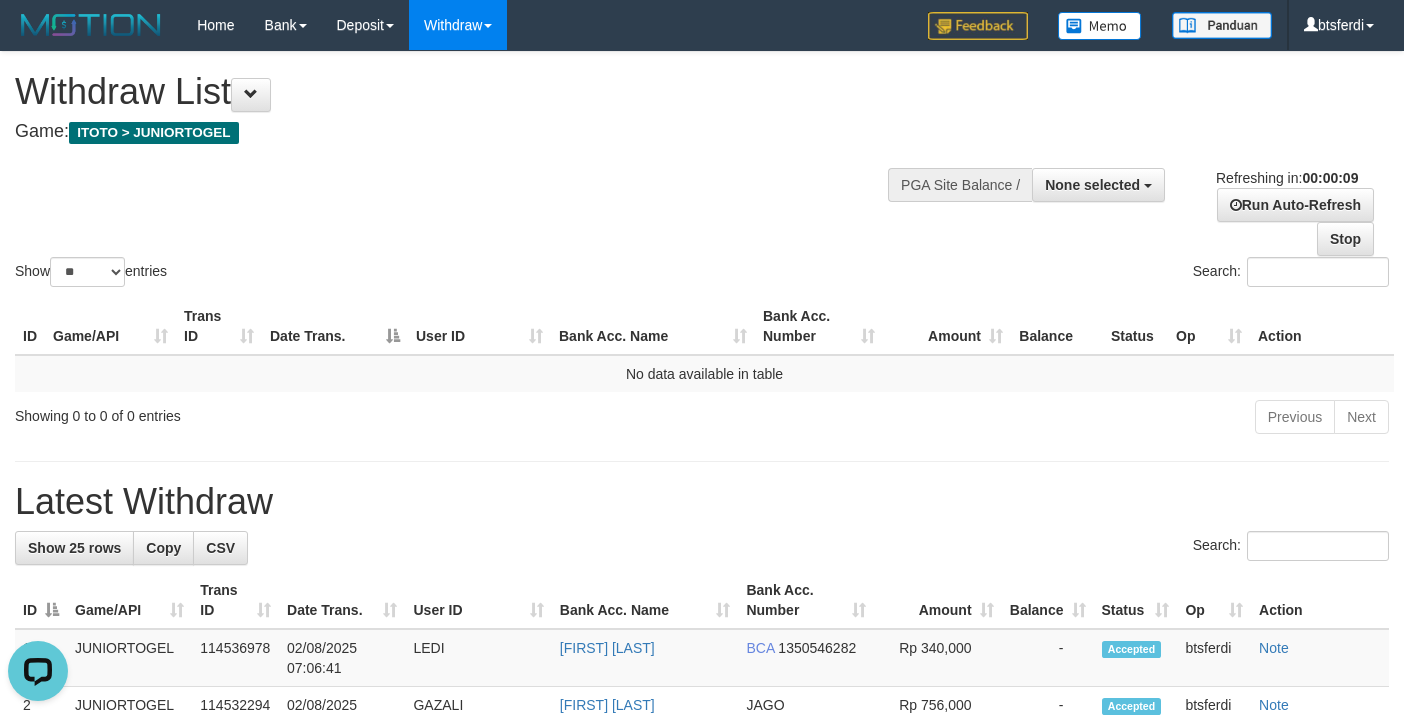 scroll, scrollTop: 0, scrollLeft: 0, axis: both 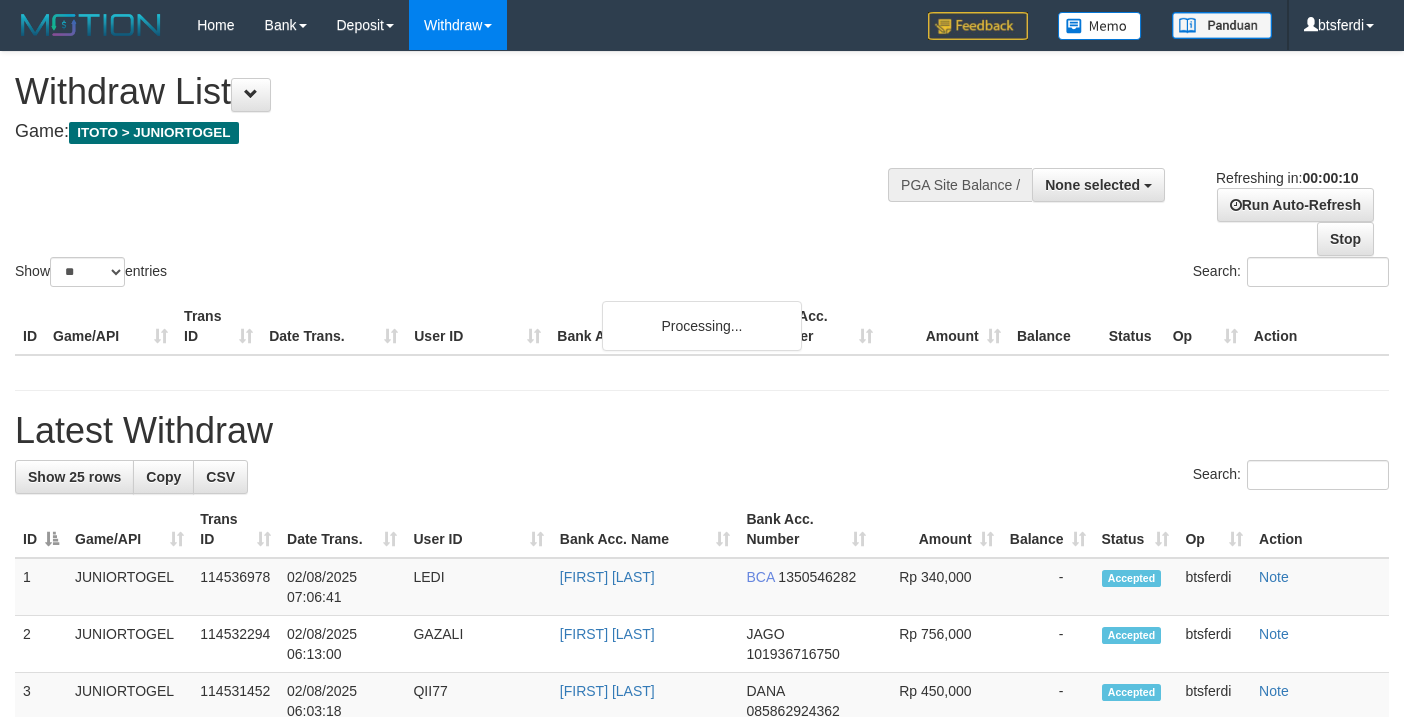 select 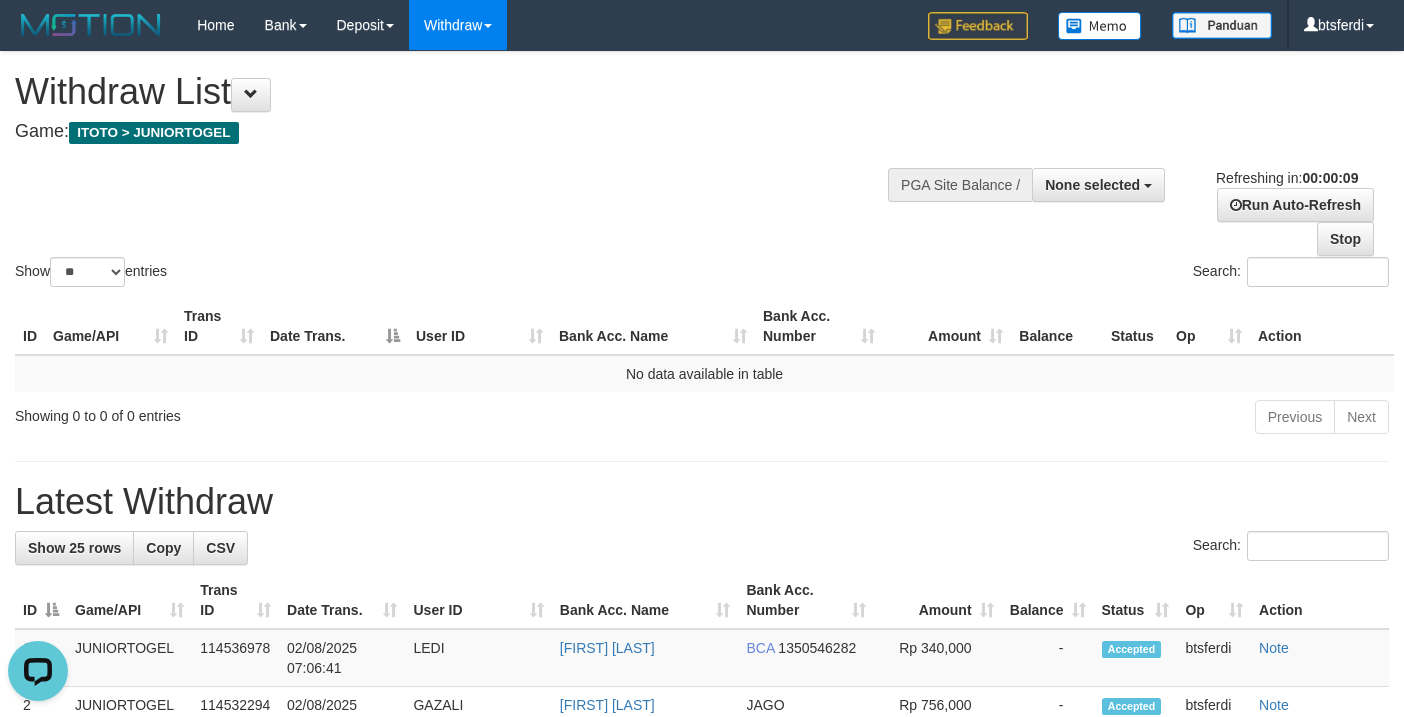 scroll, scrollTop: 0, scrollLeft: 0, axis: both 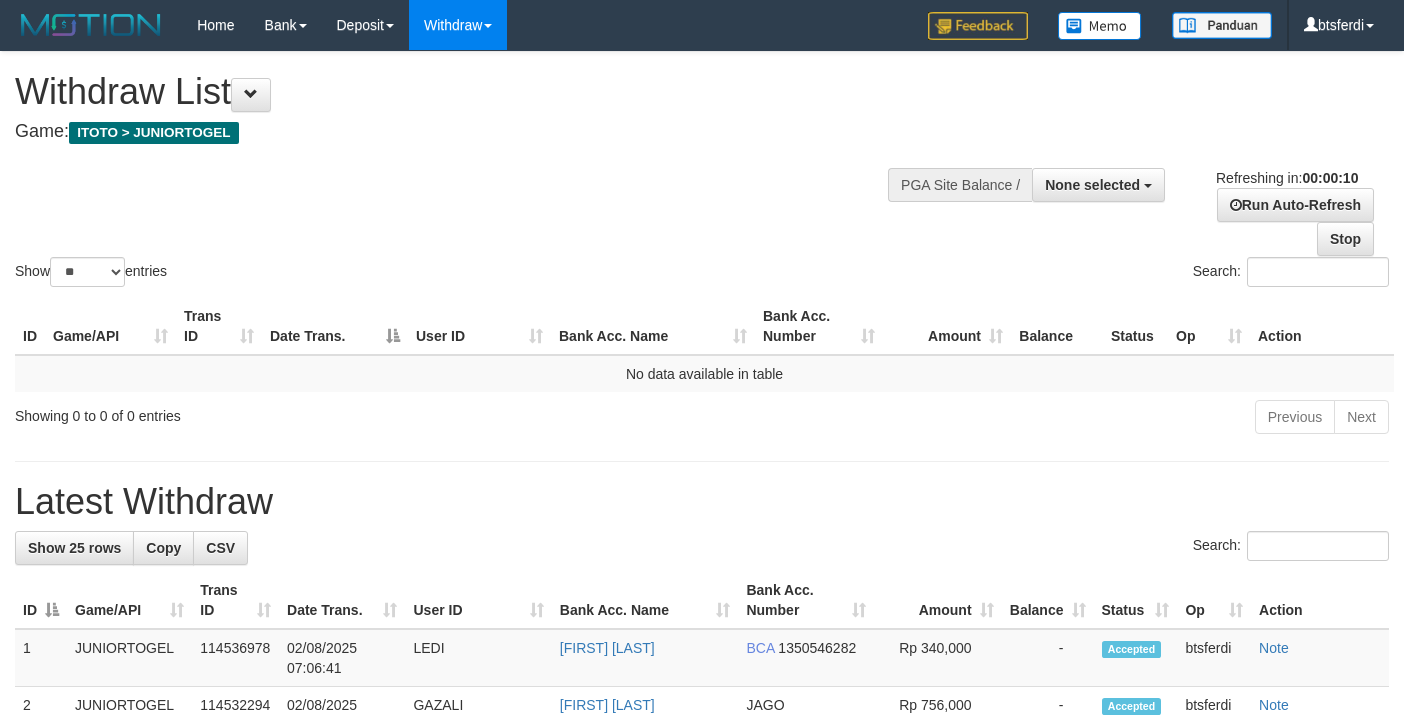 select 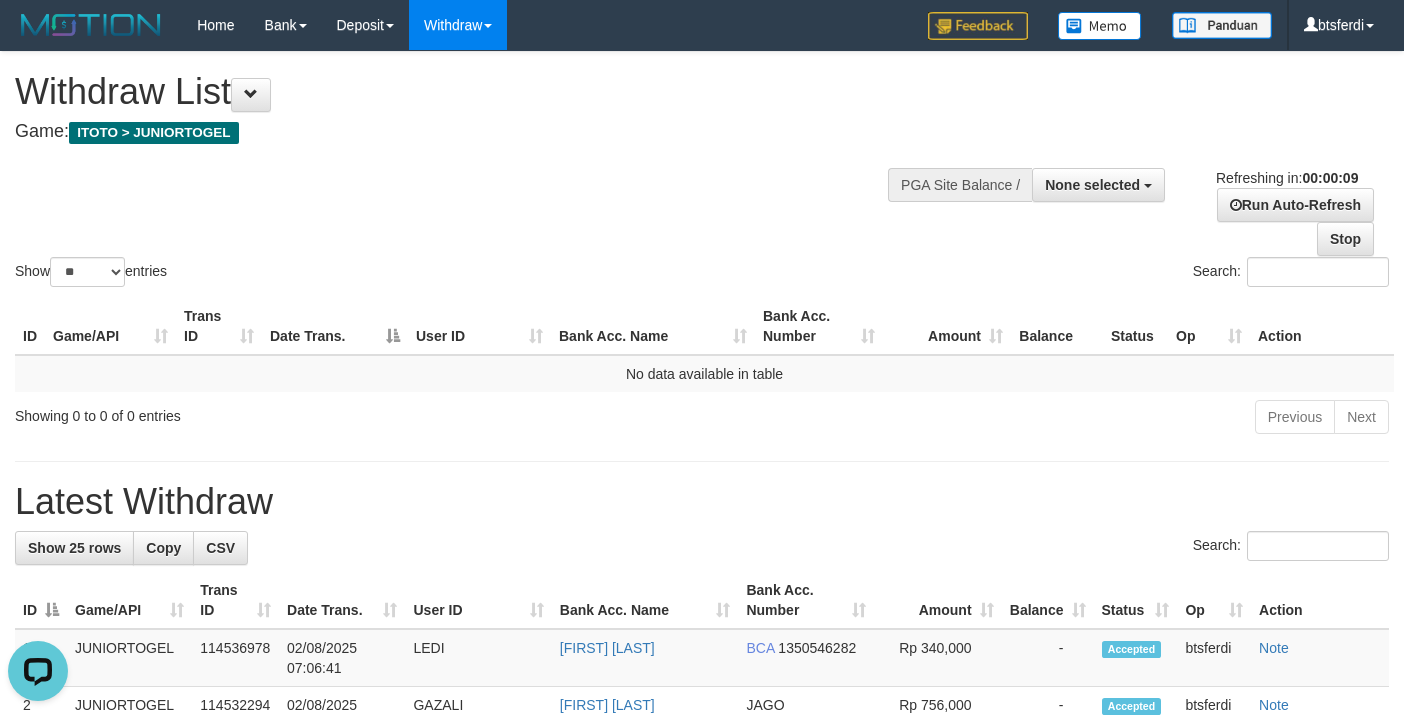 scroll, scrollTop: 0, scrollLeft: 0, axis: both 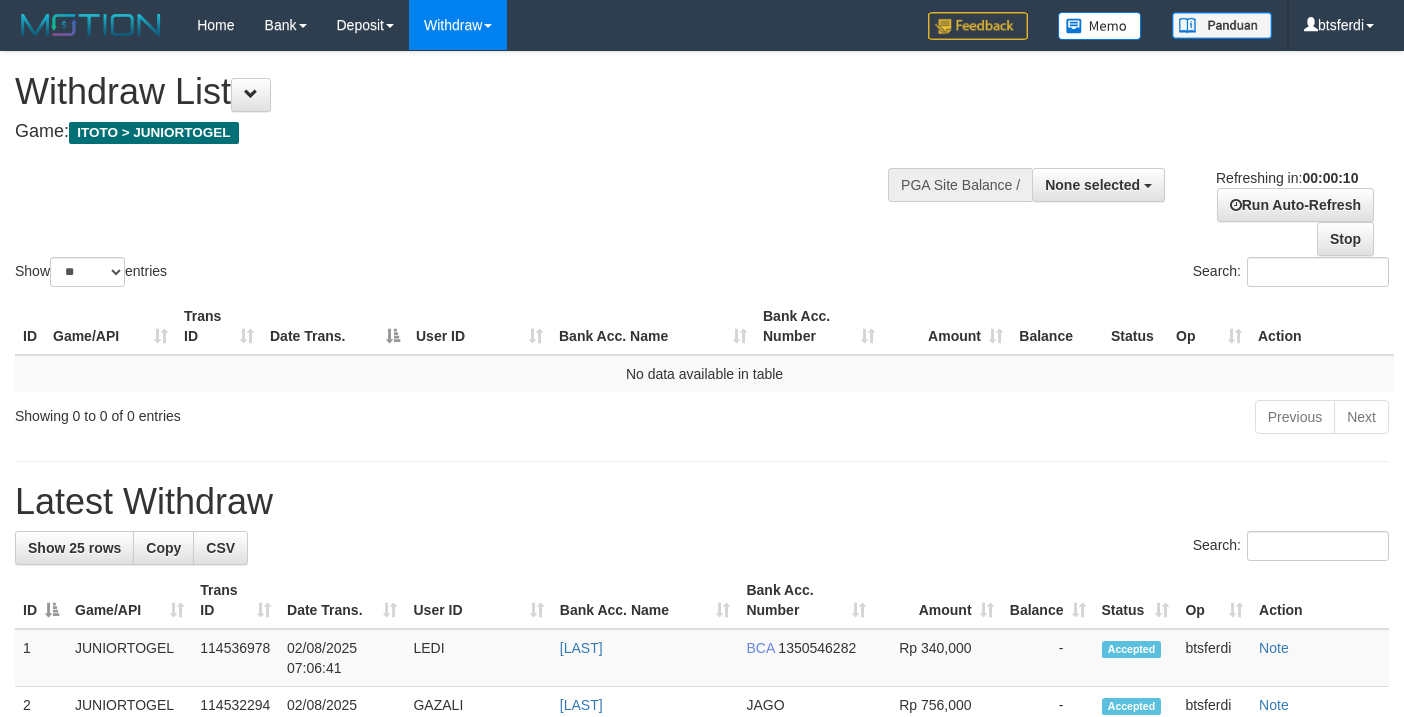 select 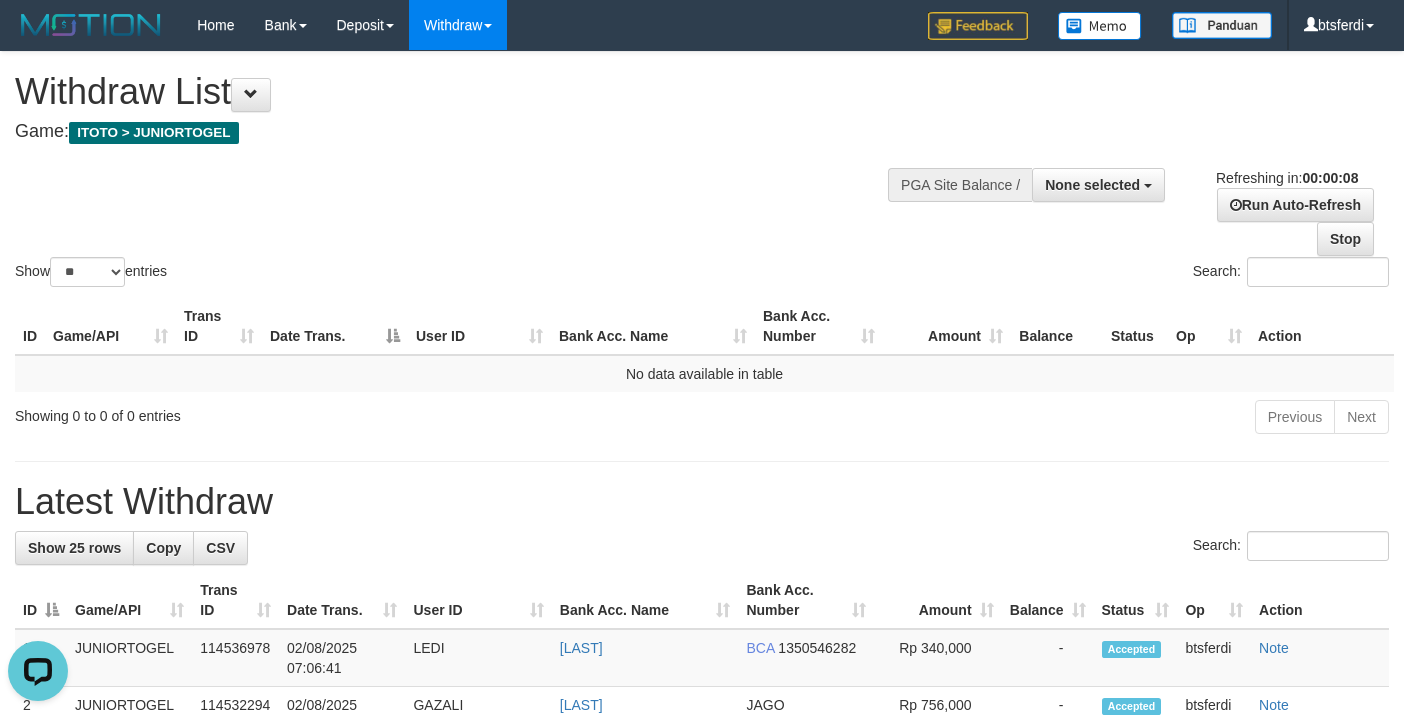 scroll, scrollTop: 0, scrollLeft: 0, axis: both 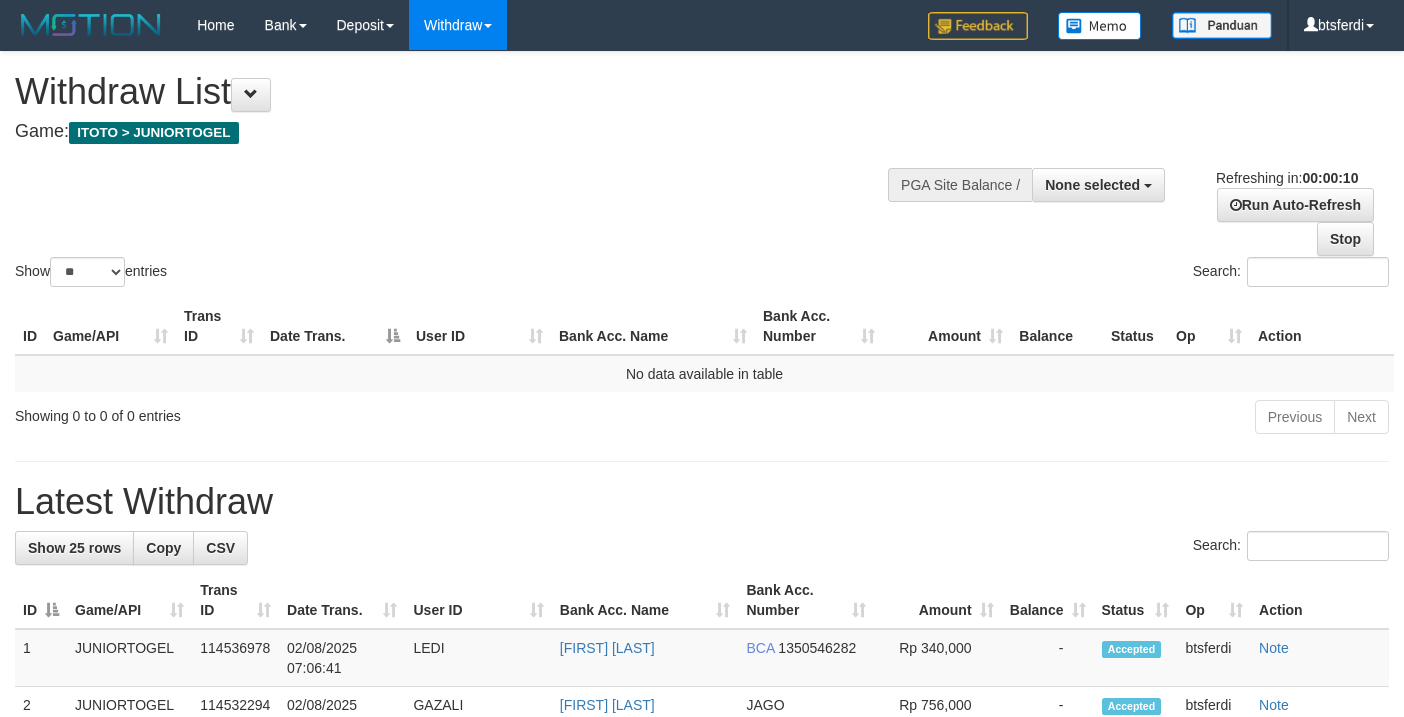 select 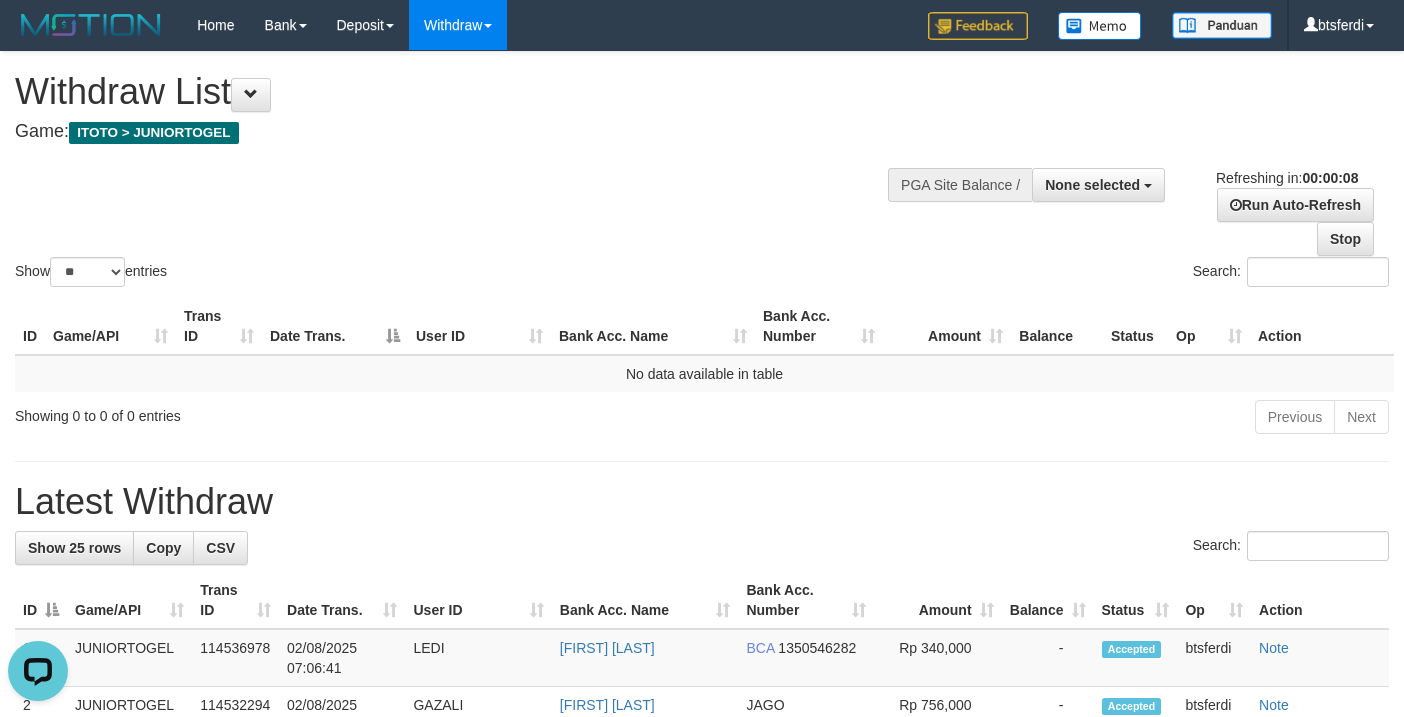 scroll, scrollTop: 0, scrollLeft: 0, axis: both 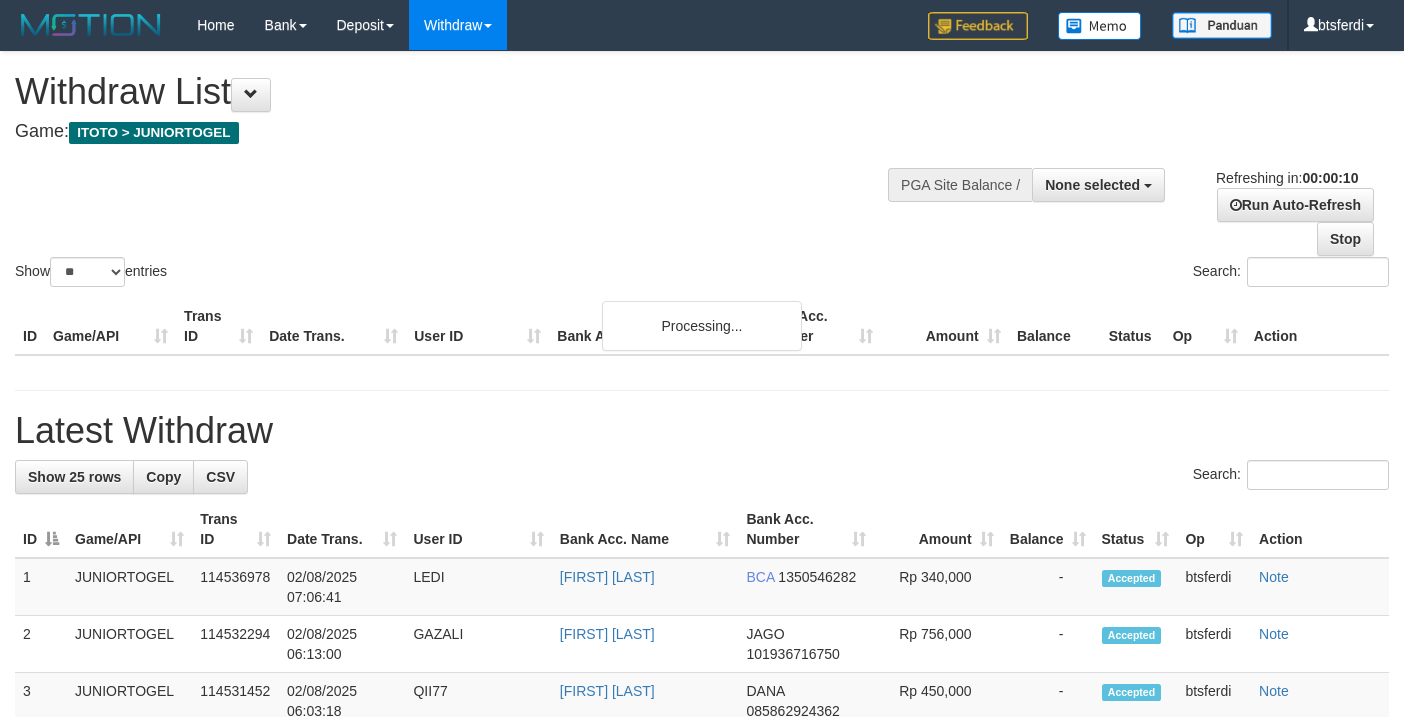 select 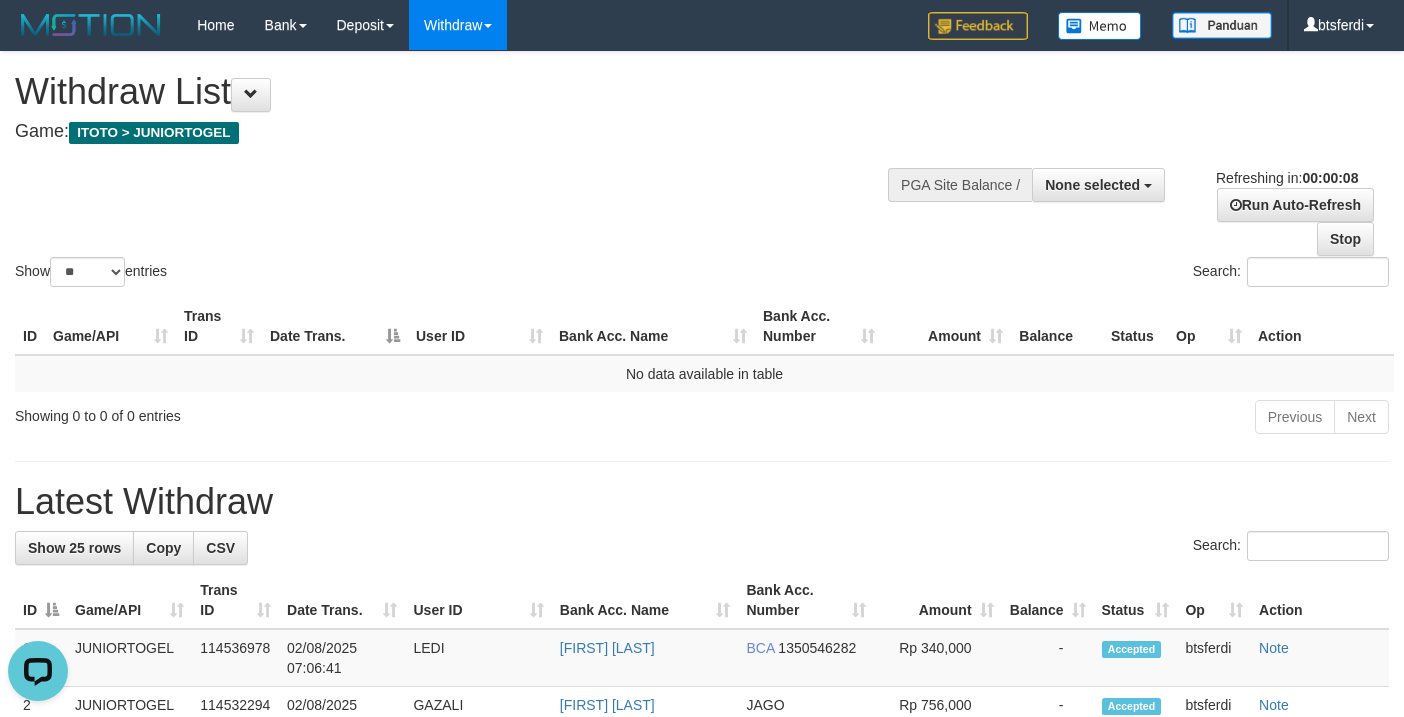 scroll, scrollTop: 0, scrollLeft: 0, axis: both 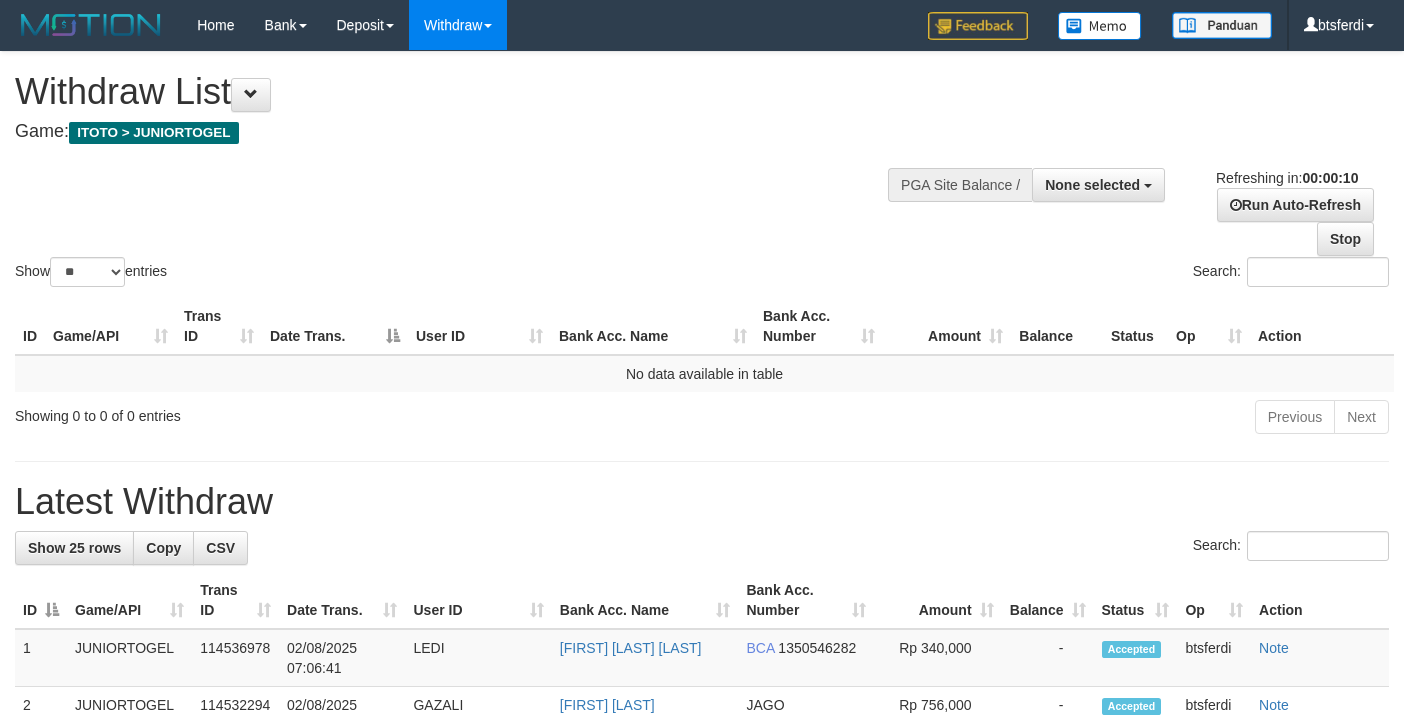 select 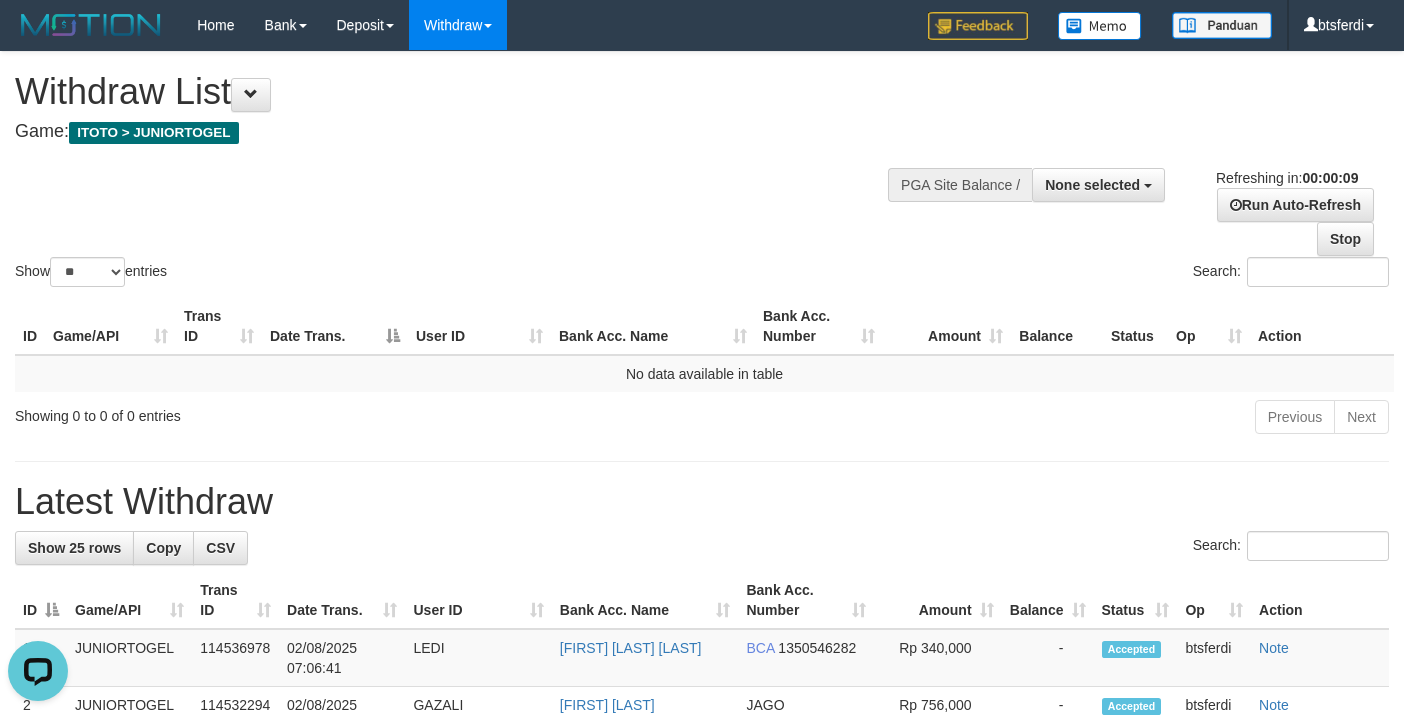 scroll, scrollTop: 0, scrollLeft: 0, axis: both 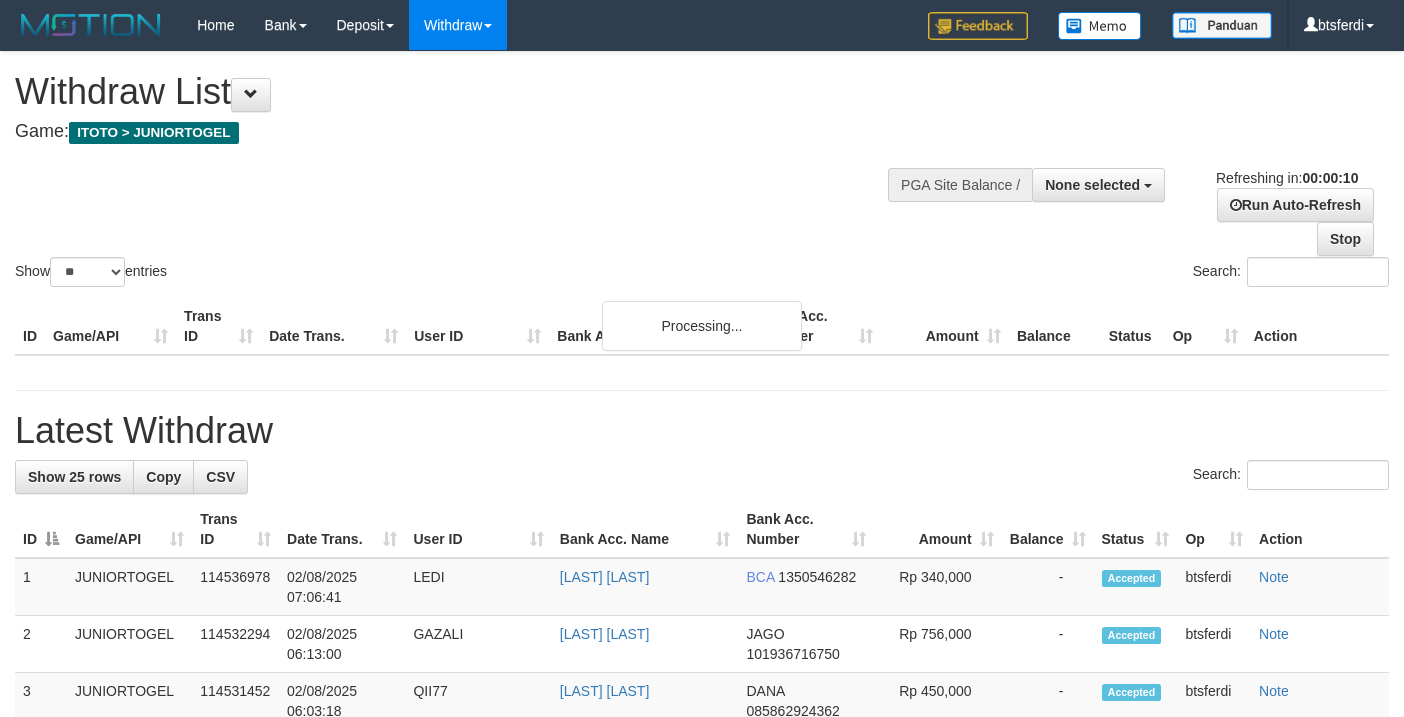 select 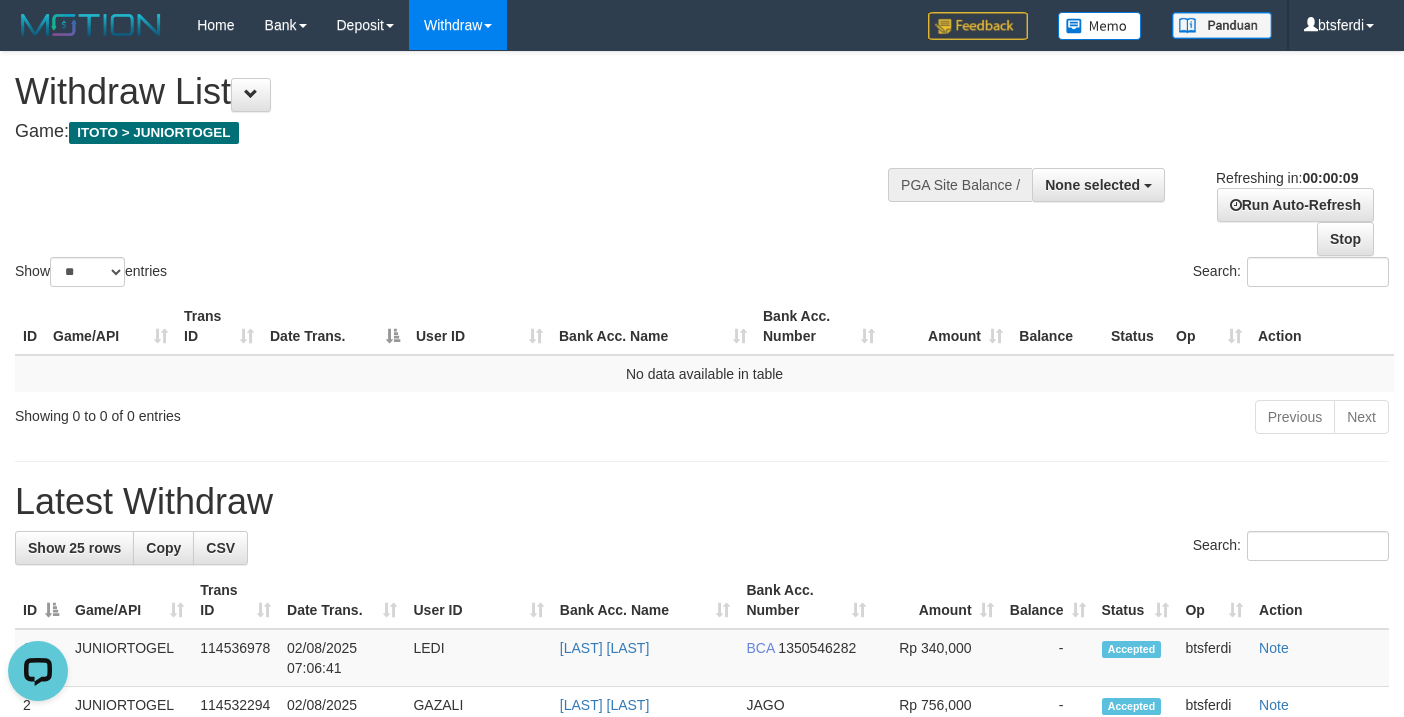 scroll, scrollTop: 0, scrollLeft: 0, axis: both 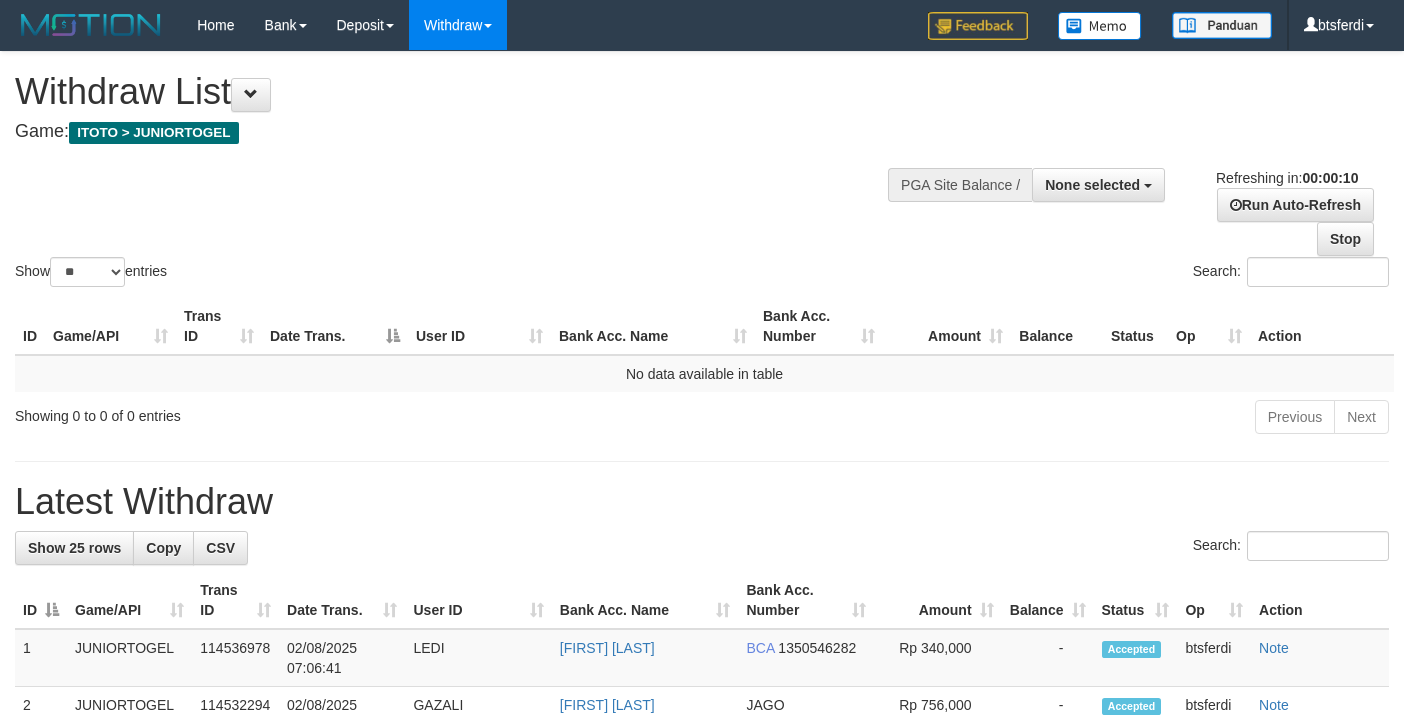 select 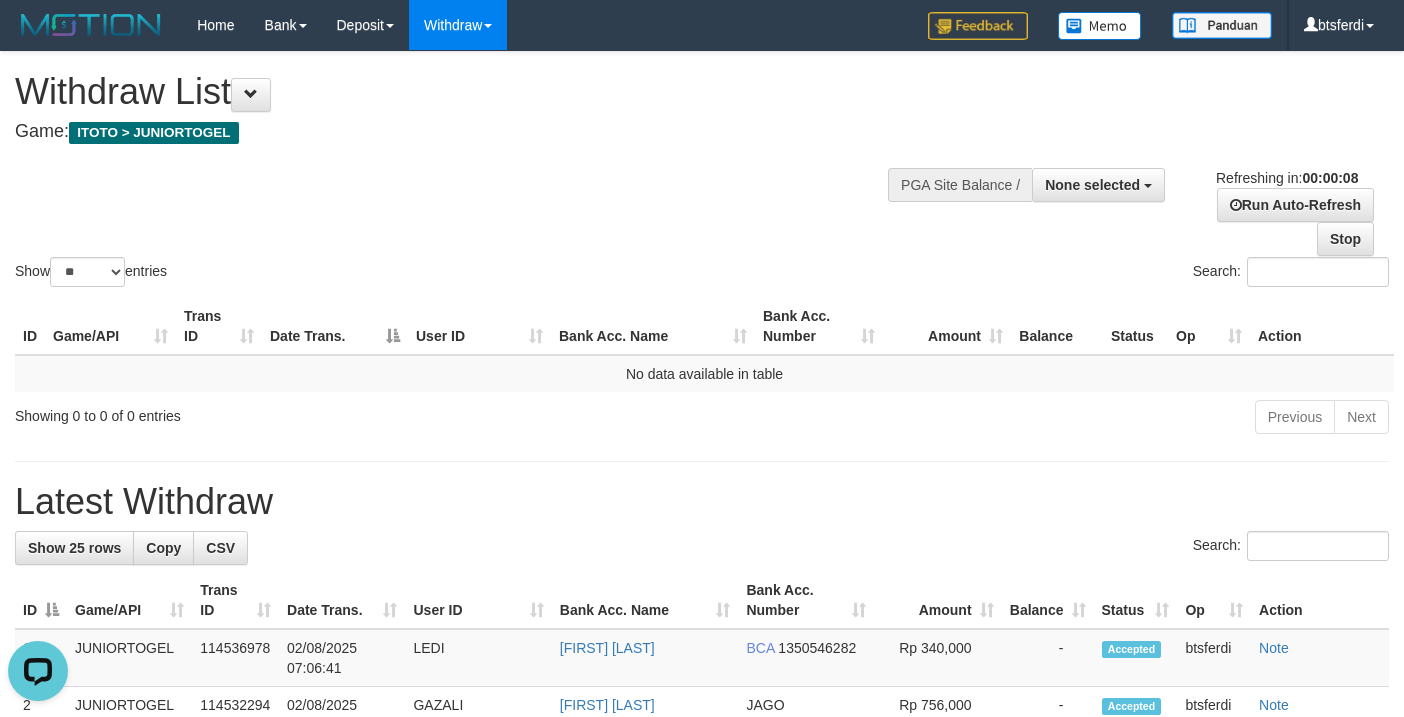 scroll, scrollTop: 0, scrollLeft: 0, axis: both 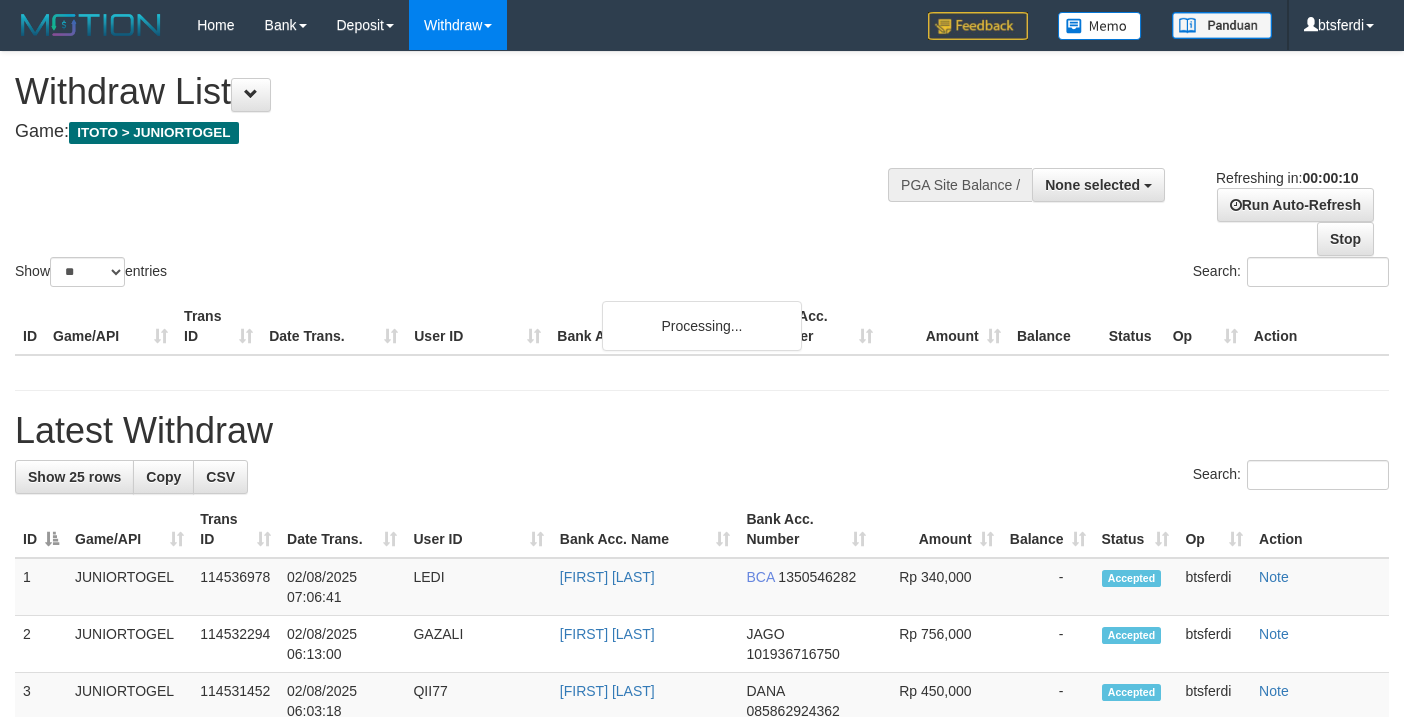select 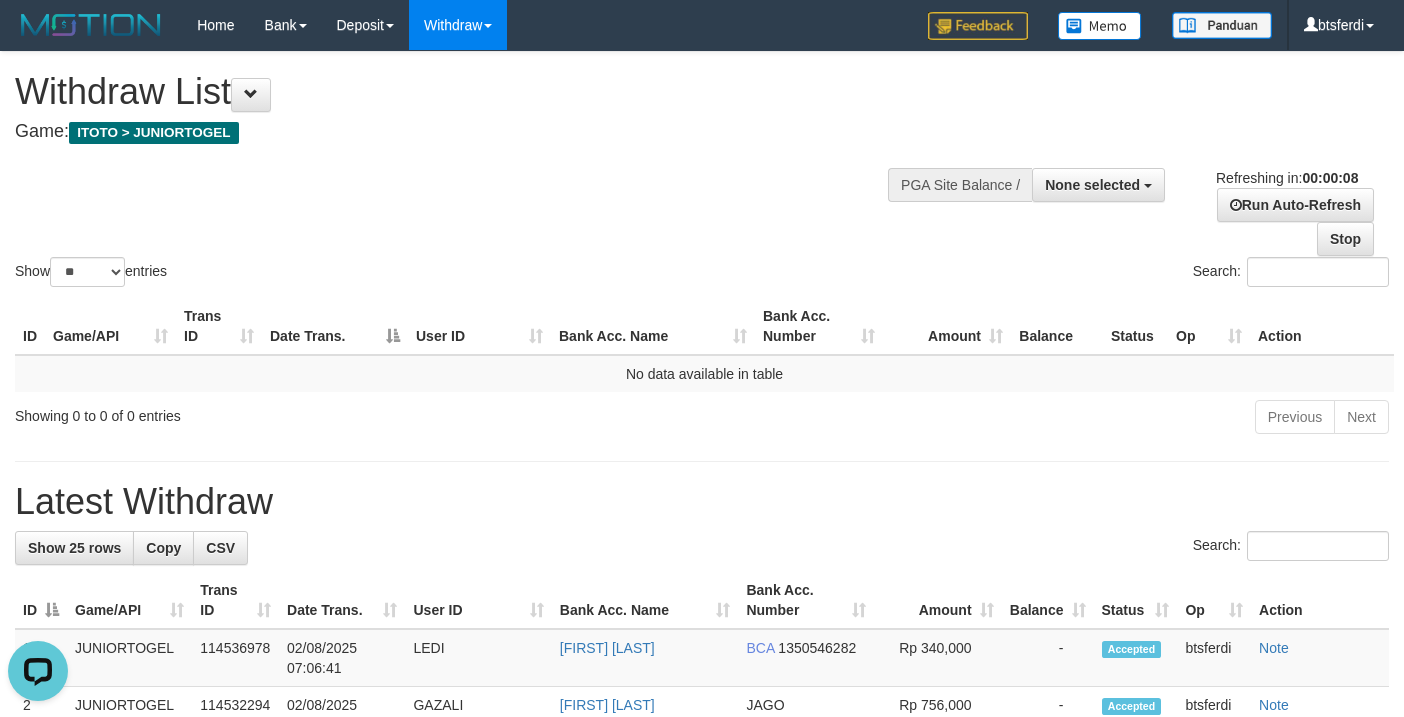 scroll, scrollTop: 0, scrollLeft: 0, axis: both 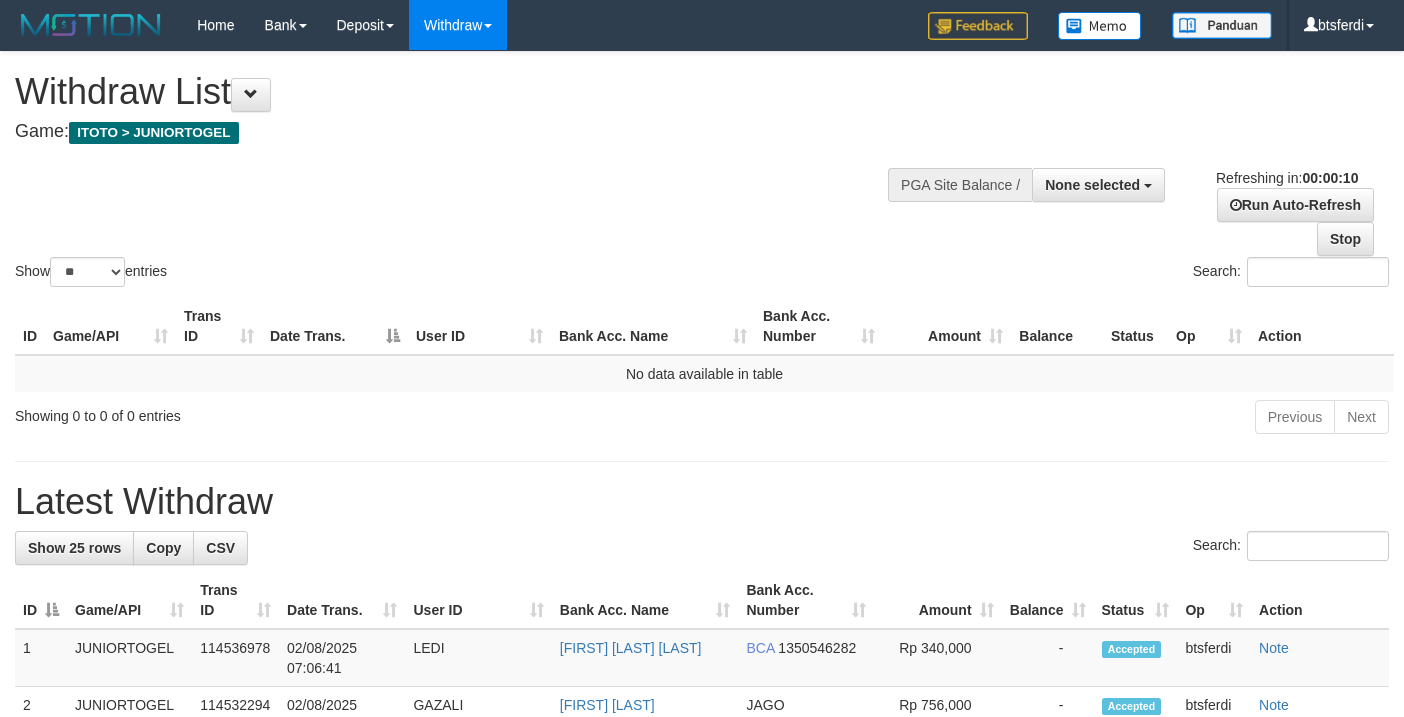 select 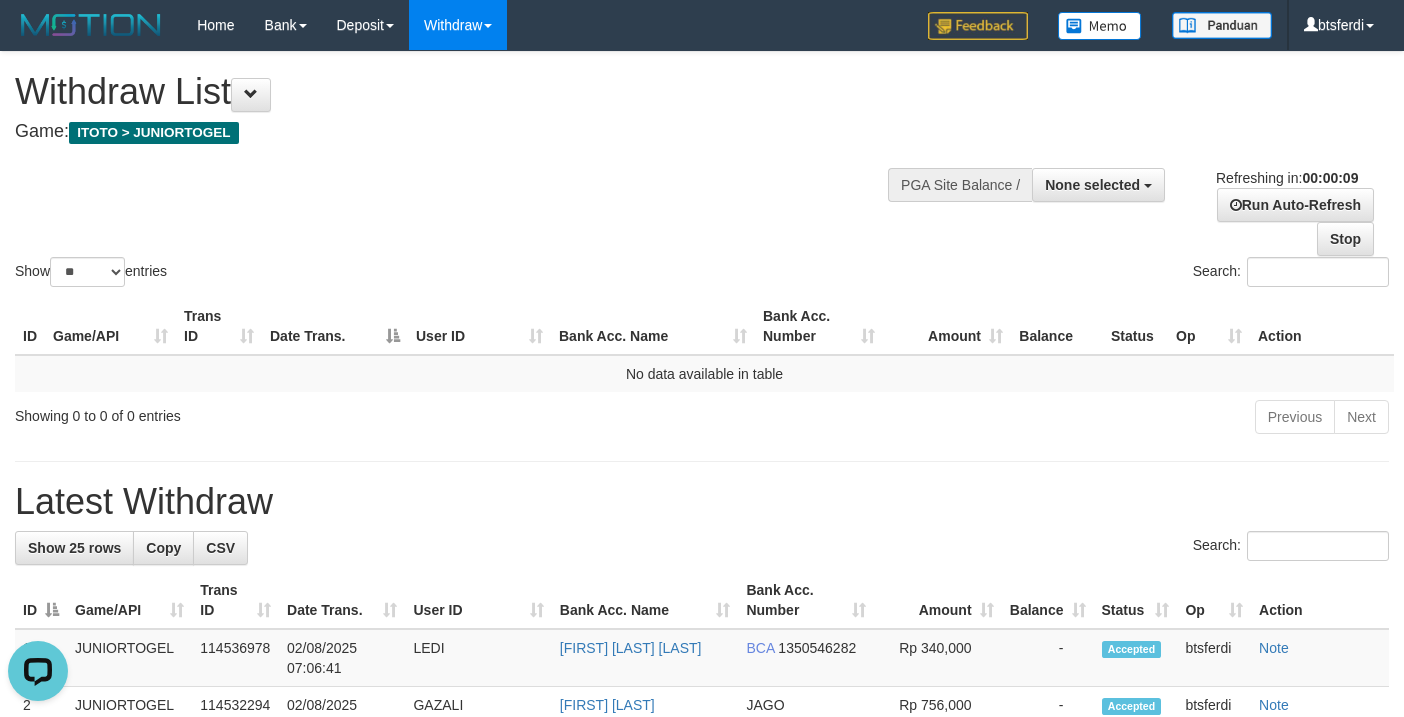 scroll, scrollTop: 0, scrollLeft: 0, axis: both 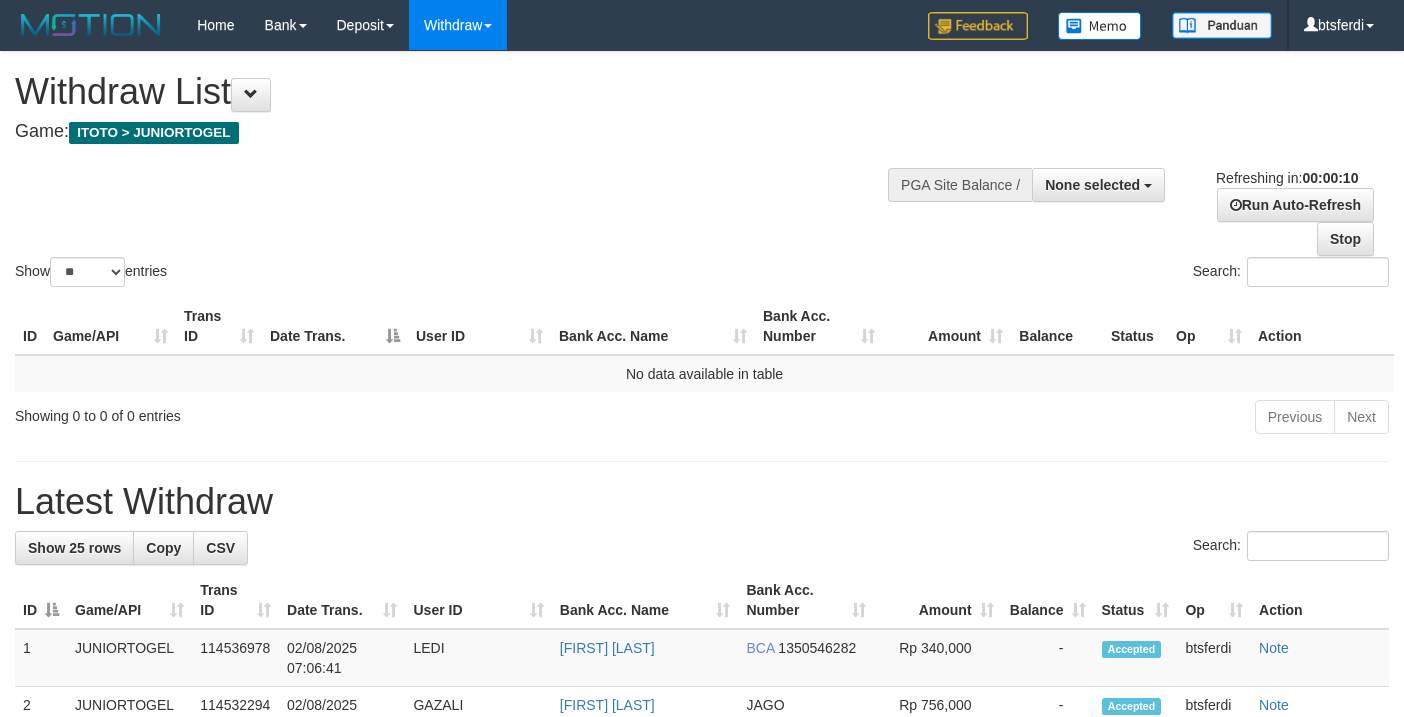select 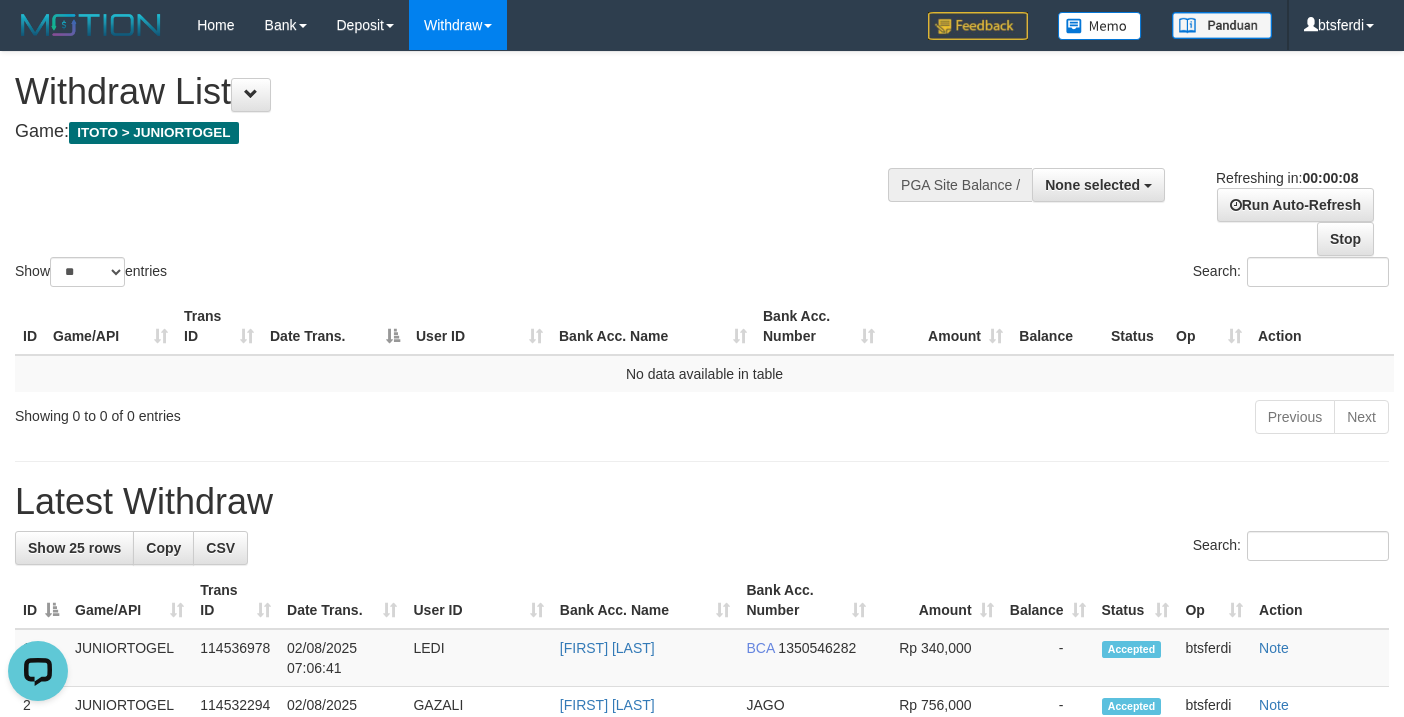 scroll, scrollTop: 0, scrollLeft: 0, axis: both 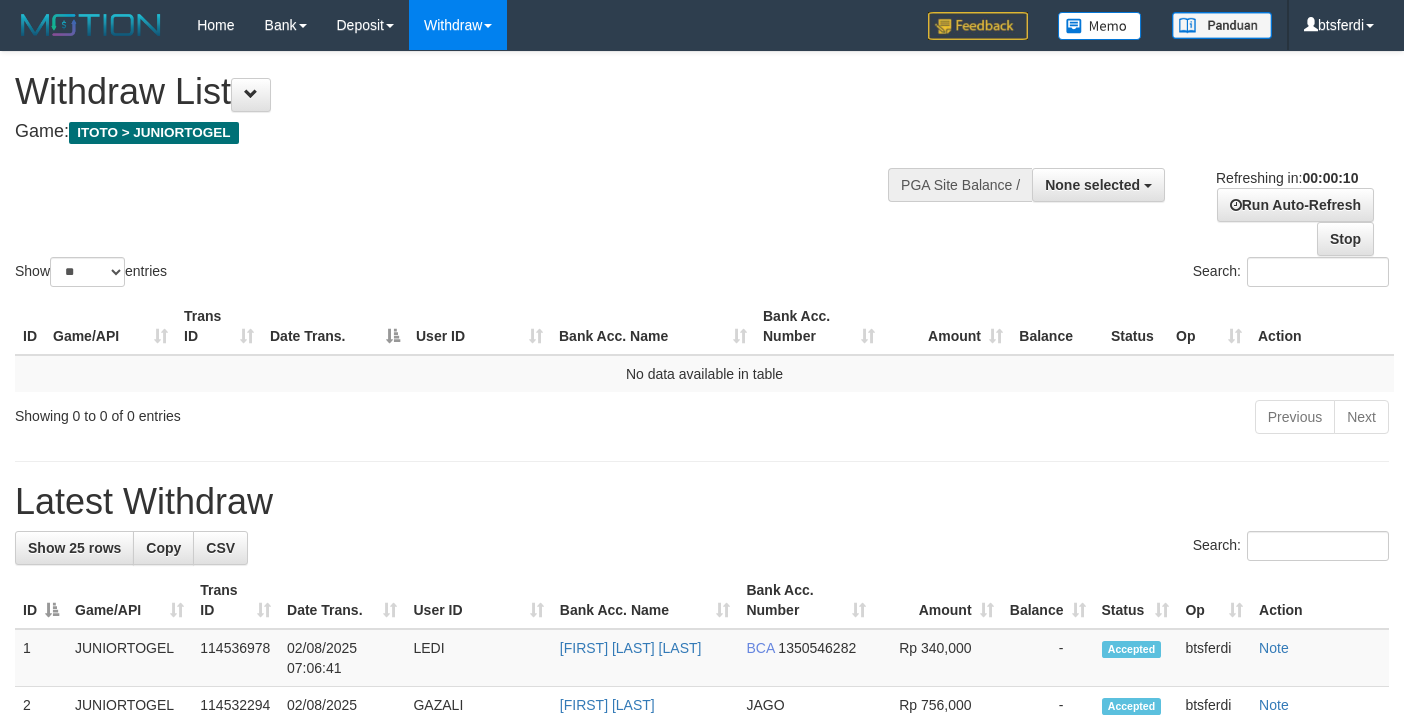 select 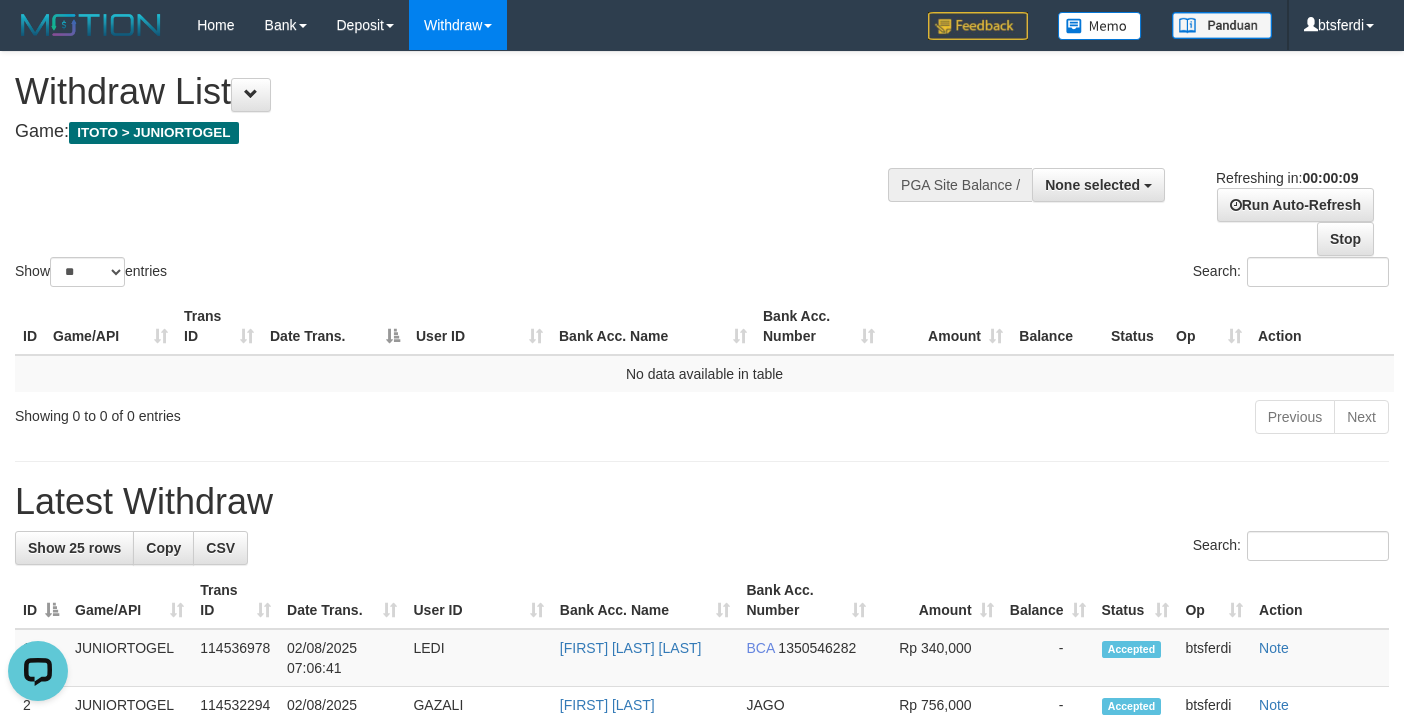 scroll, scrollTop: 0, scrollLeft: 0, axis: both 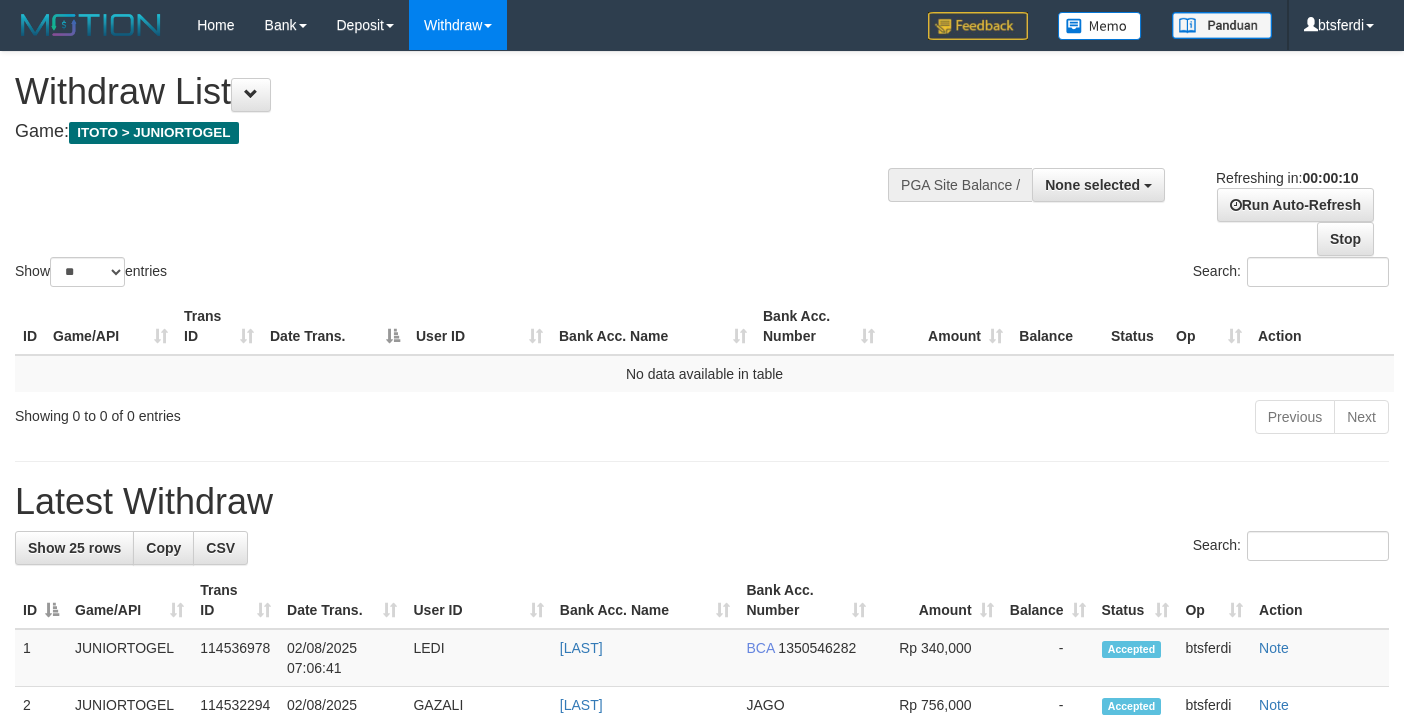 select 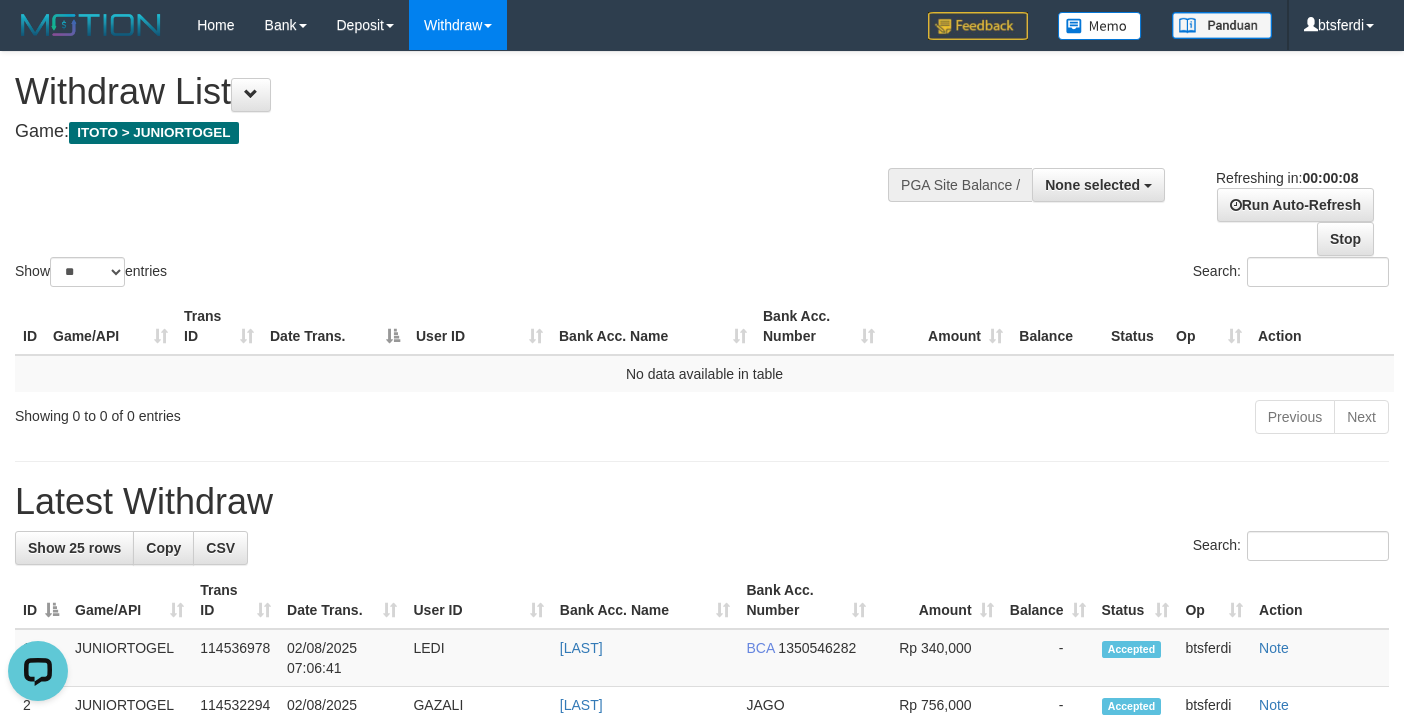 scroll, scrollTop: 0, scrollLeft: 0, axis: both 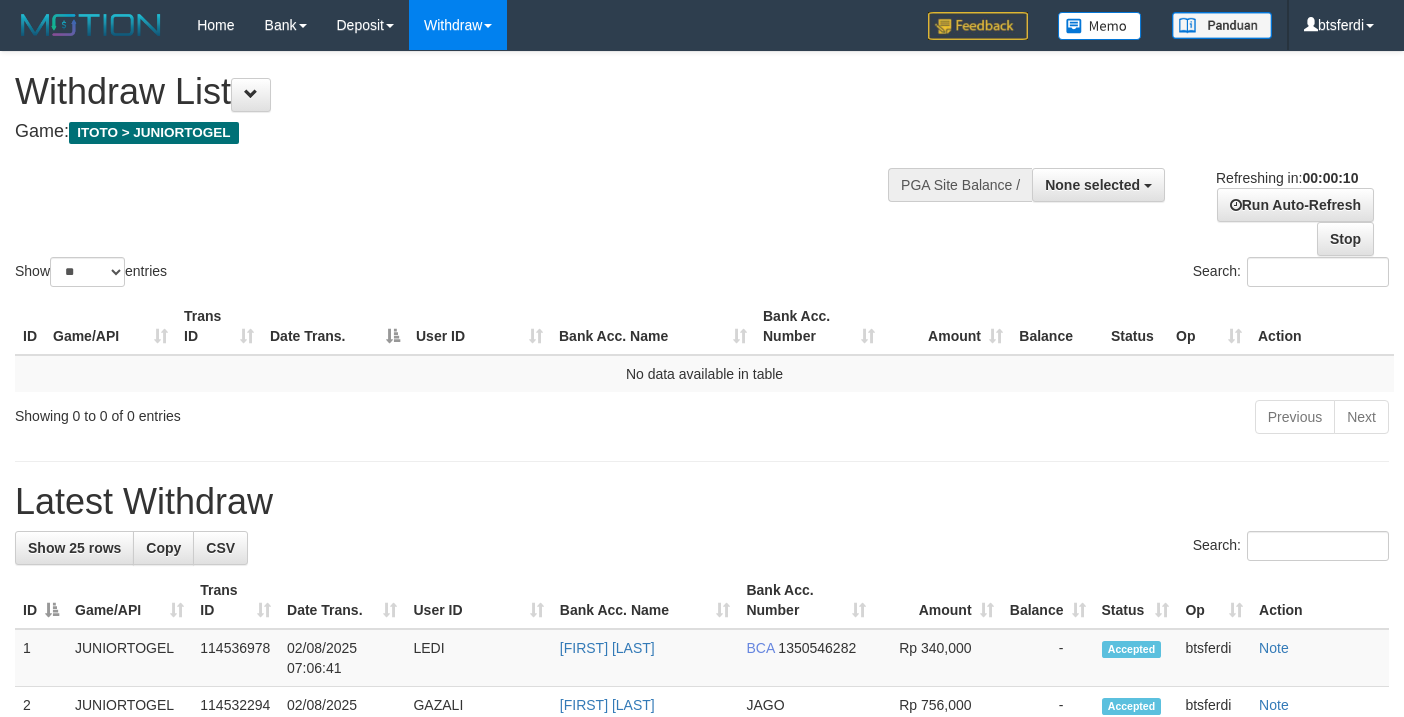 select 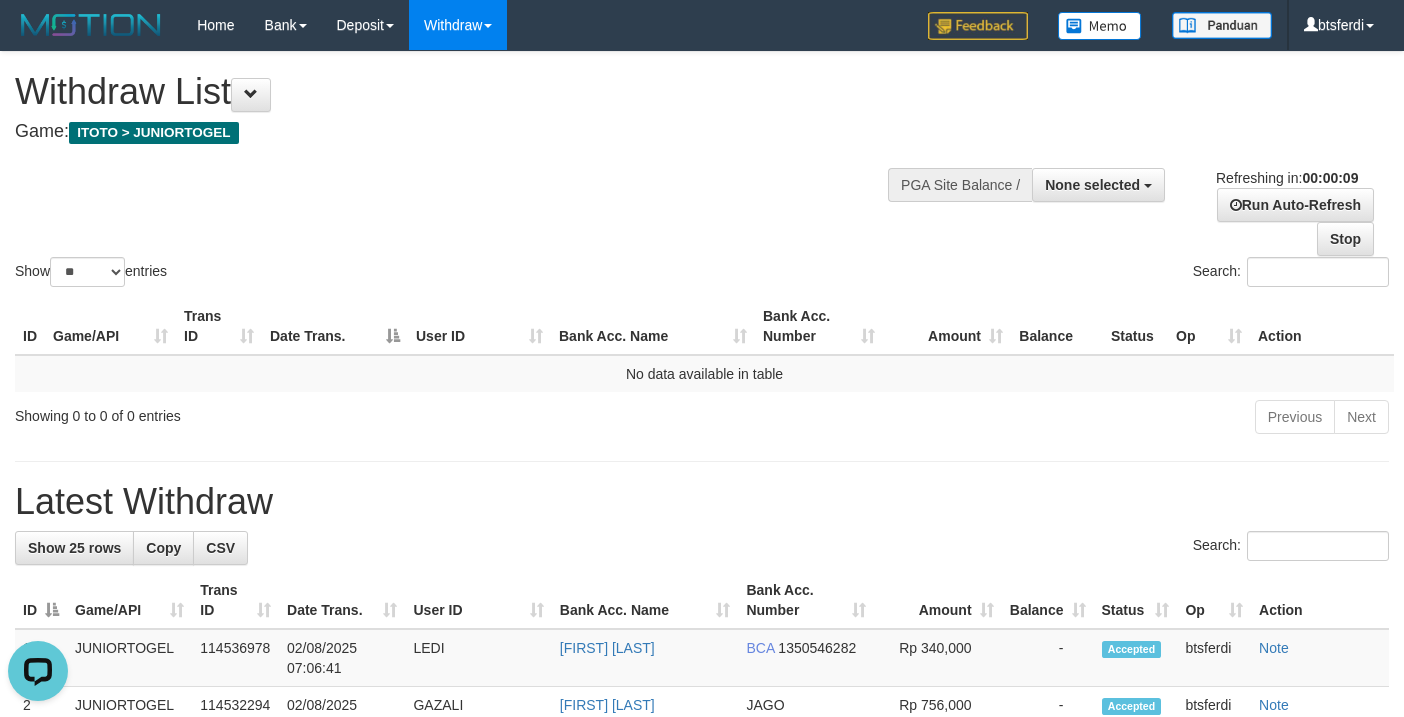 scroll, scrollTop: 0, scrollLeft: 0, axis: both 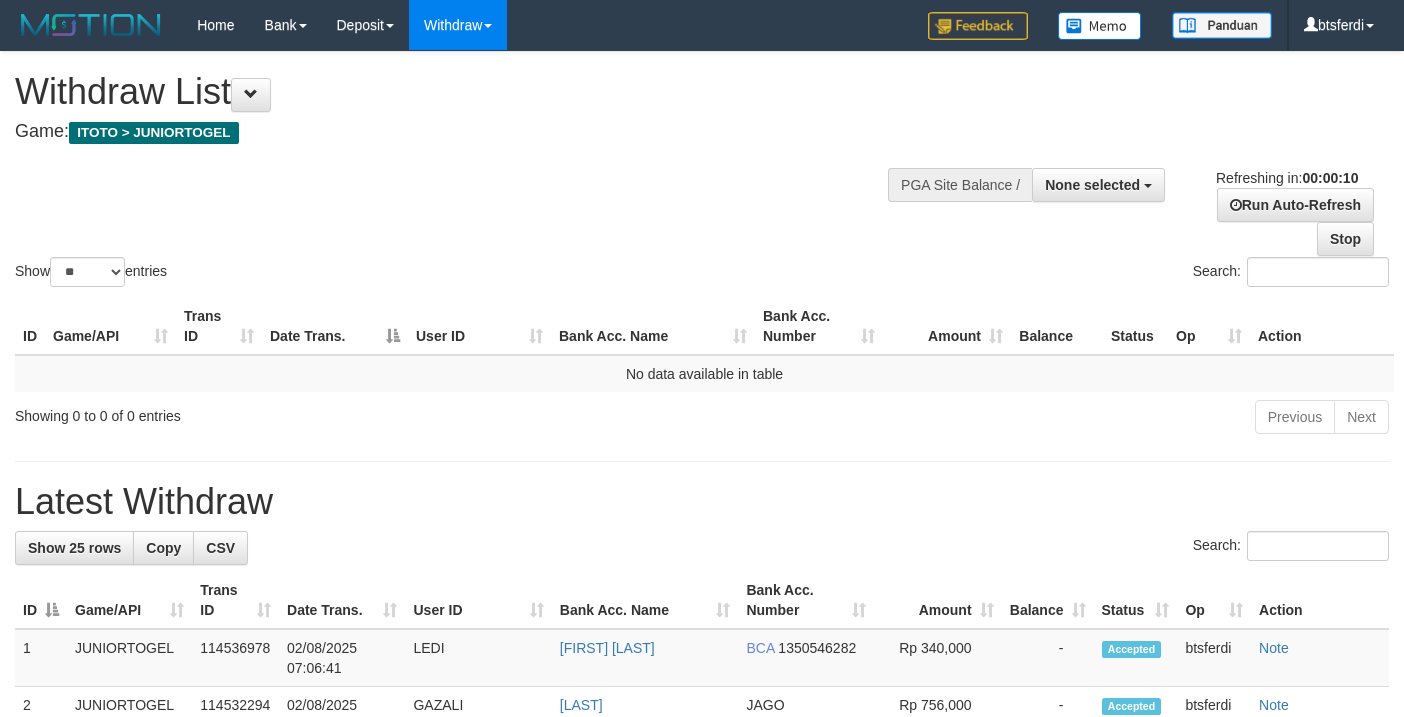 select 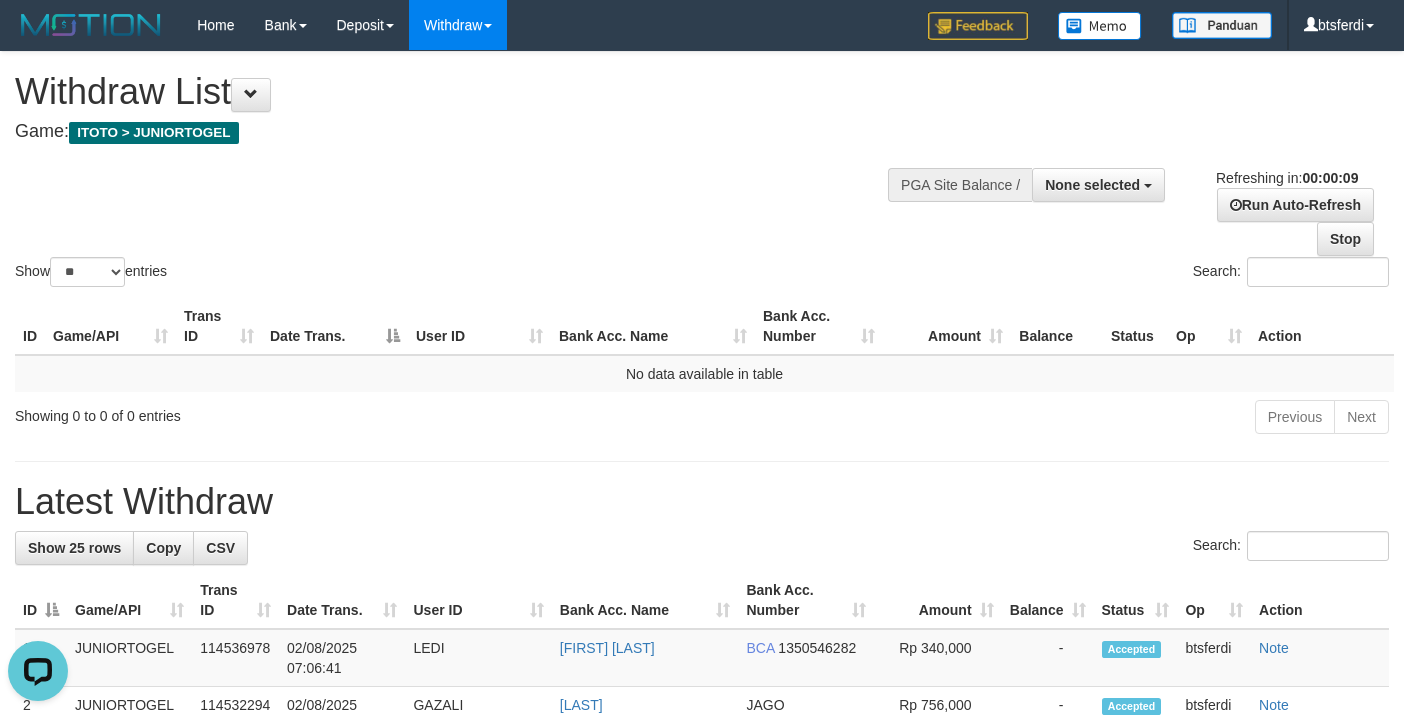 scroll, scrollTop: 0, scrollLeft: 0, axis: both 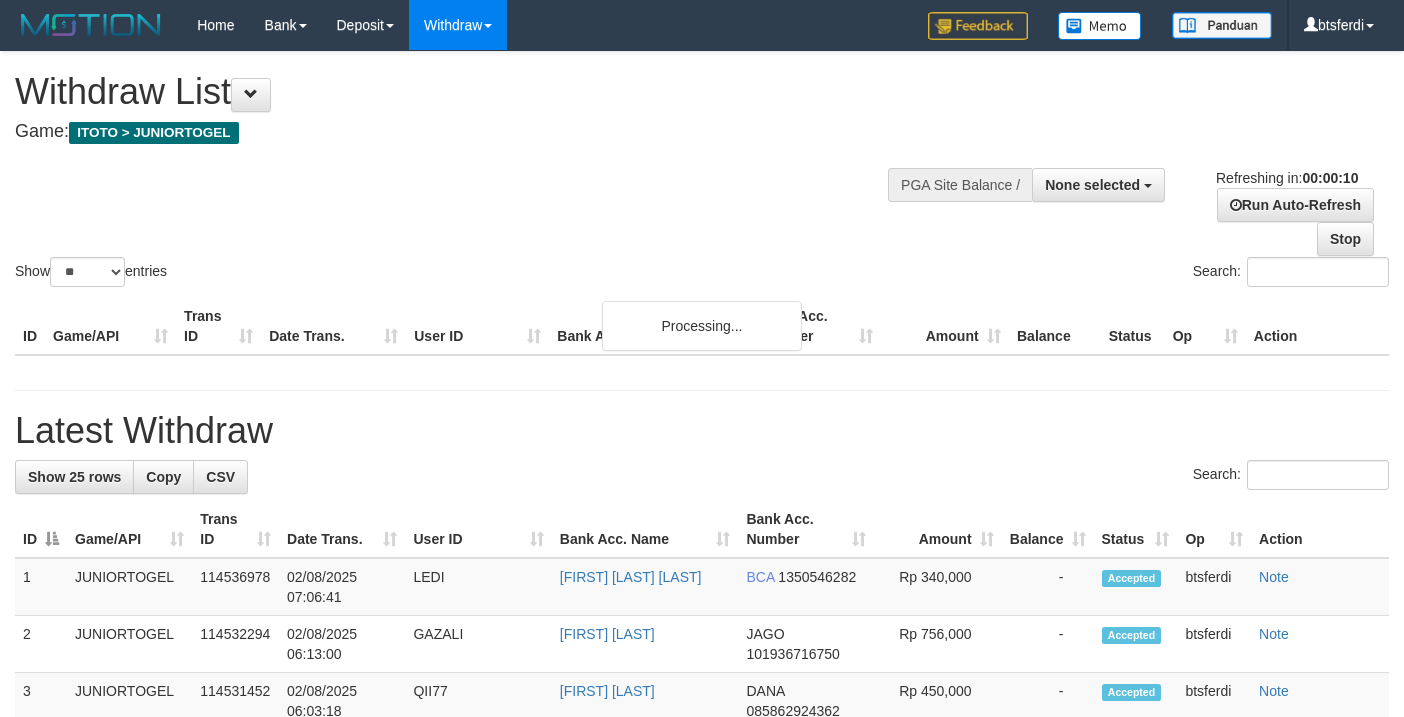 select 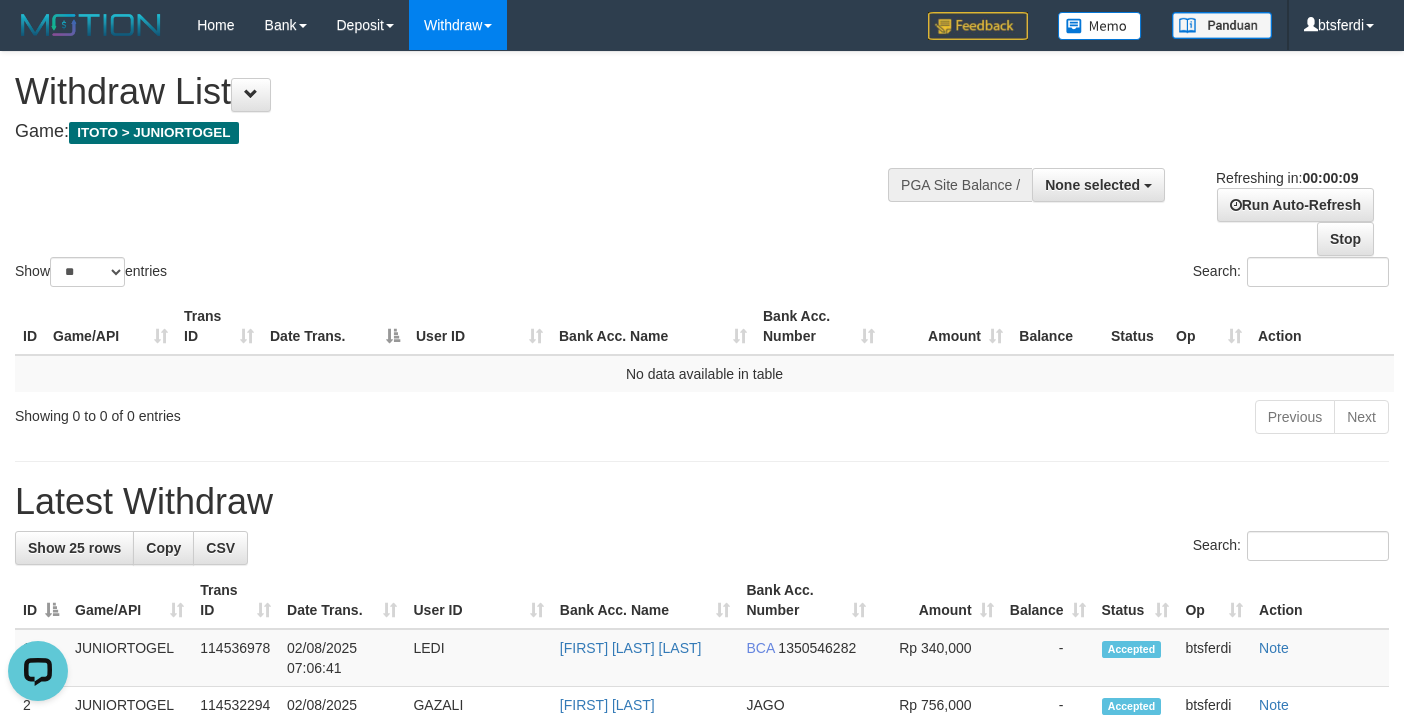 scroll, scrollTop: 0, scrollLeft: 0, axis: both 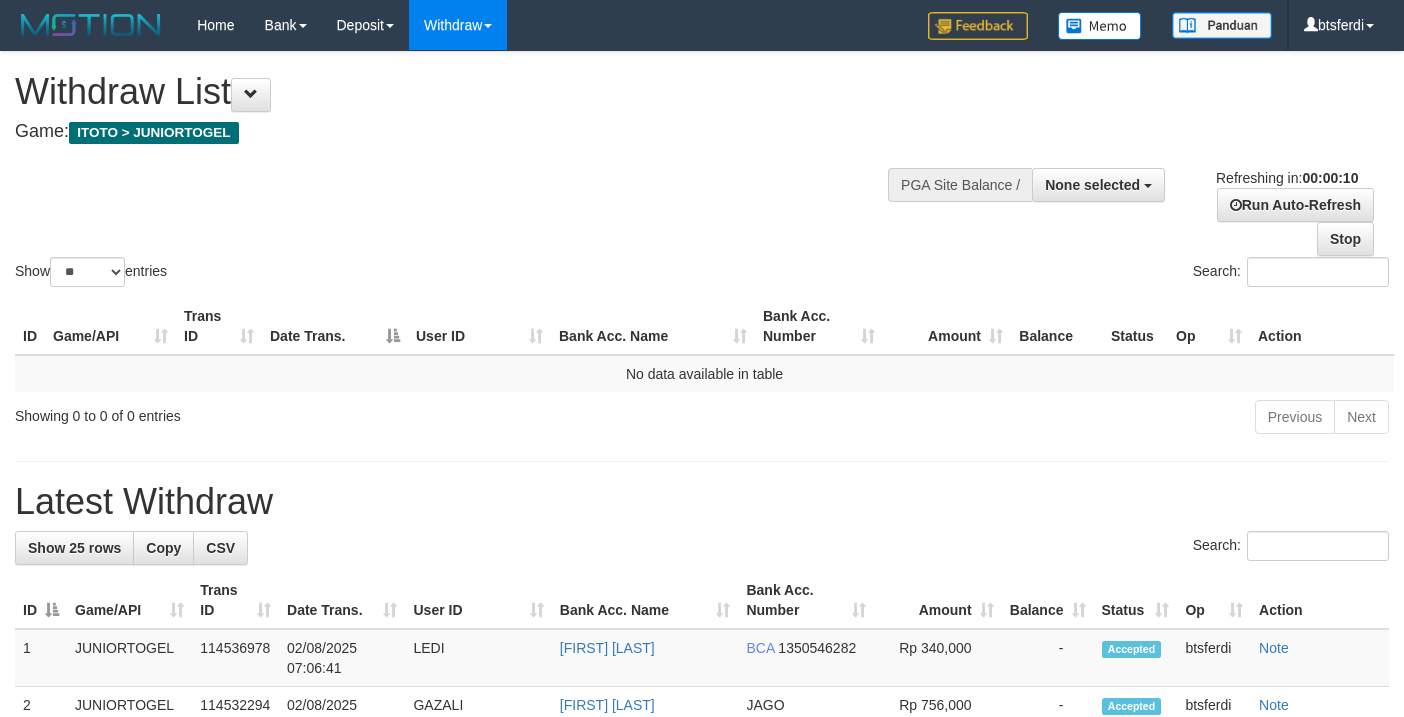 select 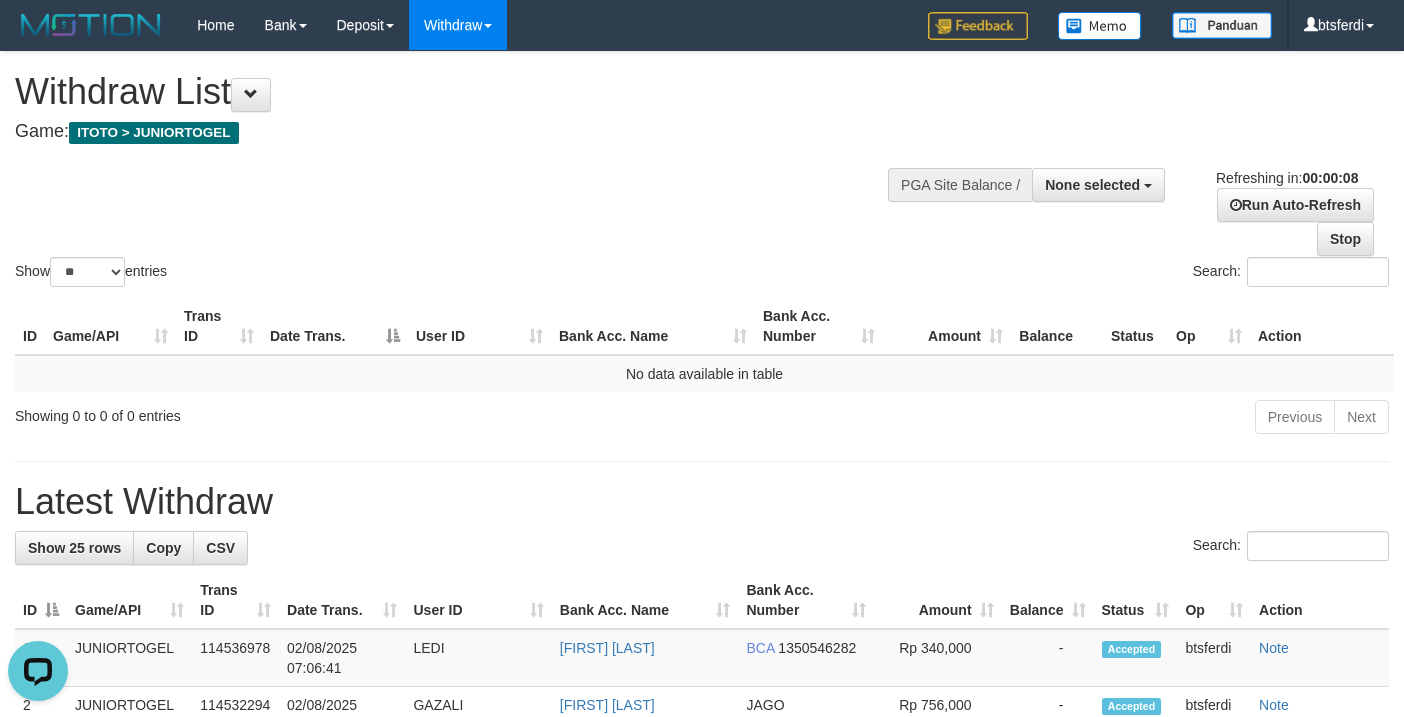 scroll, scrollTop: 0, scrollLeft: 0, axis: both 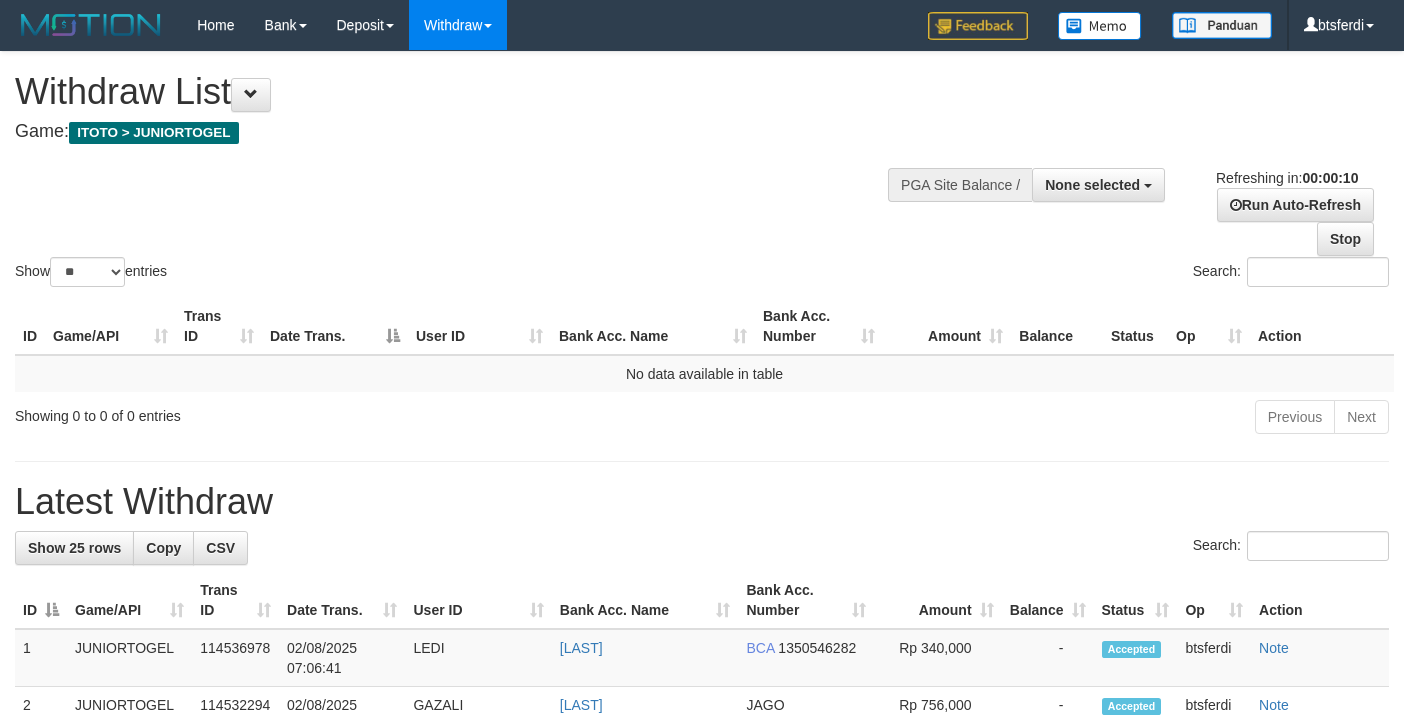 select 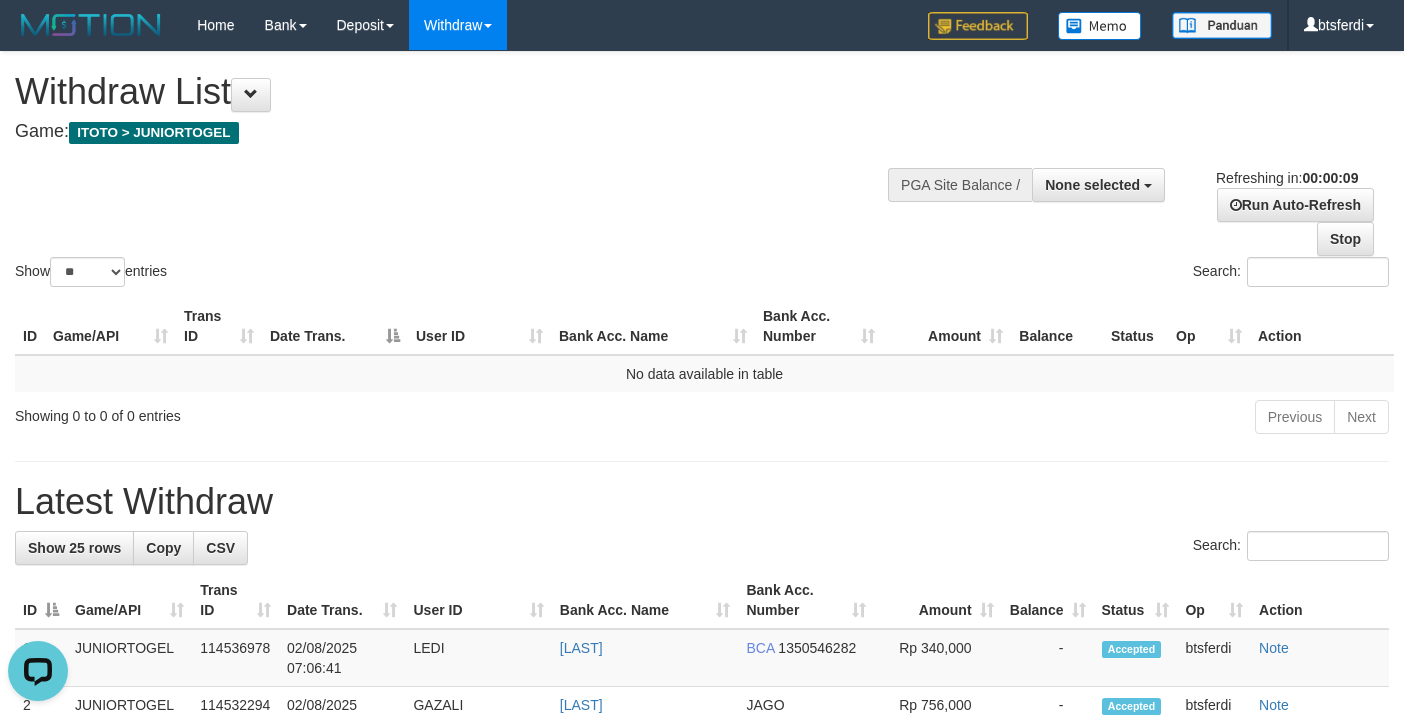 scroll, scrollTop: 0, scrollLeft: 0, axis: both 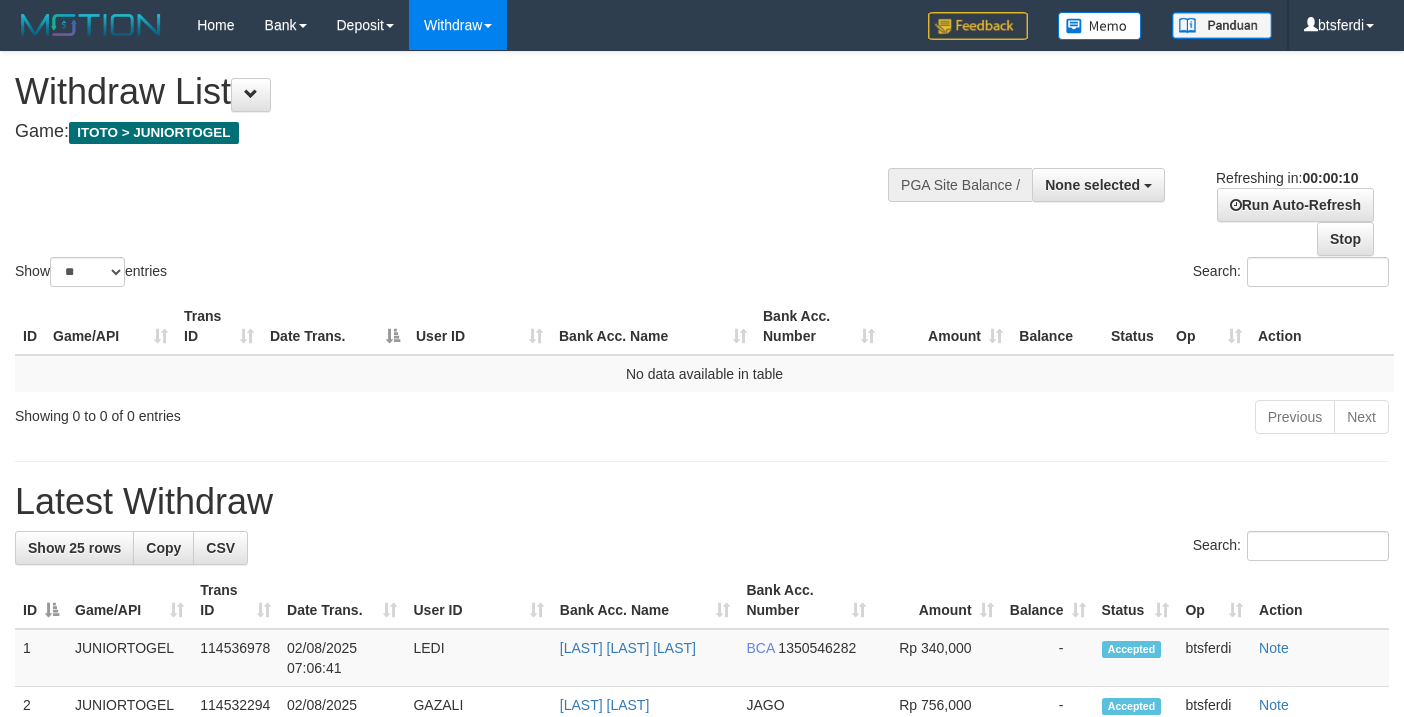 select 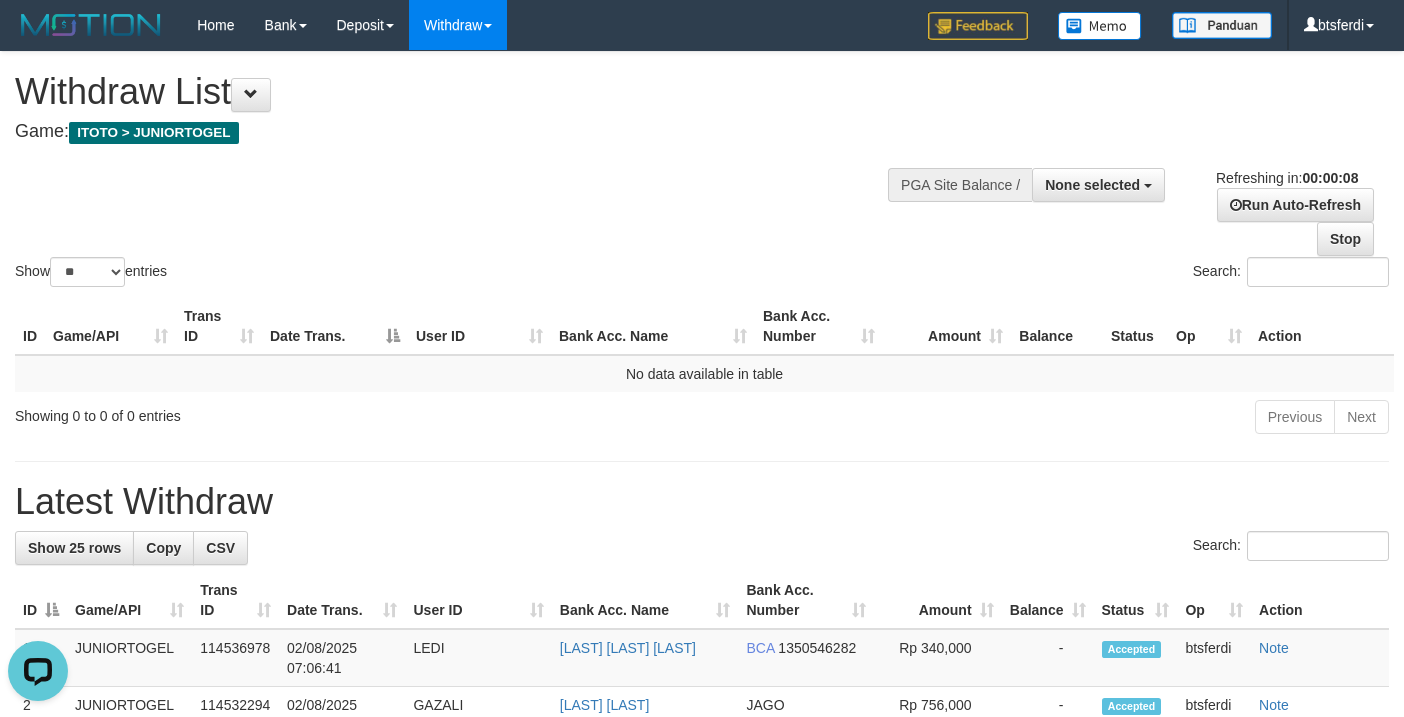 scroll, scrollTop: 0, scrollLeft: 0, axis: both 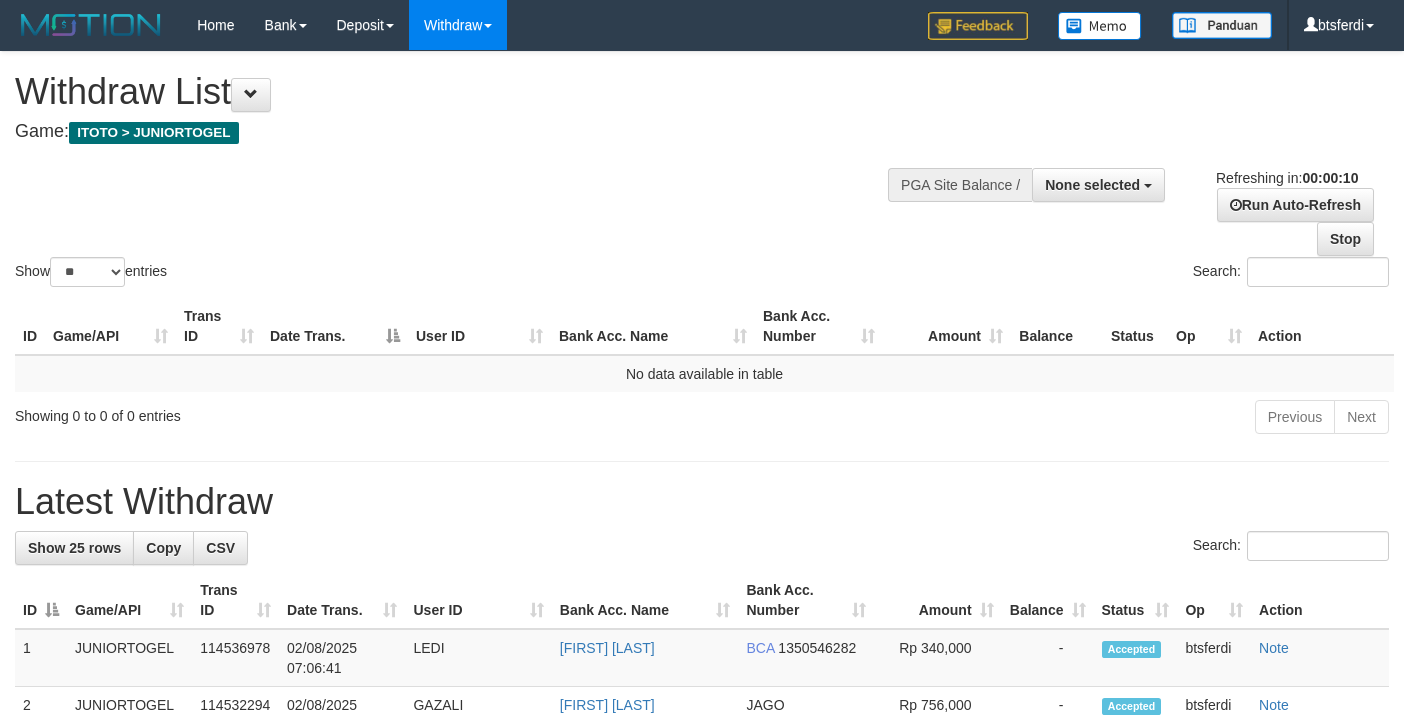 select 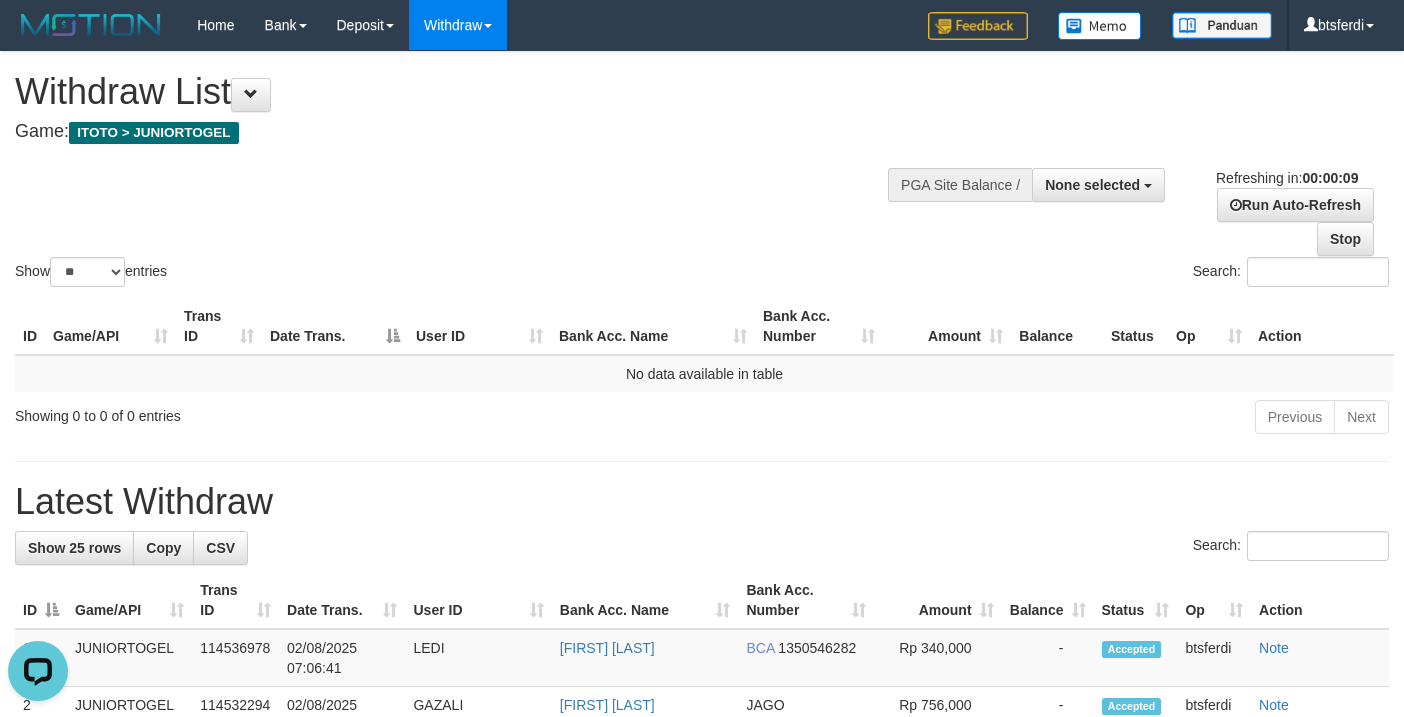 scroll, scrollTop: 0, scrollLeft: 0, axis: both 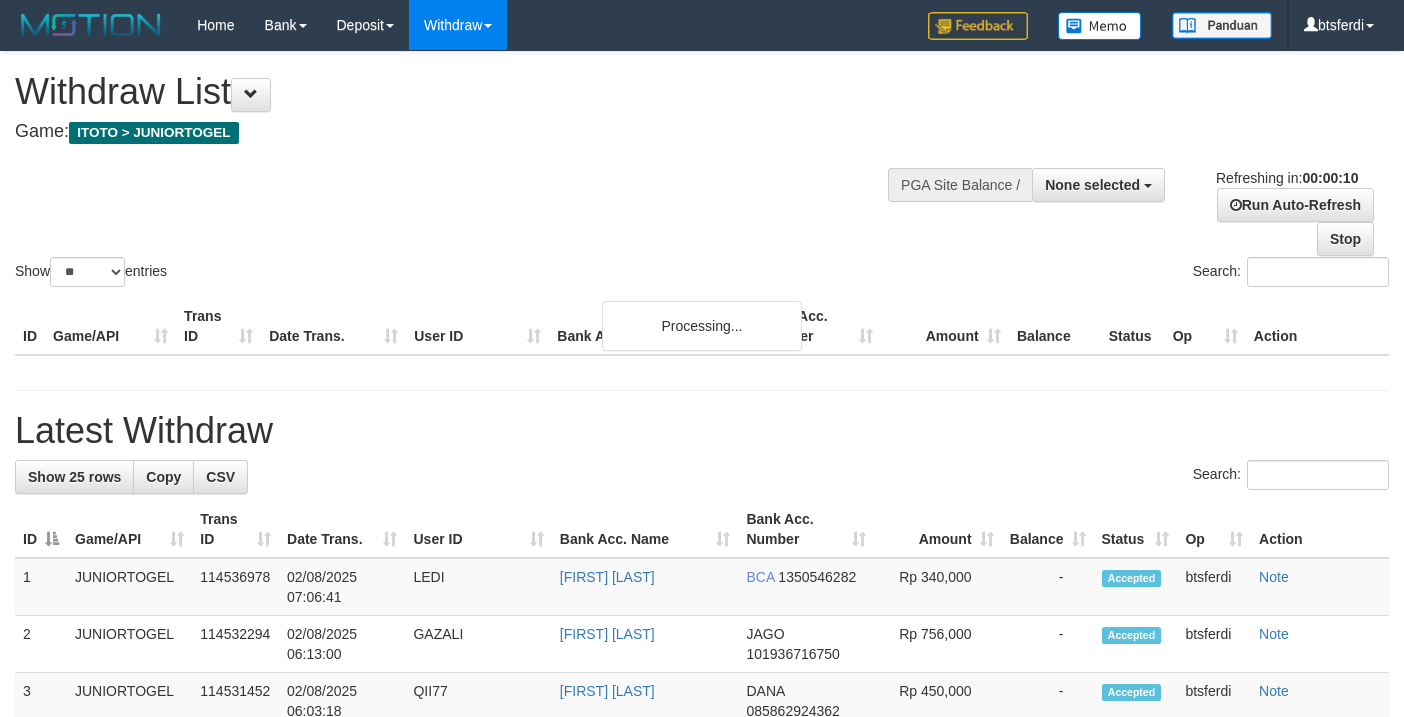 select 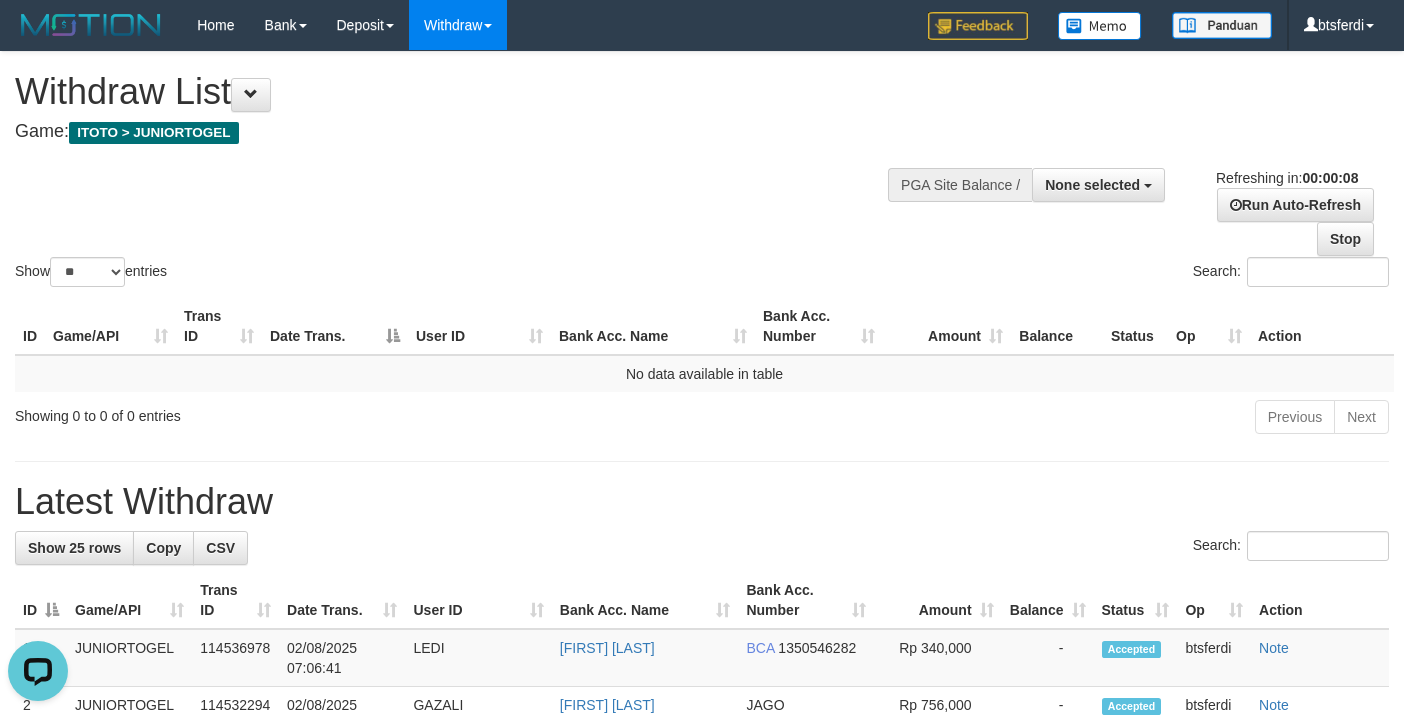 scroll, scrollTop: 0, scrollLeft: 0, axis: both 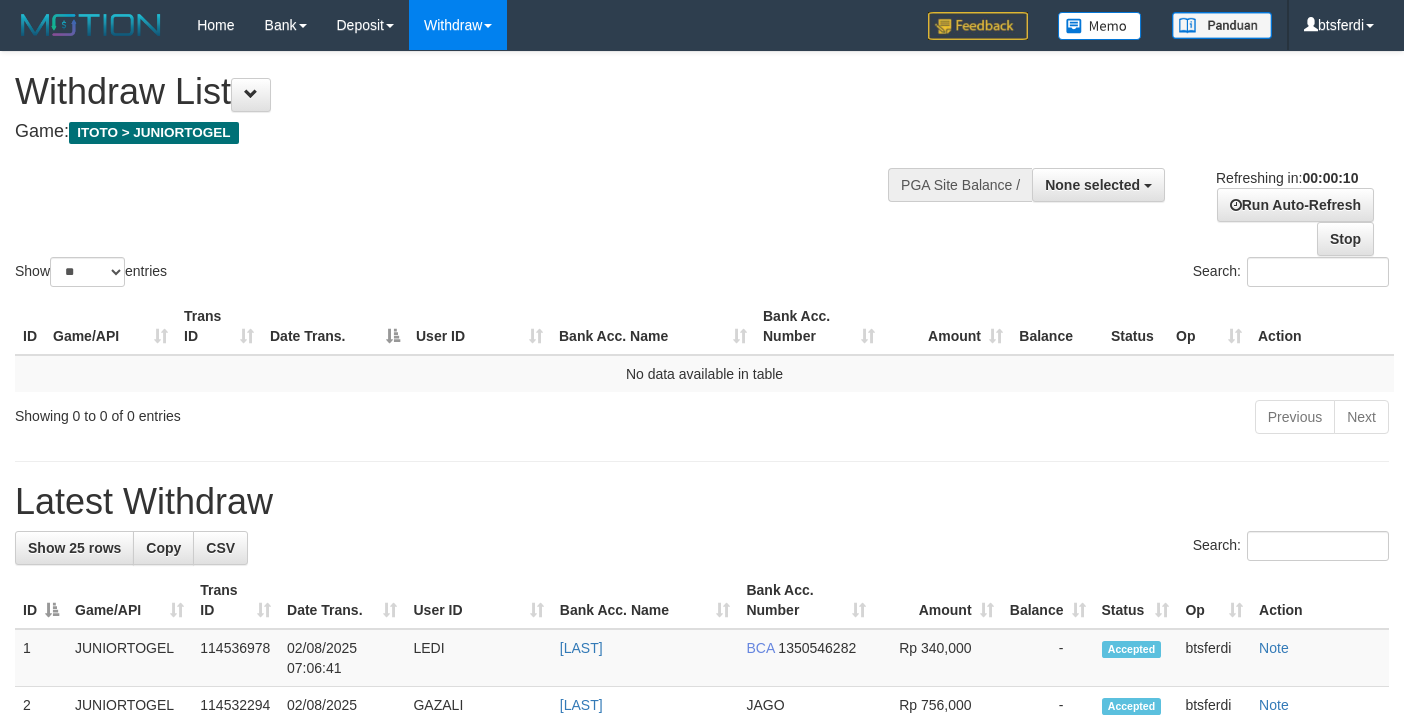 select 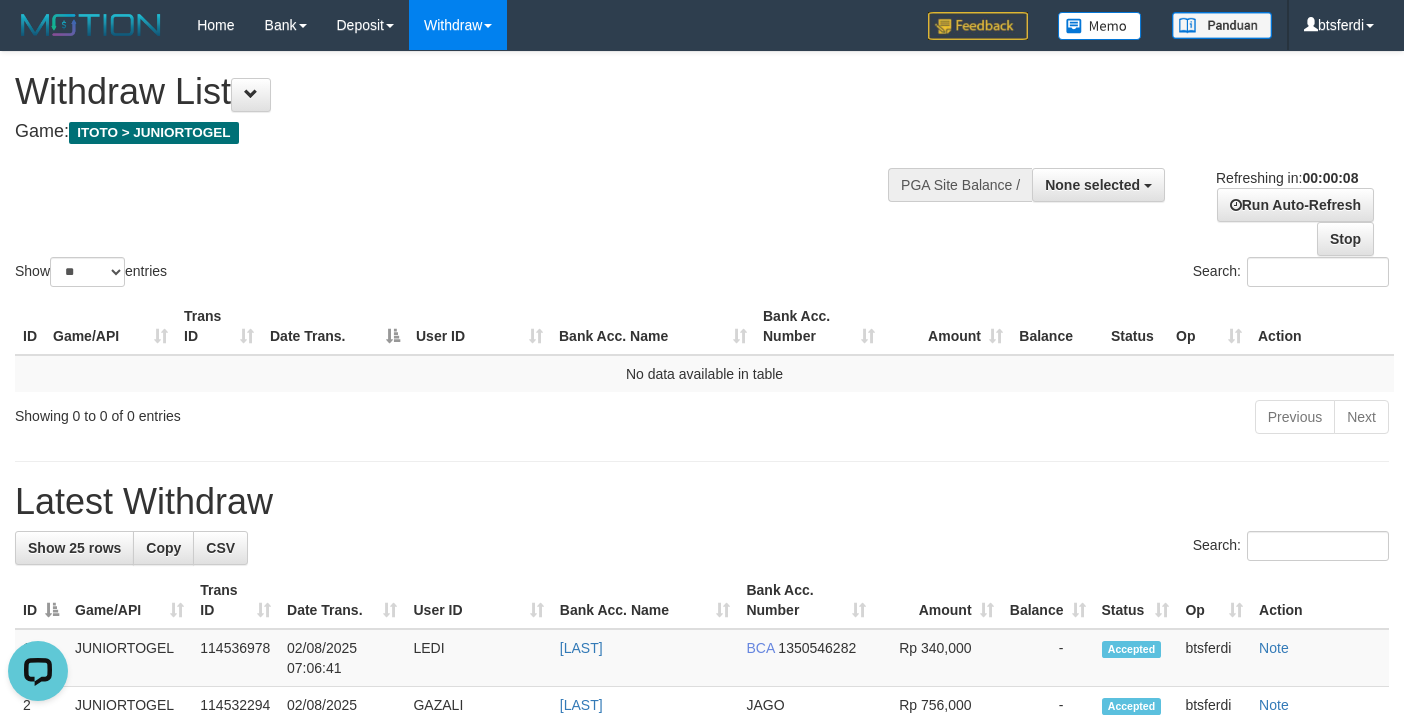 scroll, scrollTop: 0, scrollLeft: 0, axis: both 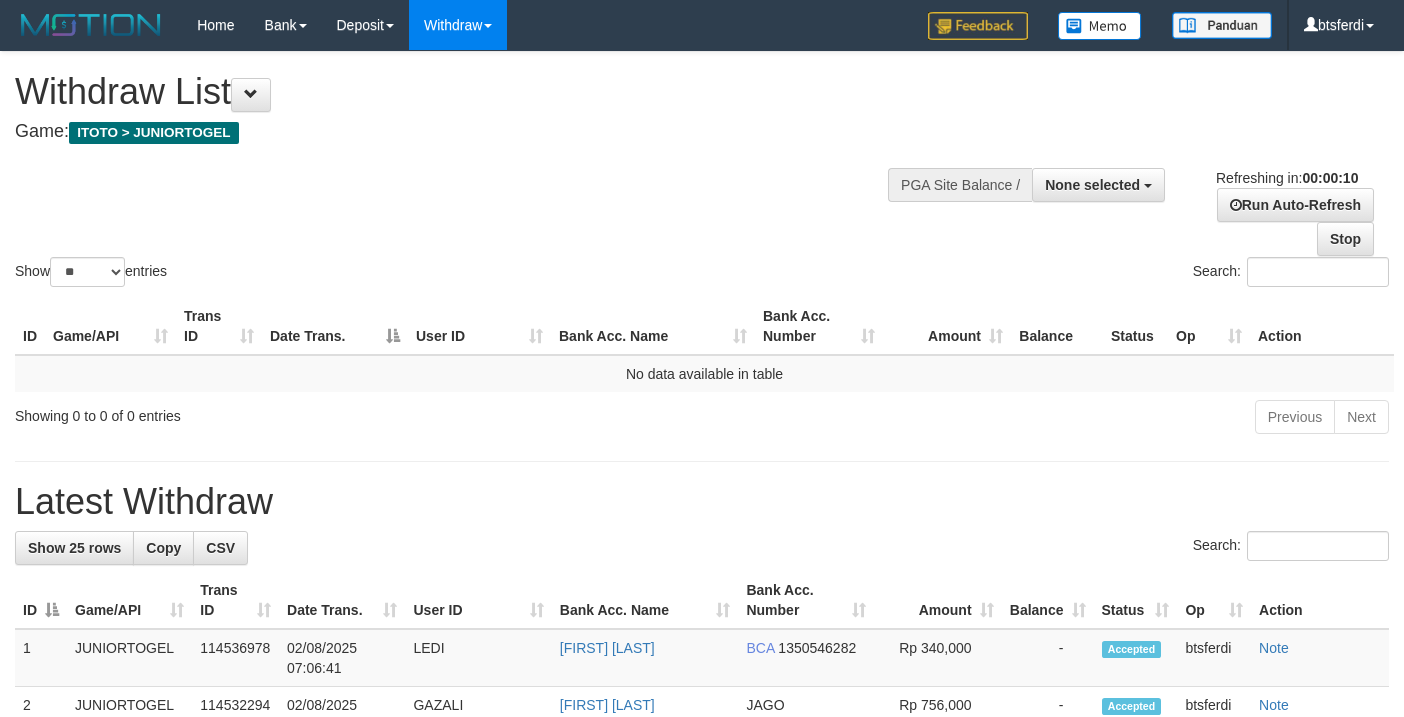 select 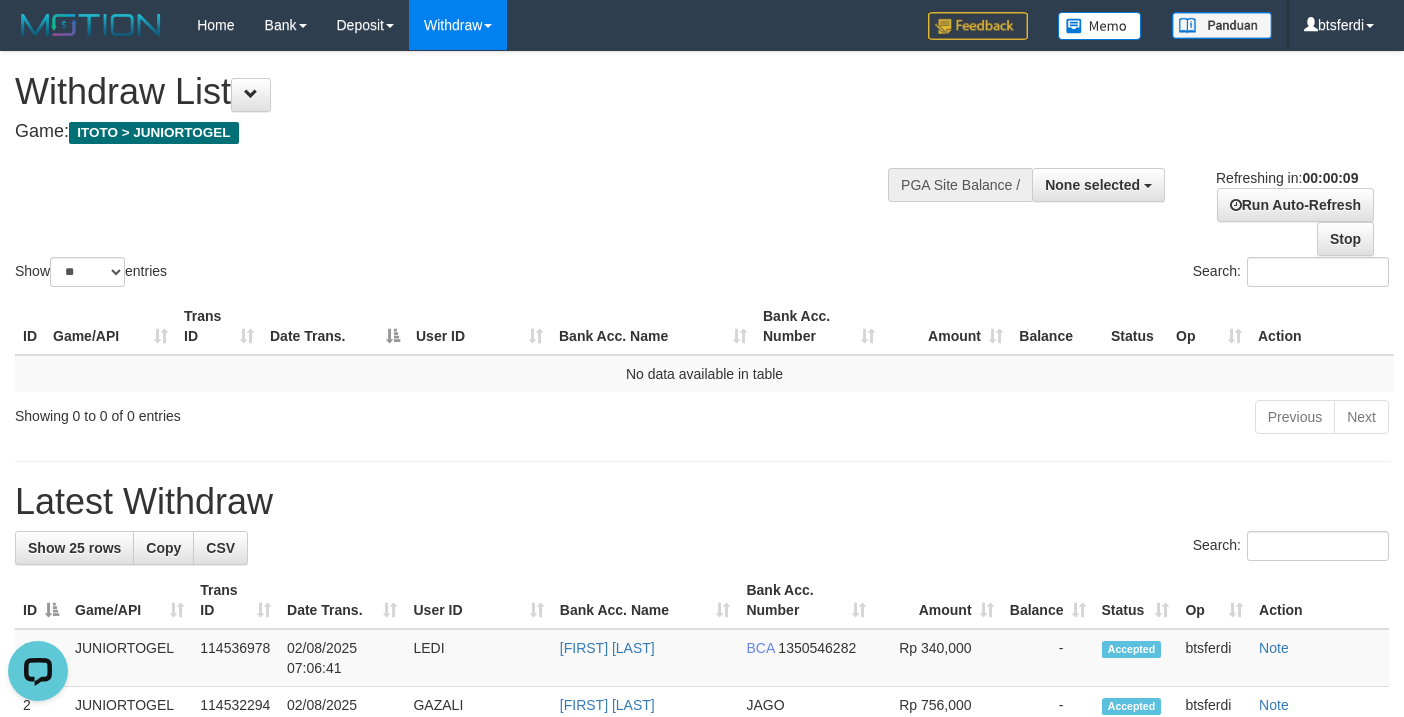 scroll, scrollTop: 0, scrollLeft: 0, axis: both 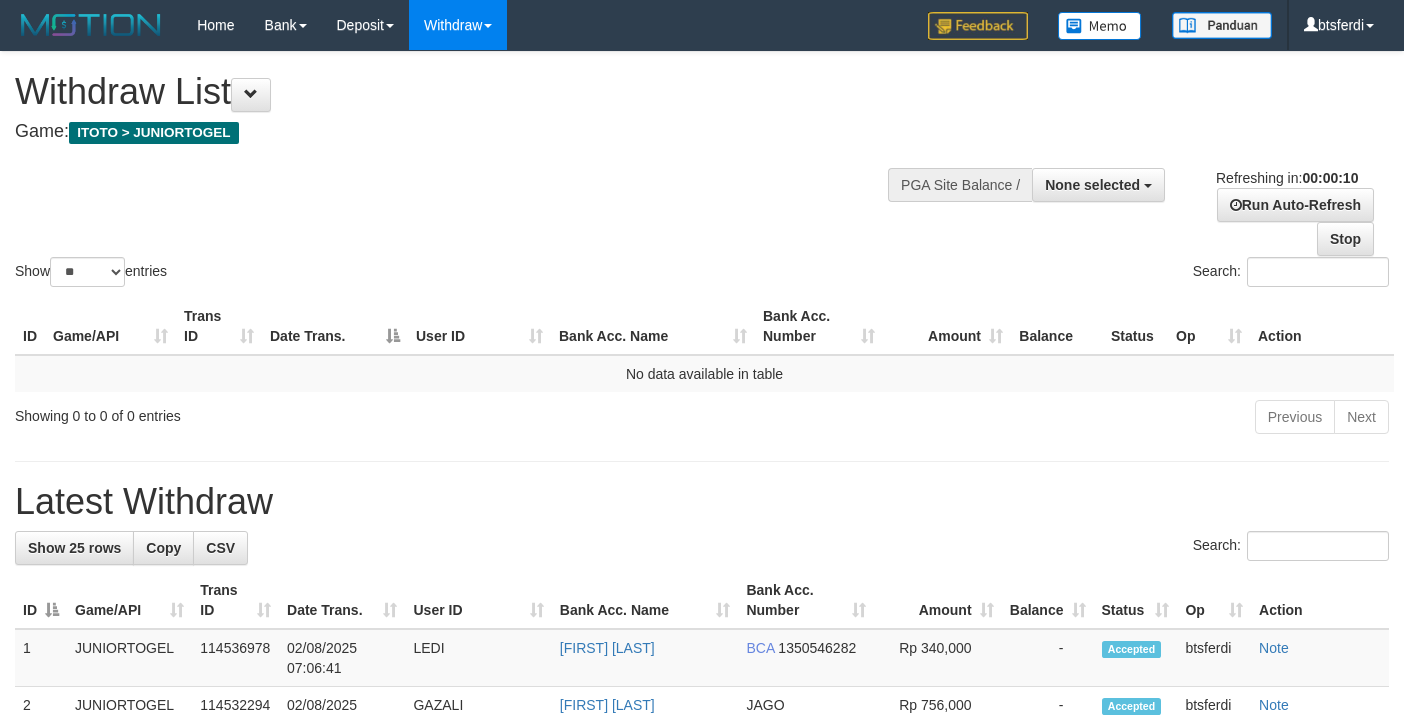 select 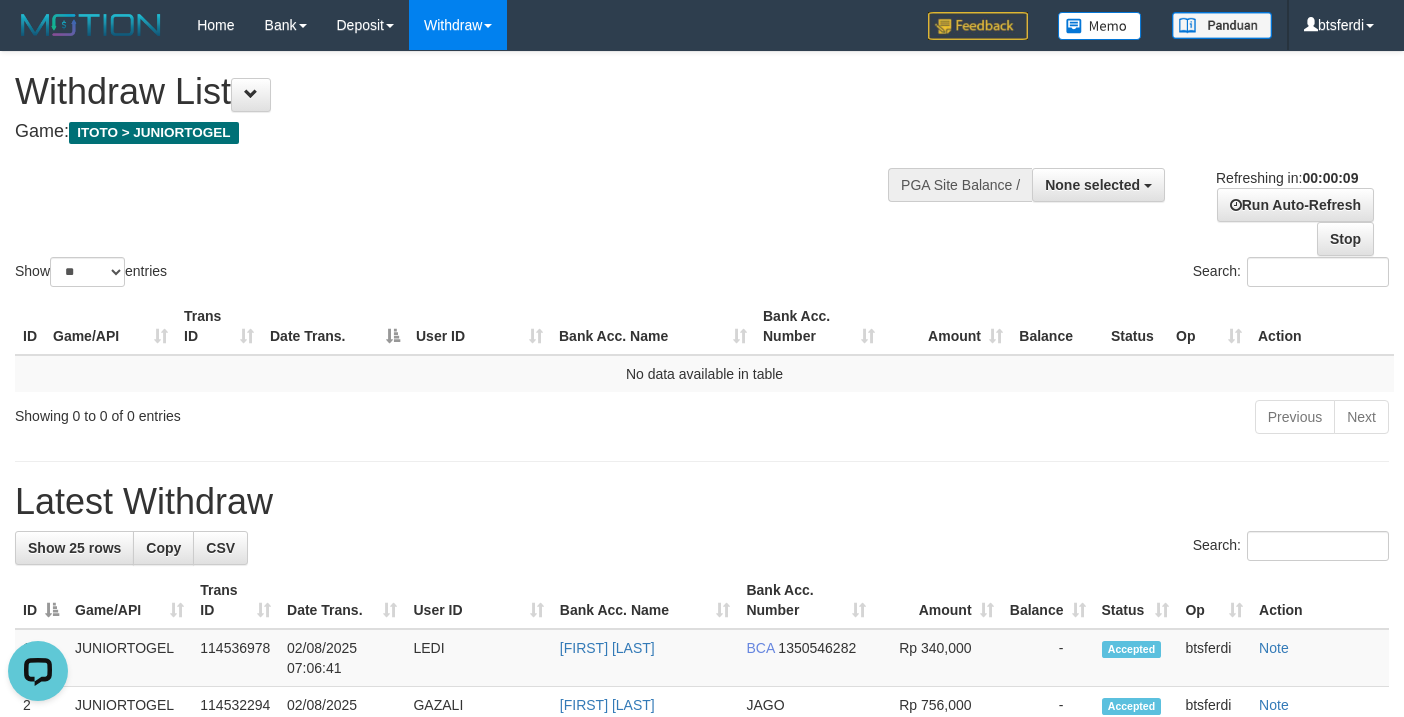 scroll, scrollTop: 0, scrollLeft: 0, axis: both 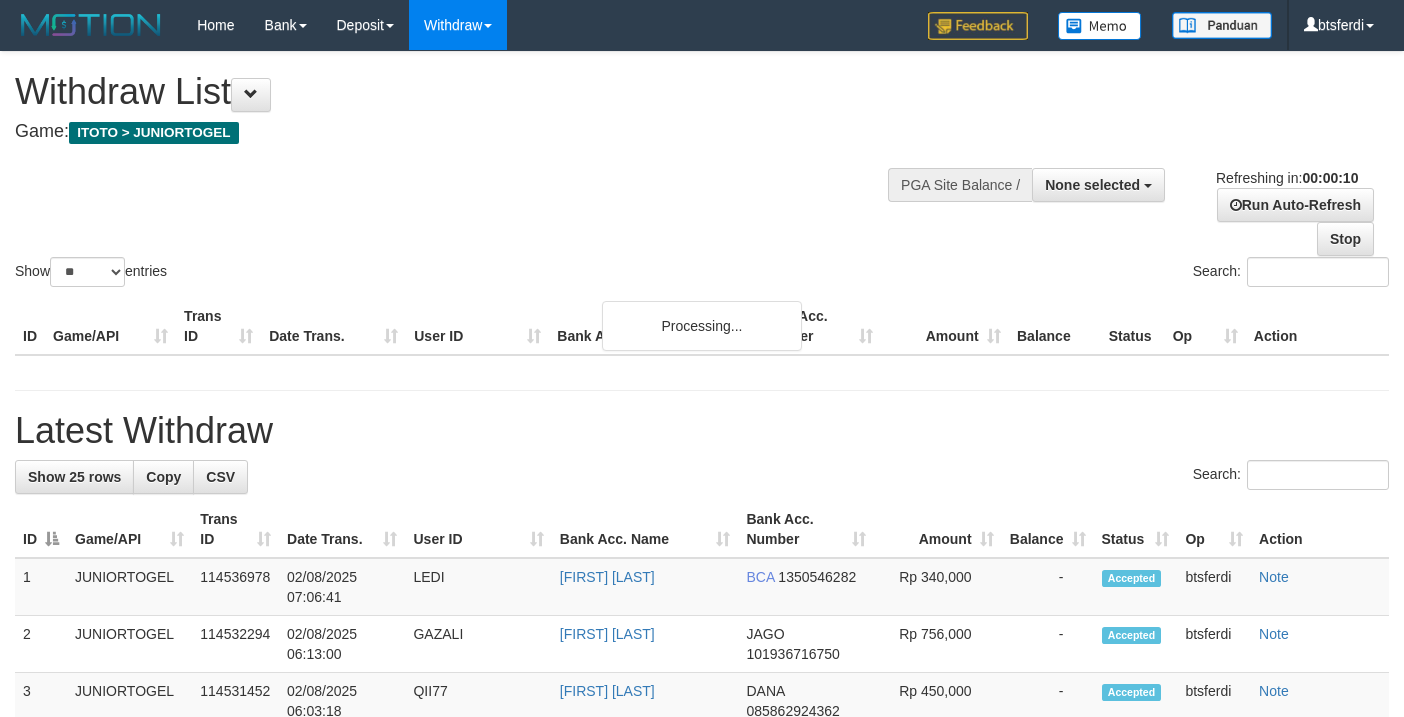 select 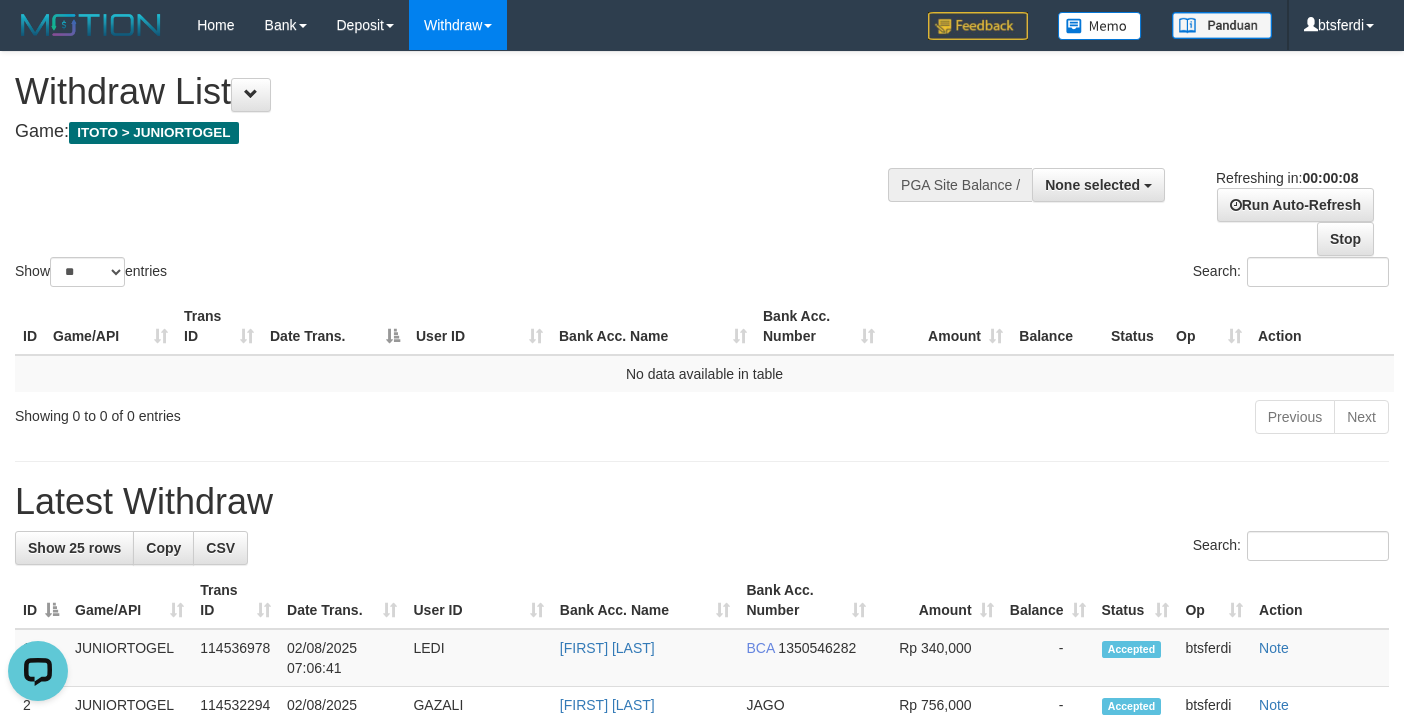scroll, scrollTop: 0, scrollLeft: 0, axis: both 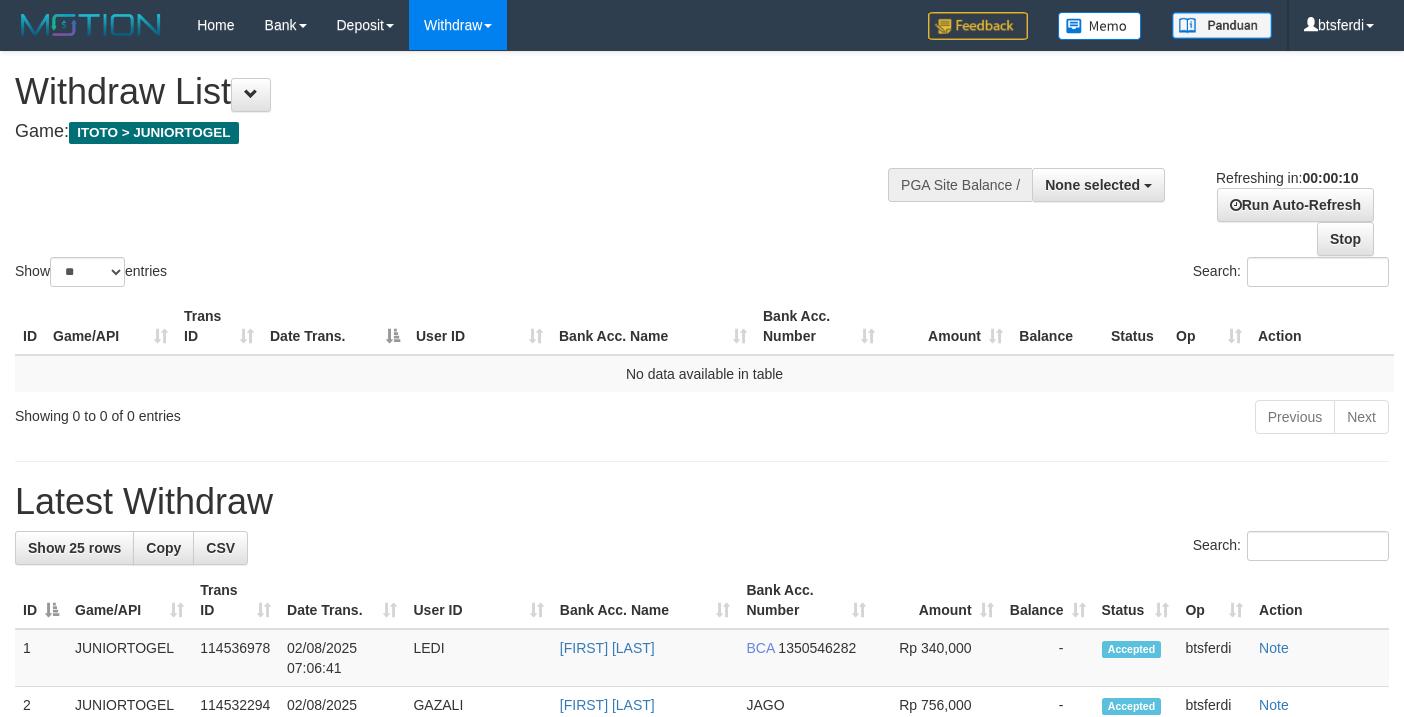 select 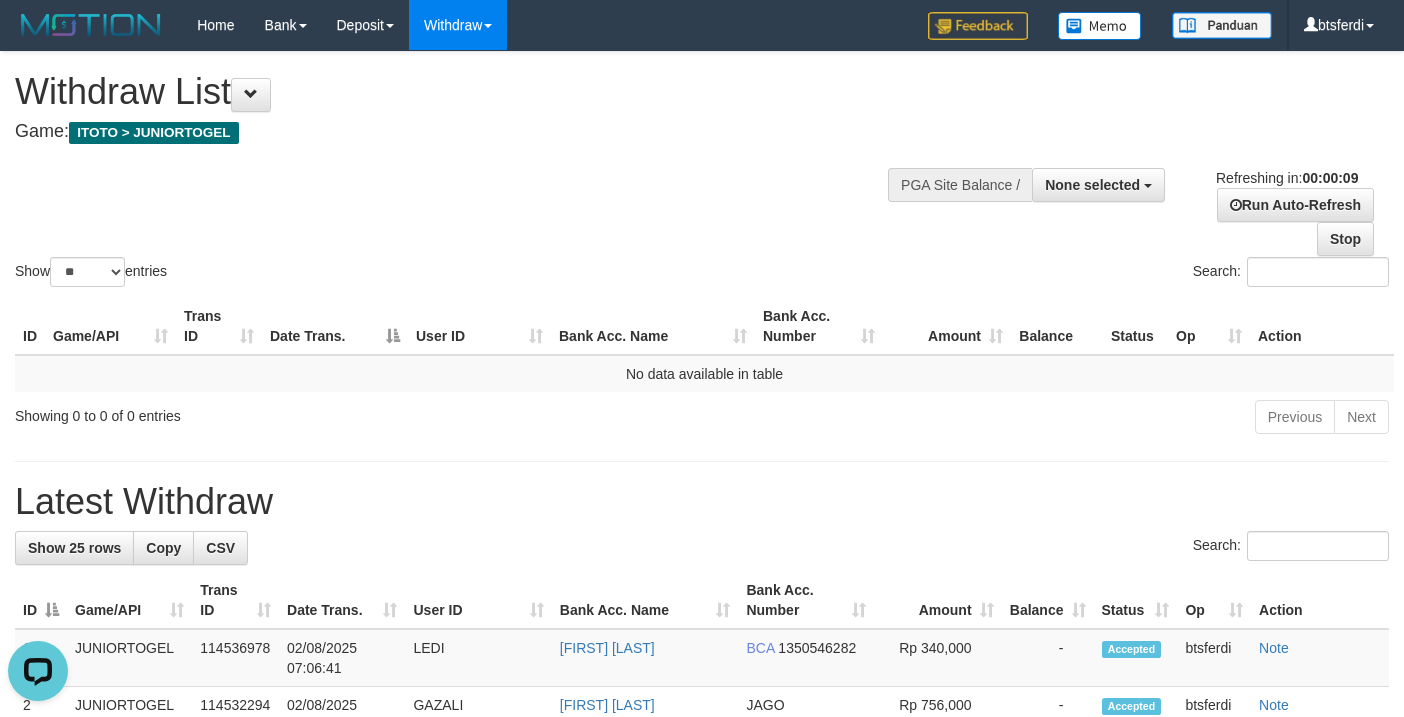 scroll, scrollTop: 0, scrollLeft: 0, axis: both 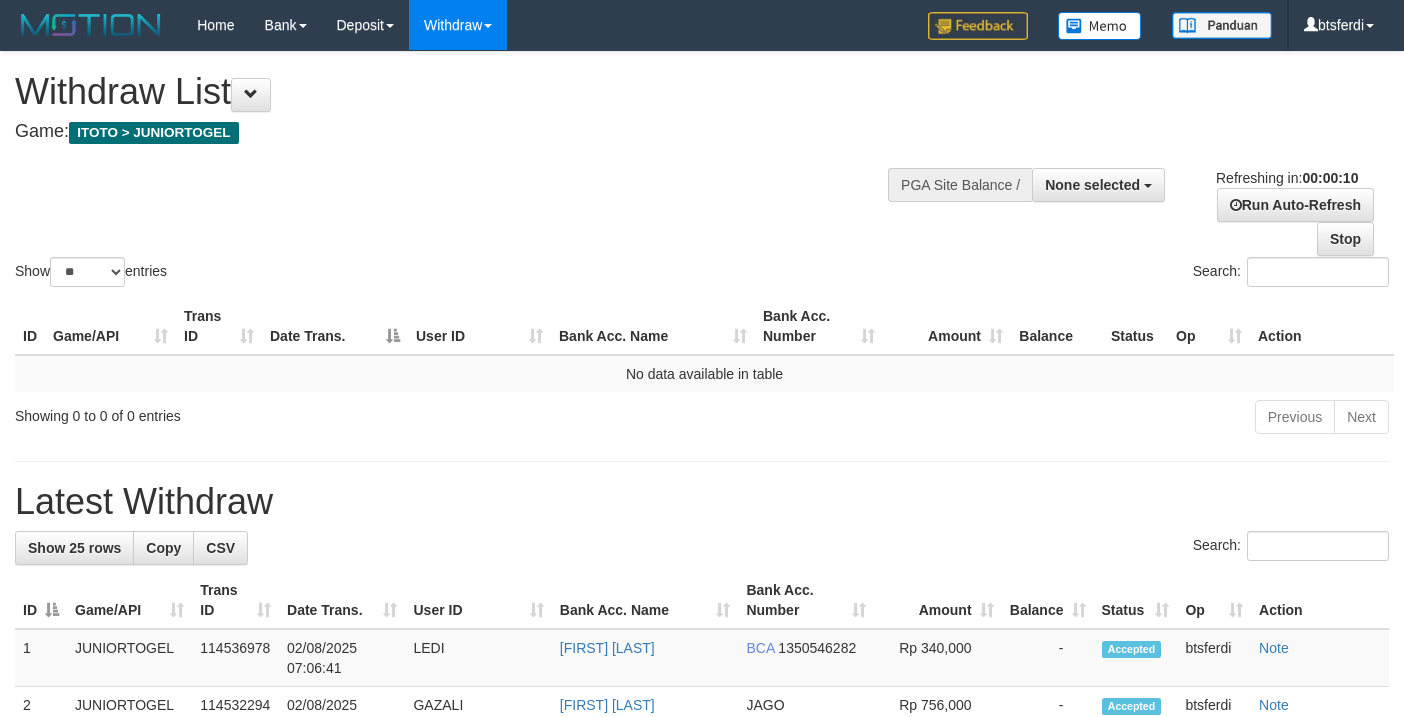 select 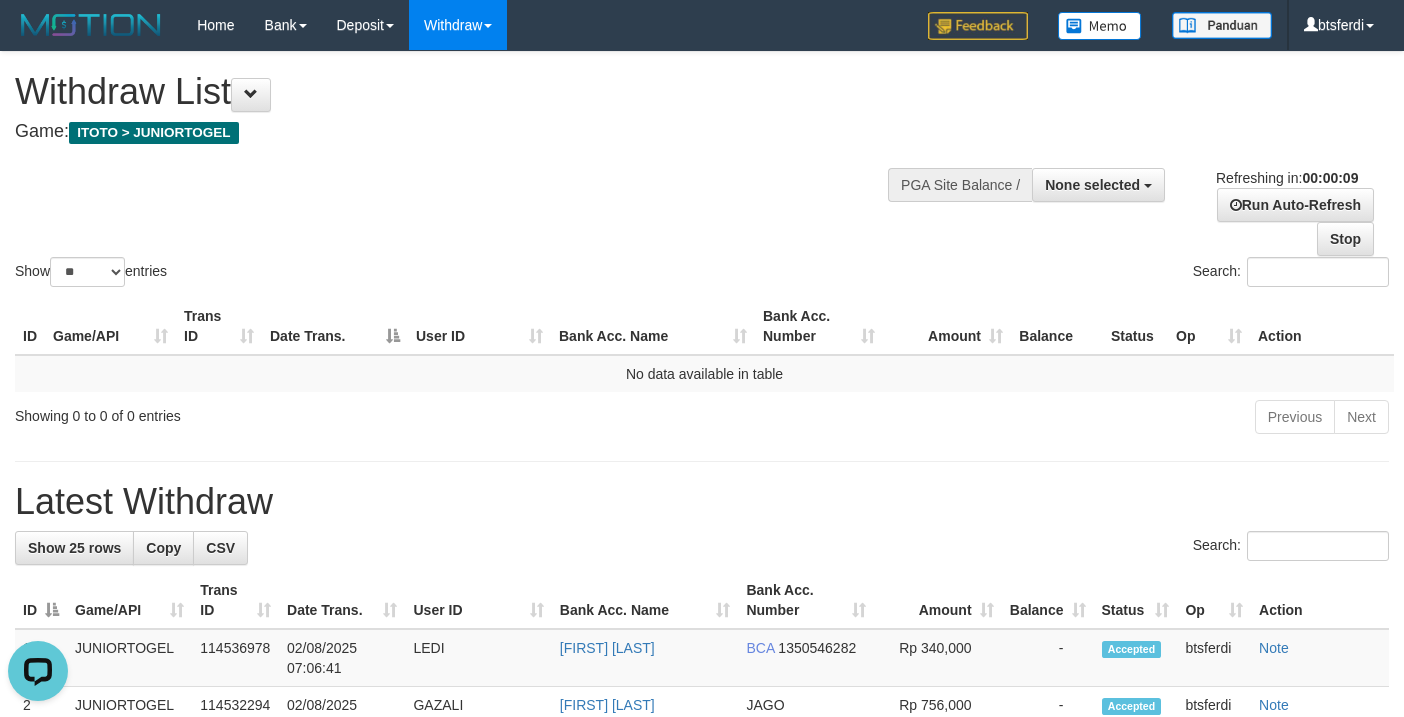 scroll, scrollTop: 0, scrollLeft: 0, axis: both 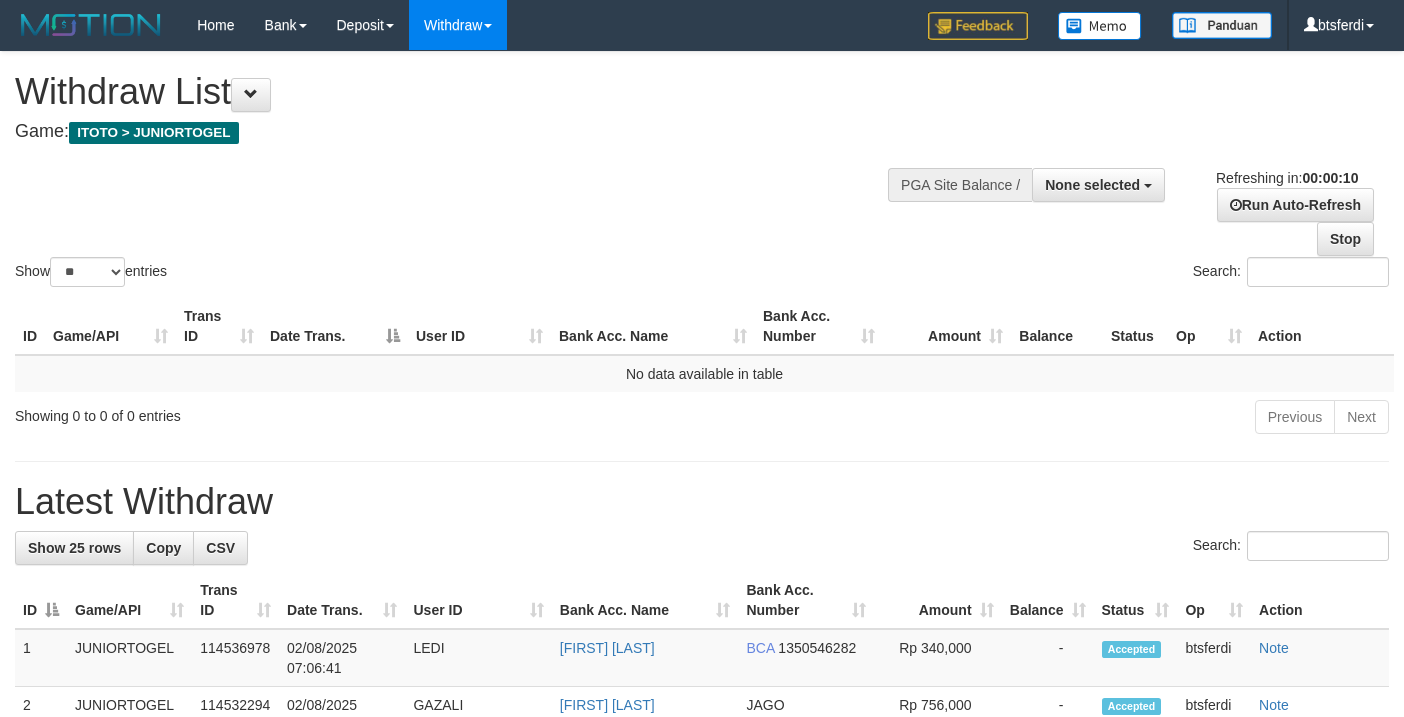 select 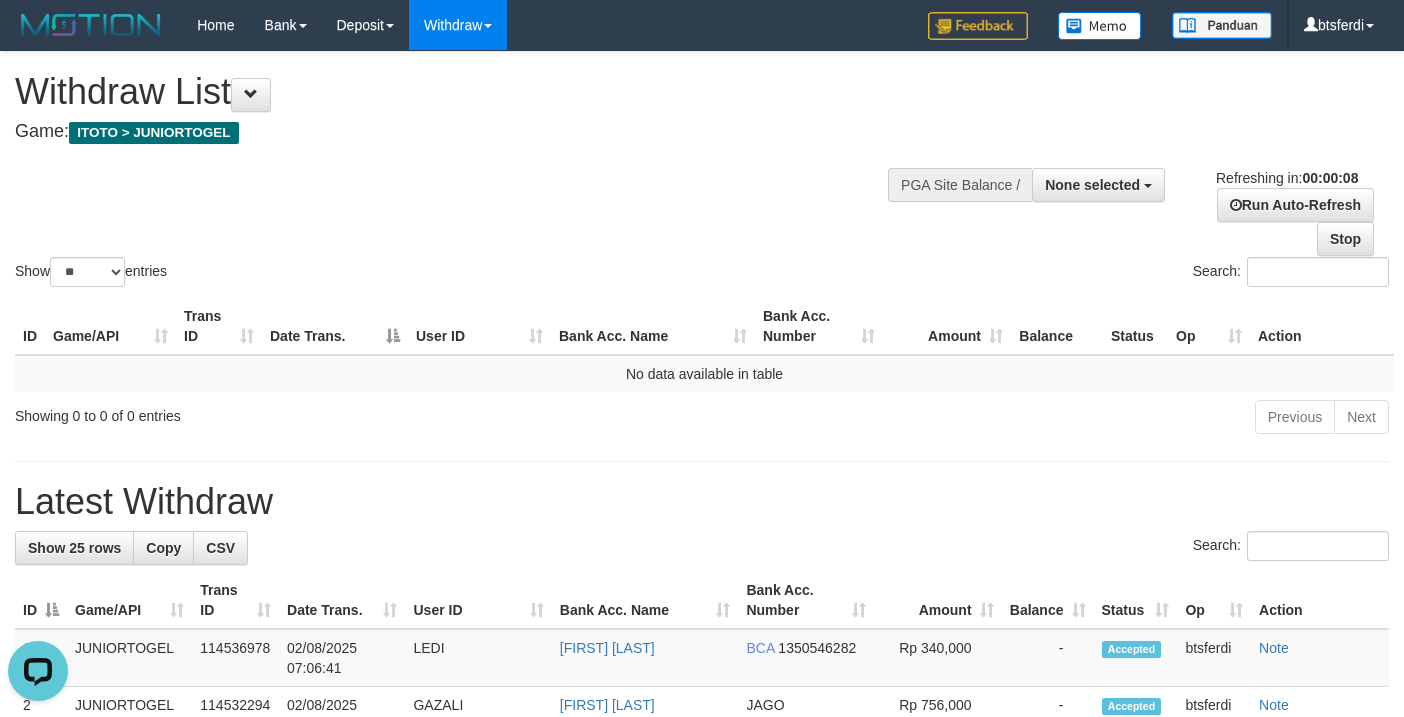 scroll, scrollTop: 0, scrollLeft: 0, axis: both 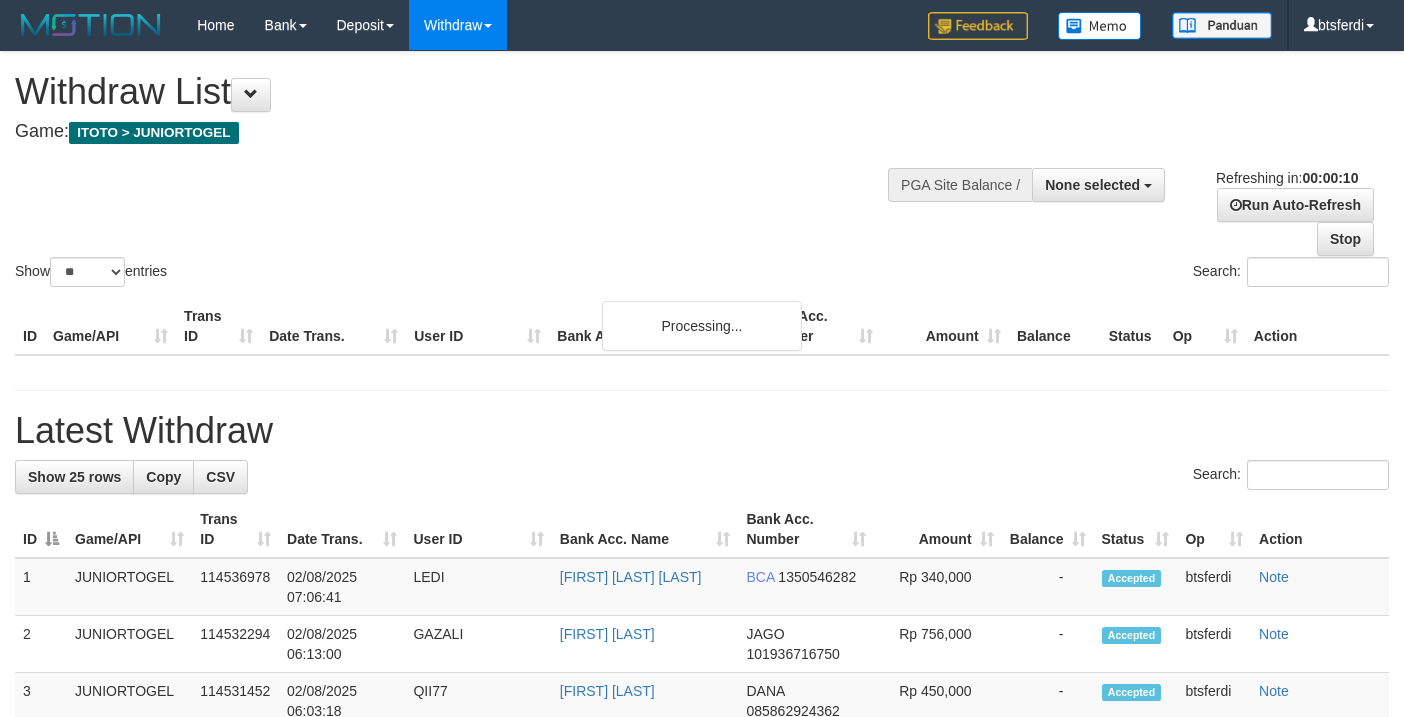 select 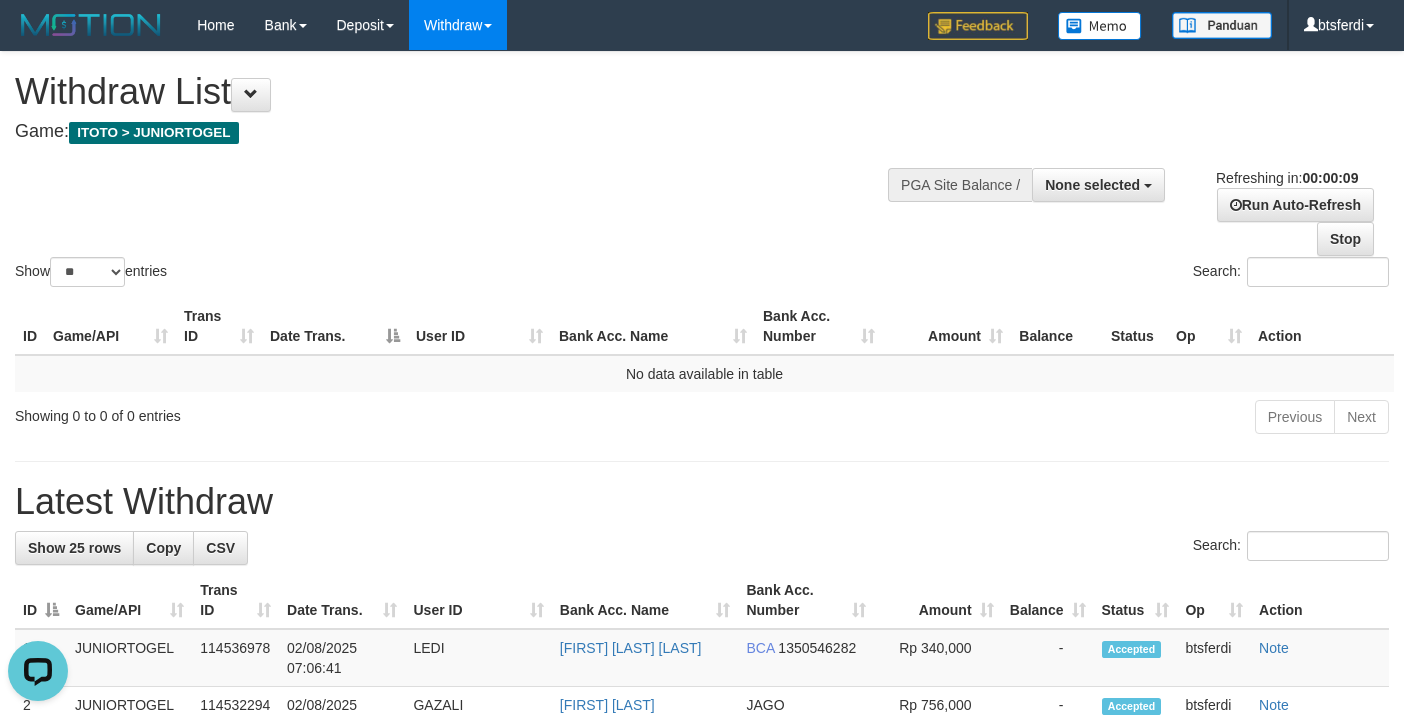 scroll, scrollTop: 0, scrollLeft: 0, axis: both 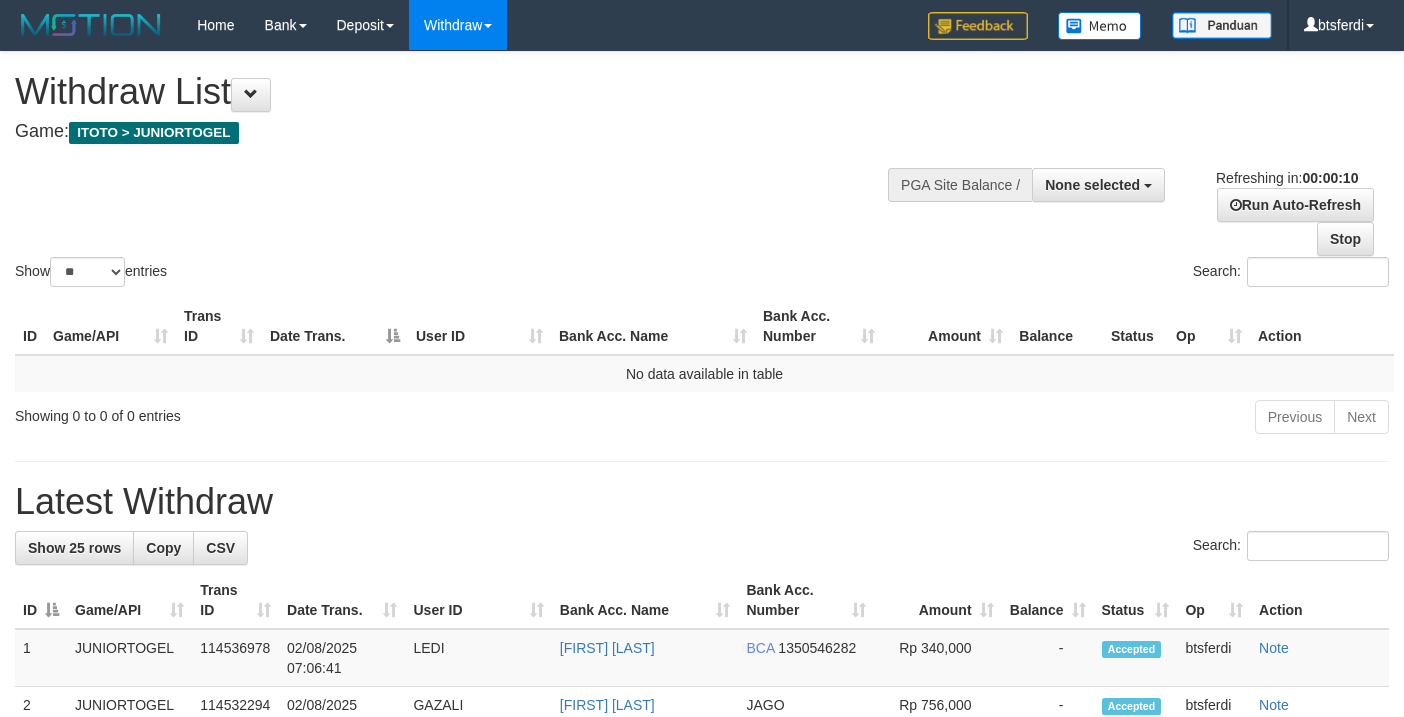 select 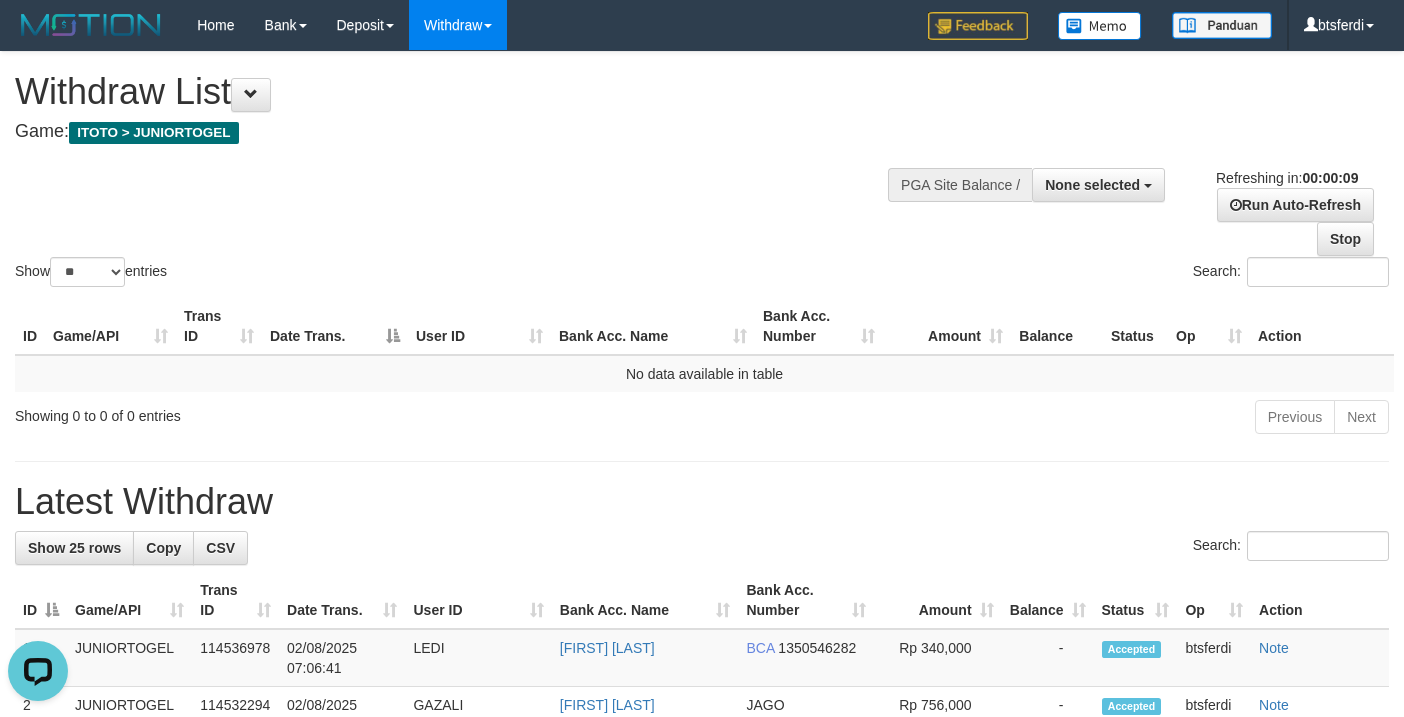 scroll, scrollTop: 0, scrollLeft: 0, axis: both 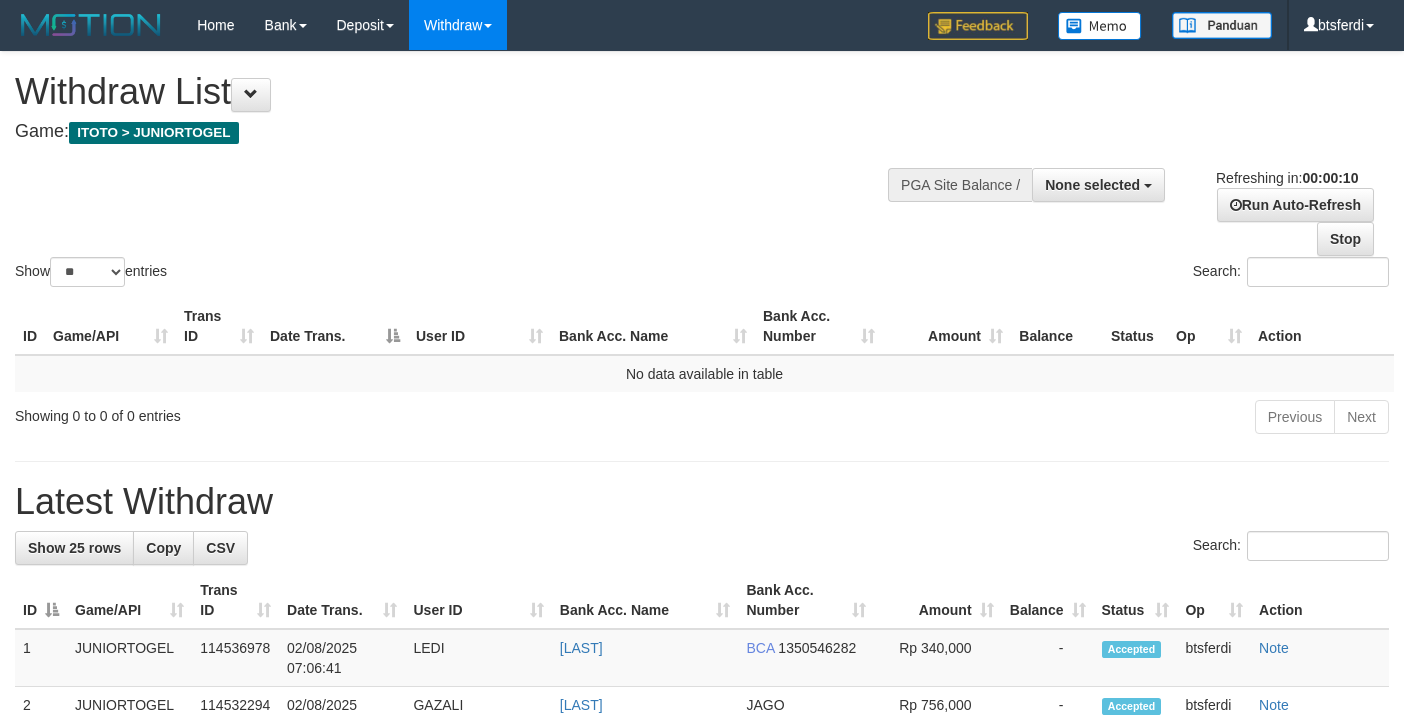 select 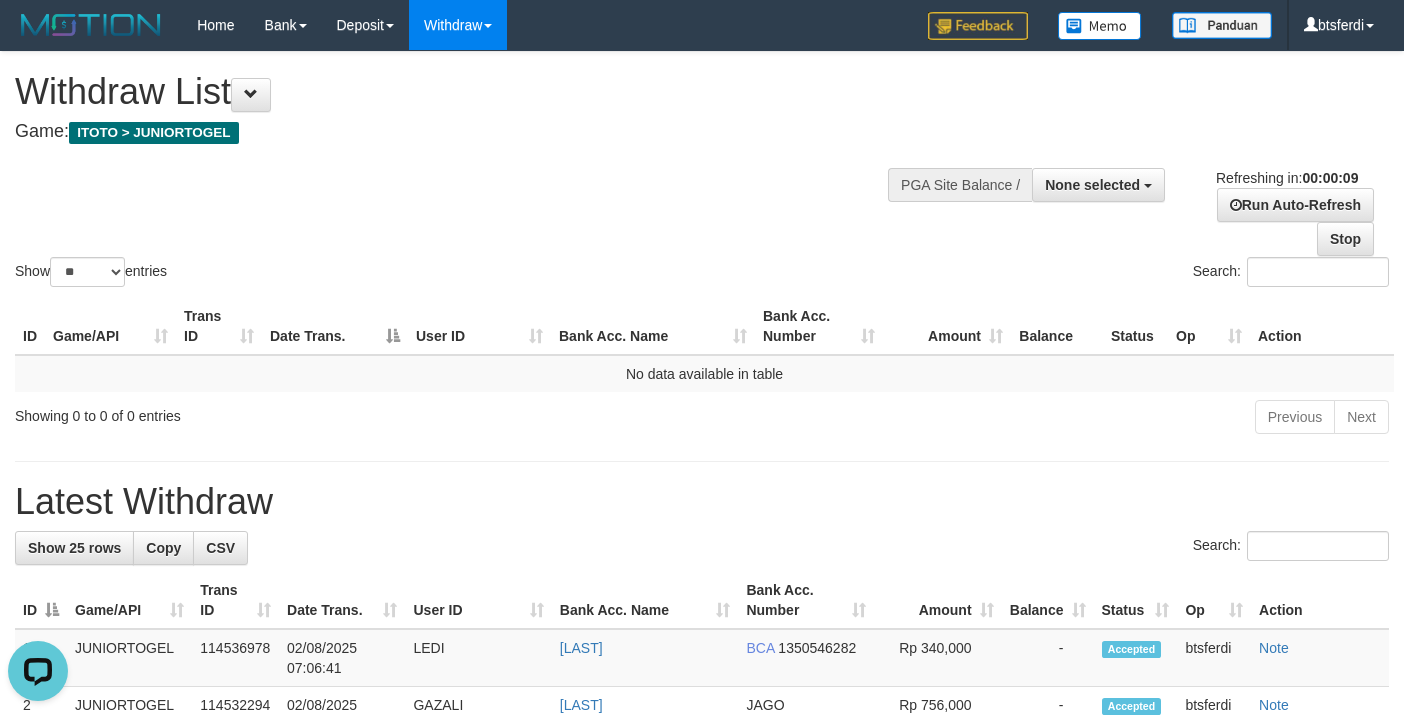 scroll, scrollTop: 0, scrollLeft: 0, axis: both 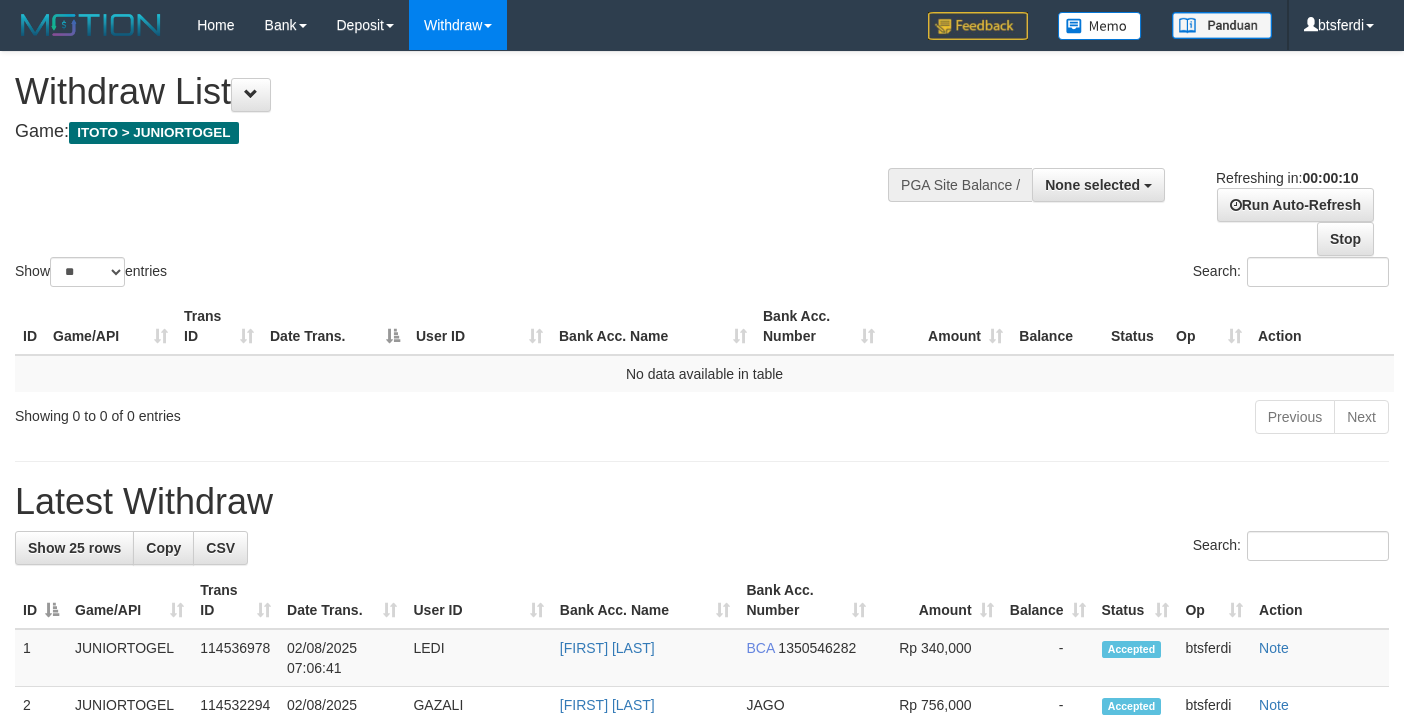 select 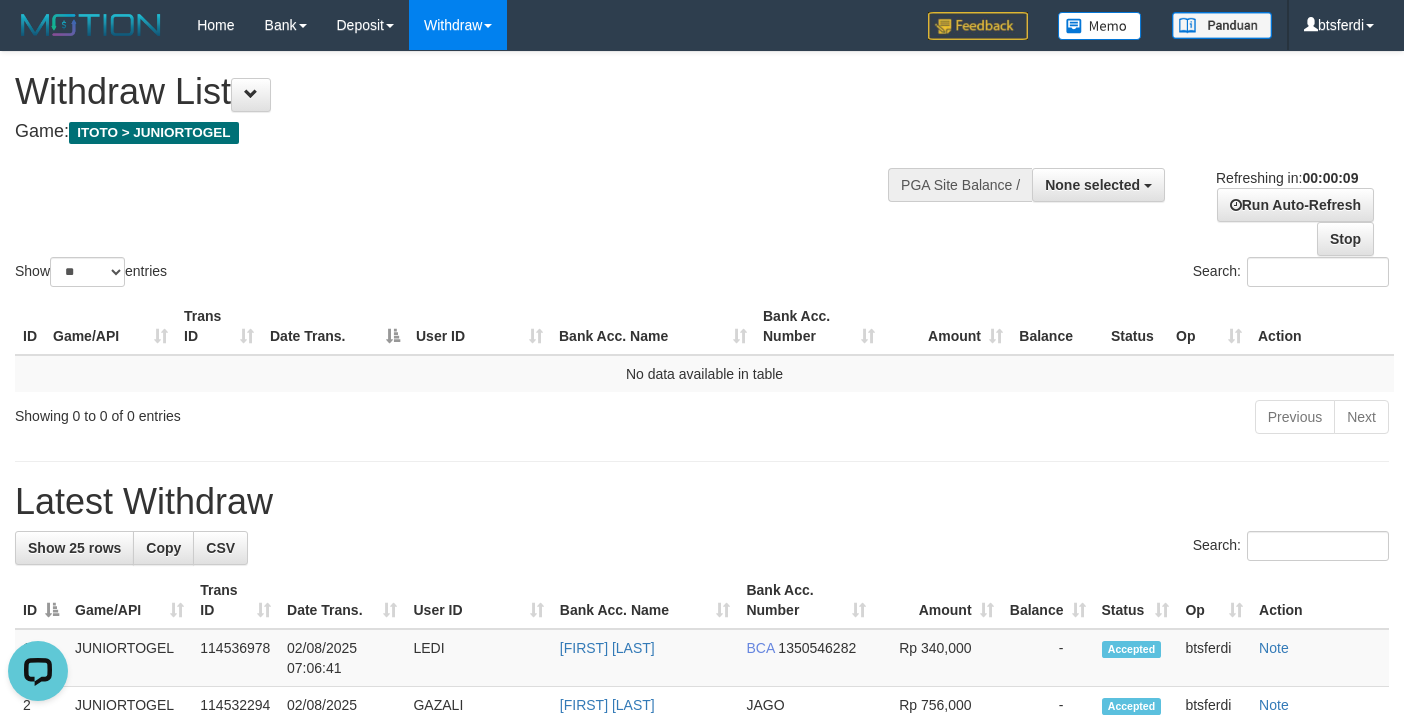 scroll, scrollTop: 0, scrollLeft: 0, axis: both 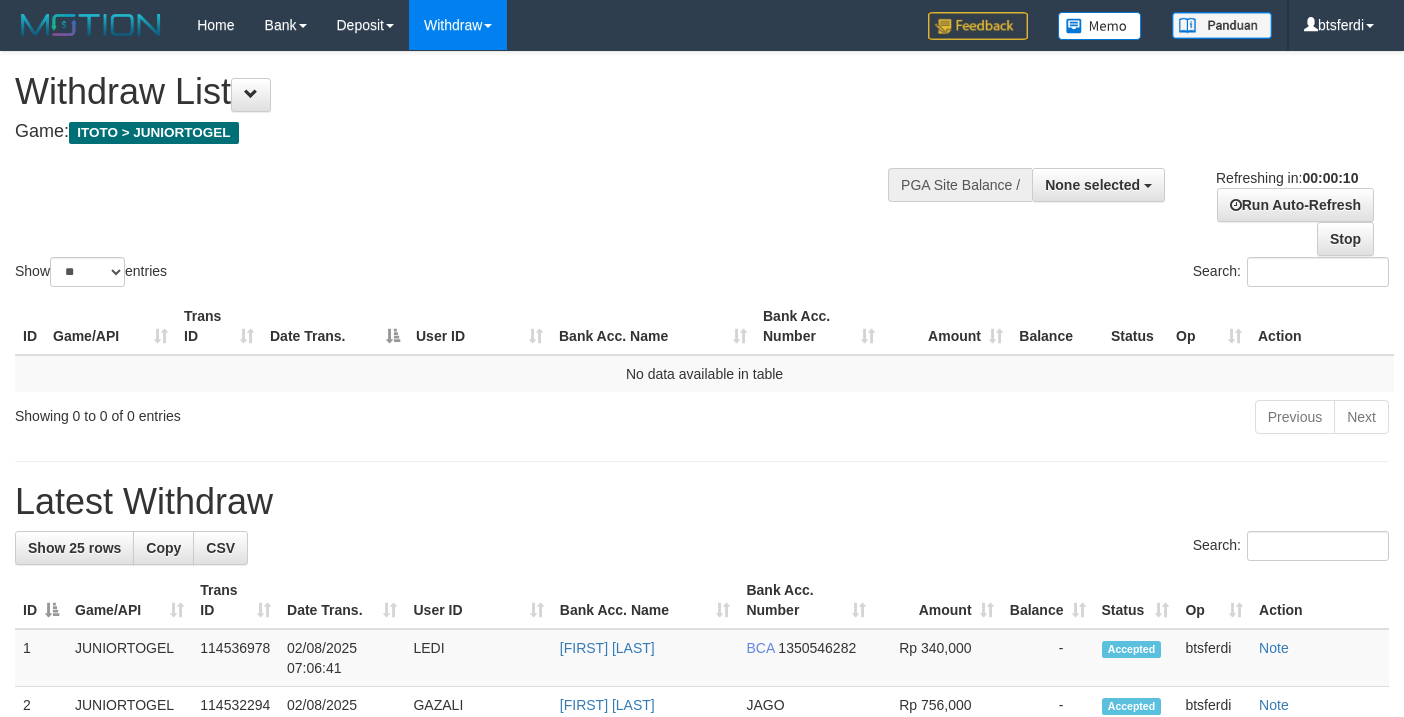 select 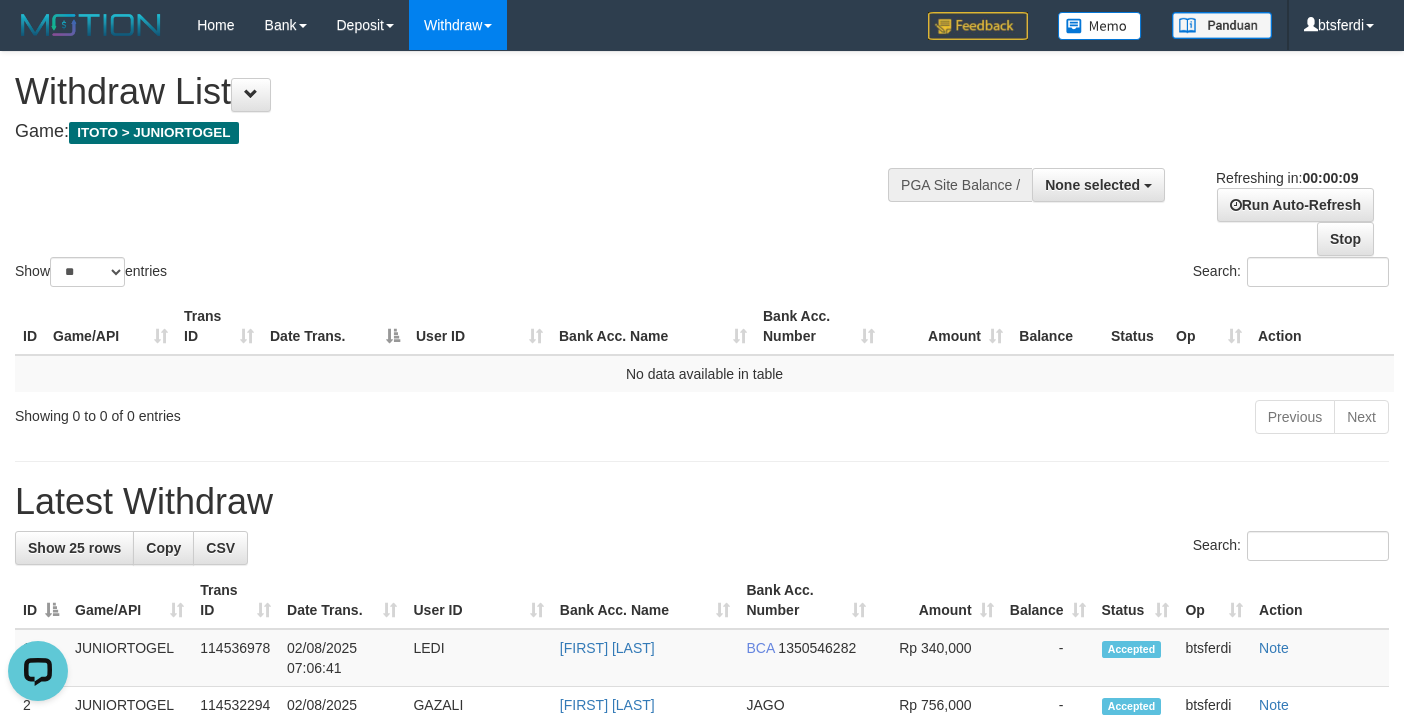 scroll, scrollTop: 0, scrollLeft: 0, axis: both 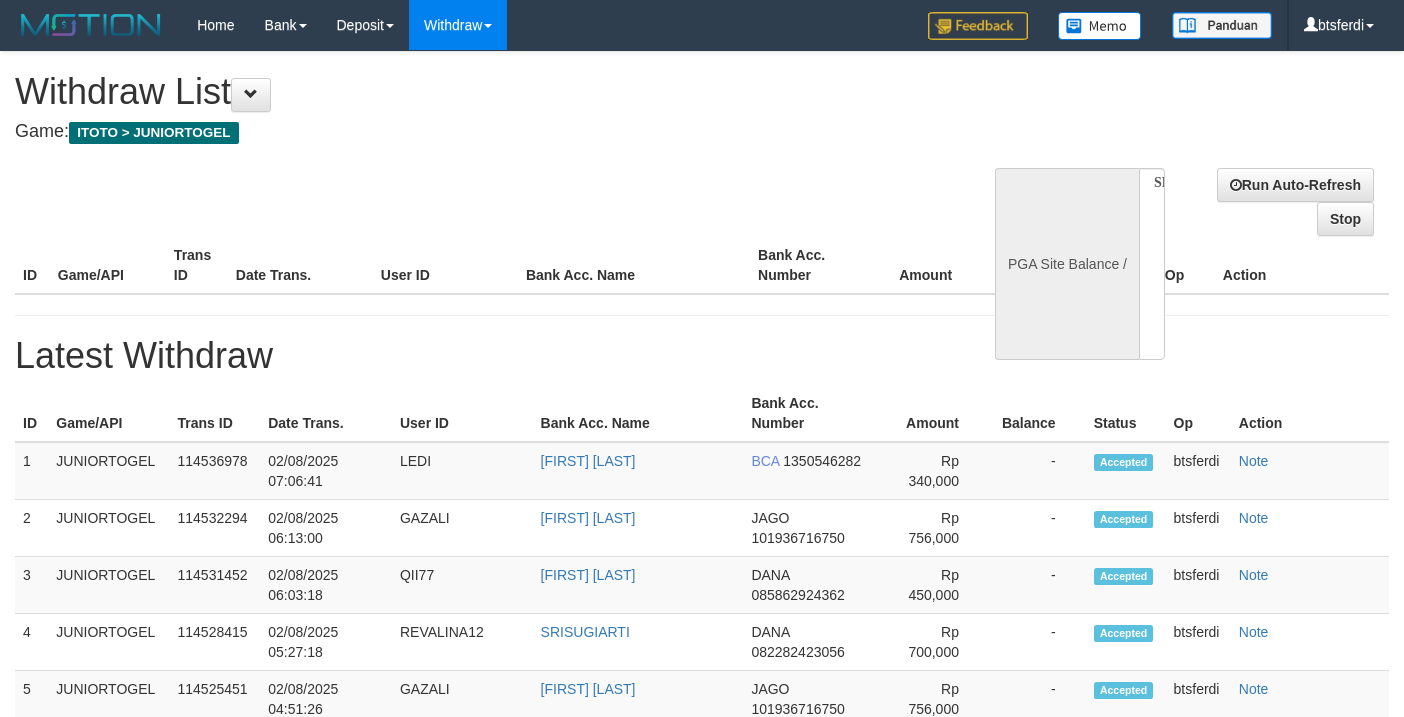 select 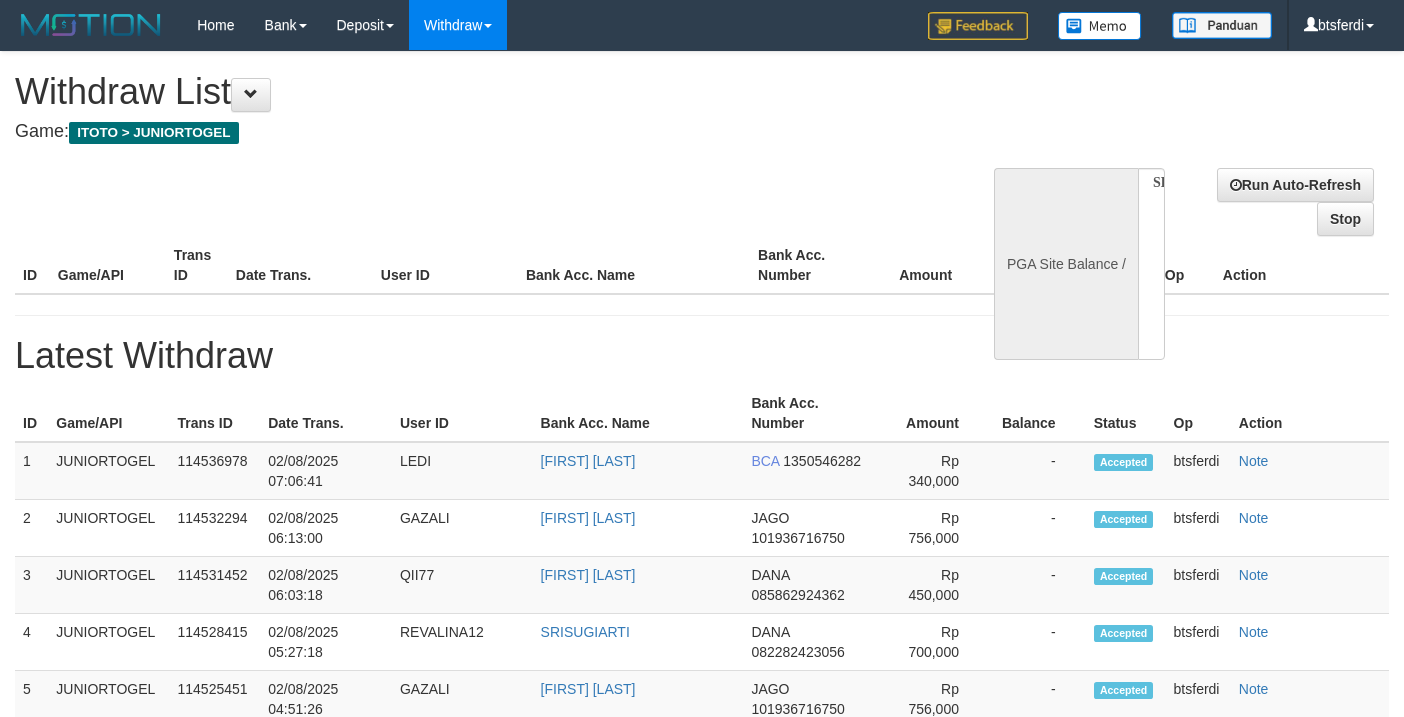 scroll, scrollTop: 0, scrollLeft: 0, axis: both 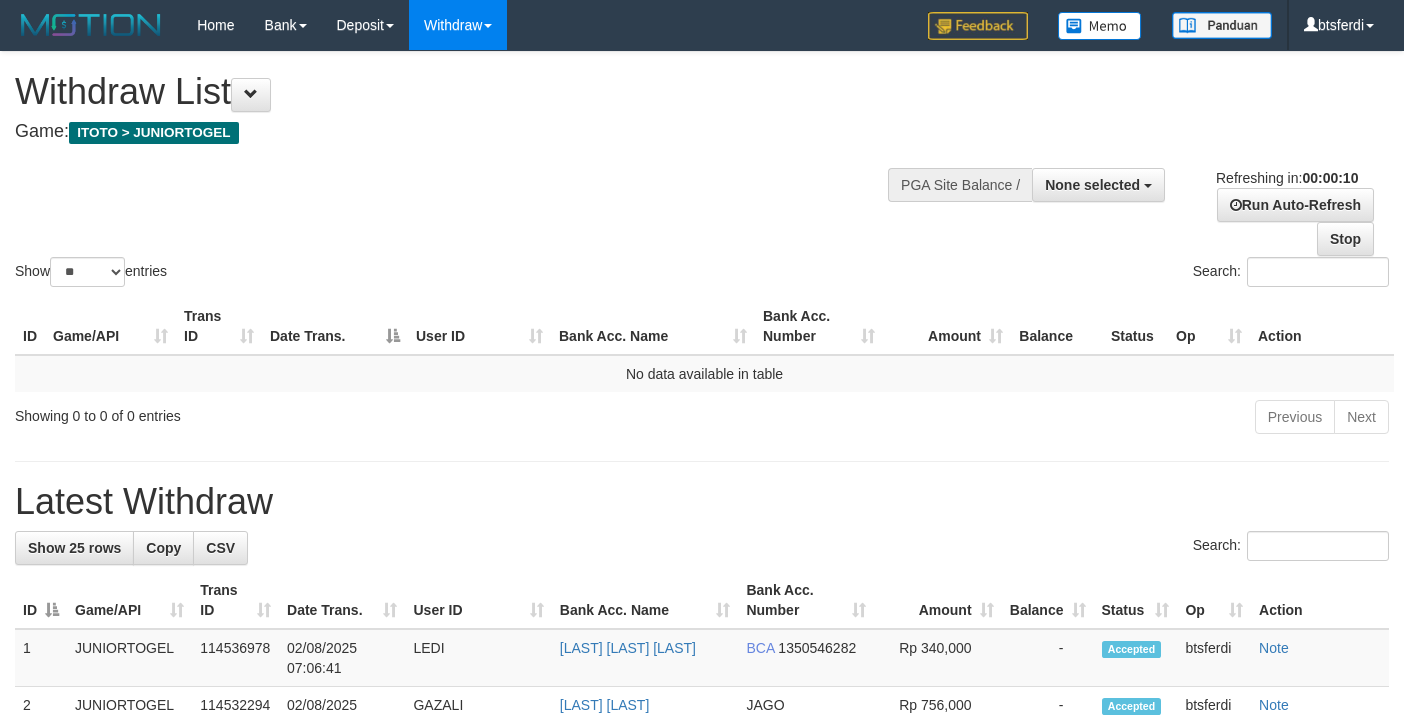 select 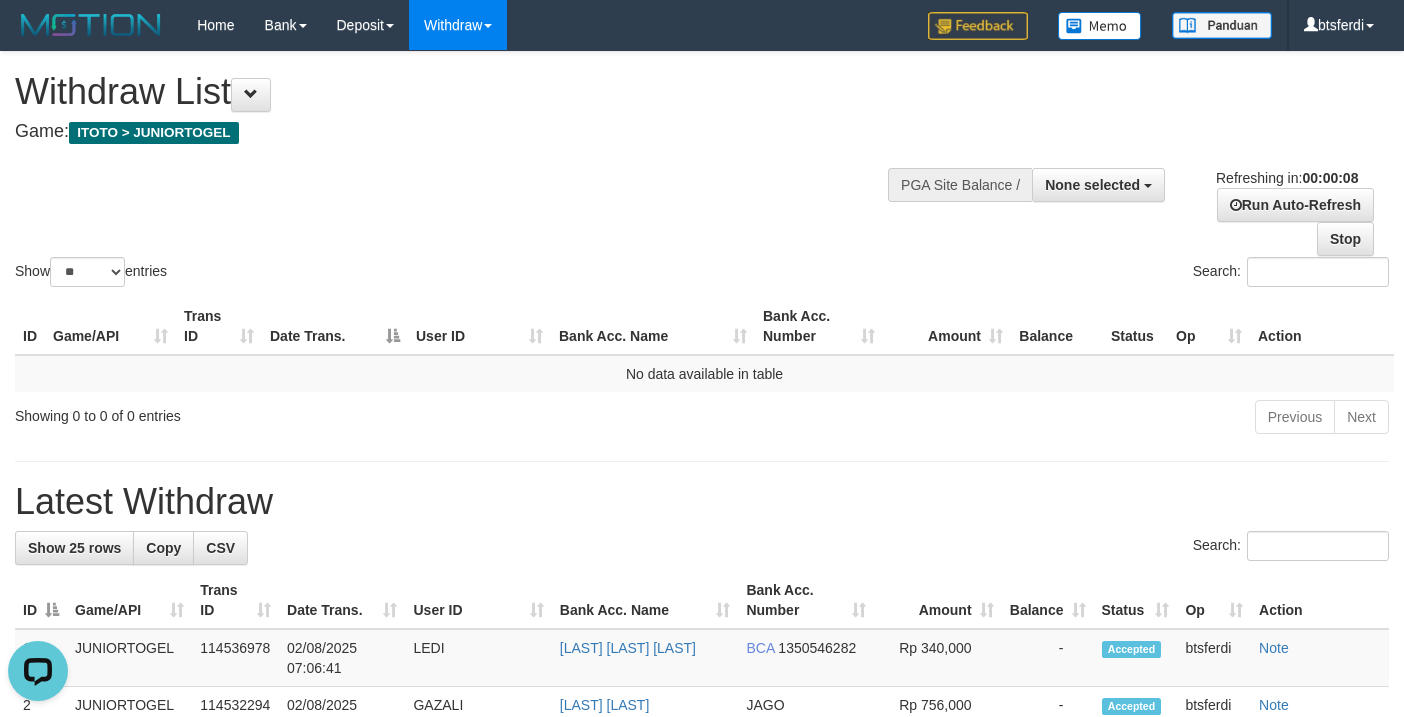 scroll, scrollTop: 0, scrollLeft: 0, axis: both 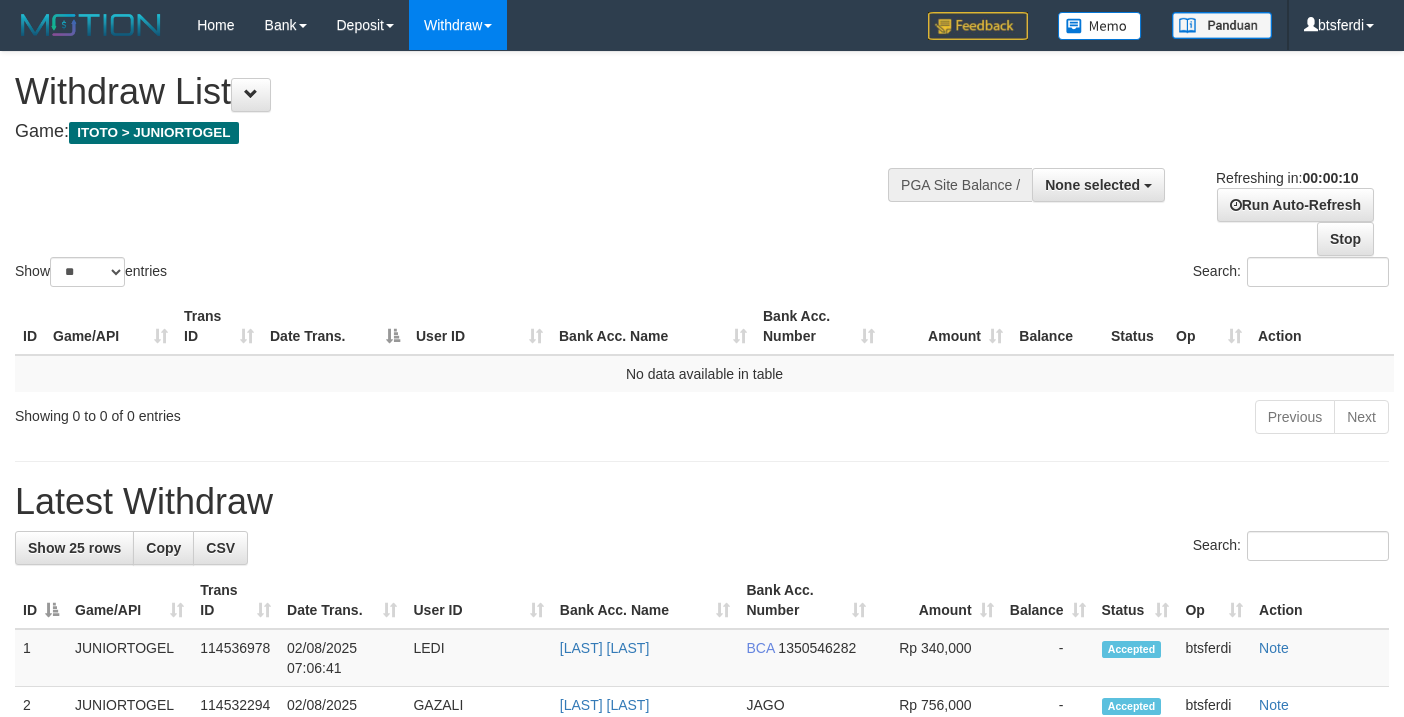 select 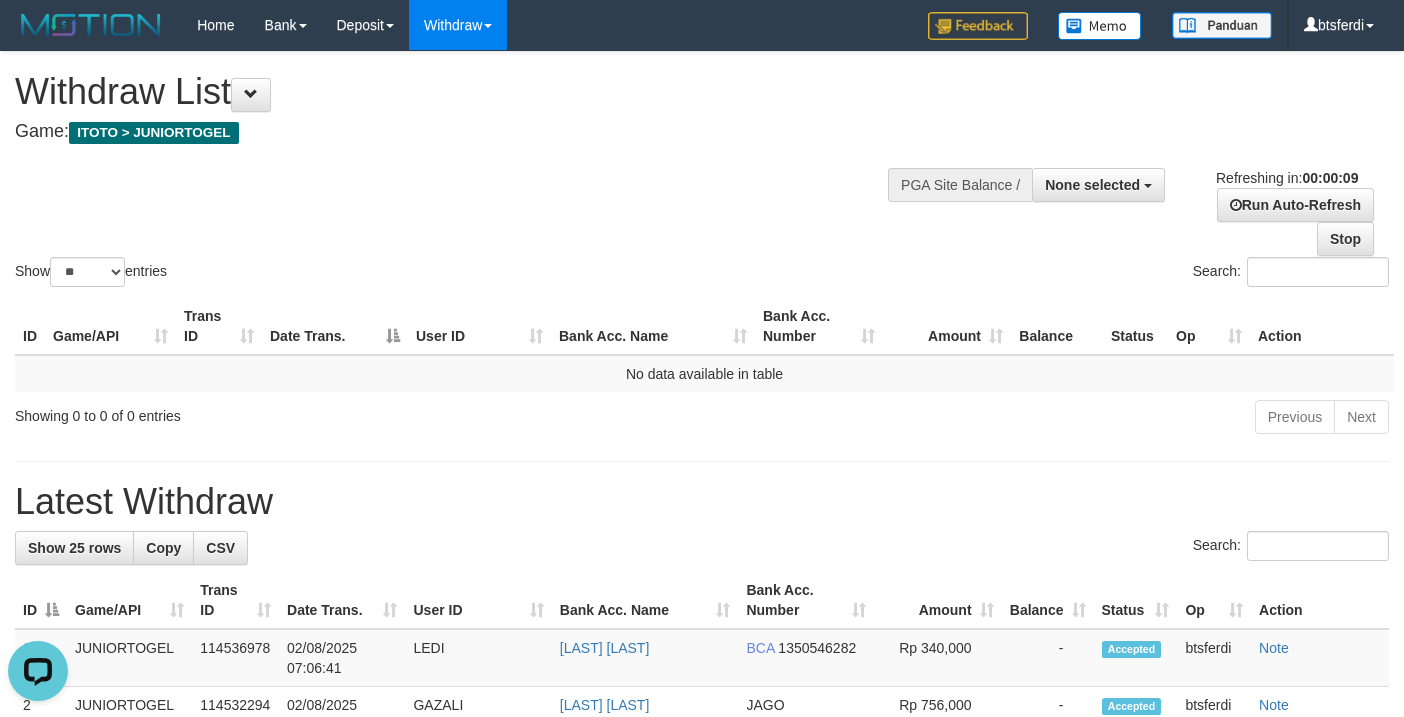 scroll, scrollTop: 0, scrollLeft: 0, axis: both 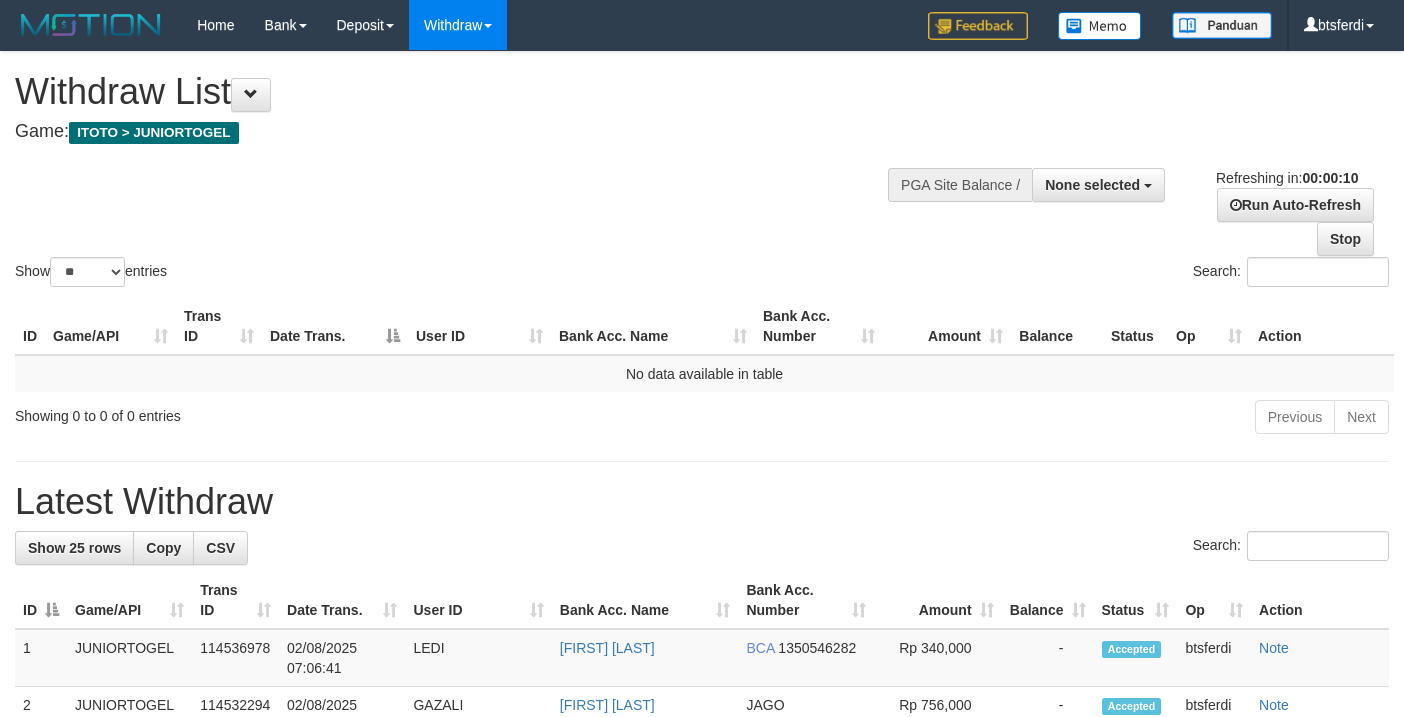 select 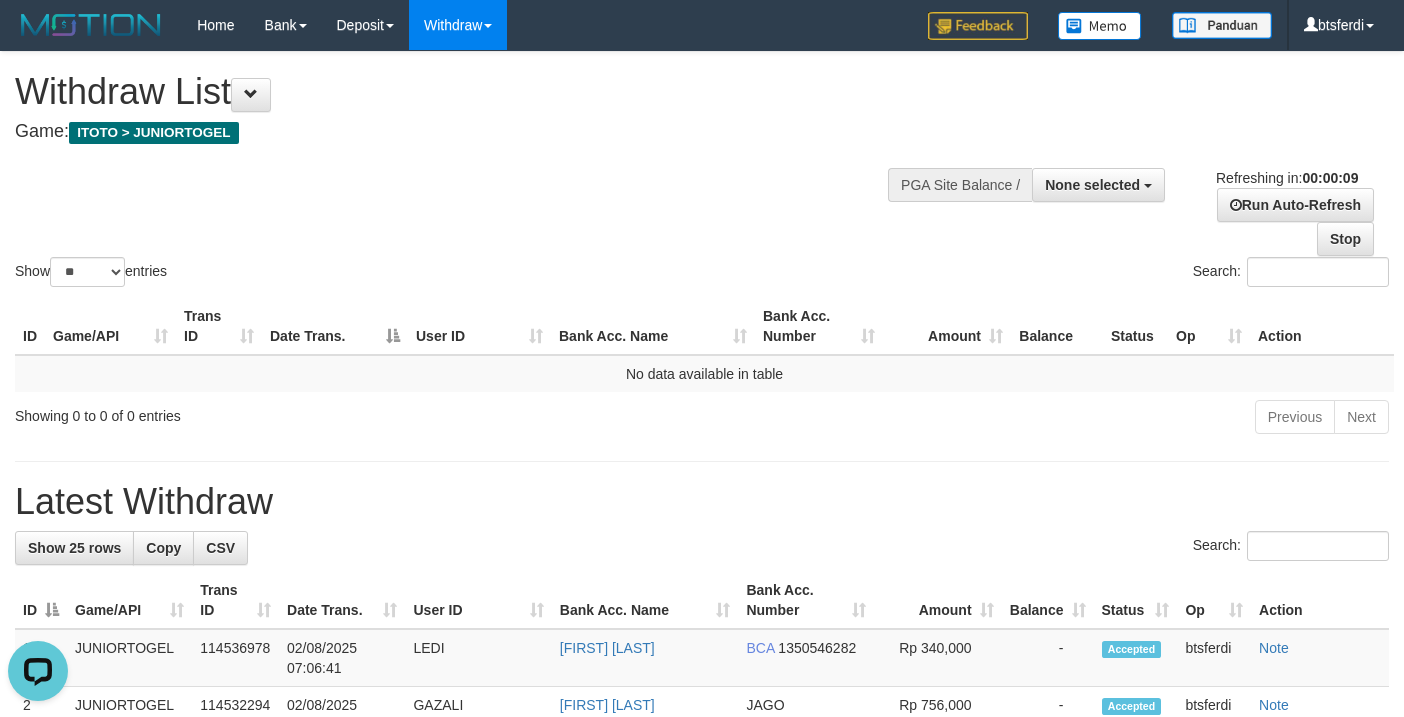 scroll, scrollTop: 0, scrollLeft: 0, axis: both 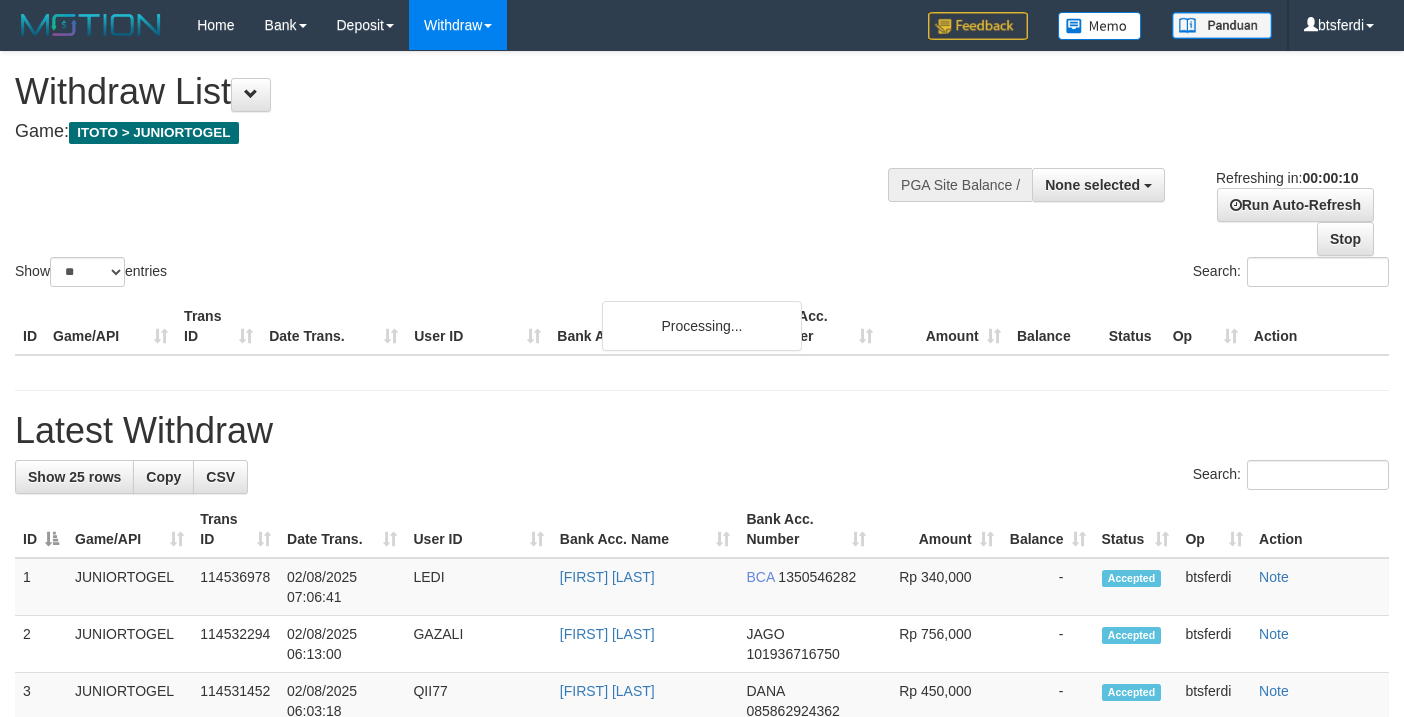 select 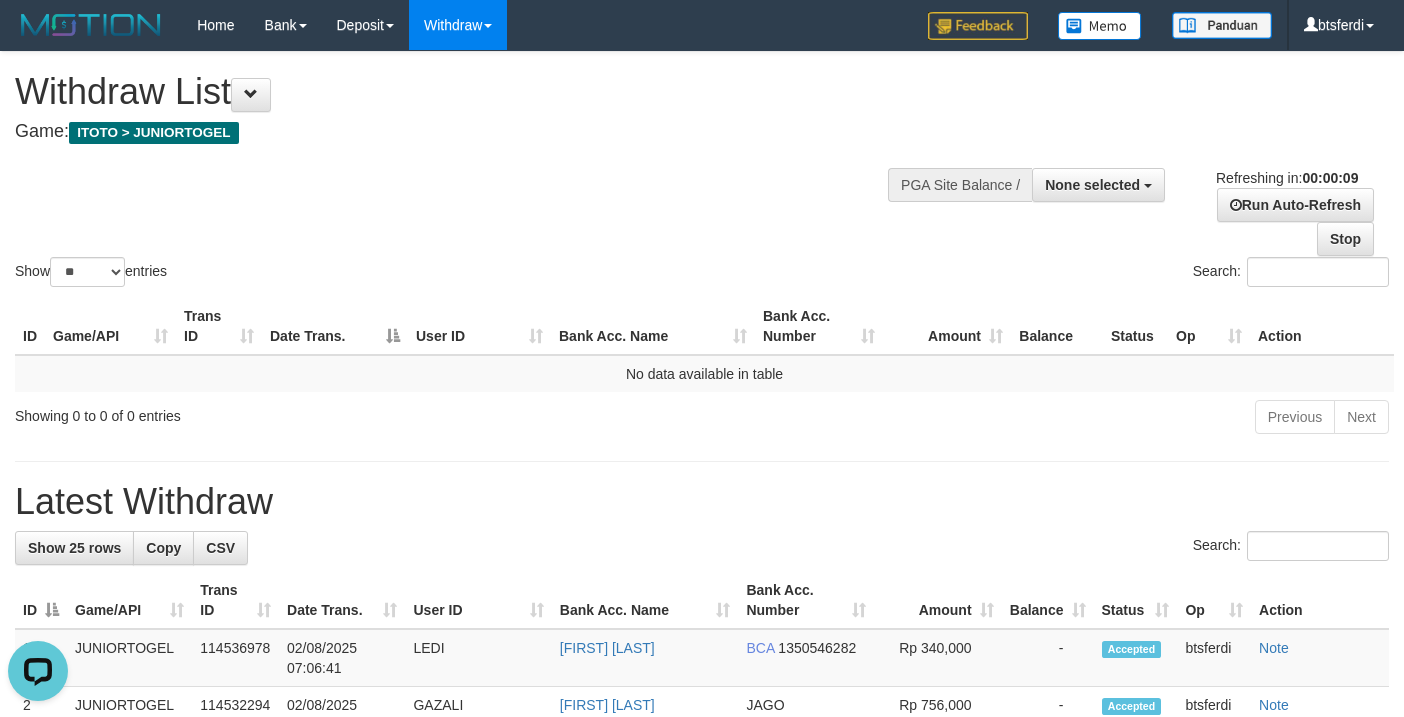 scroll, scrollTop: 0, scrollLeft: 0, axis: both 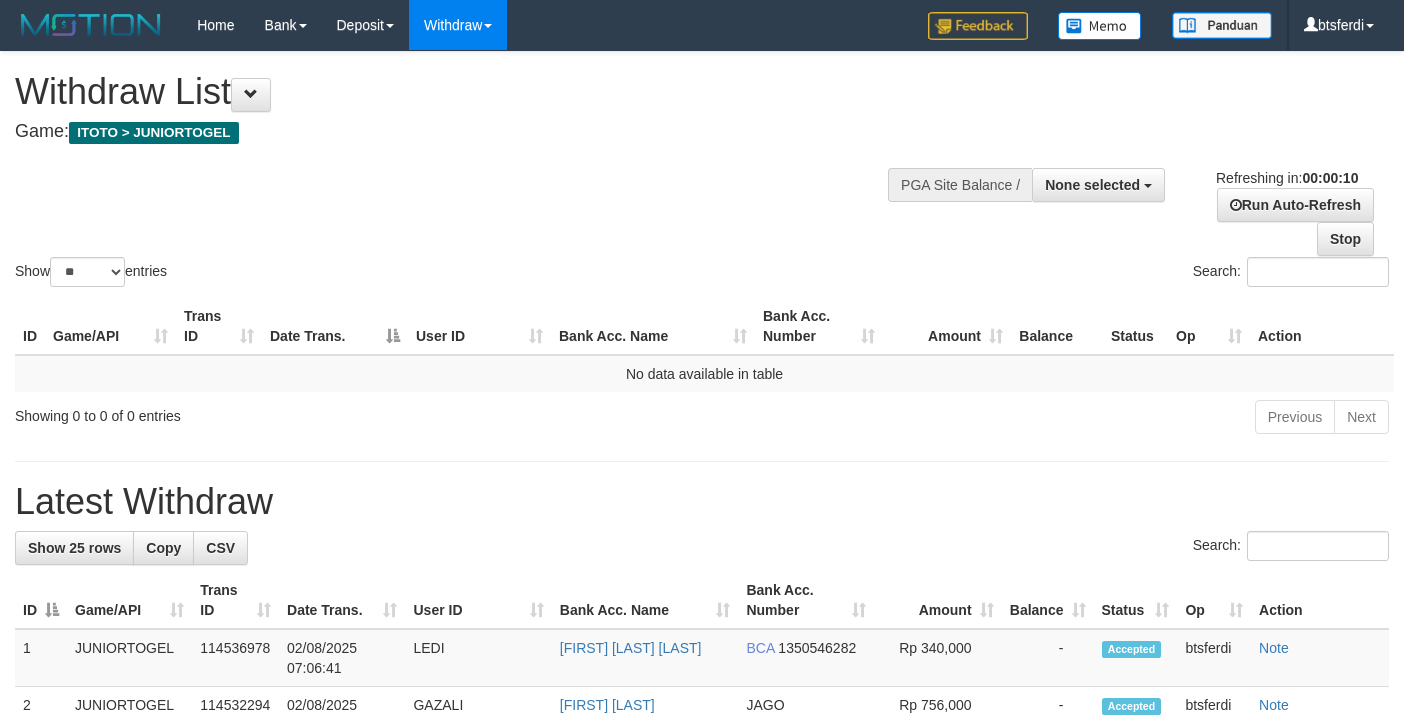 select 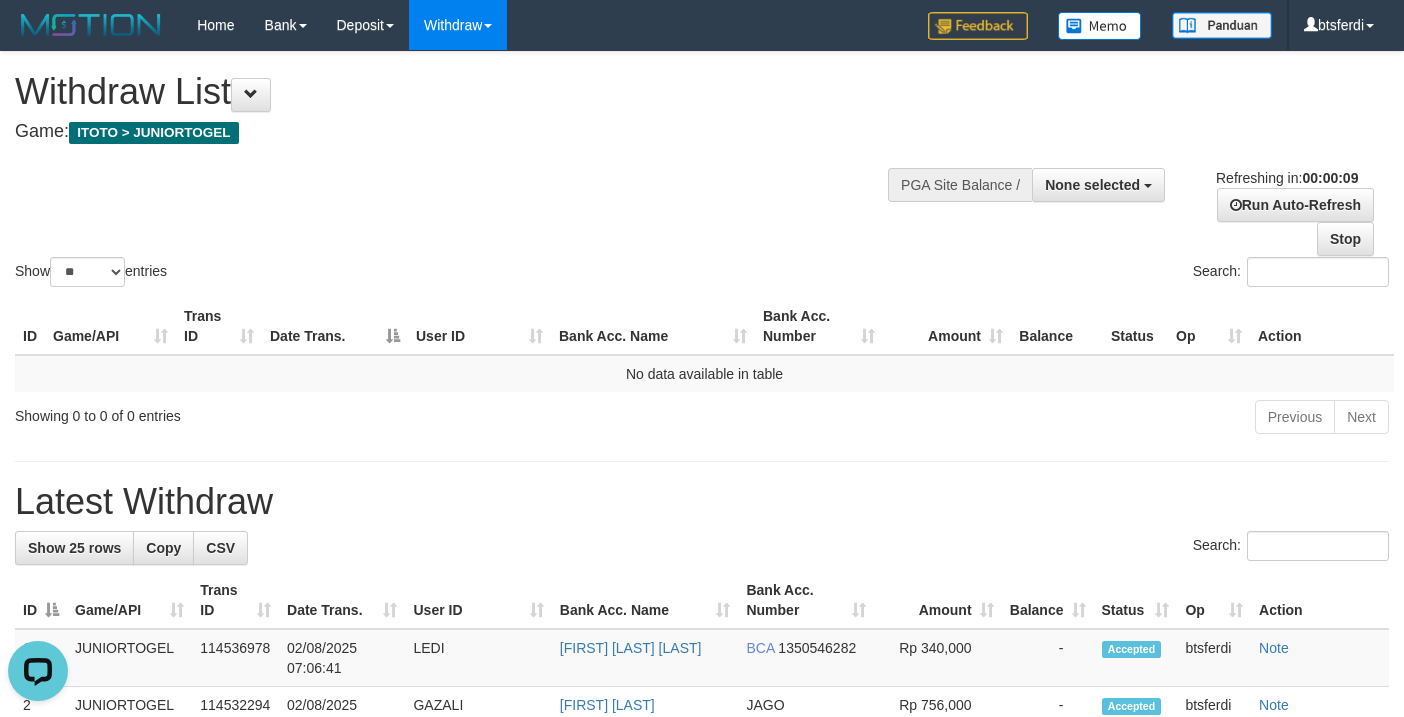 scroll, scrollTop: 0, scrollLeft: 0, axis: both 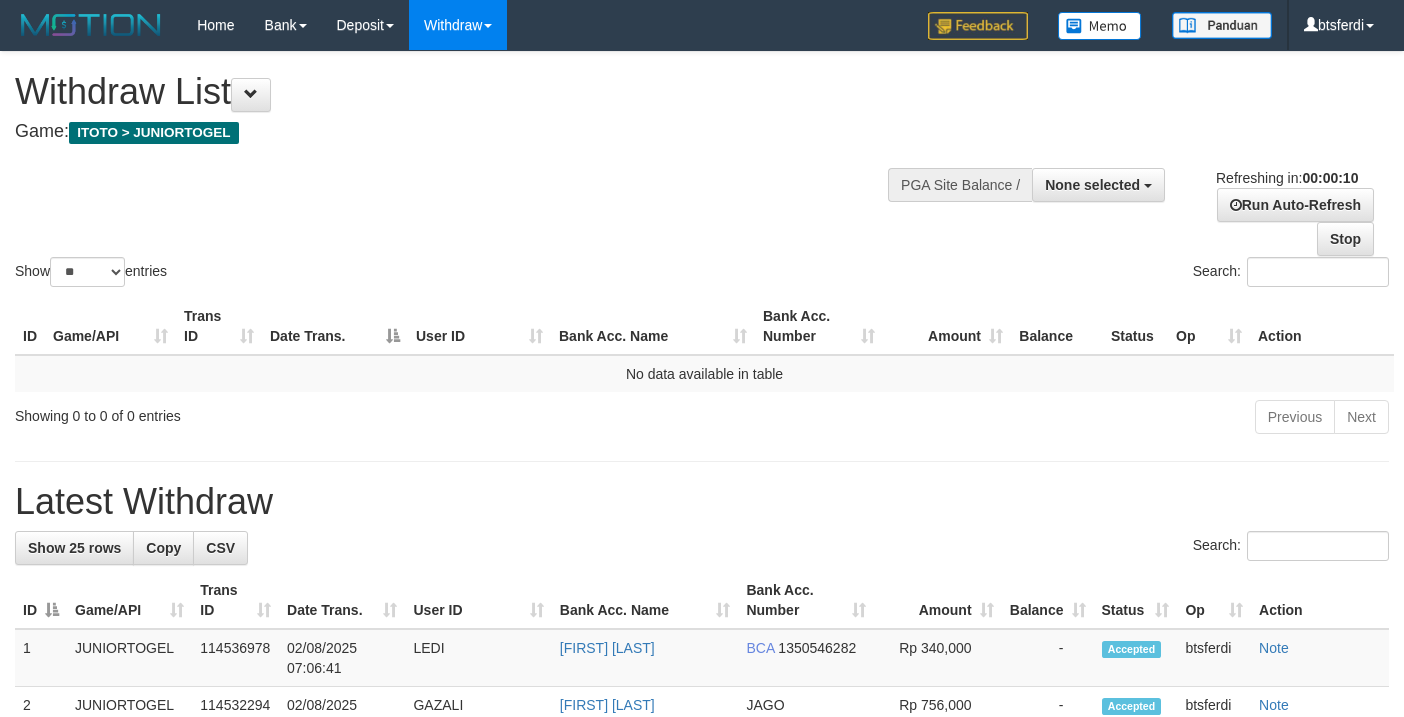 select 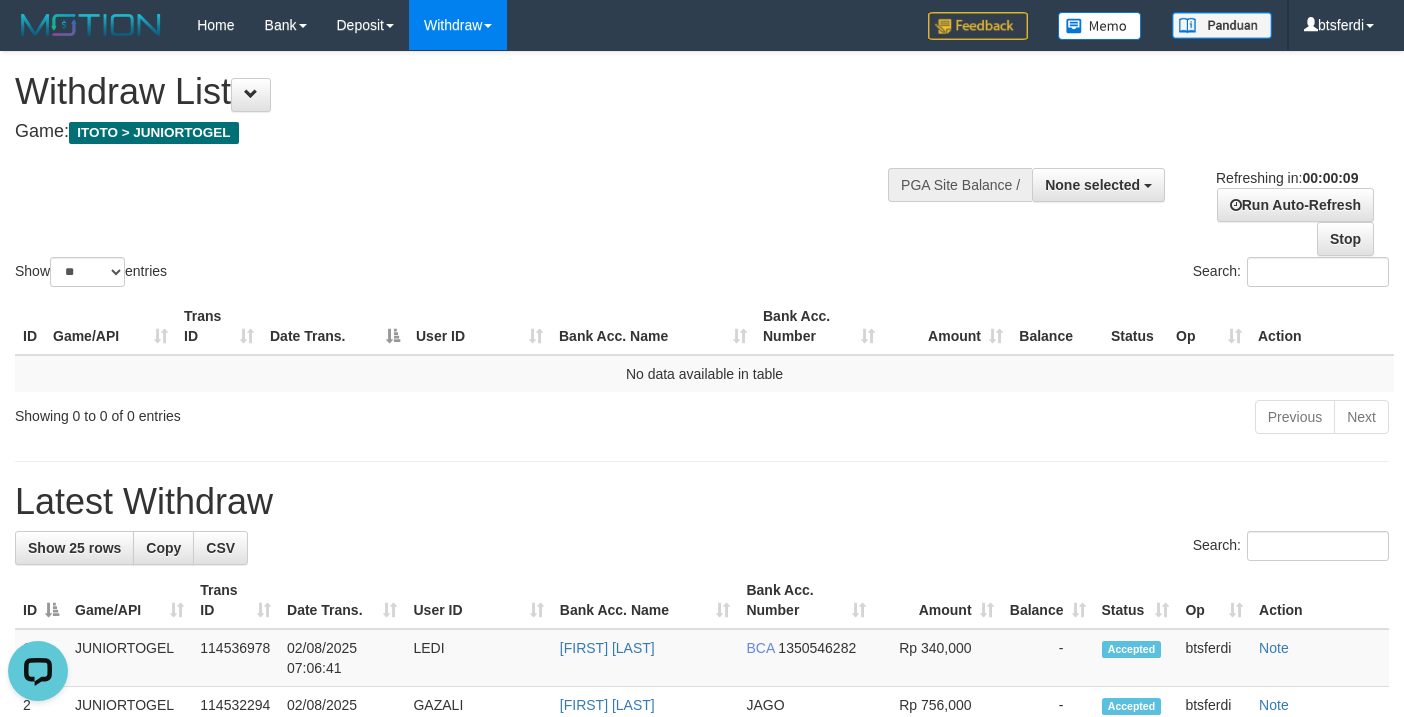 scroll, scrollTop: 0, scrollLeft: 0, axis: both 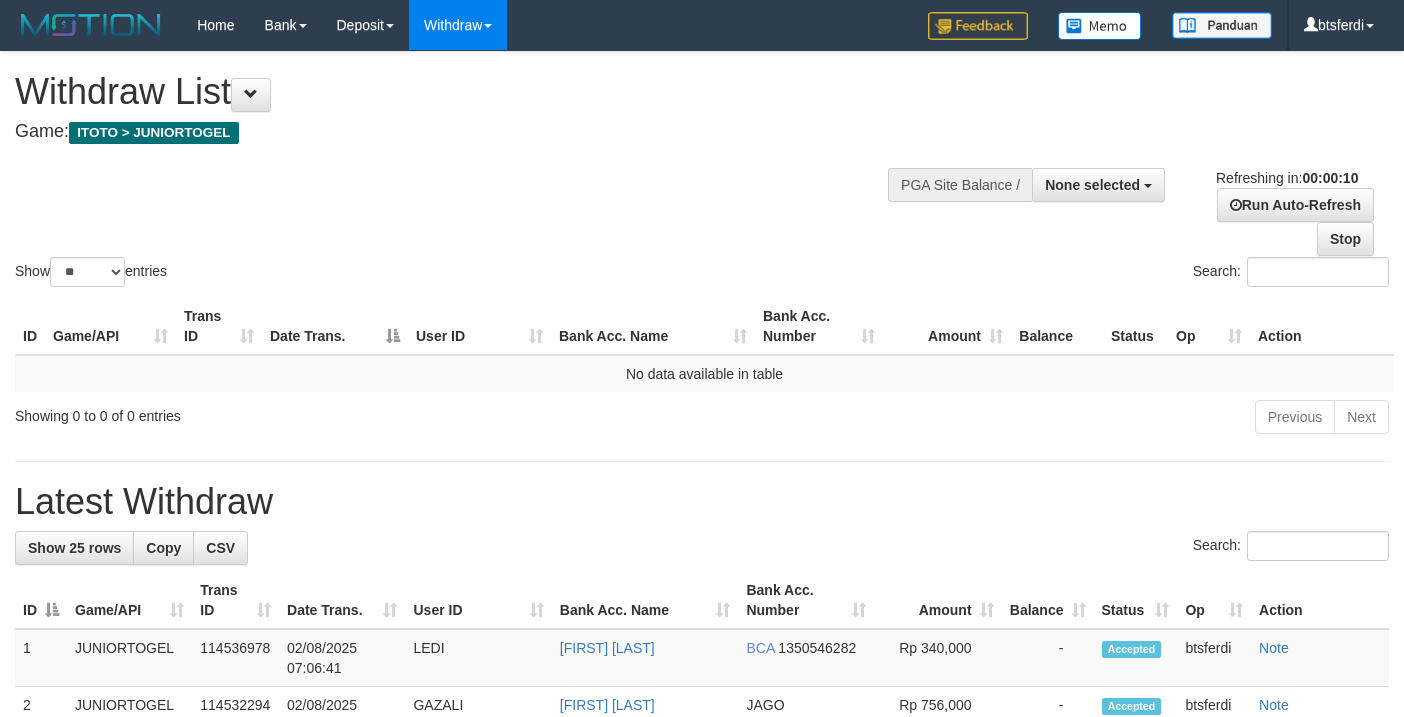 select 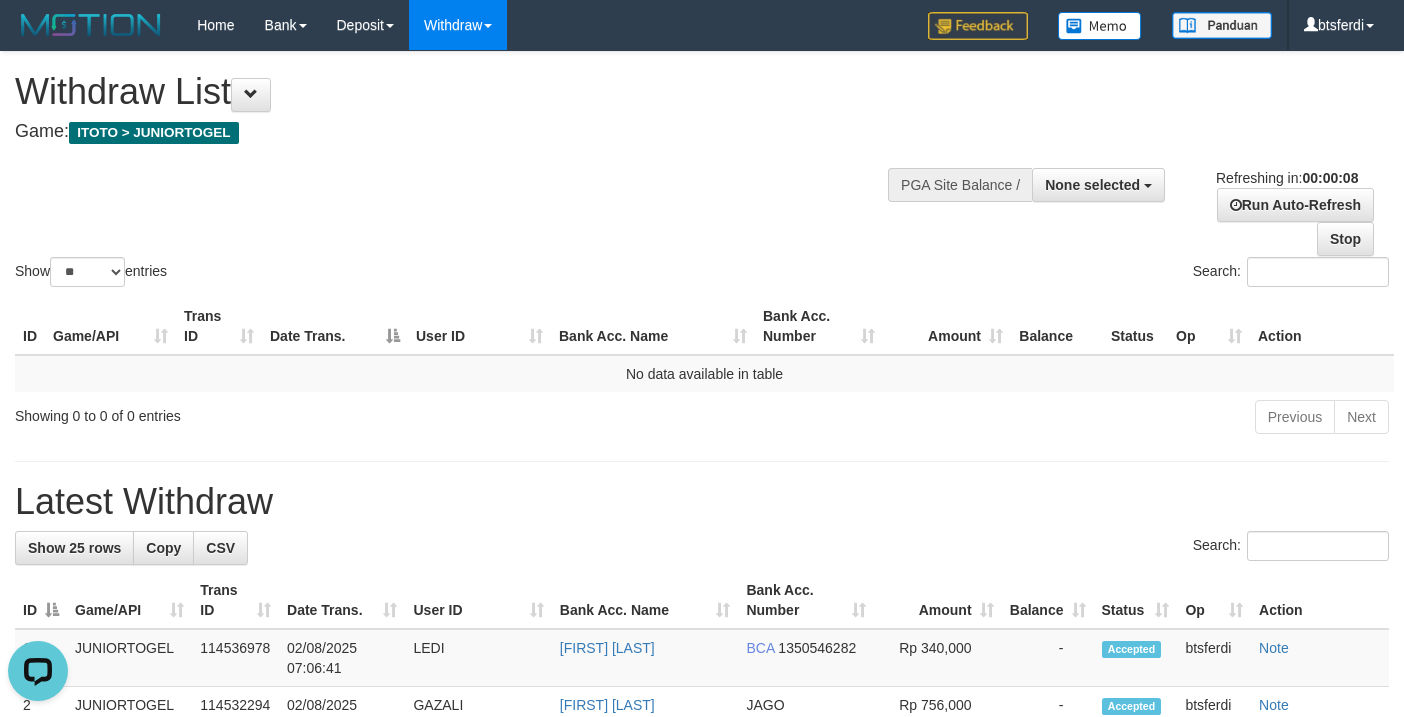 scroll, scrollTop: 0, scrollLeft: 0, axis: both 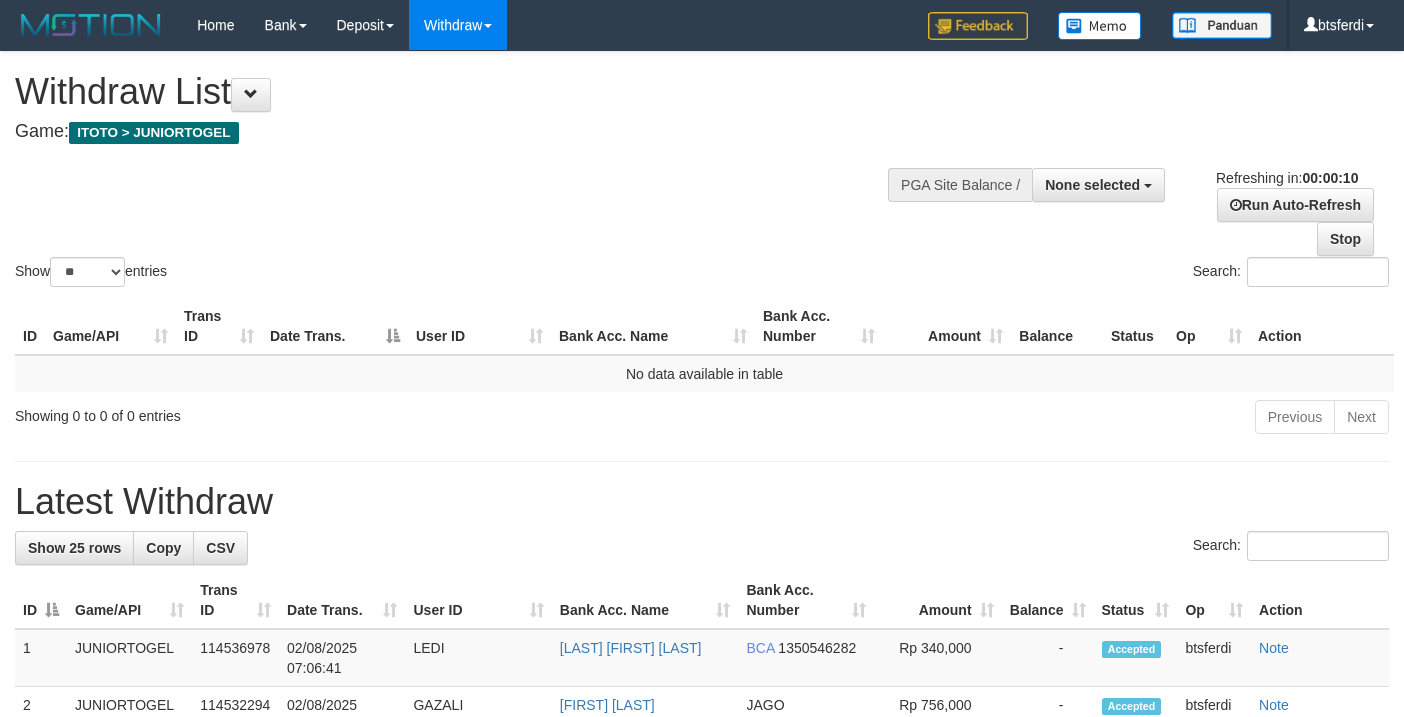 select 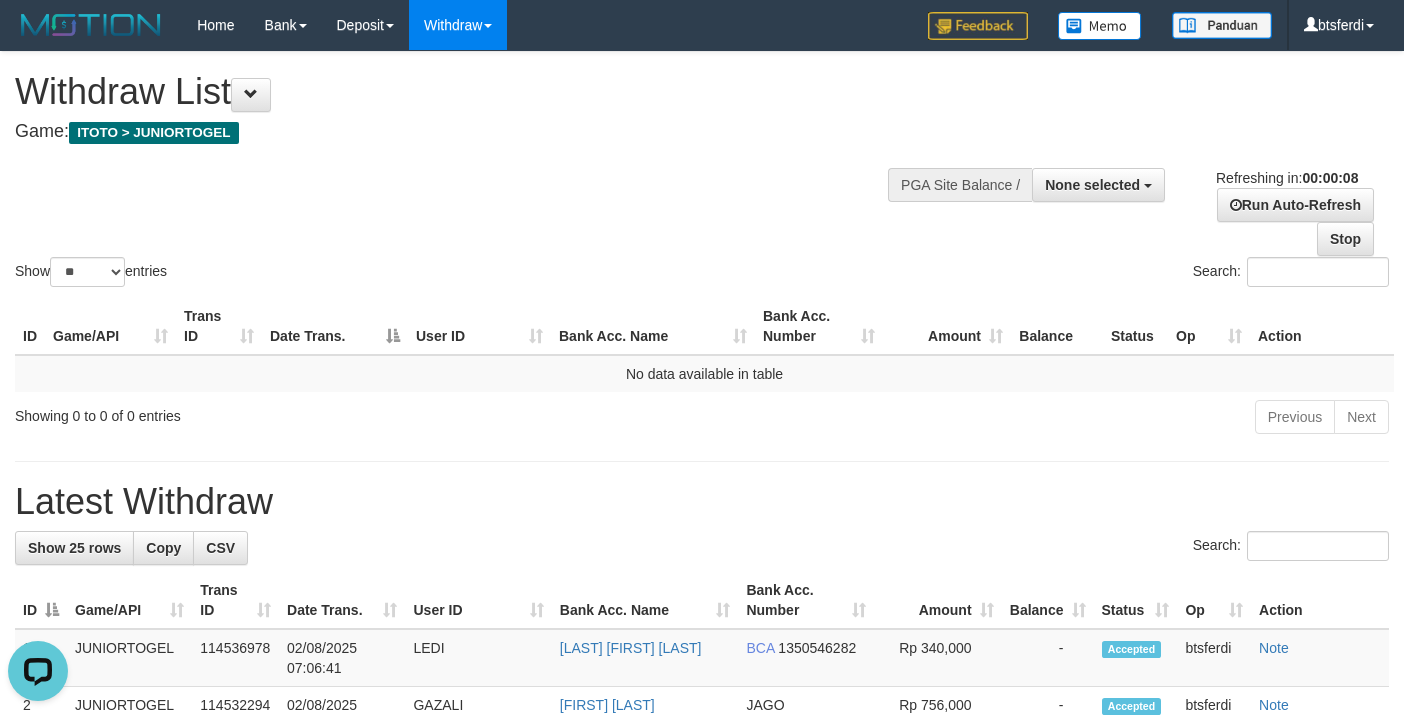 scroll, scrollTop: 0, scrollLeft: 0, axis: both 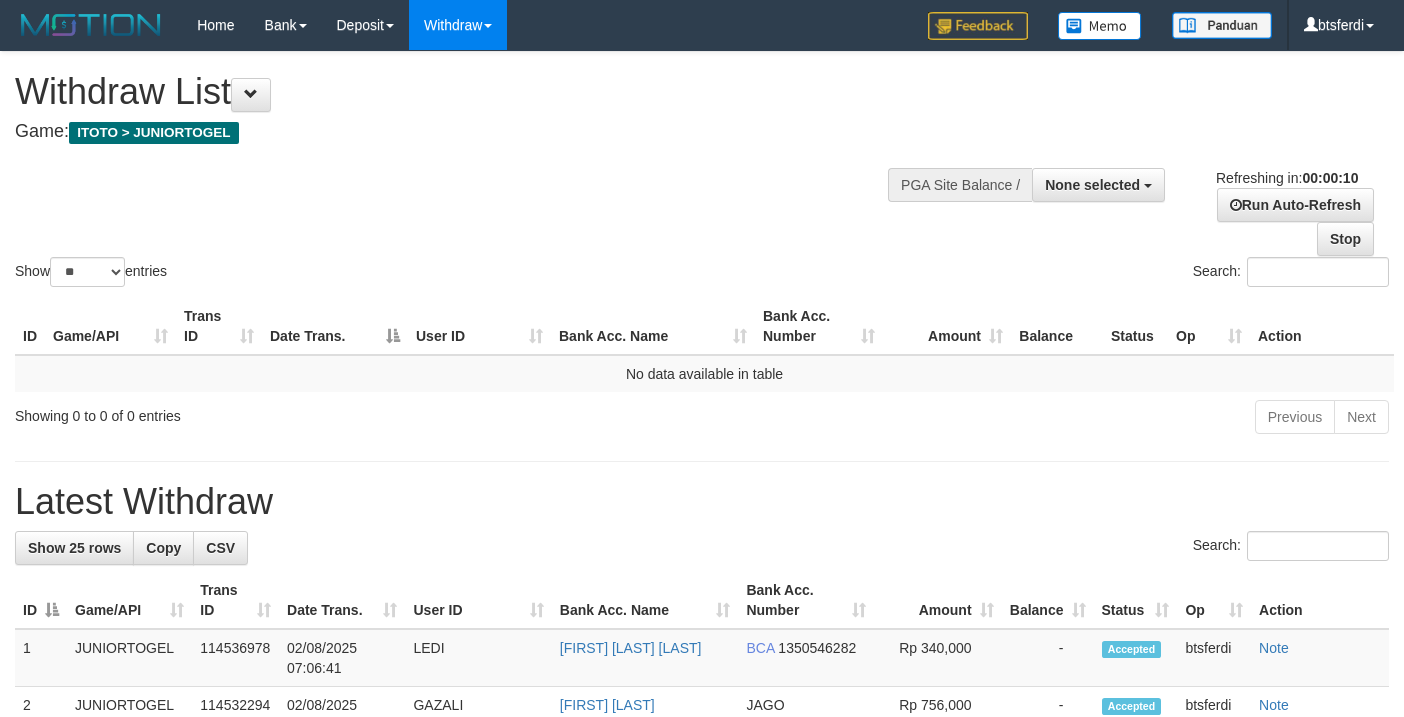 select 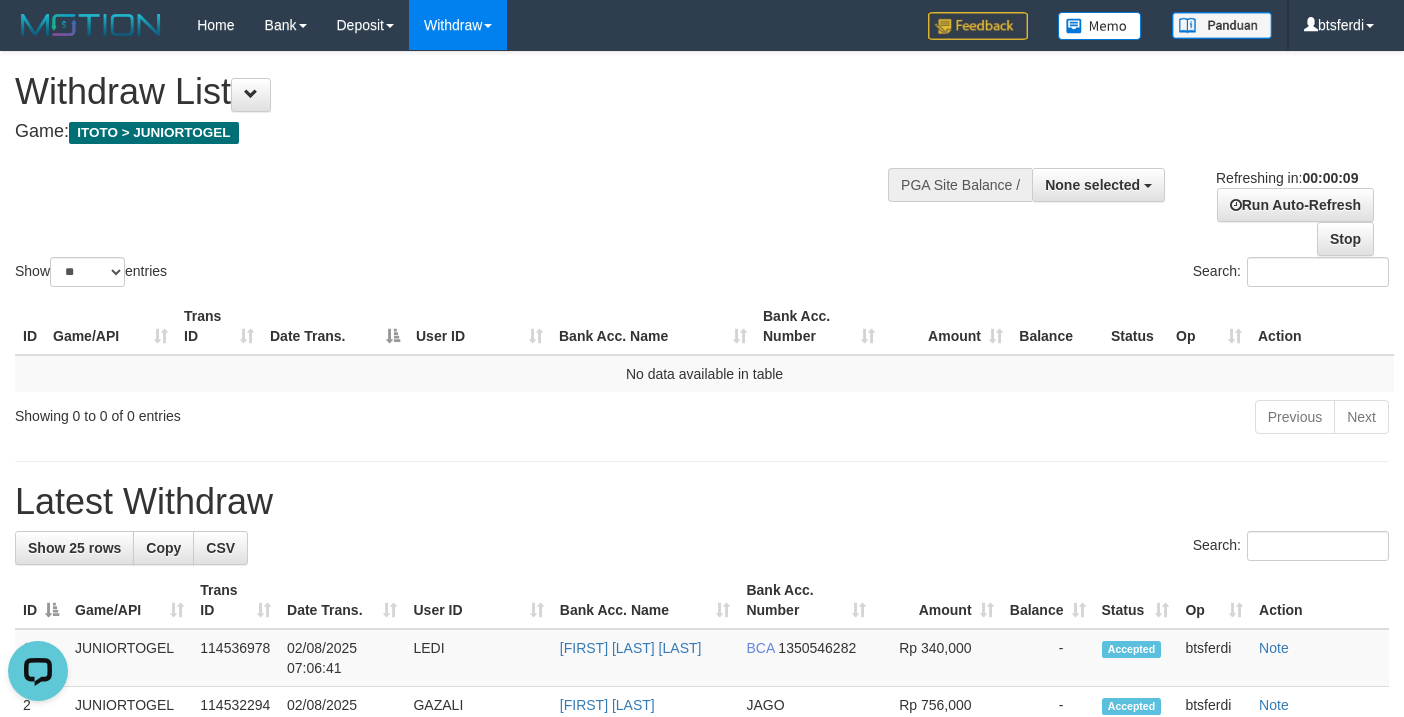scroll, scrollTop: 0, scrollLeft: 0, axis: both 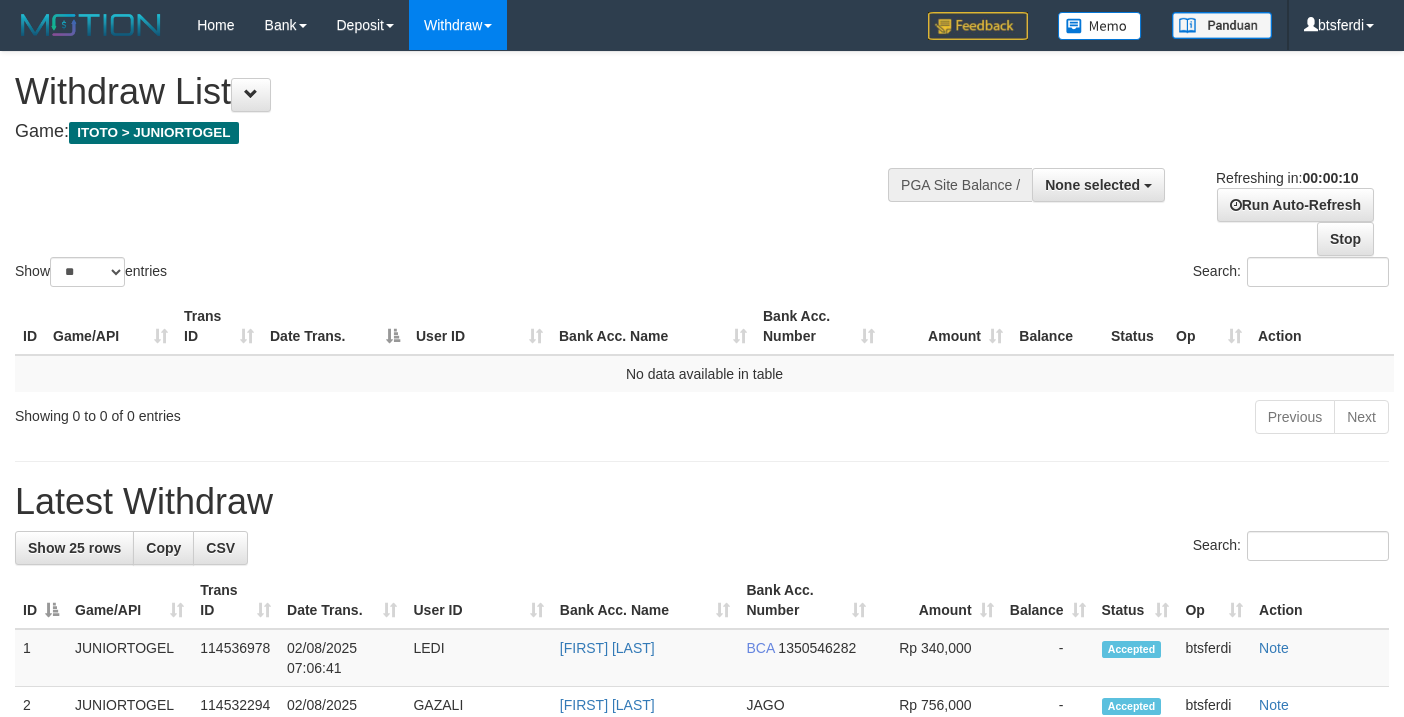 select 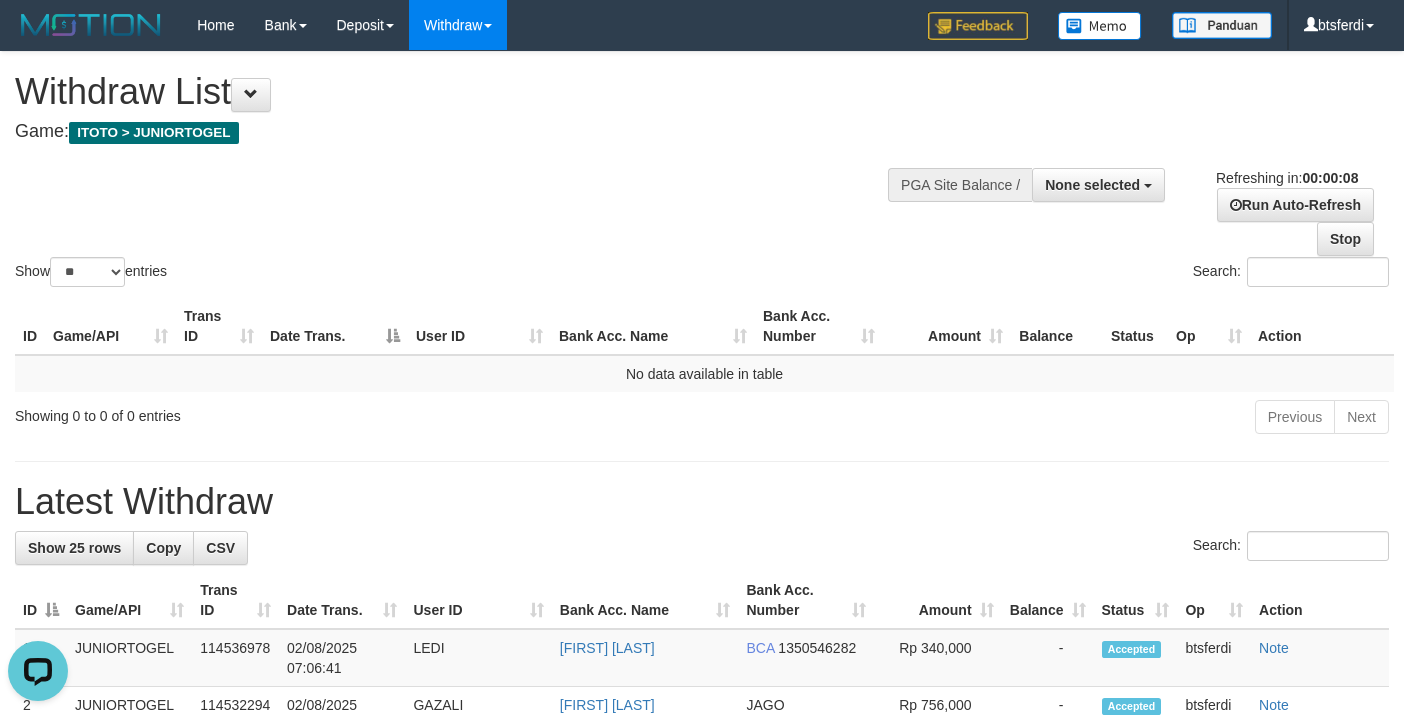 scroll, scrollTop: 0, scrollLeft: 0, axis: both 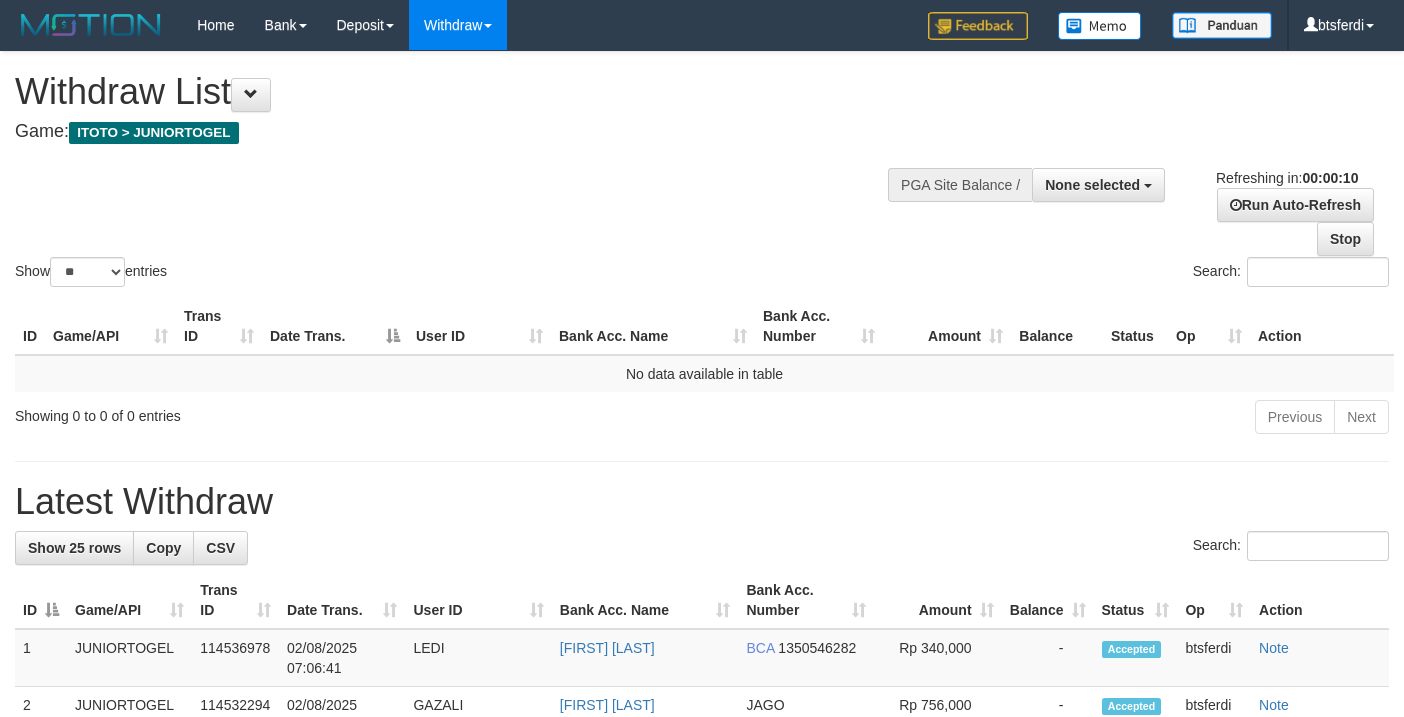 select 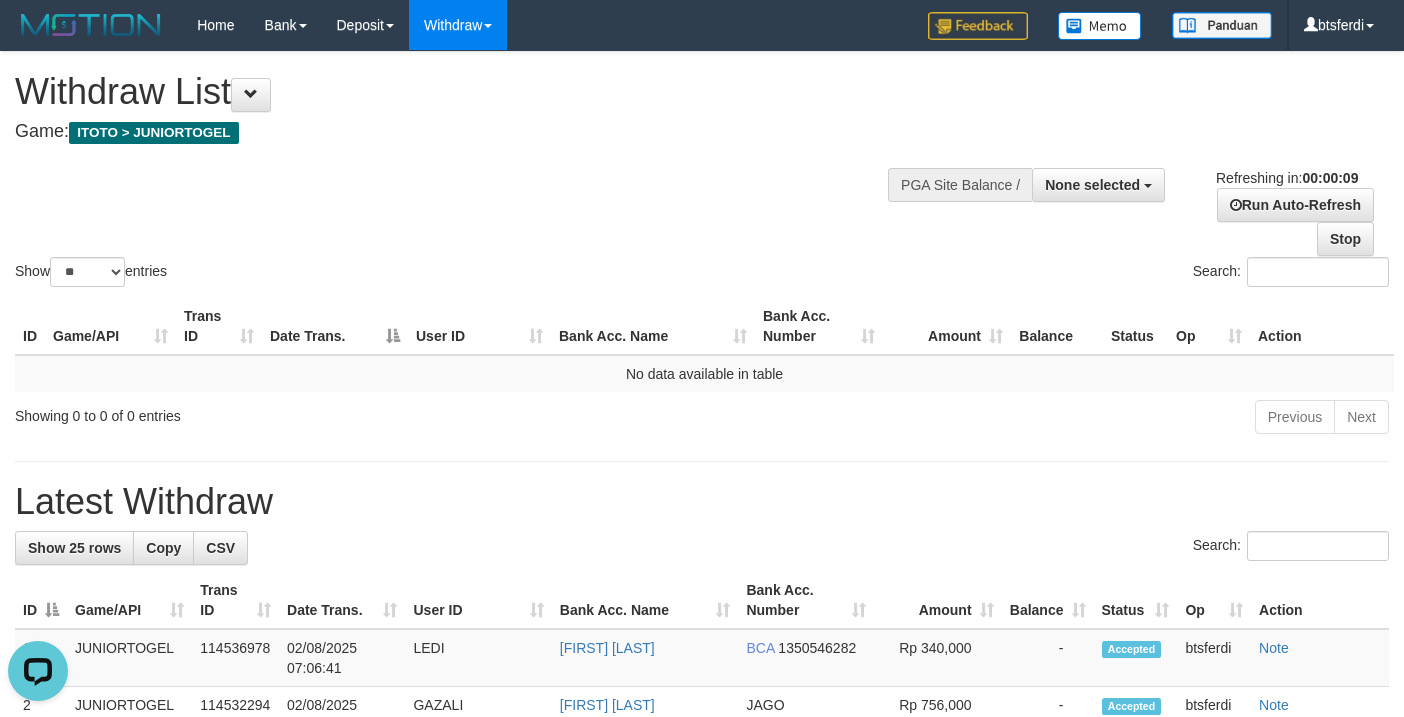 scroll, scrollTop: 0, scrollLeft: 0, axis: both 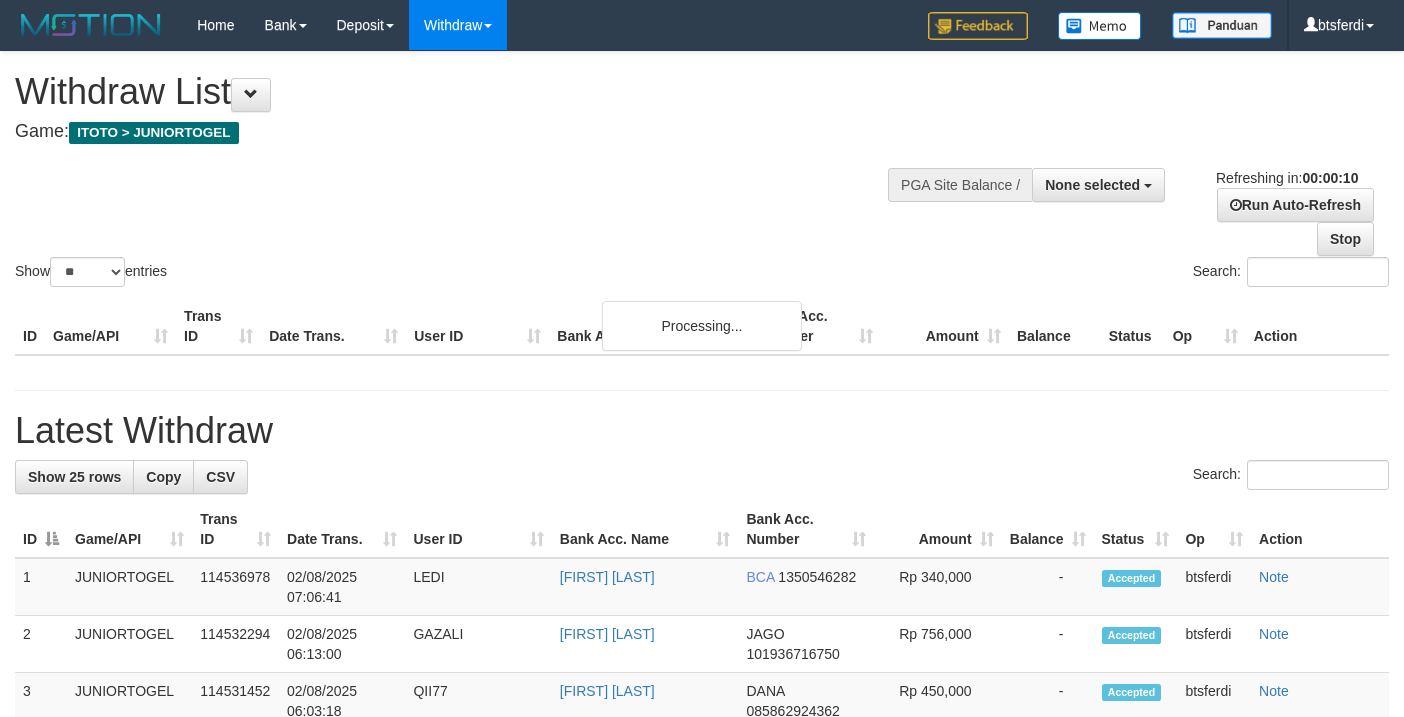 select 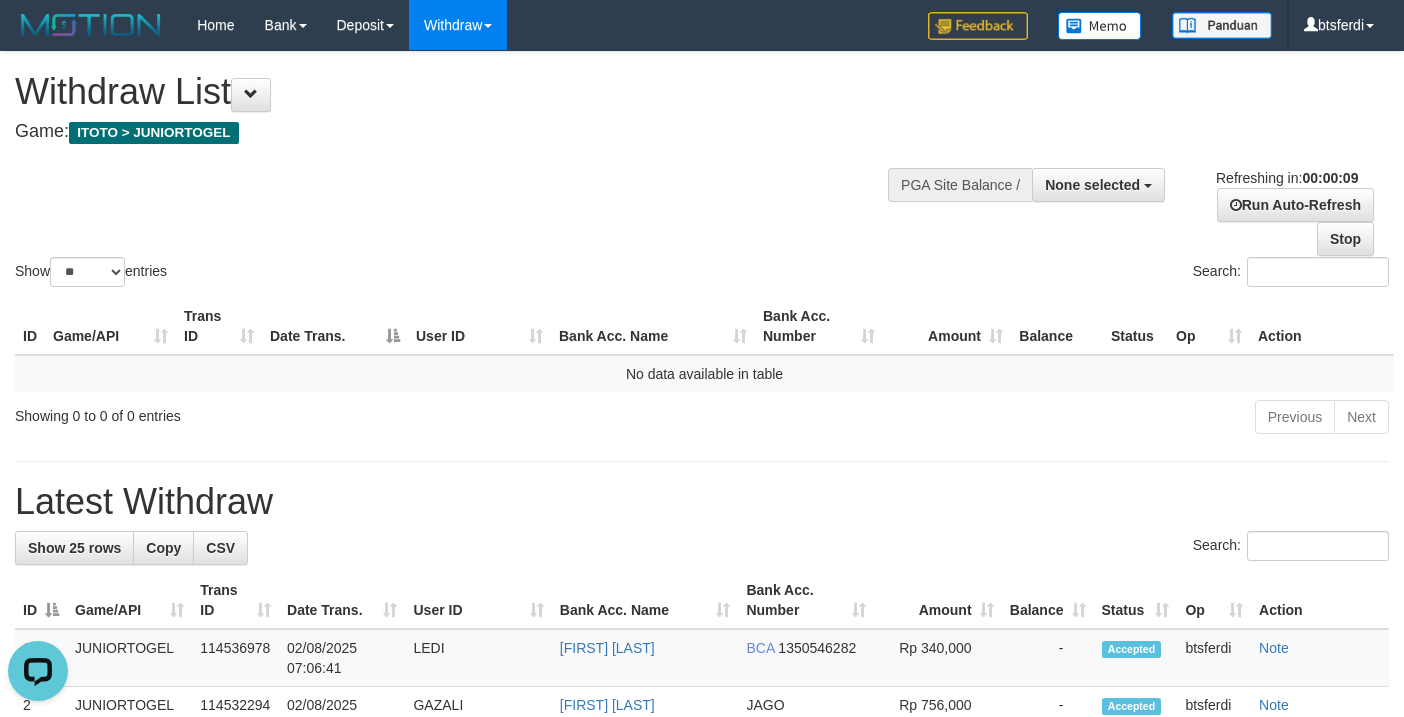 scroll, scrollTop: 0, scrollLeft: 0, axis: both 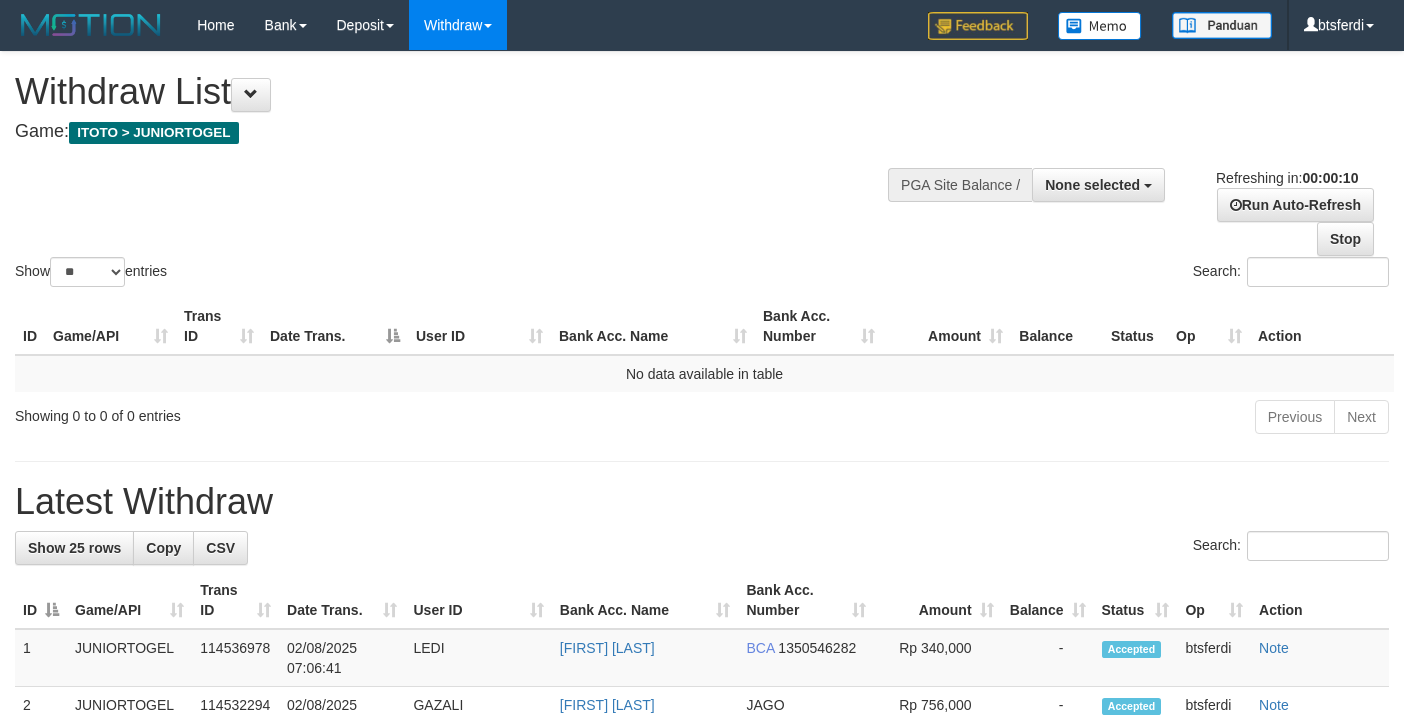 select 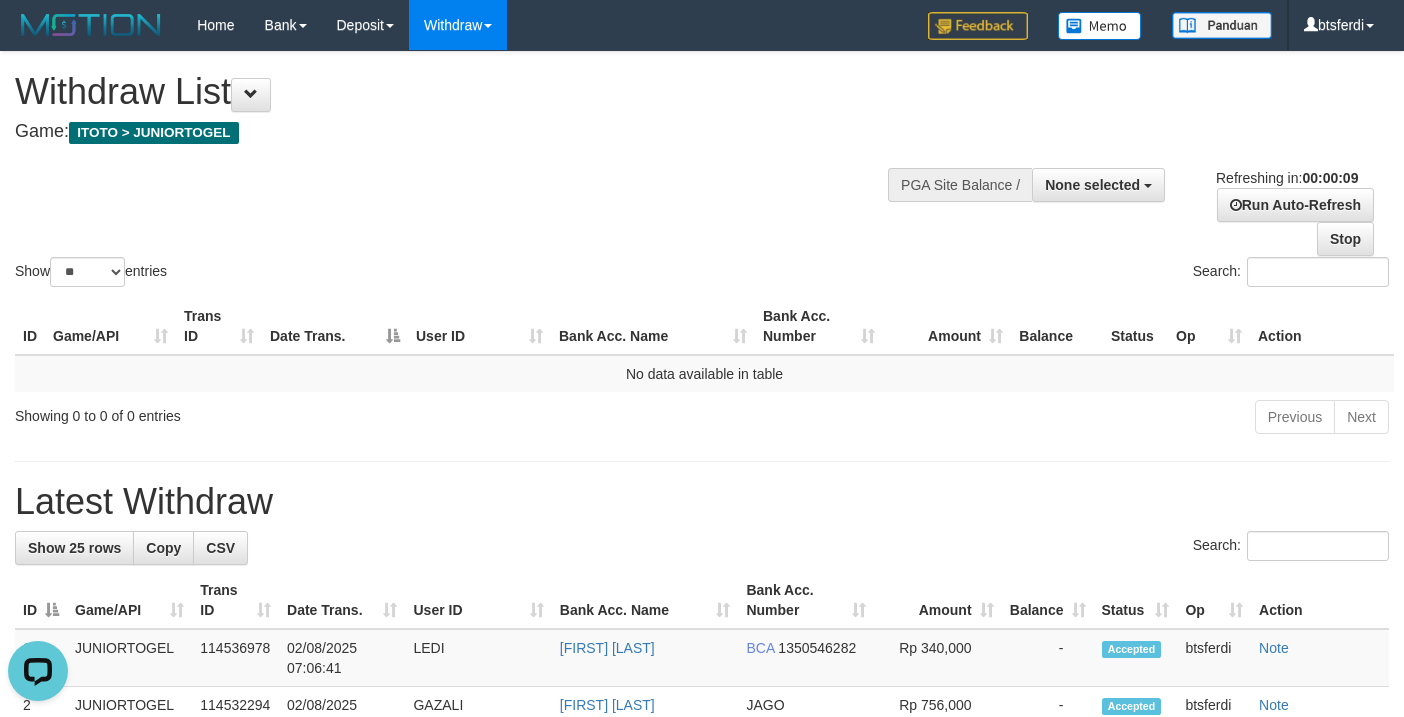 scroll, scrollTop: 0, scrollLeft: 0, axis: both 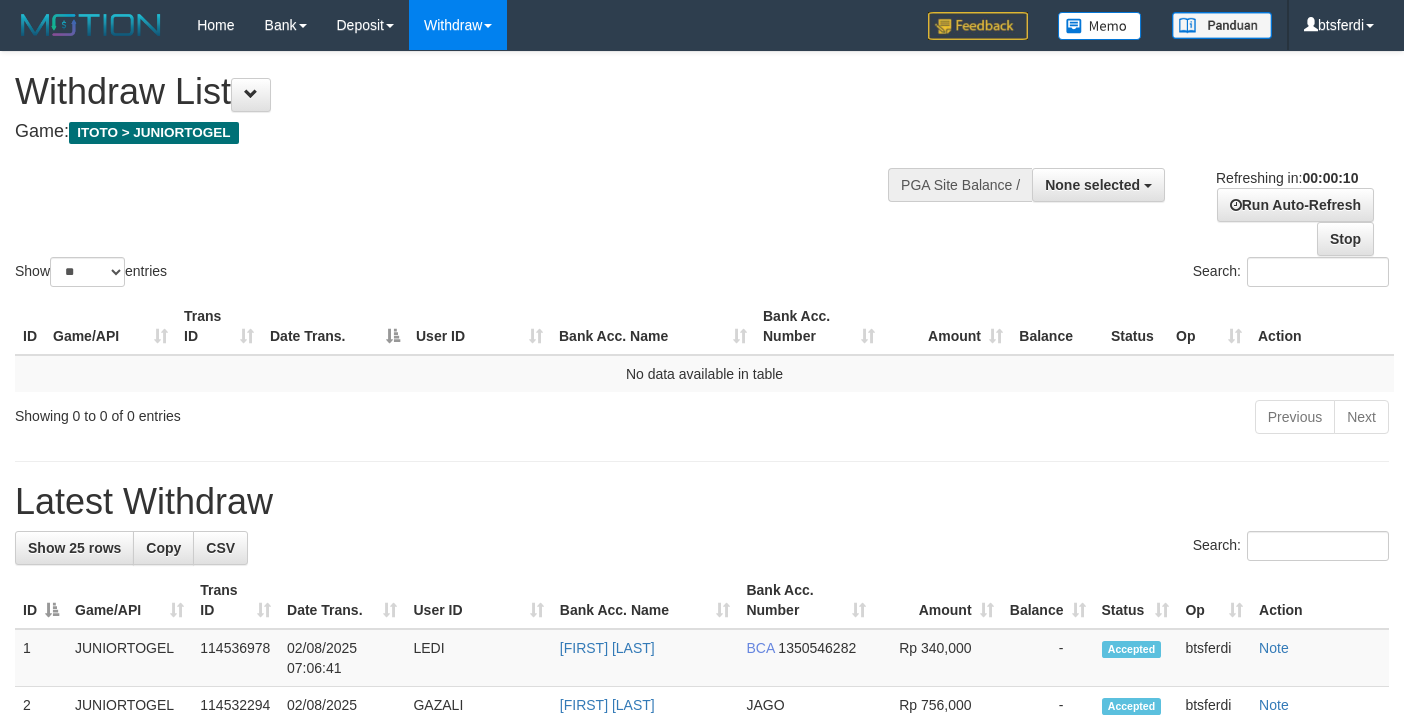 select 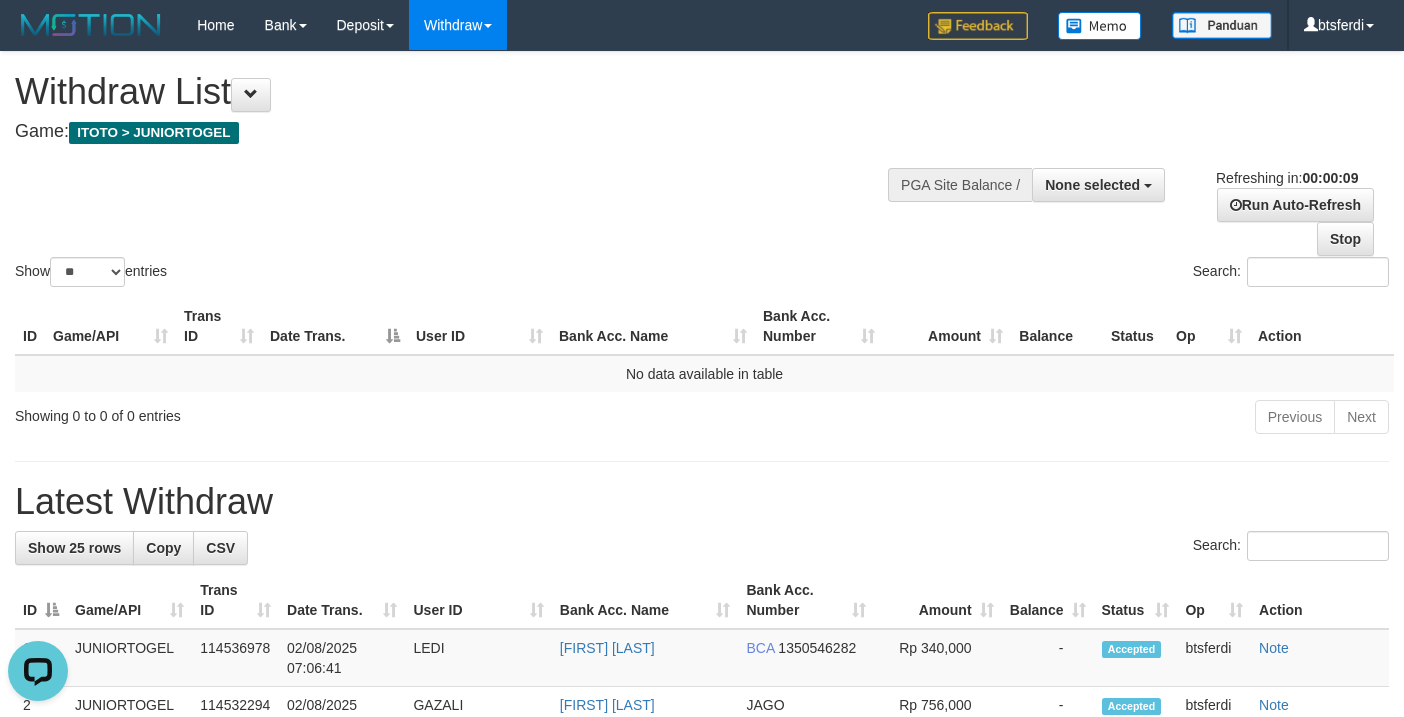 scroll, scrollTop: 0, scrollLeft: 0, axis: both 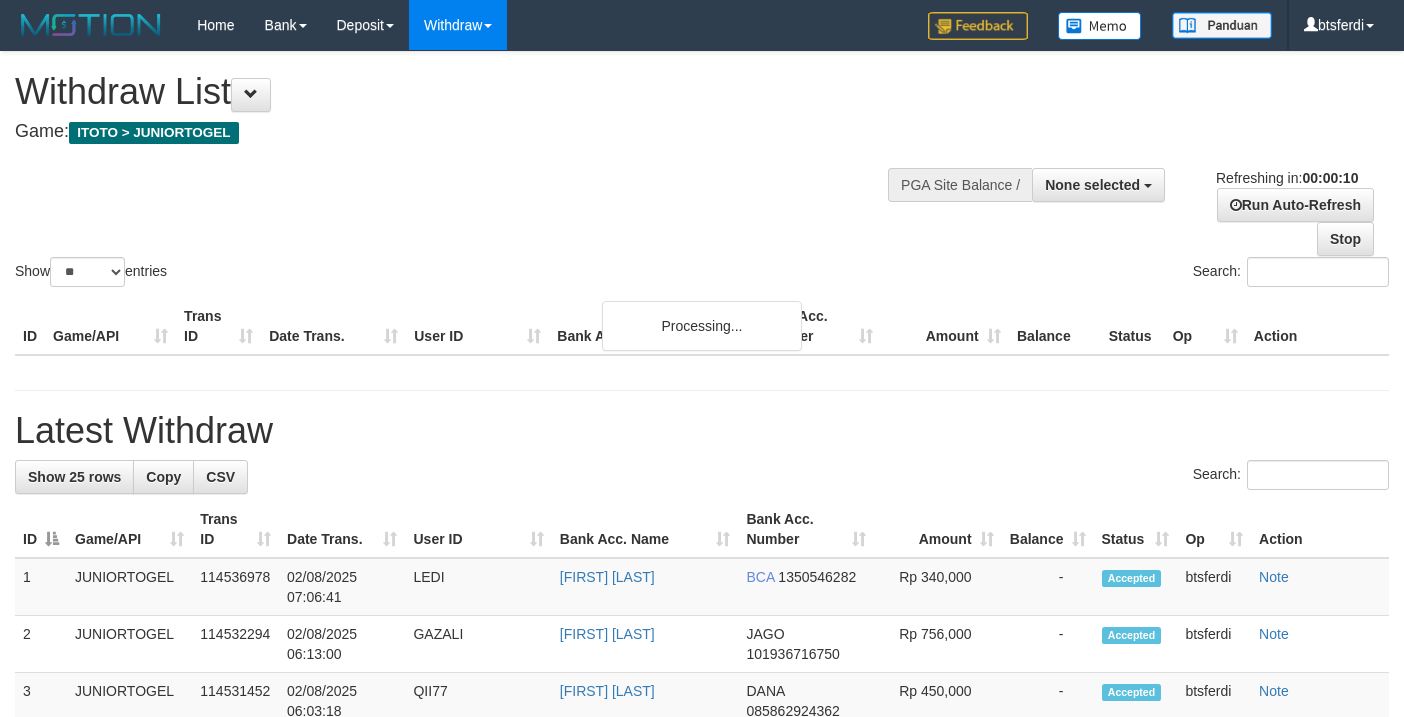 select 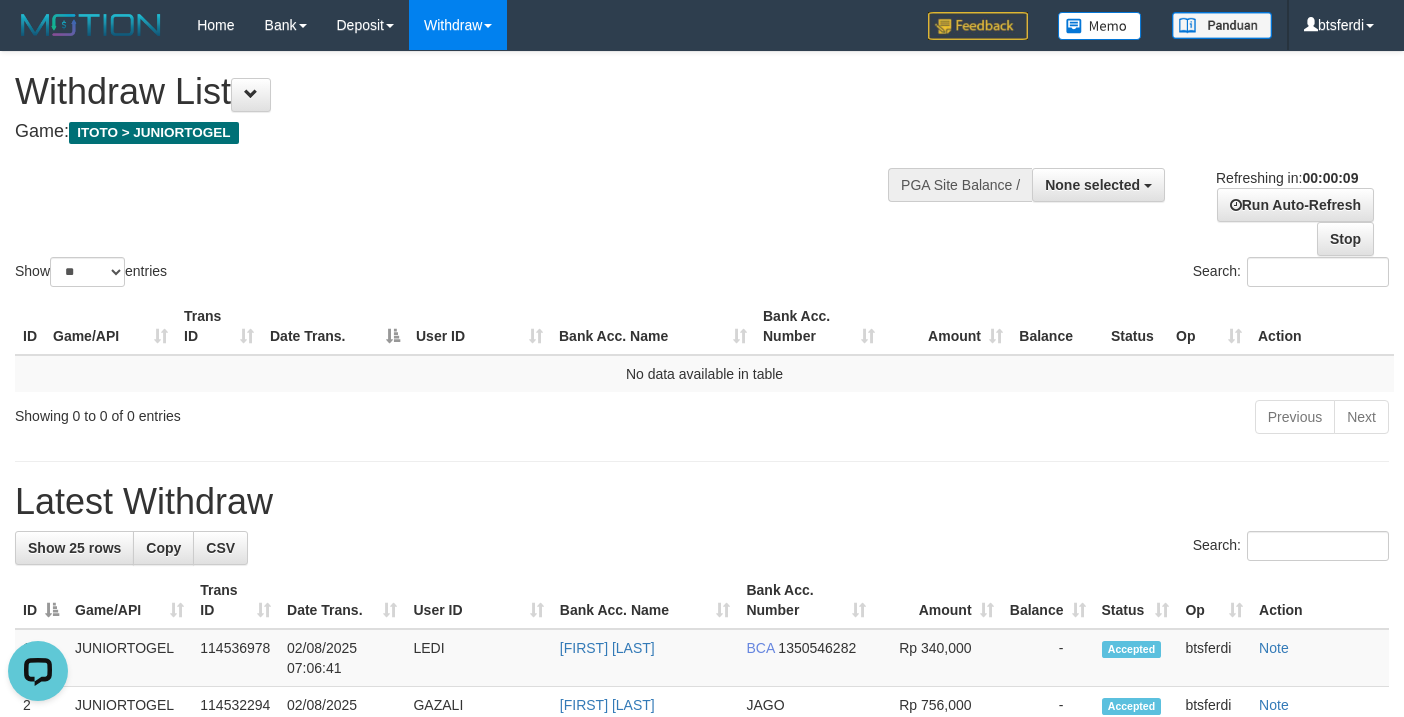 scroll, scrollTop: 0, scrollLeft: 0, axis: both 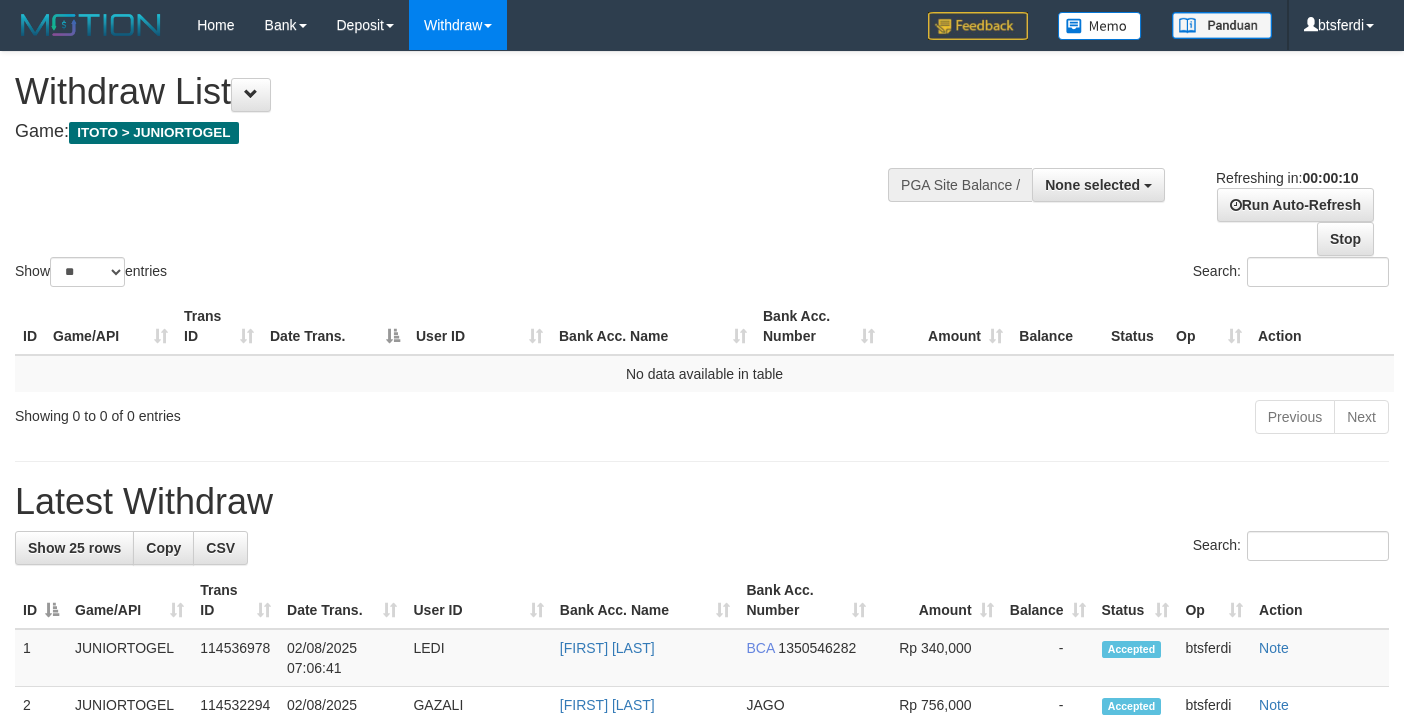 select 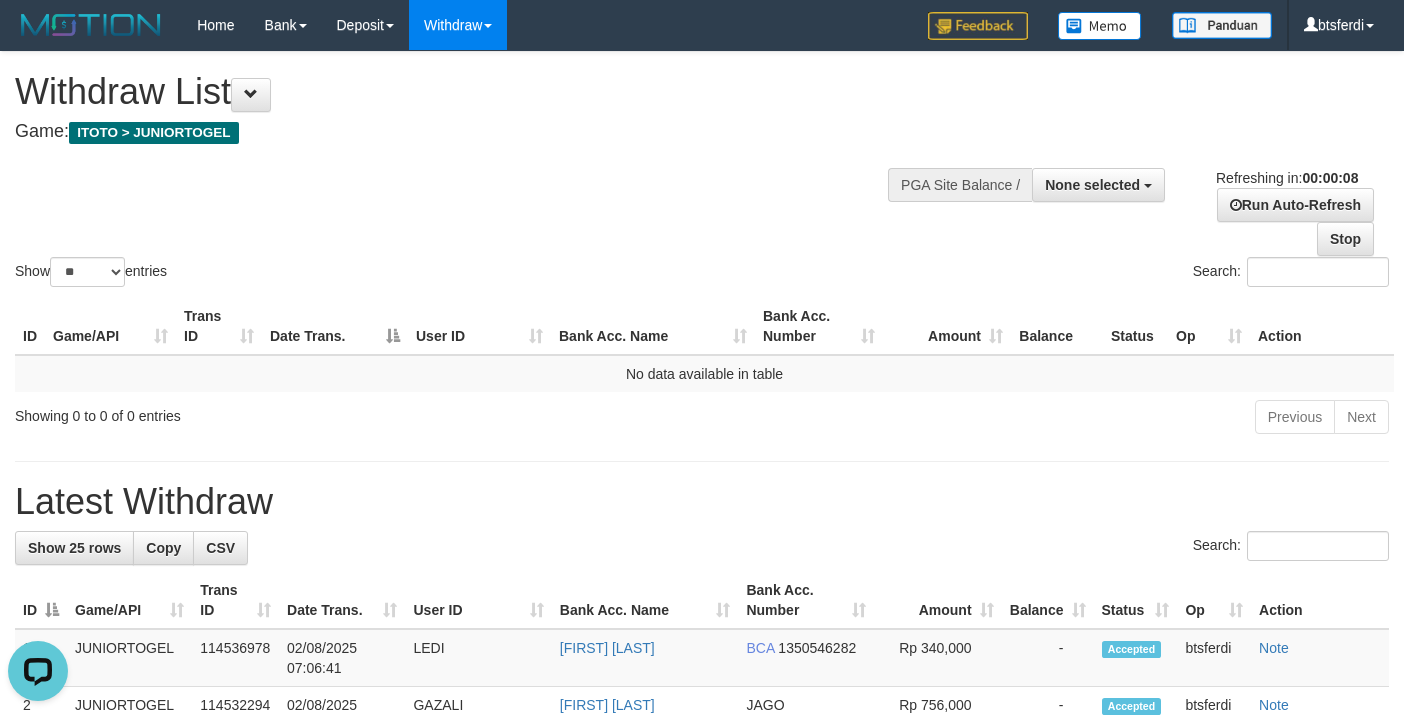 scroll, scrollTop: 0, scrollLeft: 0, axis: both 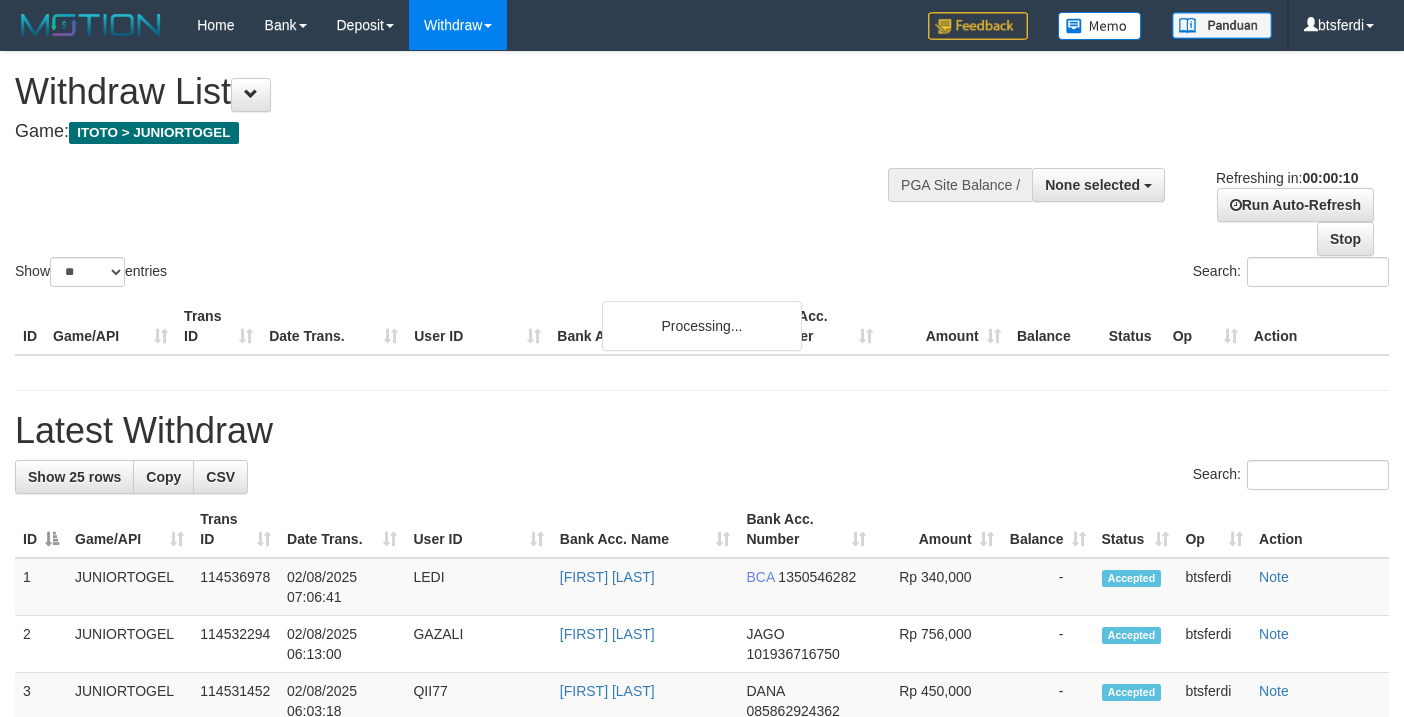 select 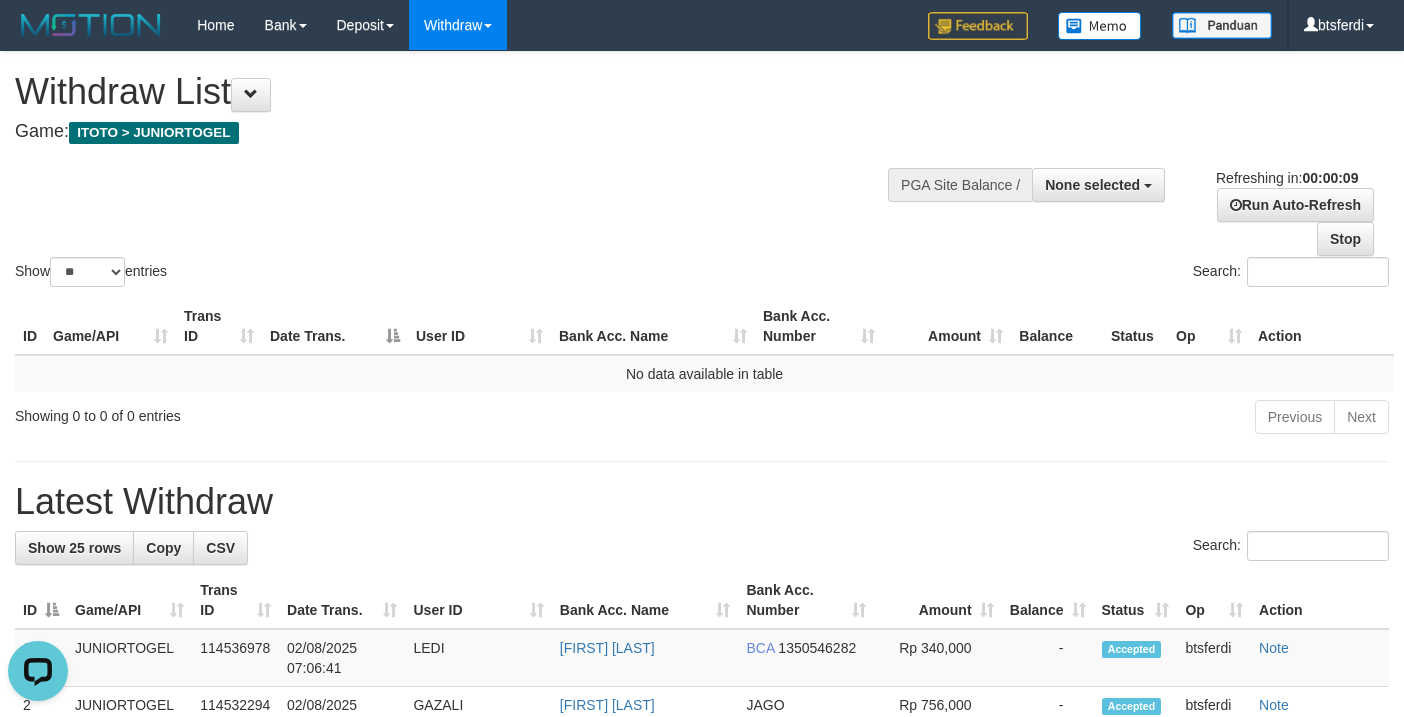 scroll, scrollTop: 0, scrollLeft: 0, axis: both 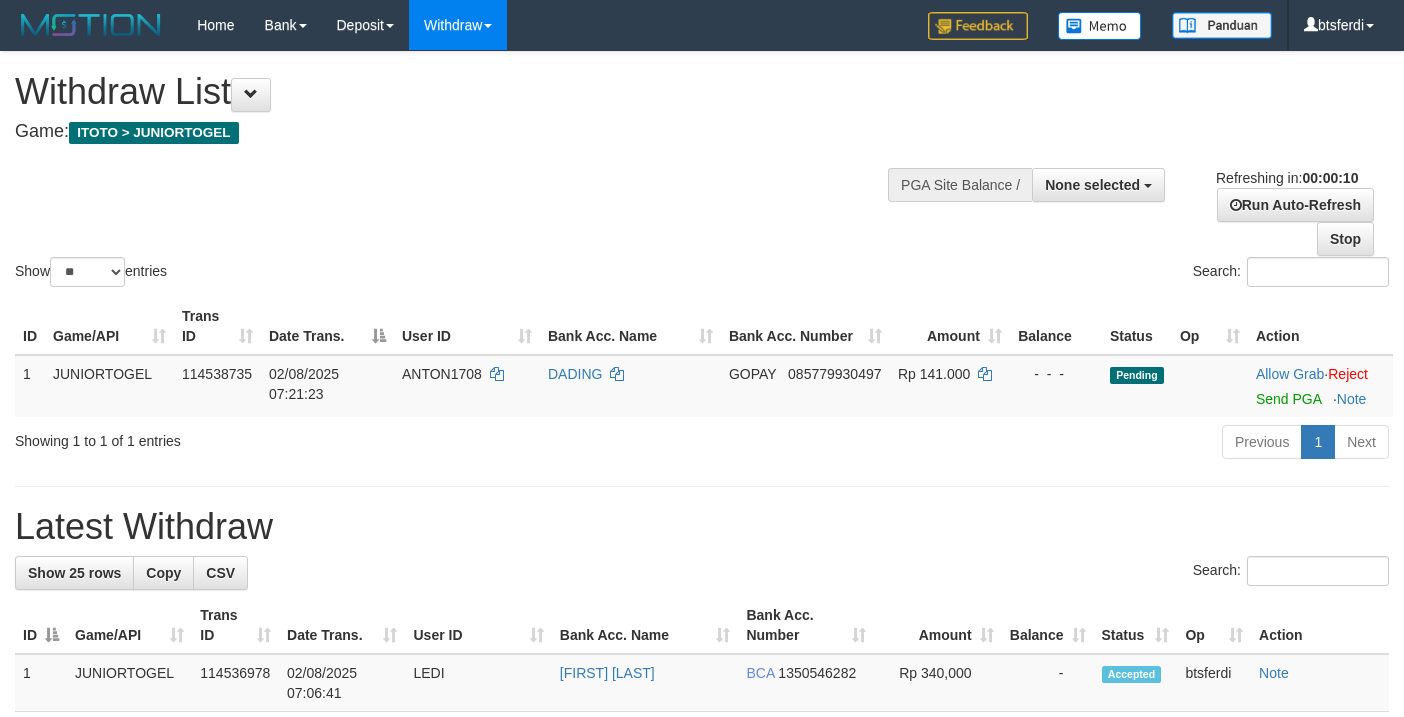 select 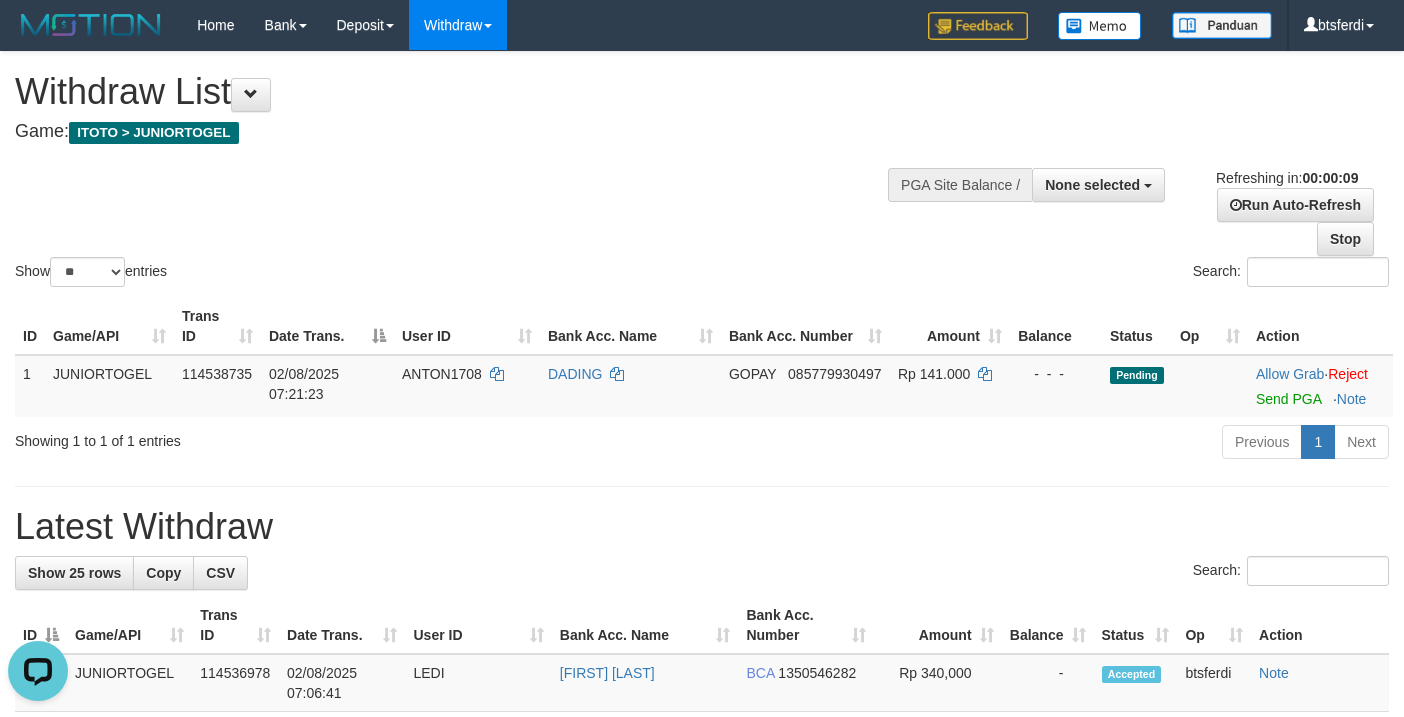 scroll, scrollTop: 0, scrollLeft: 0, axis: both 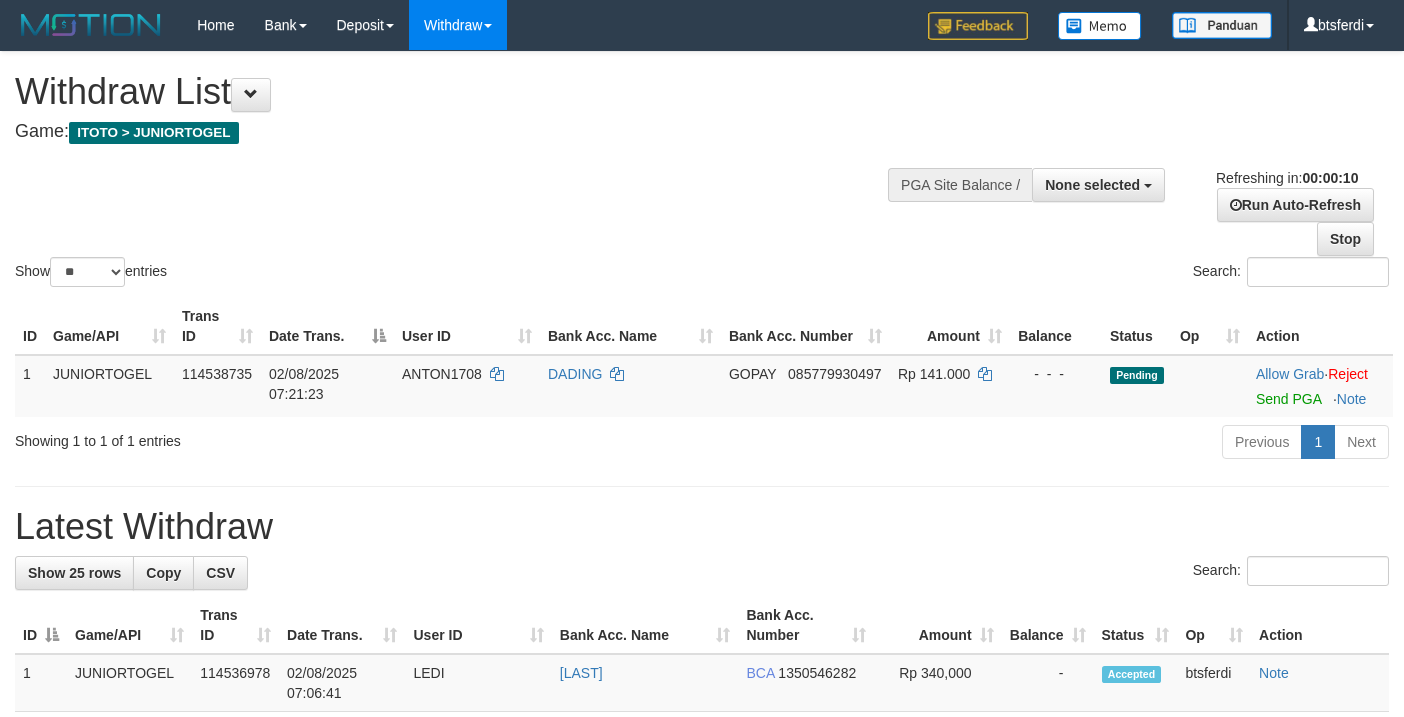 select 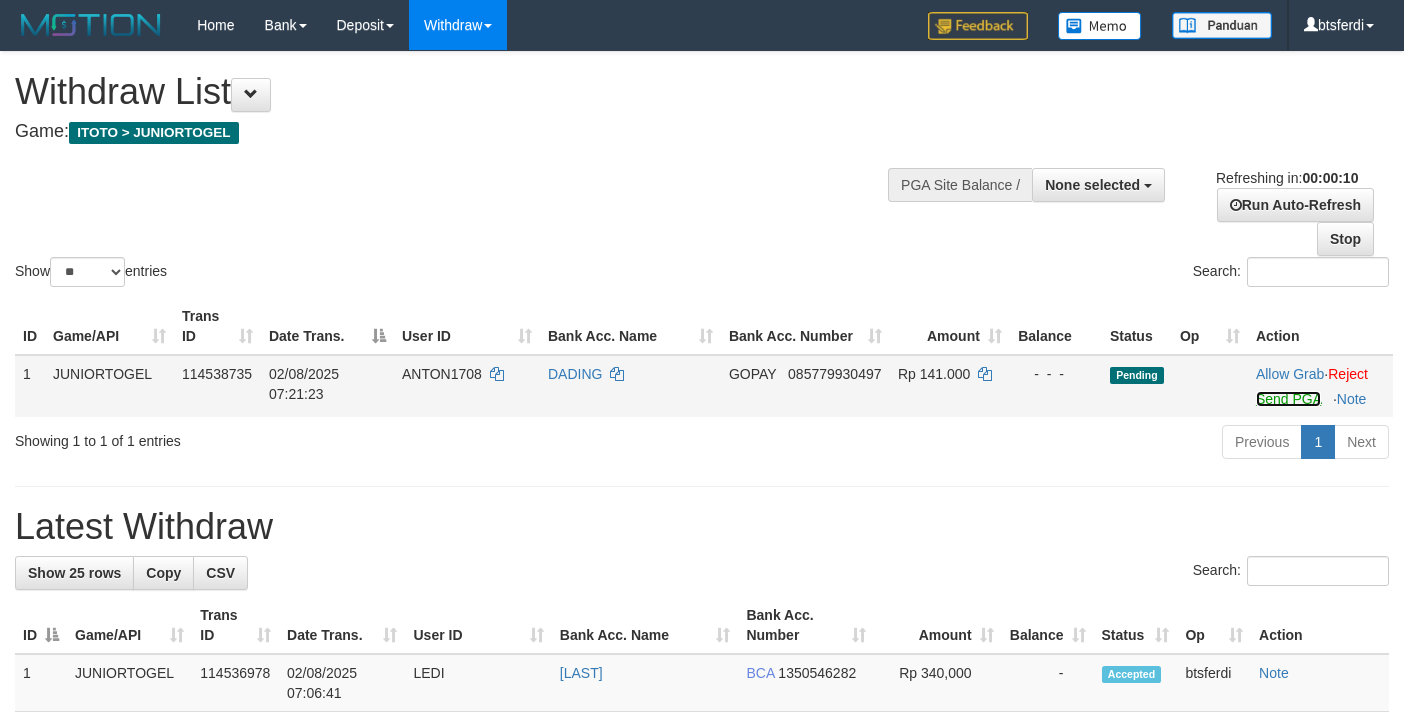drag, startPoint x: 1257, startPoint y: 417, endPoint x: 867, endPoint y: 420, distance: 390.01154 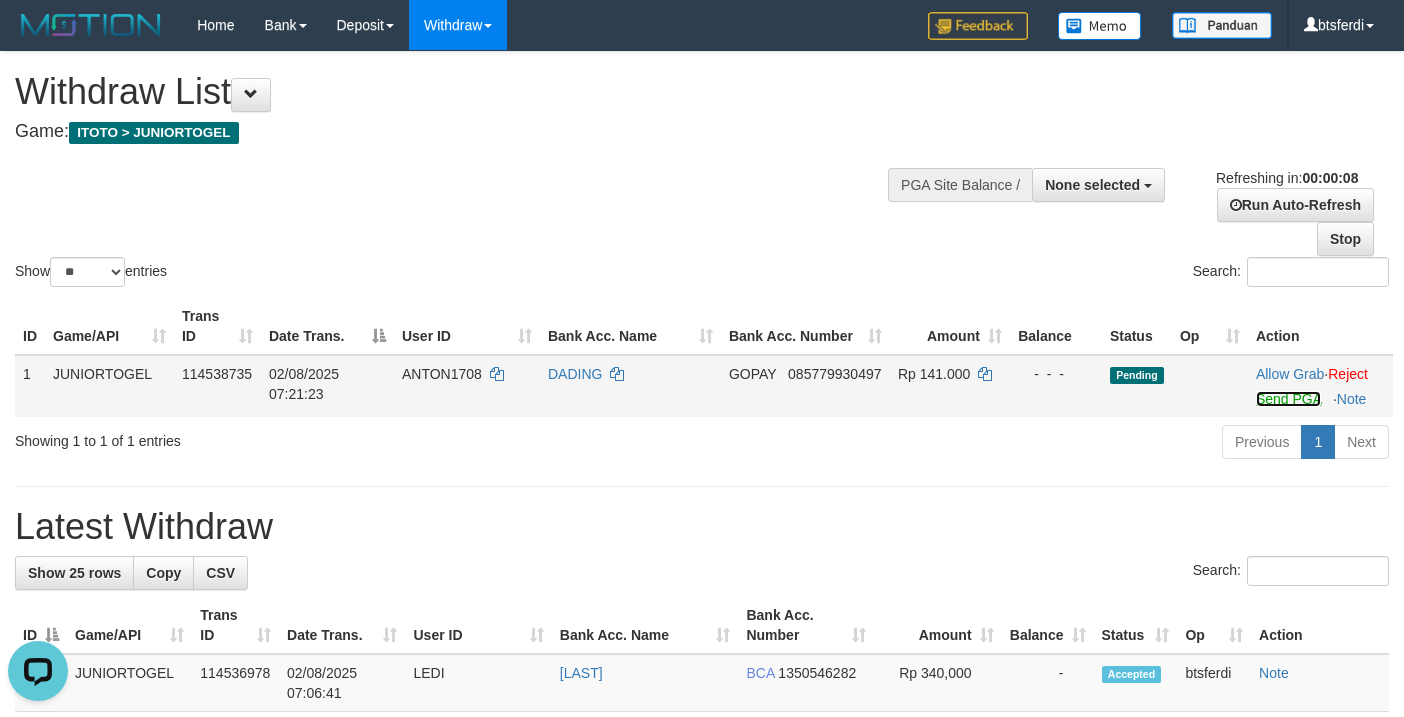 scroll, scrollTop: 0, scrollLeft: 0, axis: both 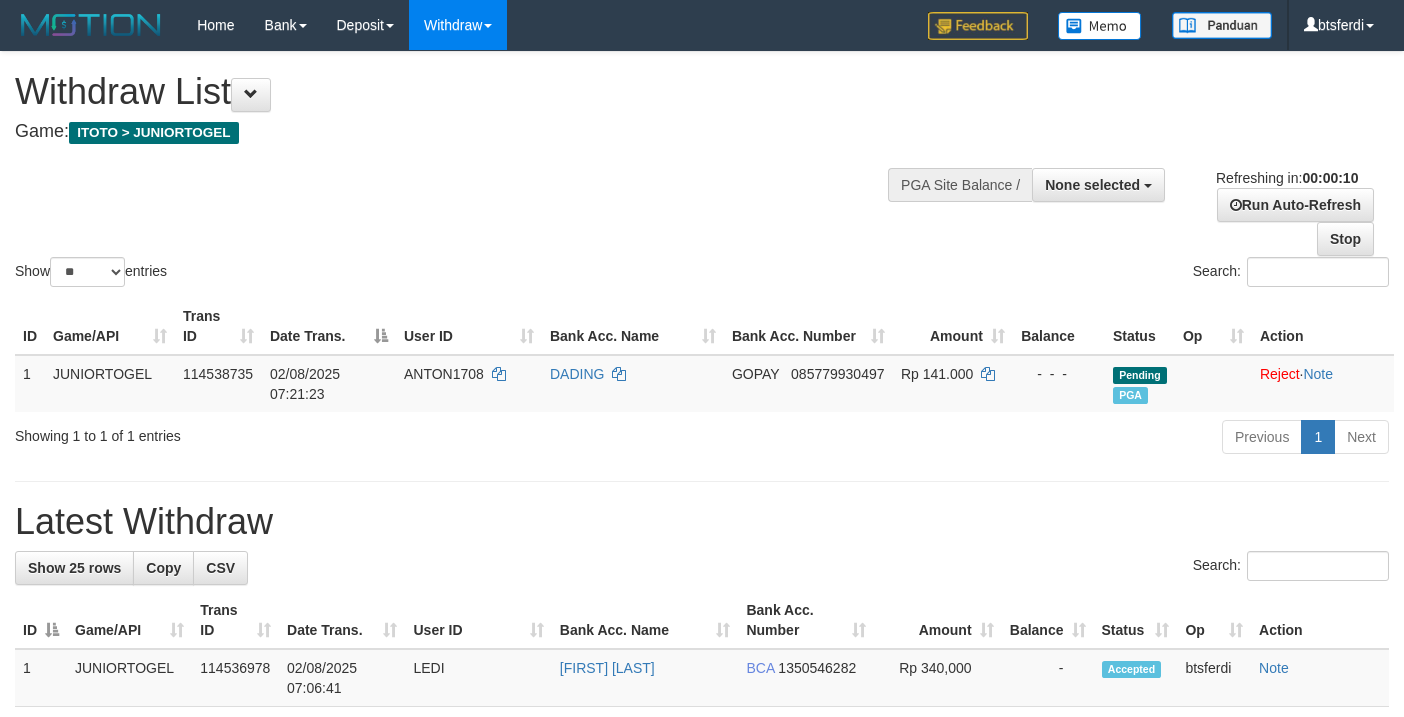 select 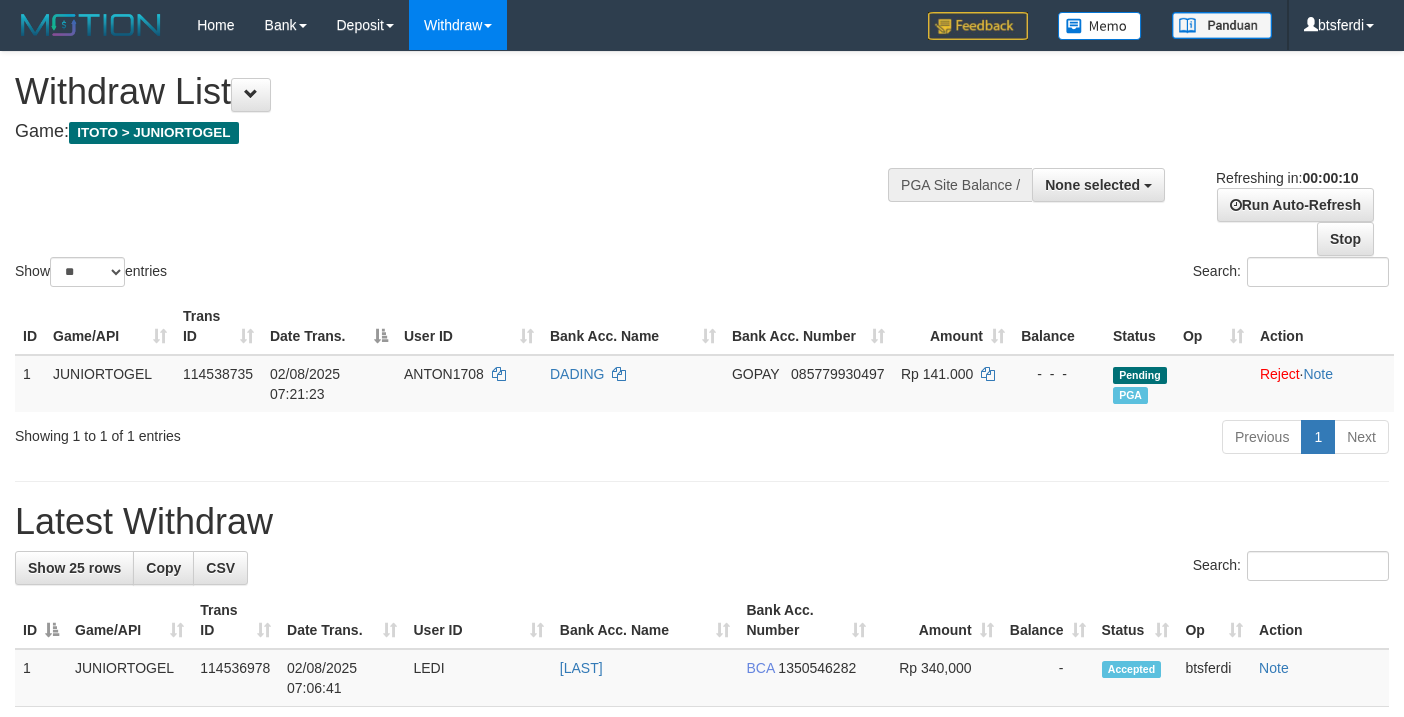 select 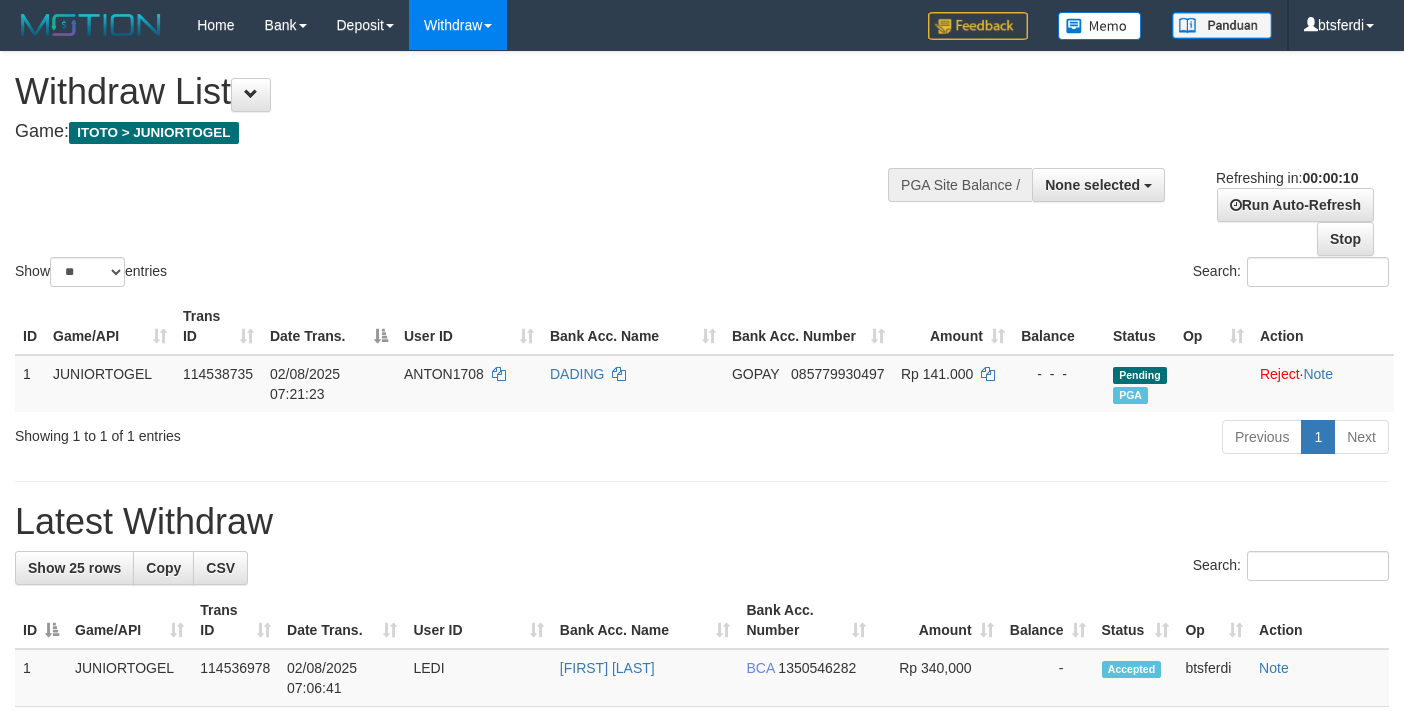 select 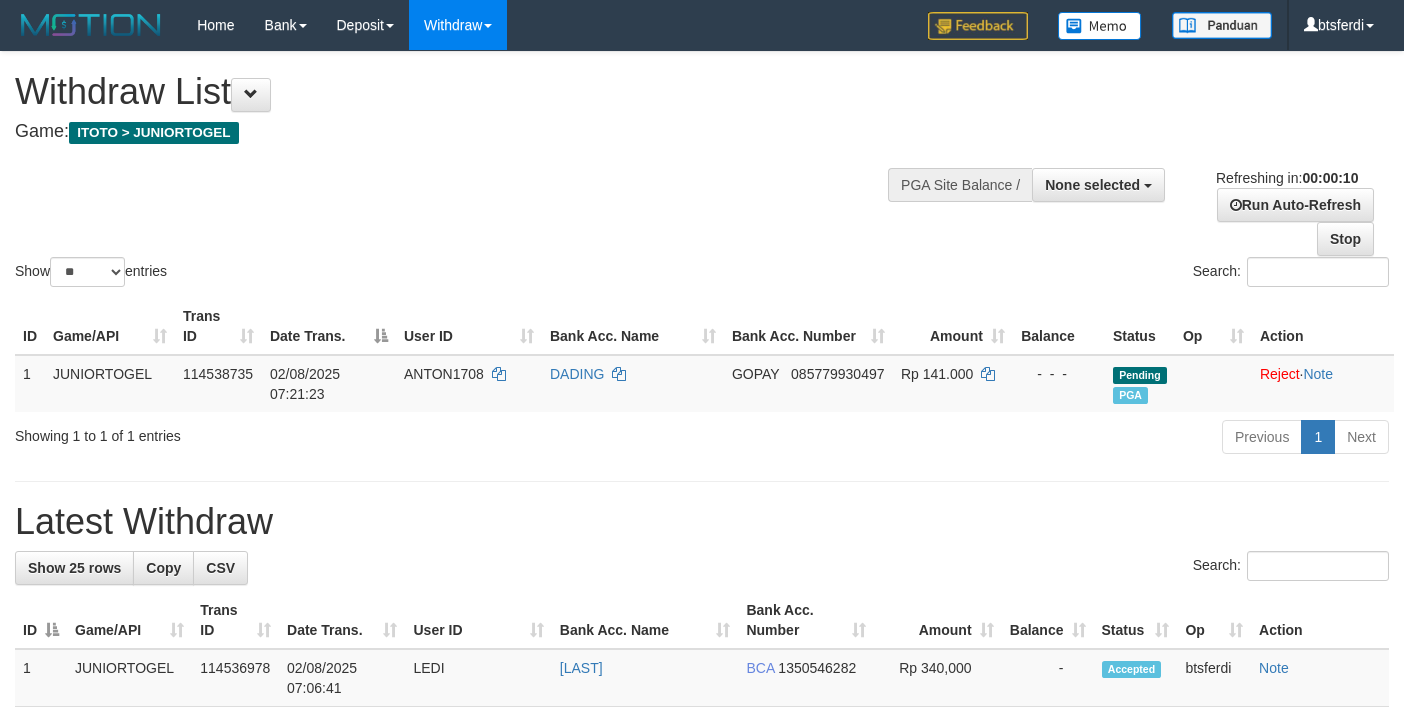 select 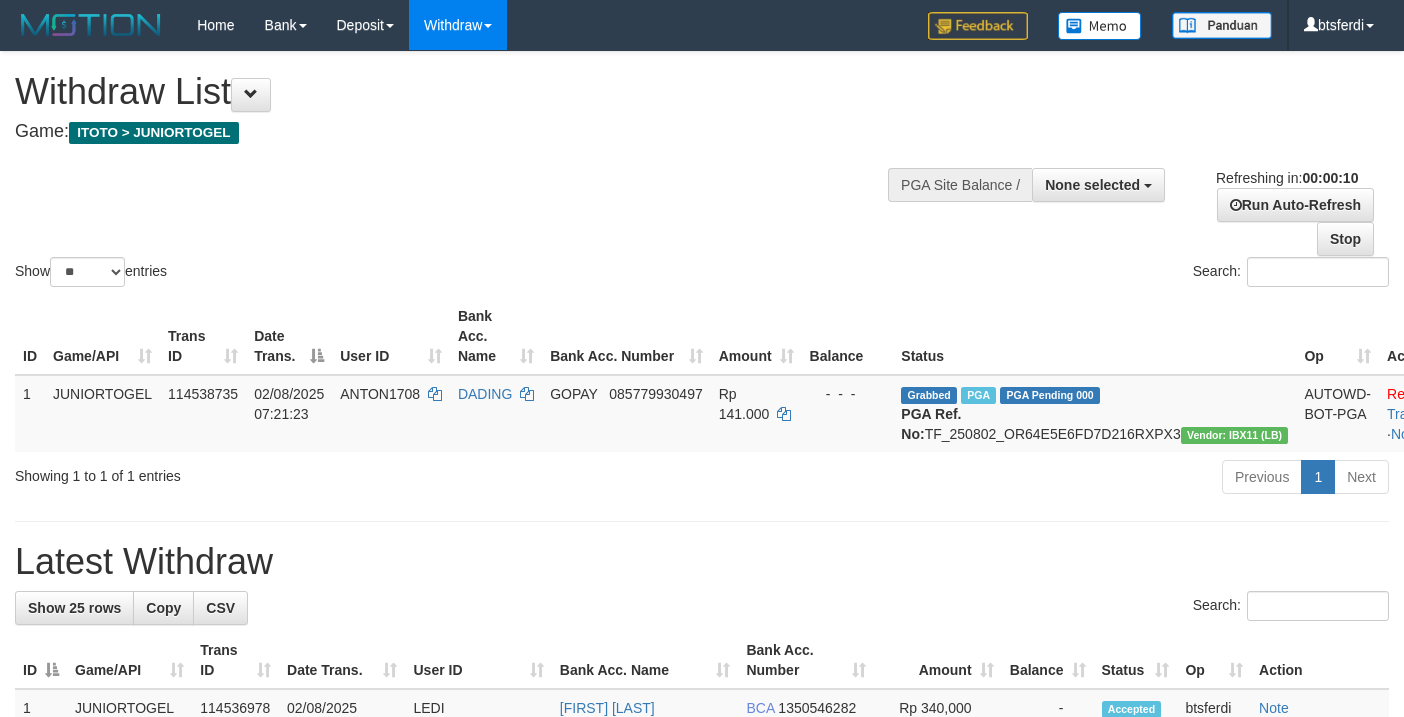 select 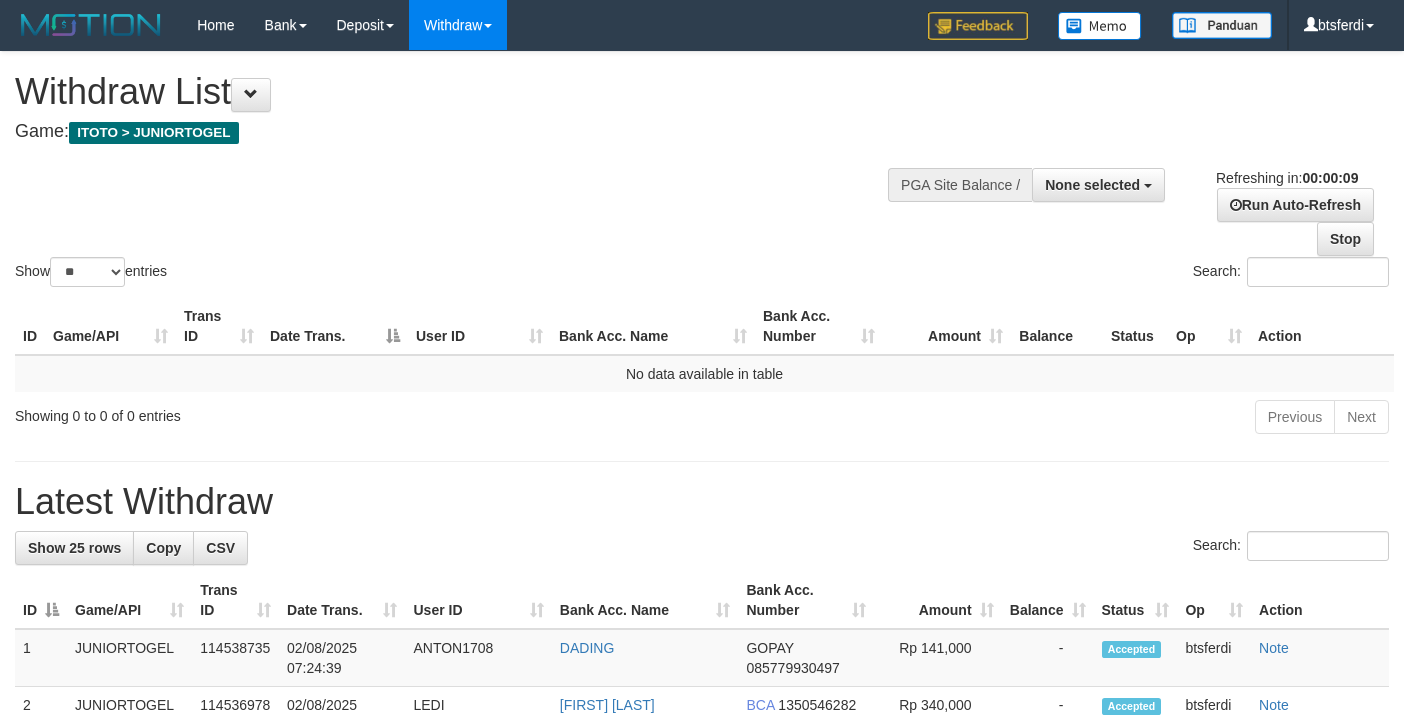 select 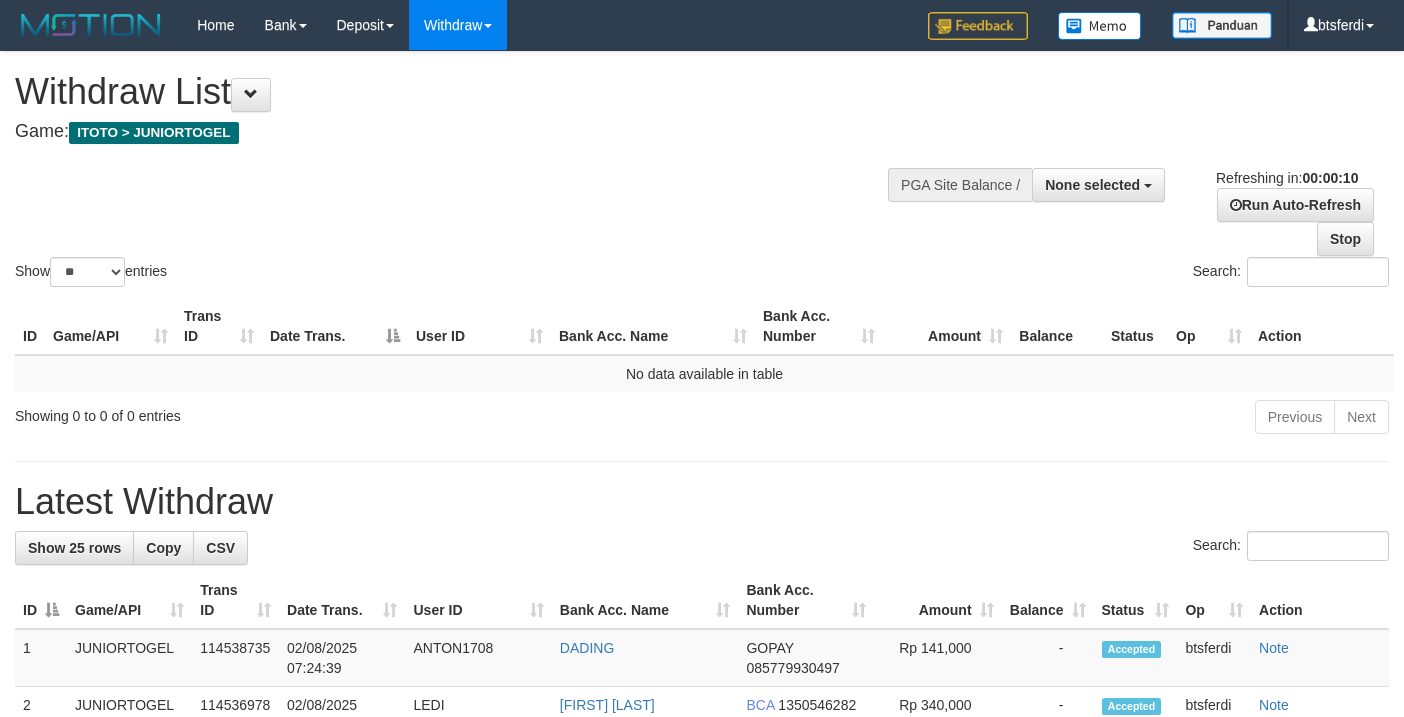 select 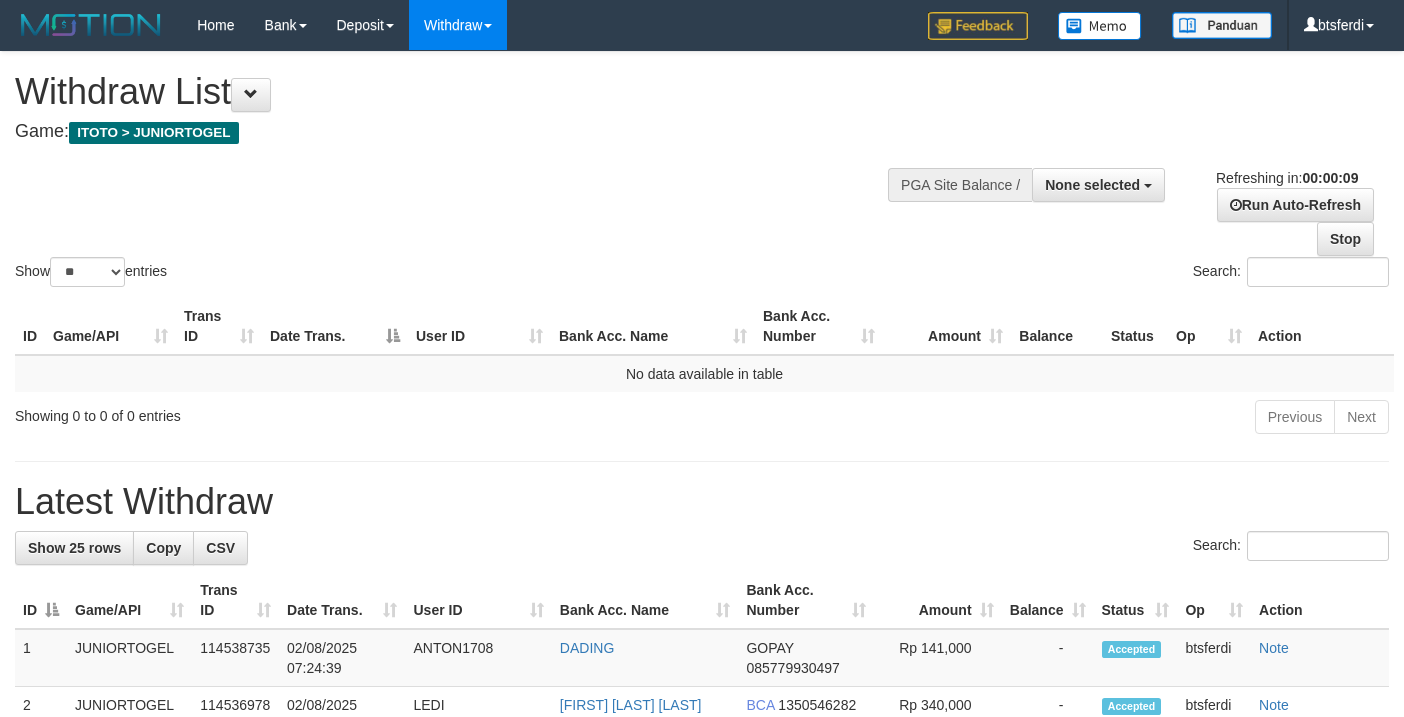 select 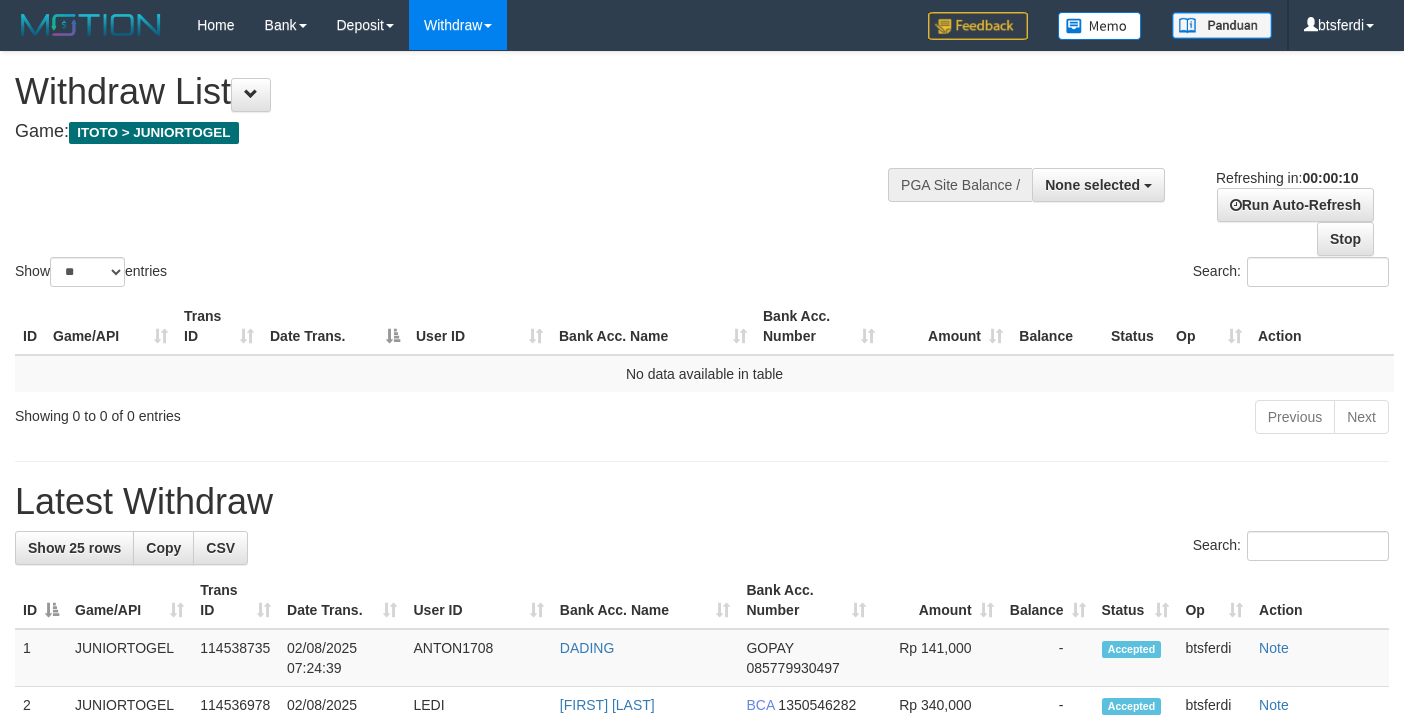 select 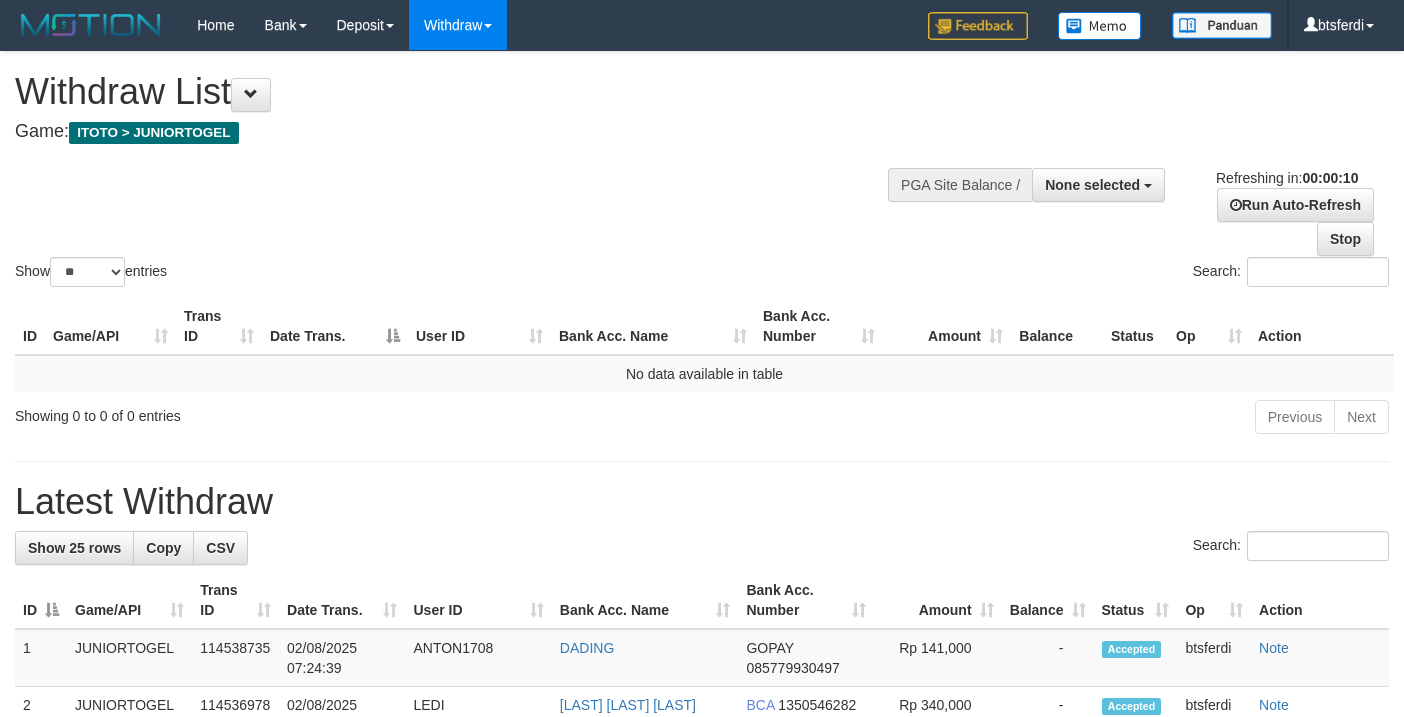 select 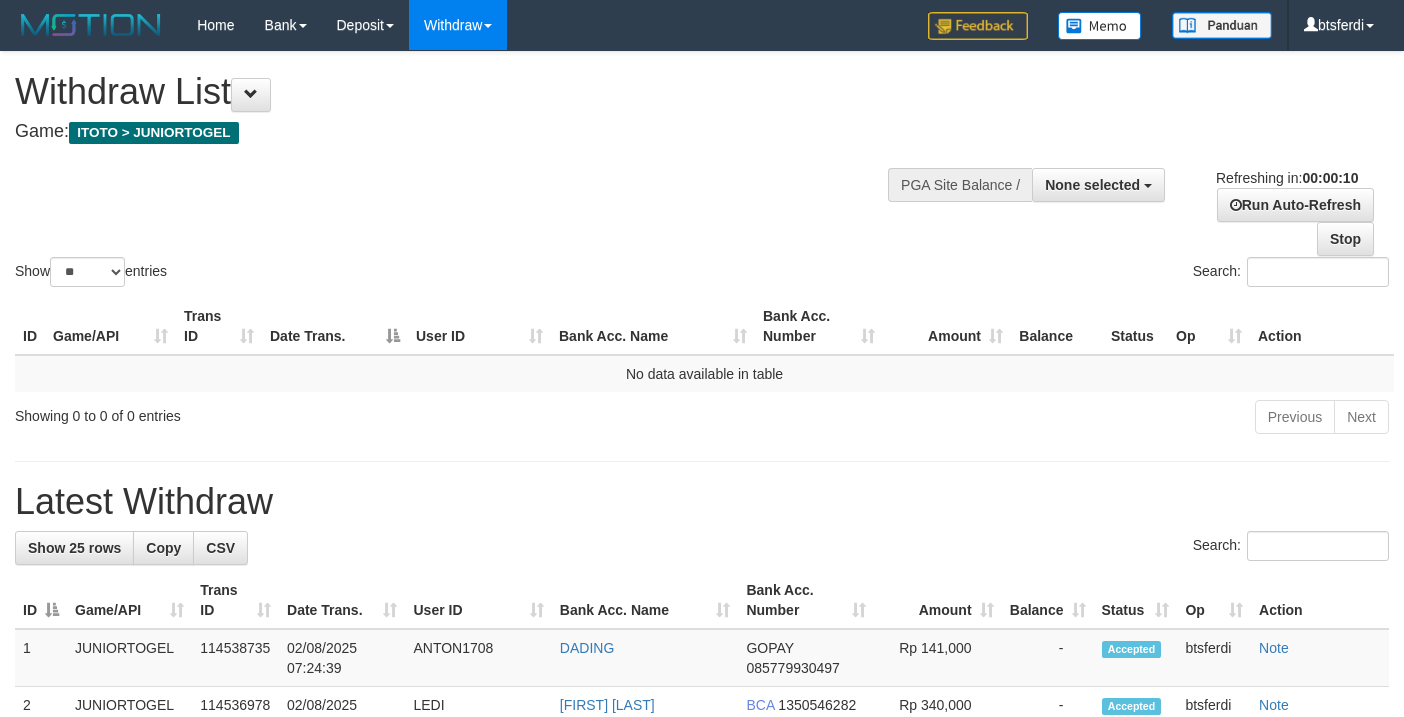 select 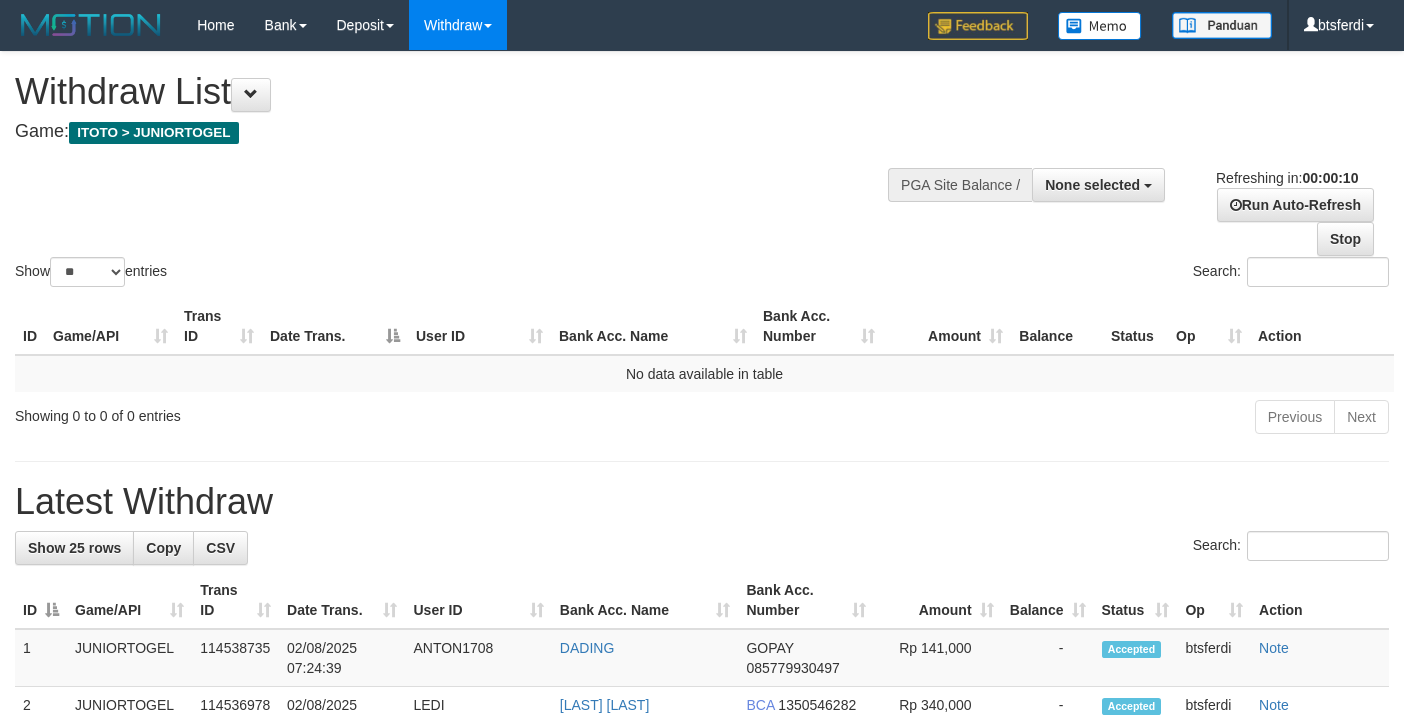 select 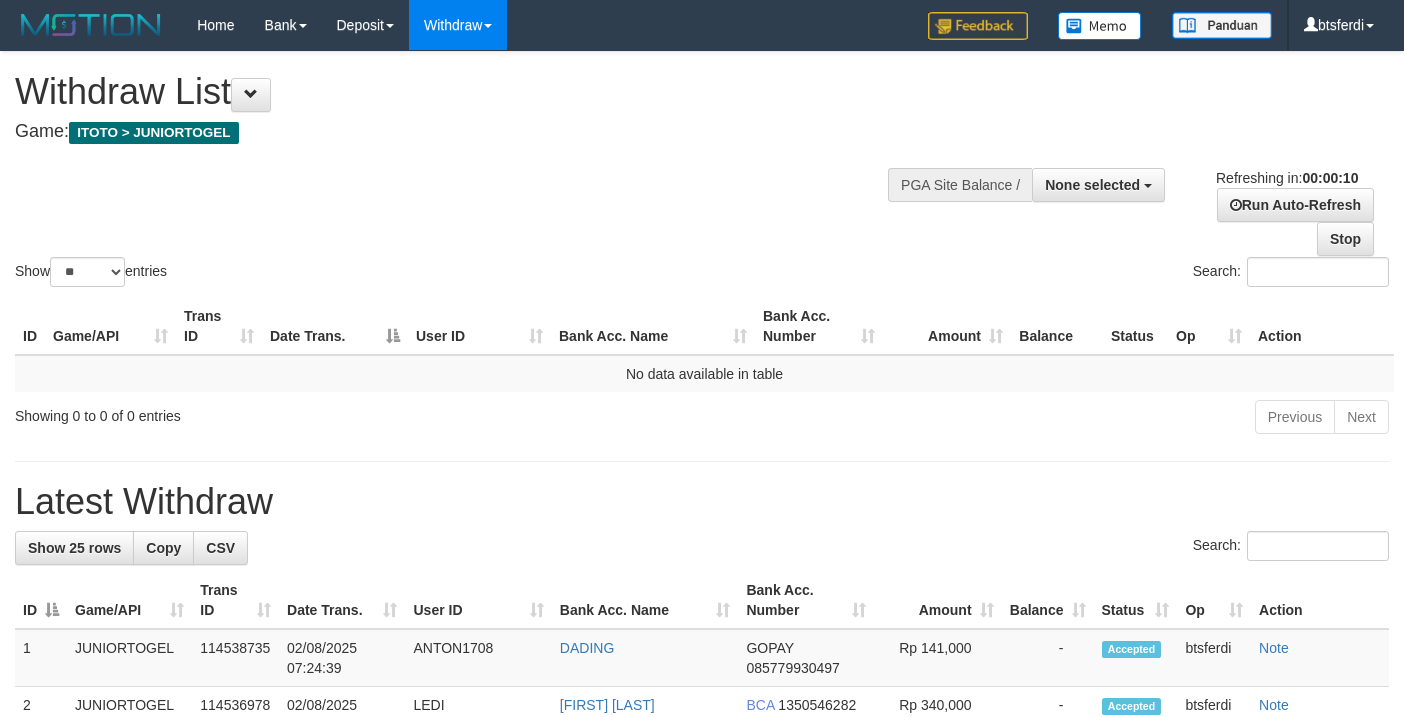select 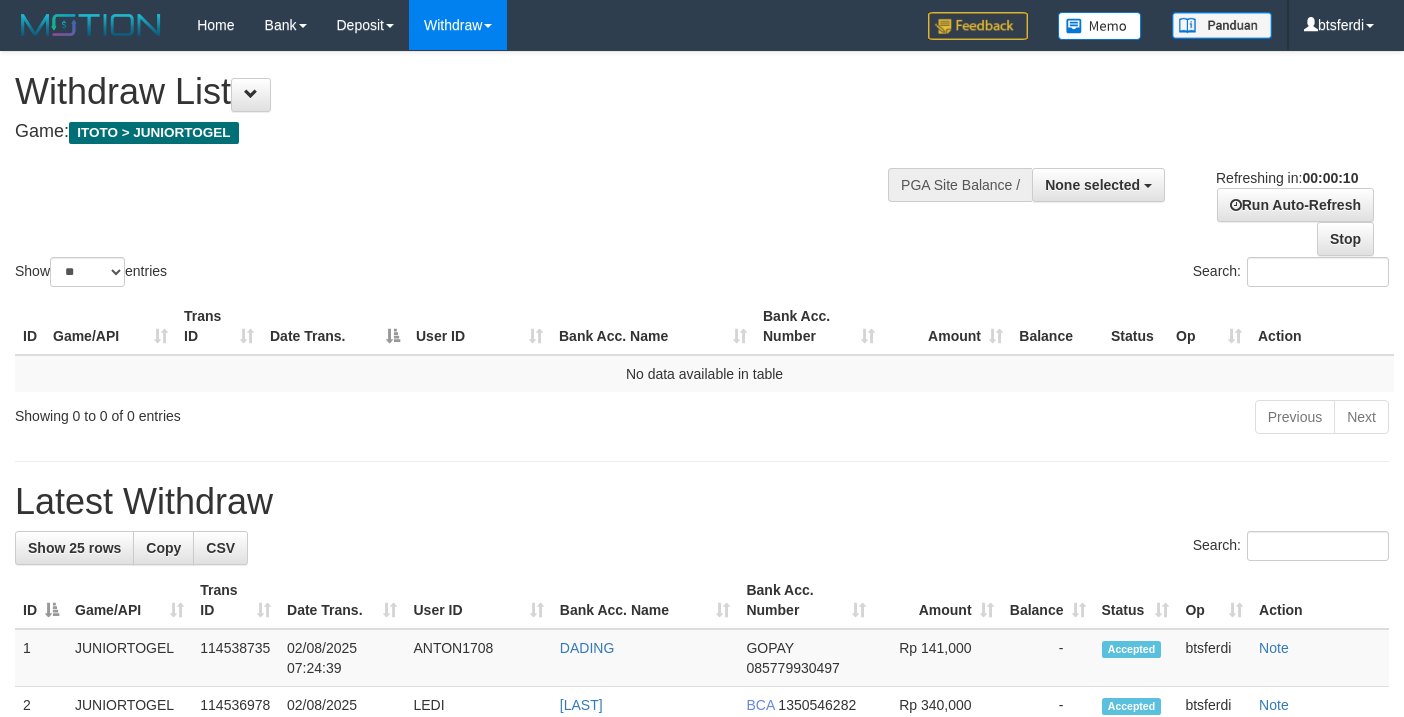 select 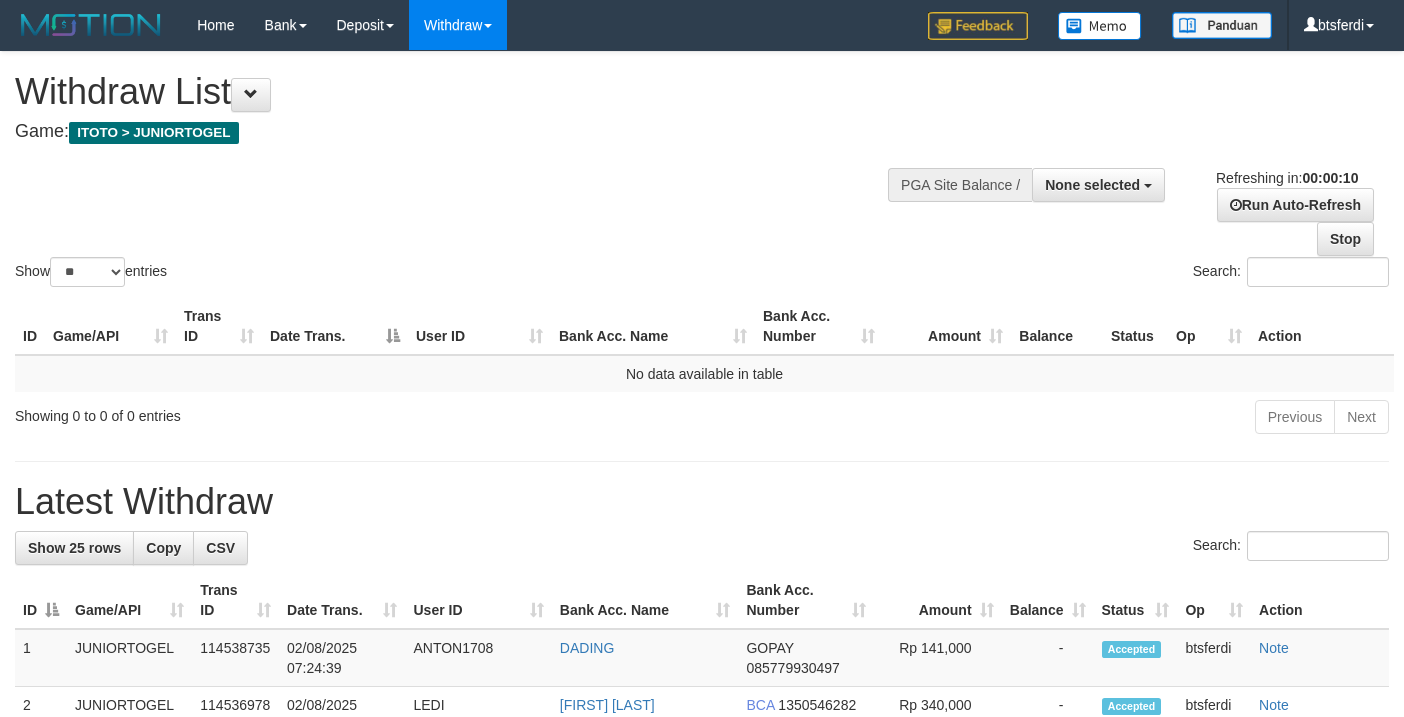 select 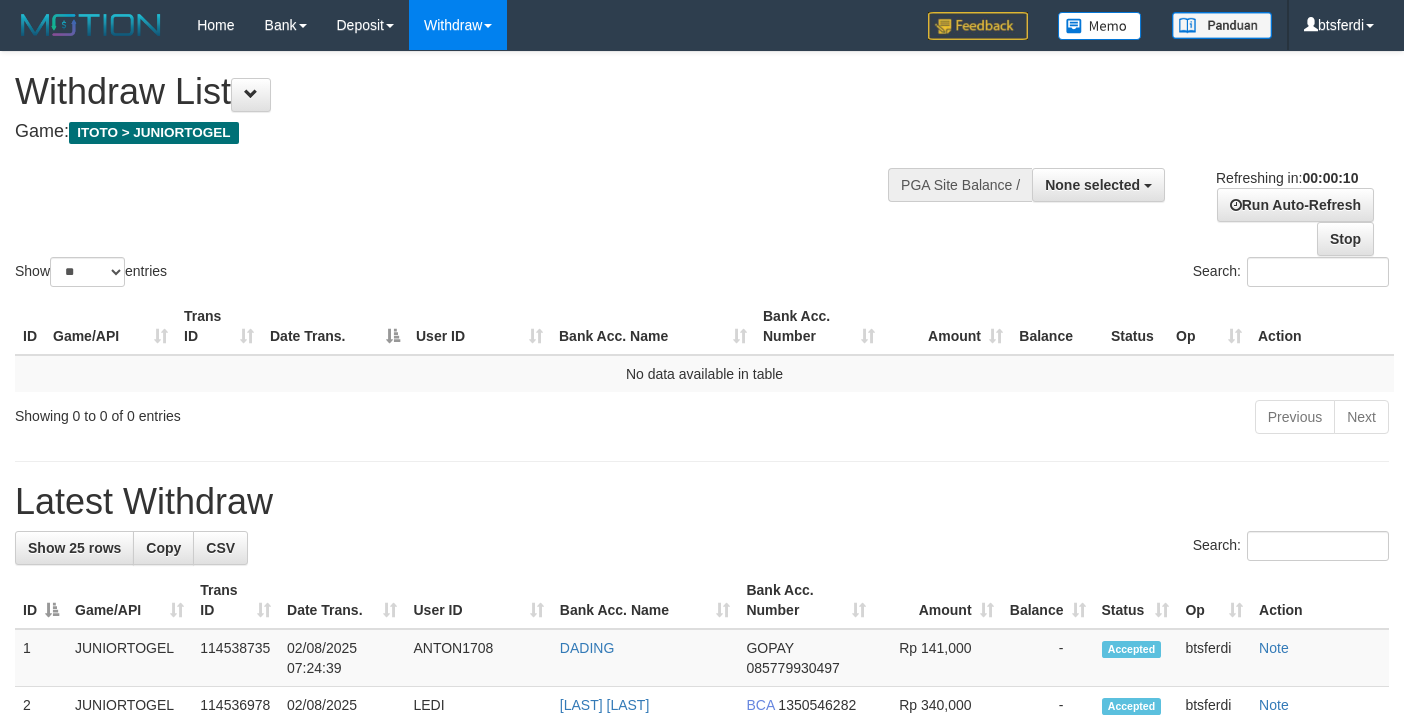 select 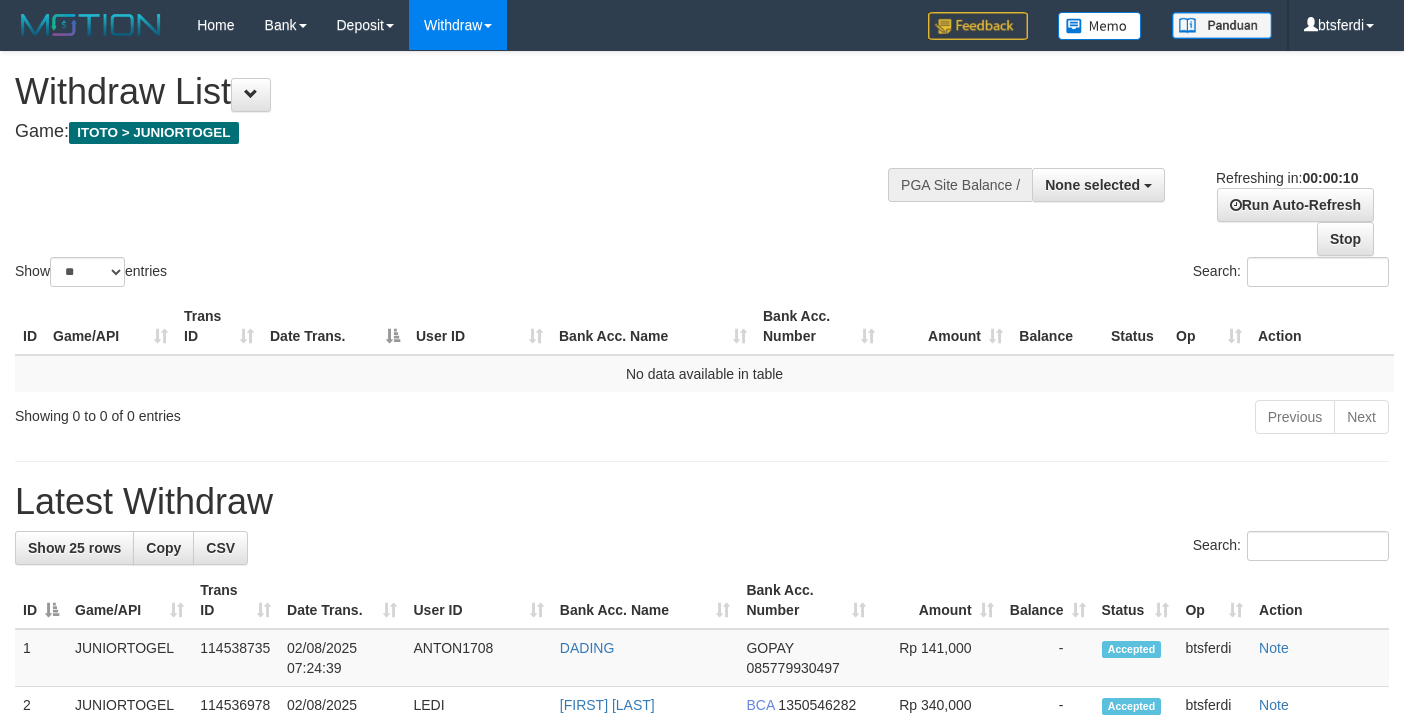 select 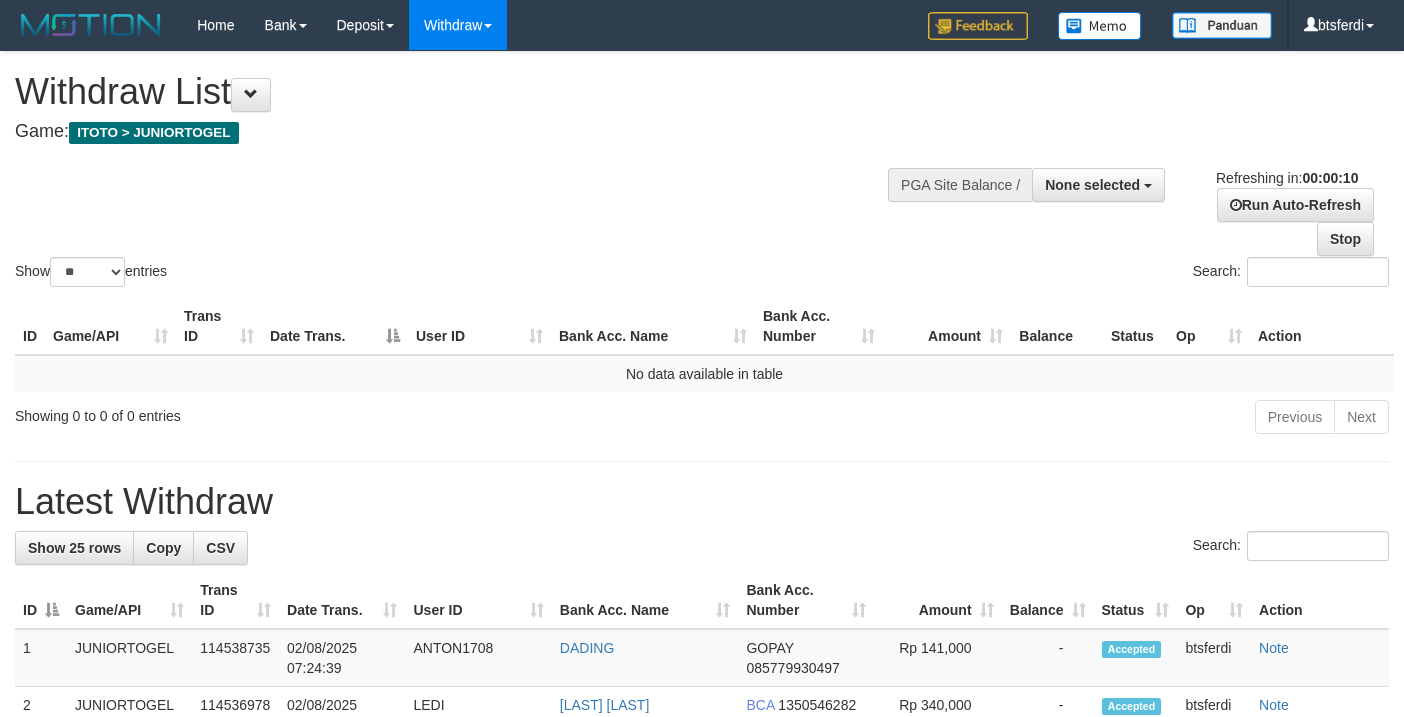 select 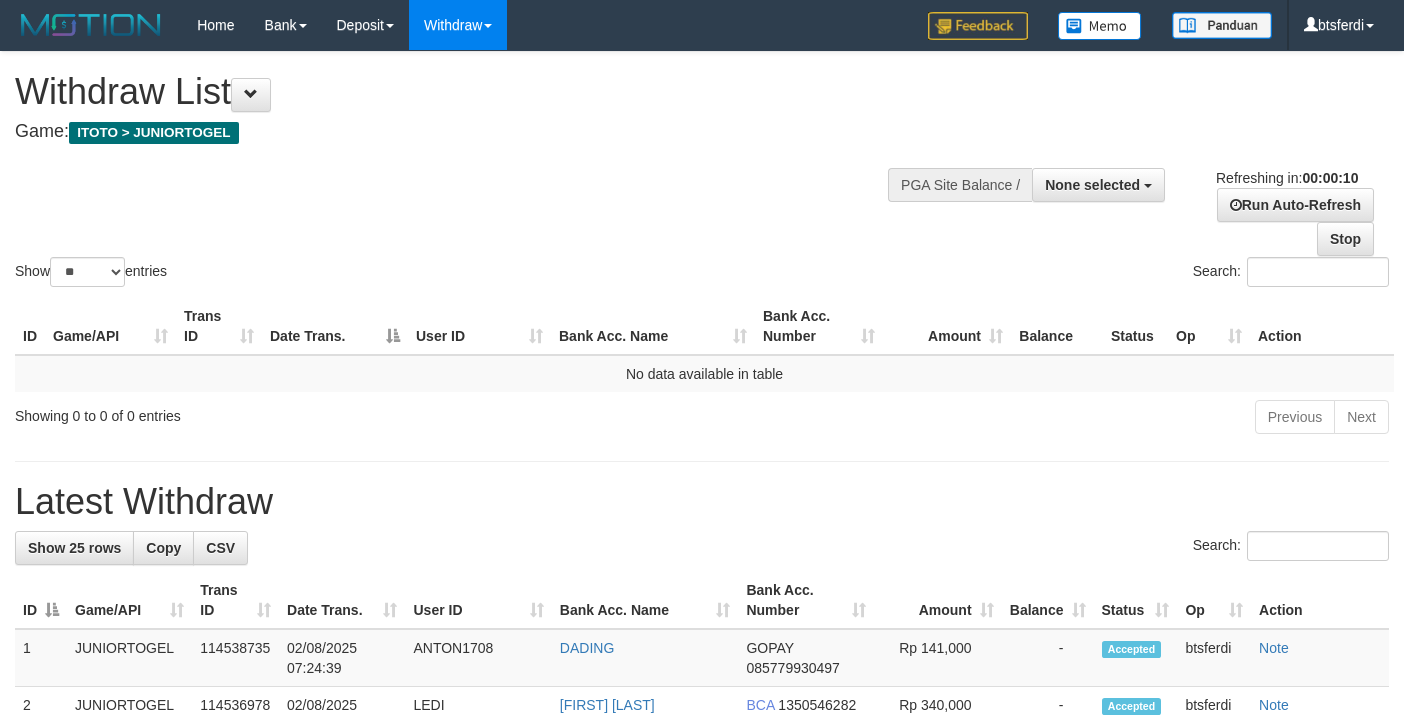 select 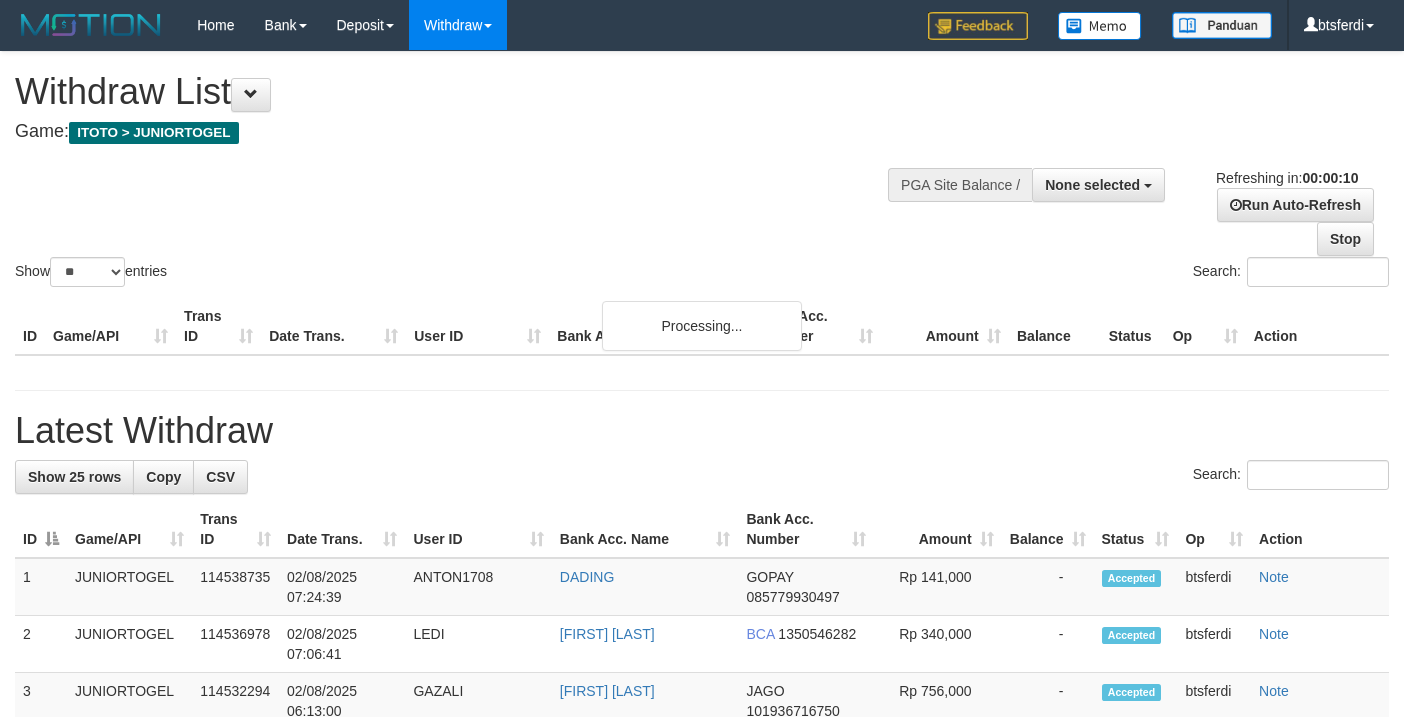 select 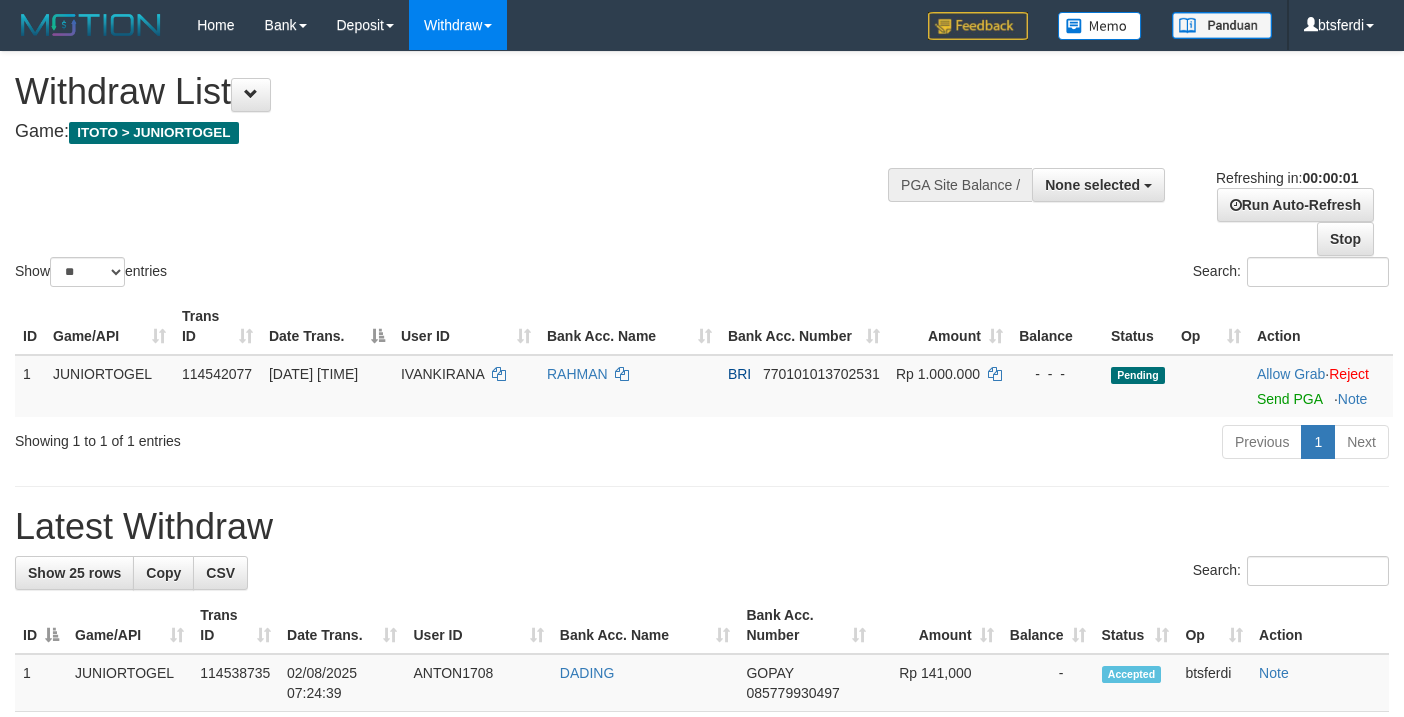 scroll, scrollTop: 0, scrollLeft: 0, axis: both 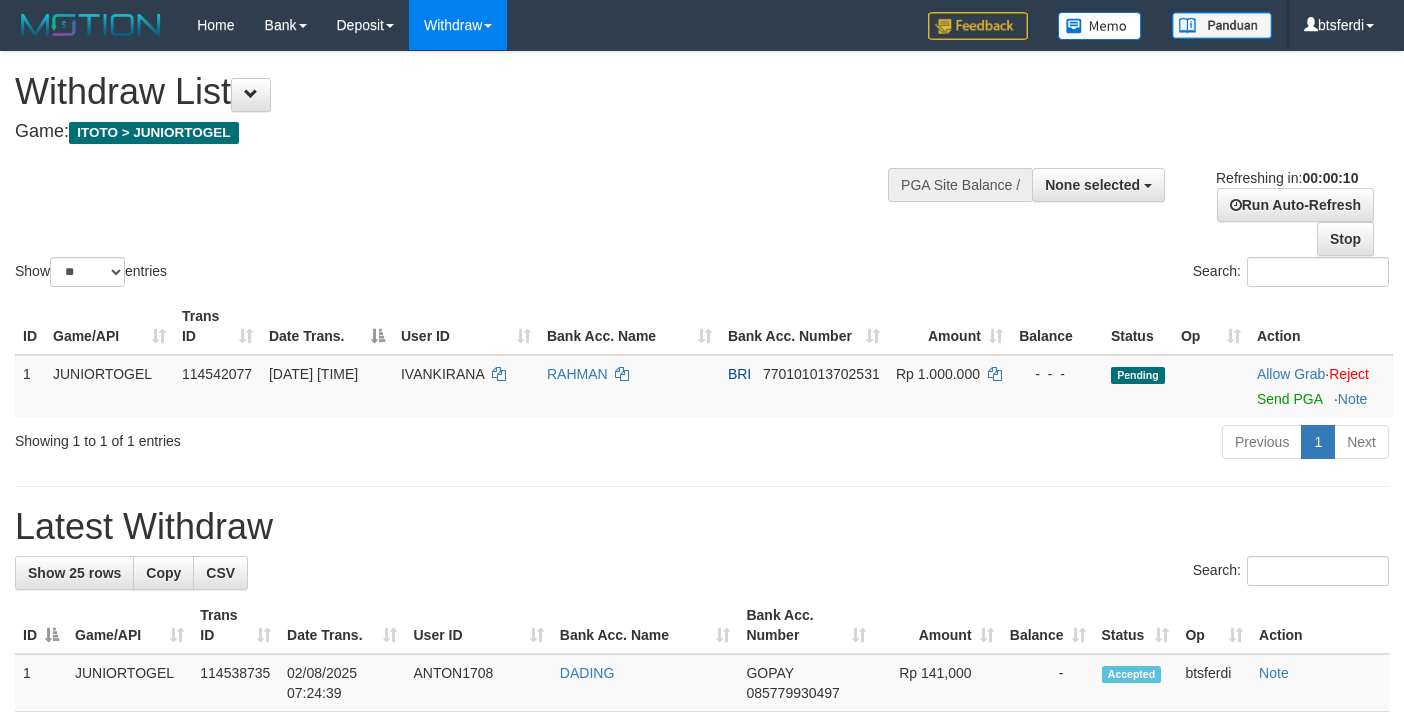 select 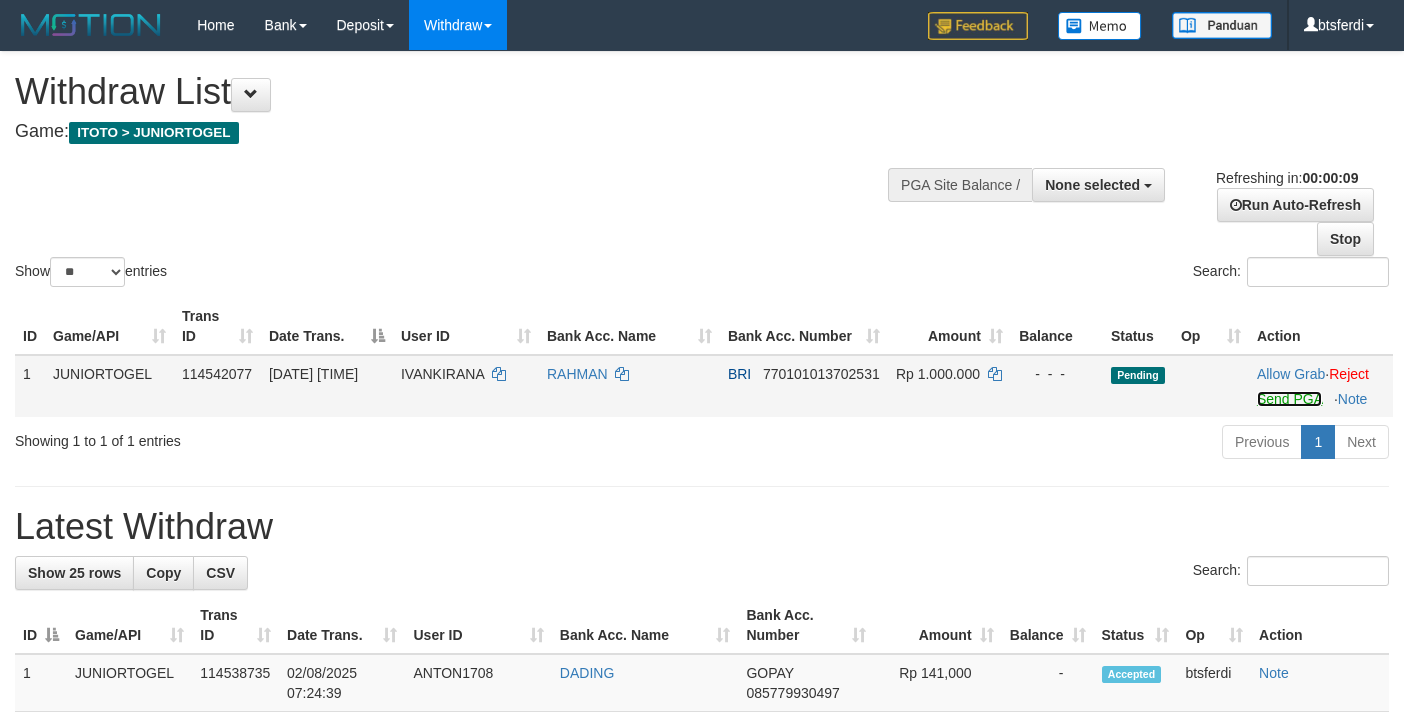 click on "Send PGA" at bounding box center [1289, 399] 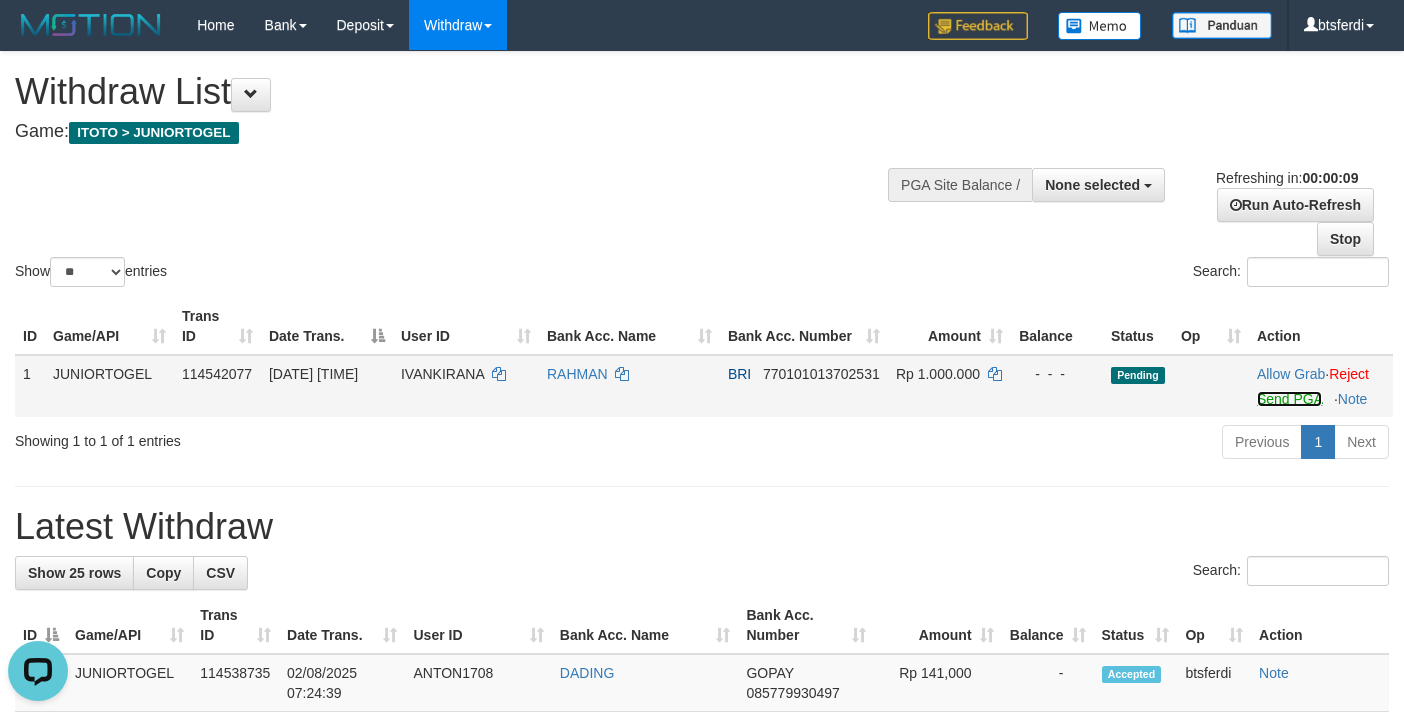 scroll, scrollTop: 0, scrollLeft: 0, axis: both 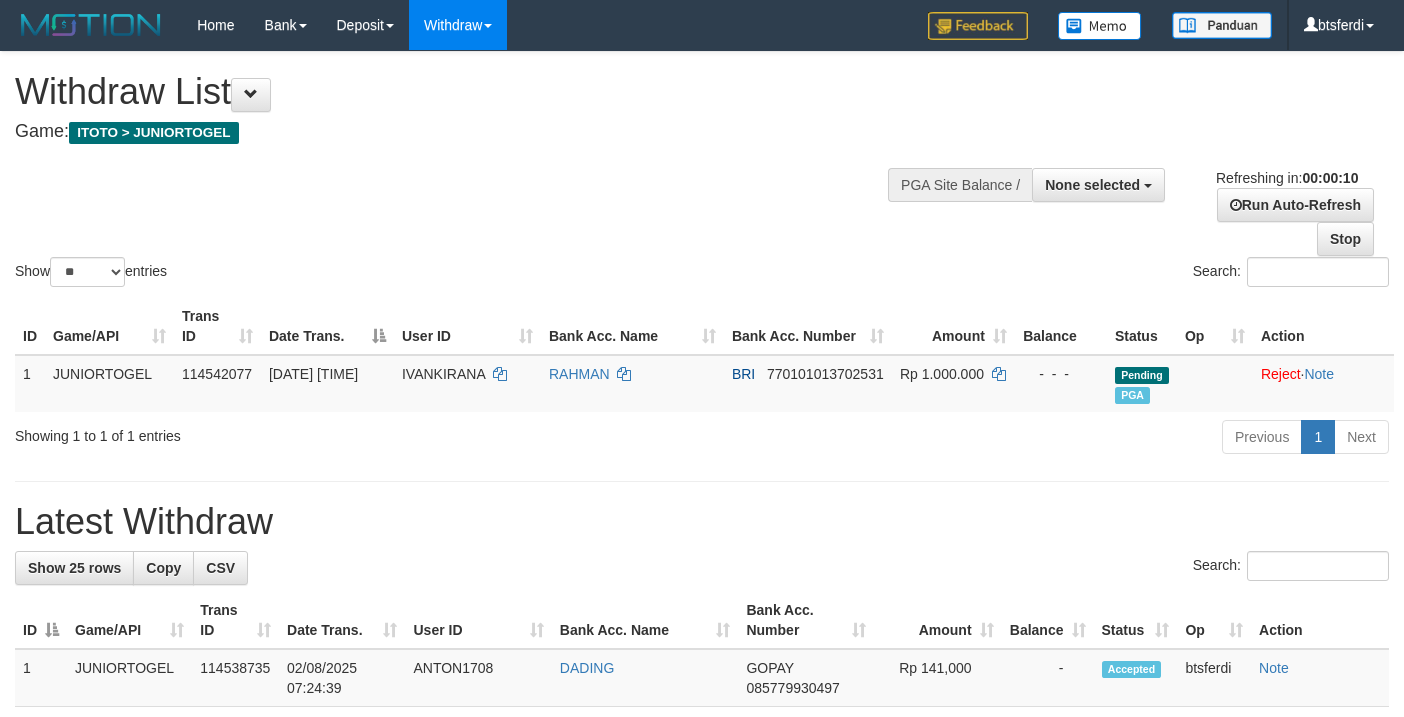 select 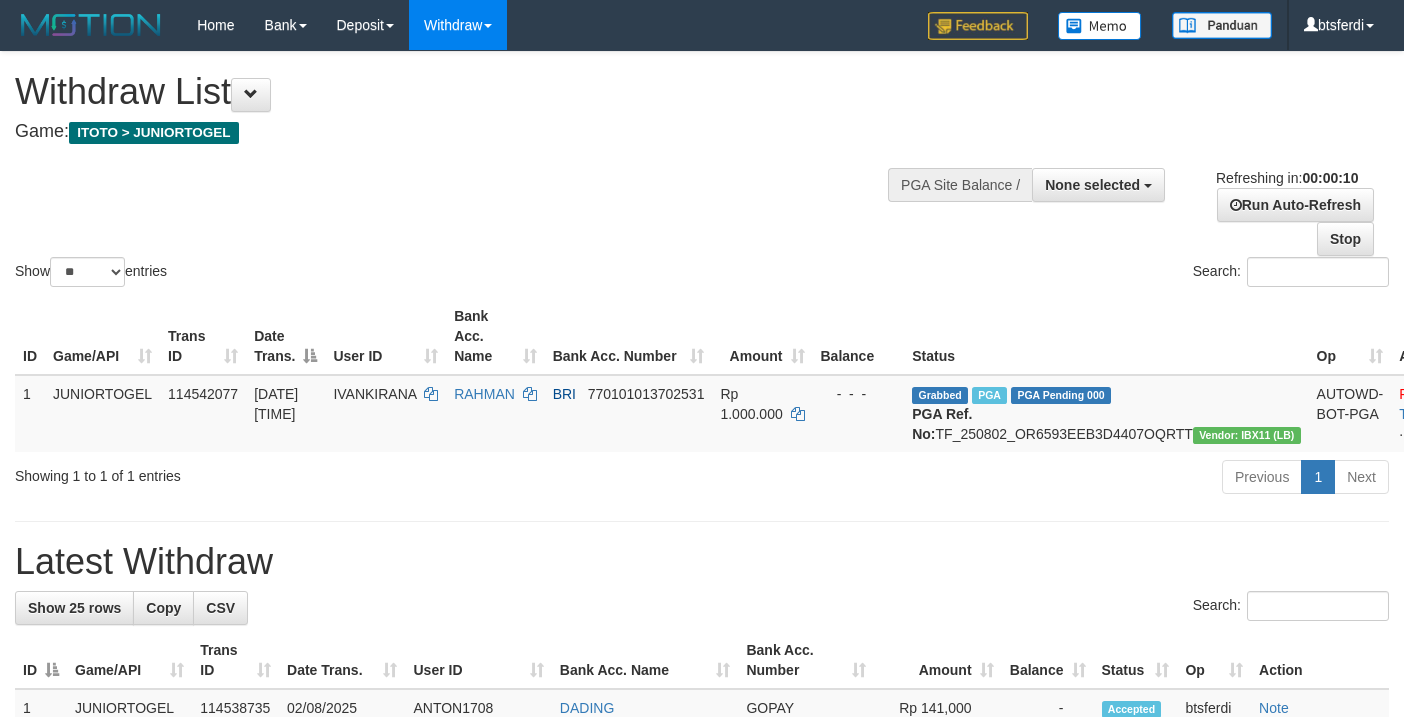 select 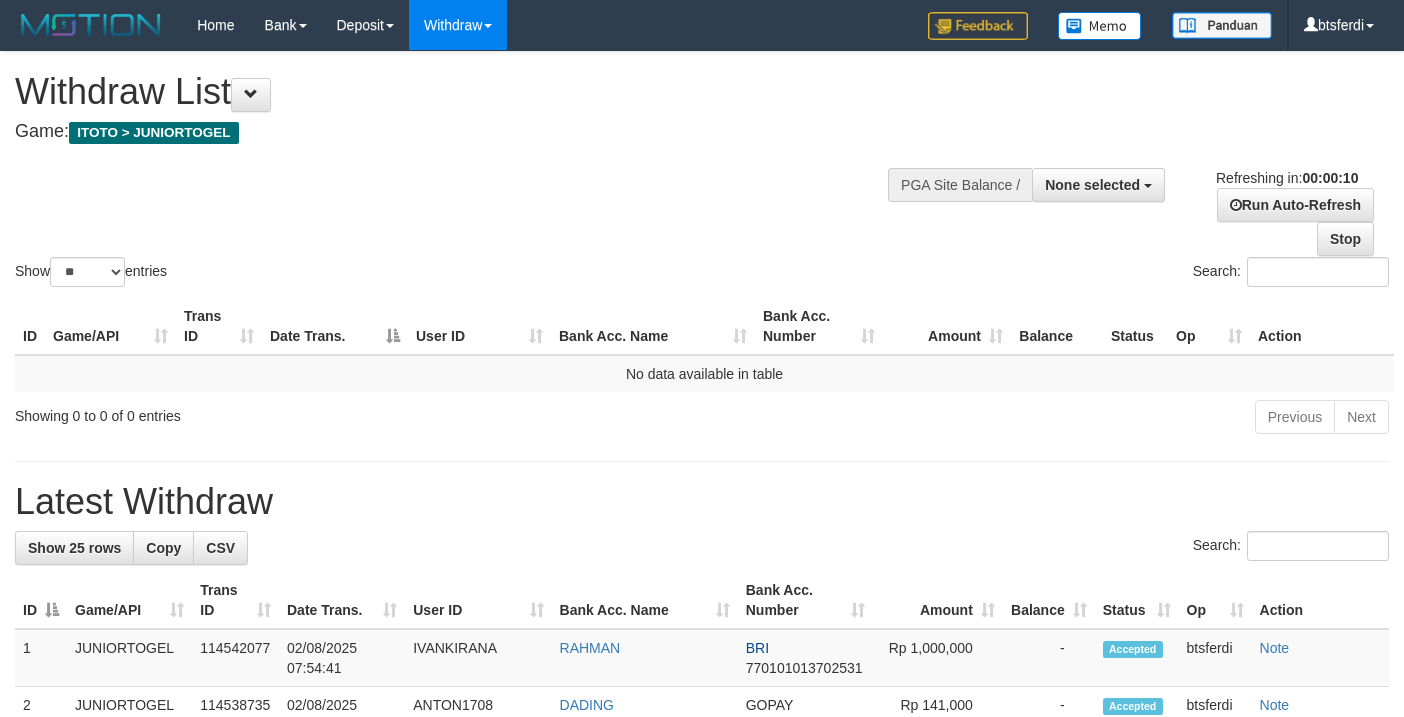 select 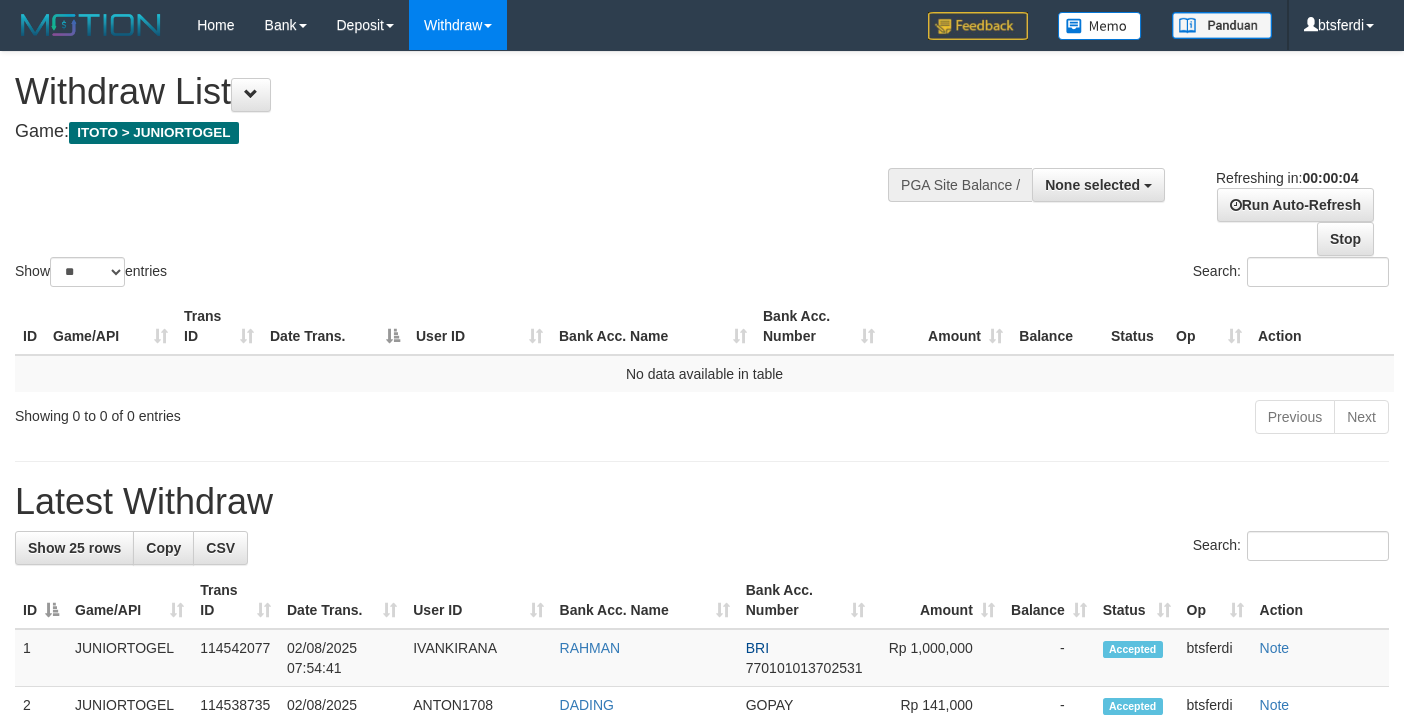 scroll, scrollTop: 0, scrollLeft: 0, axis: both 